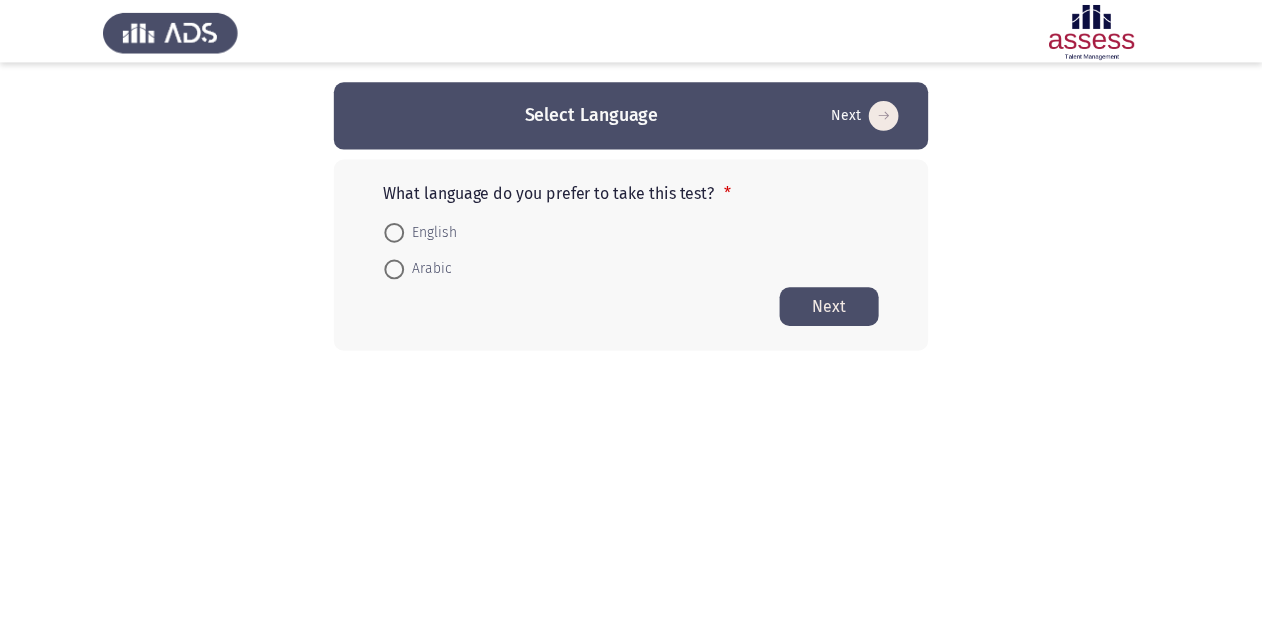 scroll, scrollTop: 0, scrollLeft: 0, axis: both 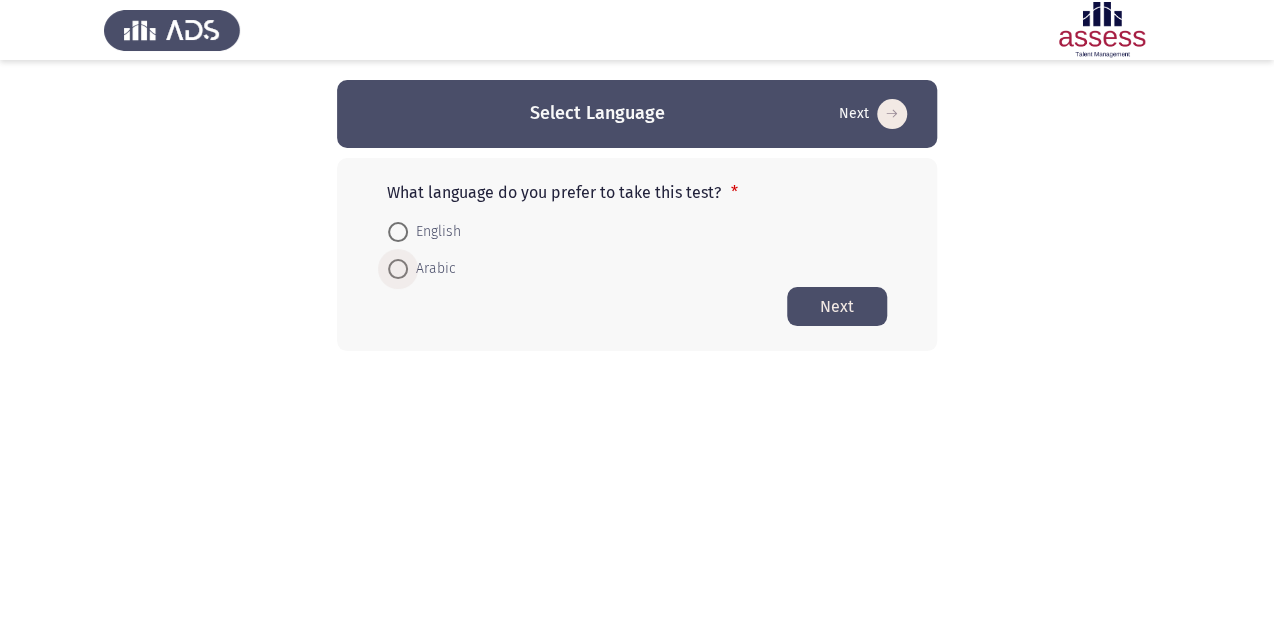 click at bounding box center [398, 269] 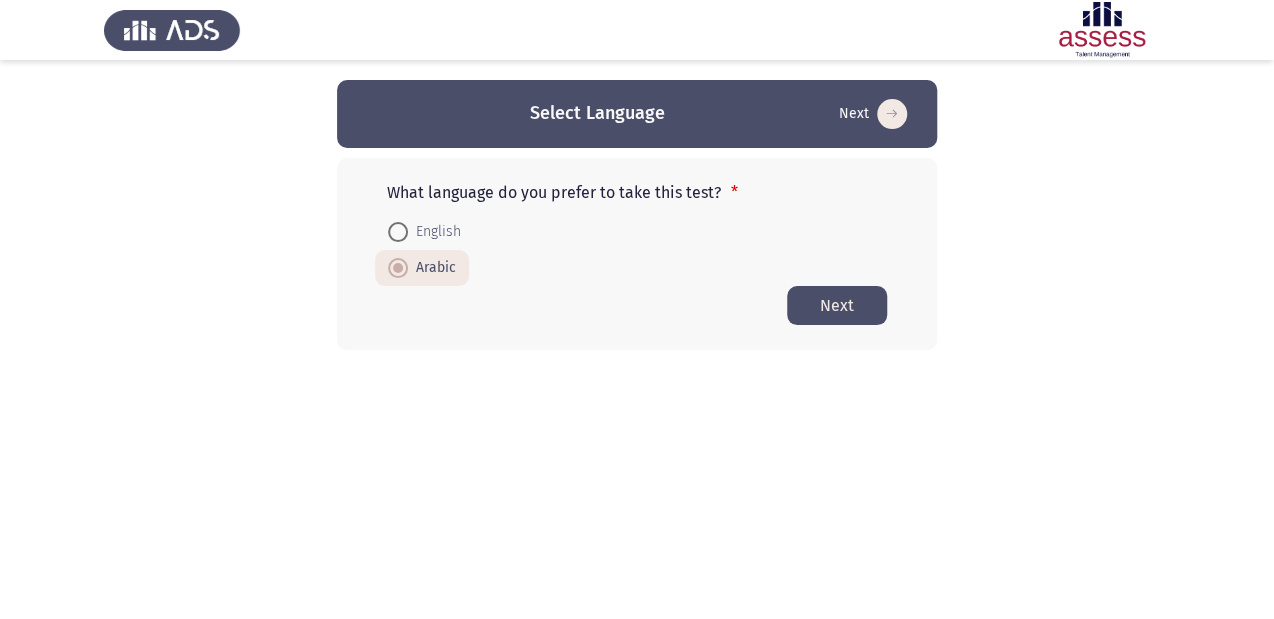 click on "Next" 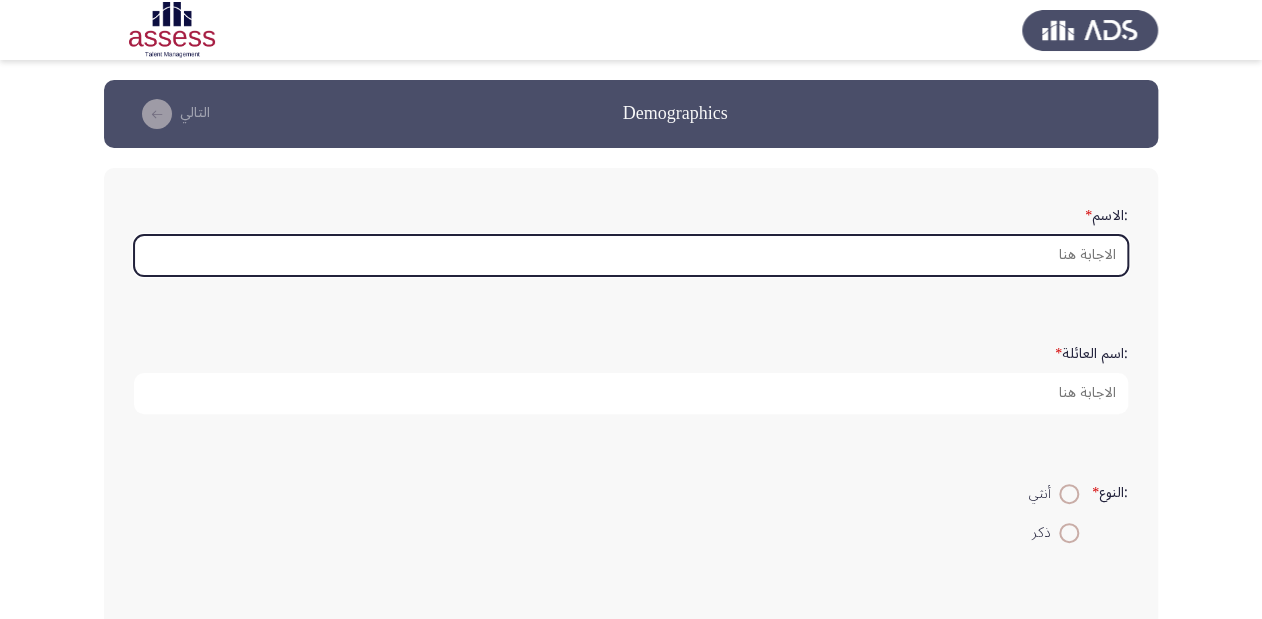 click on ":الاسم   *" at bounding box center (631, 255) 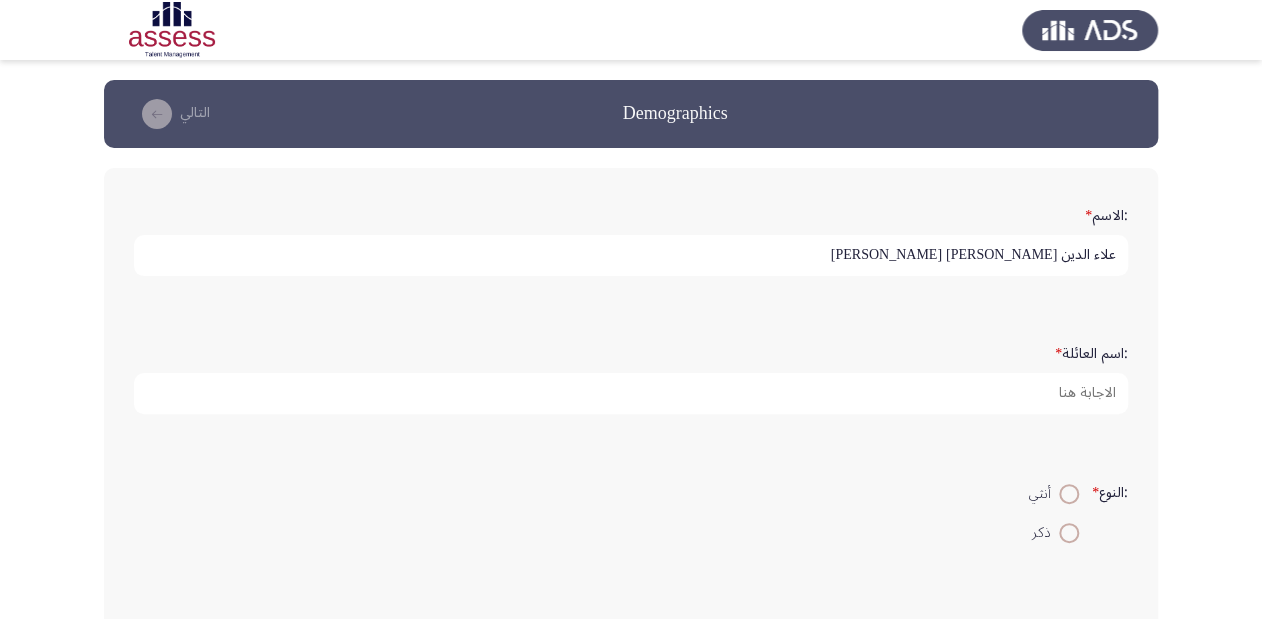 type on "علاء الدين [PERSON_NAME] [PERSON_NAME]" 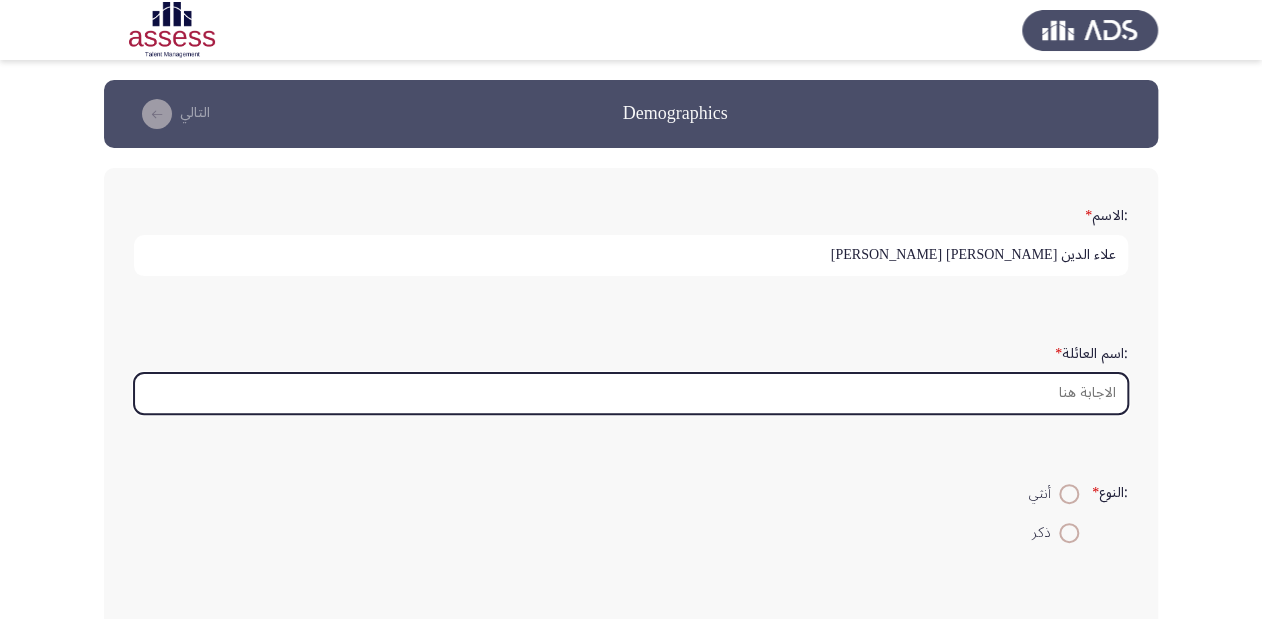 click on ":اسم العائلة   *" at bounding box center (631, 393) 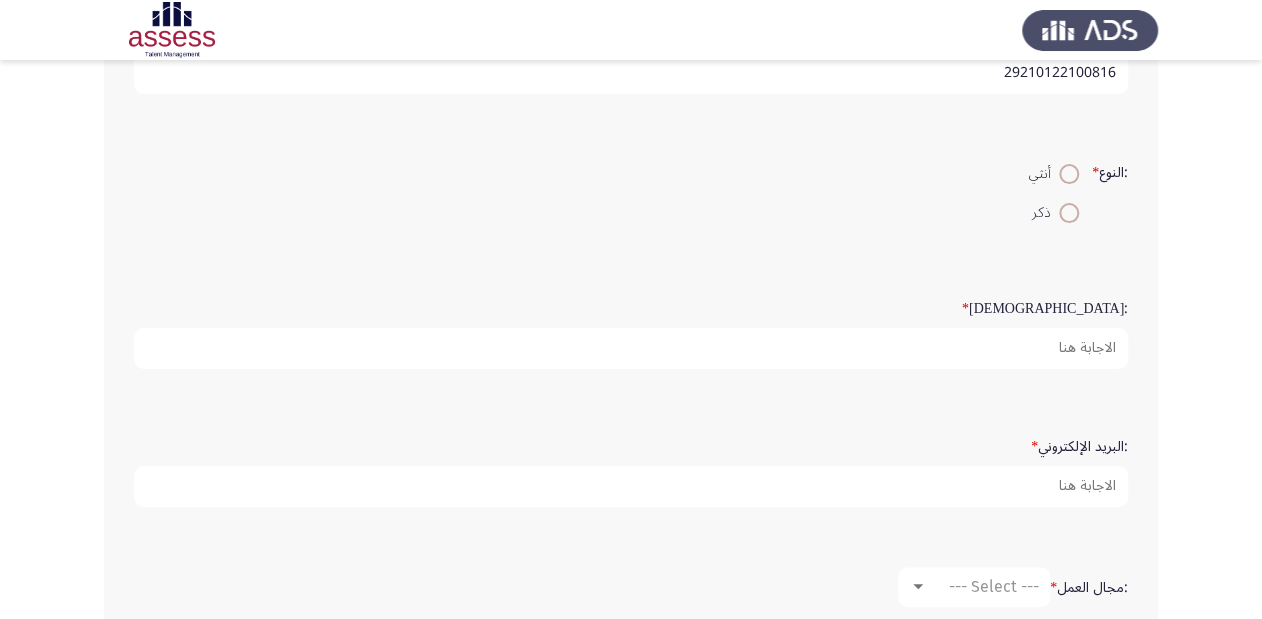 scroll, scrollTop: 160, scrollLeft: 0, axis: vertical 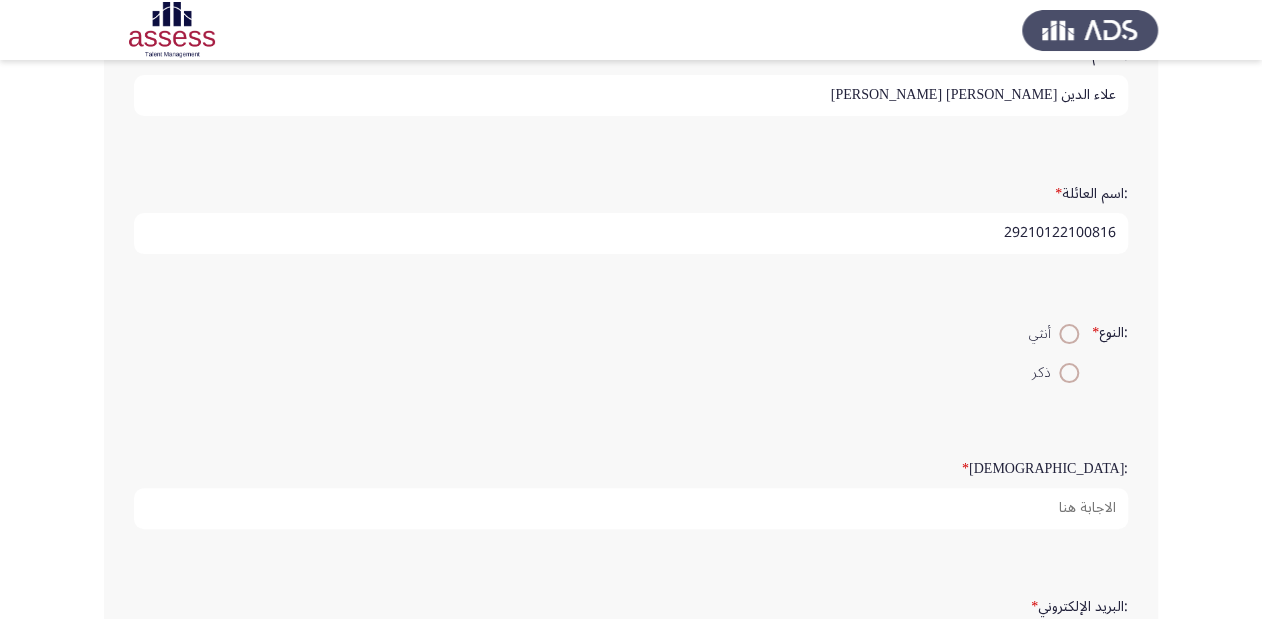 type on "29210122100816" 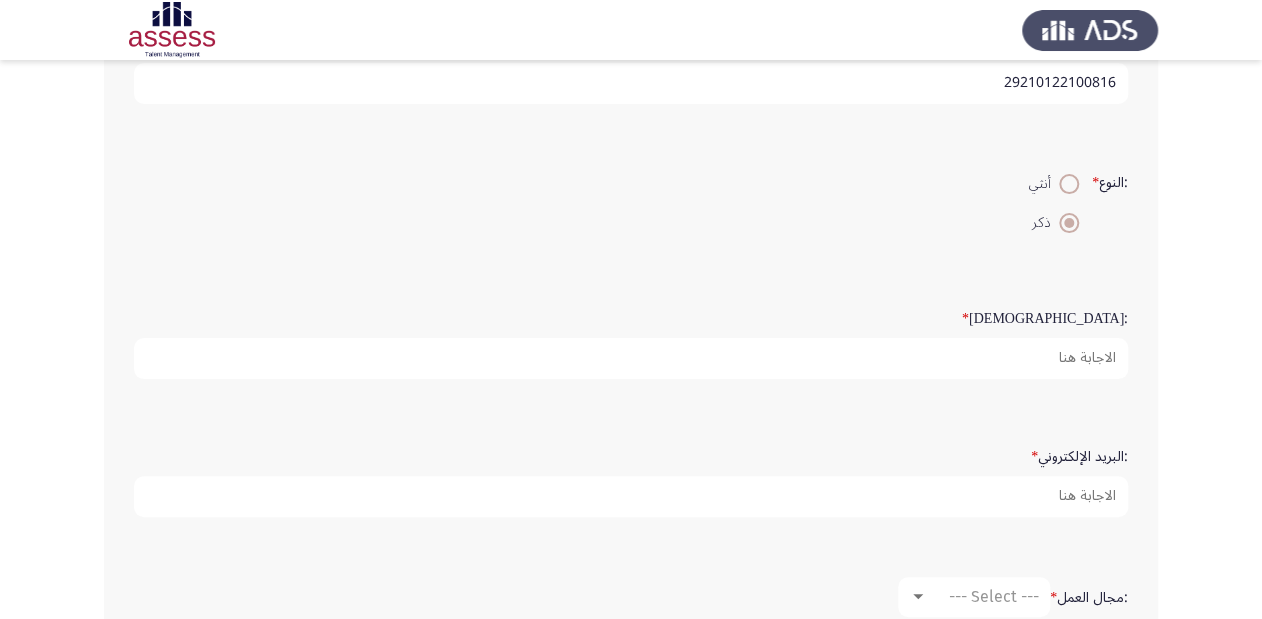 scroll, scrollTop: 320, scrollLeft: 0, axis: vertical 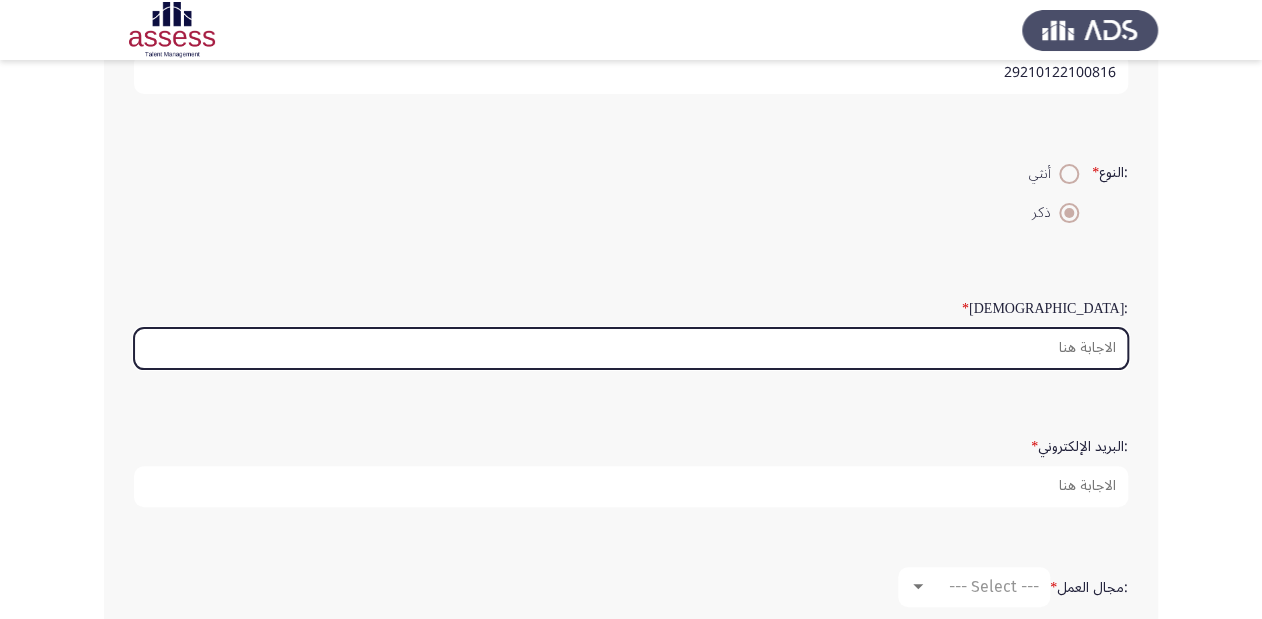 click on ":السن   *" at bounding box center (631, 348) 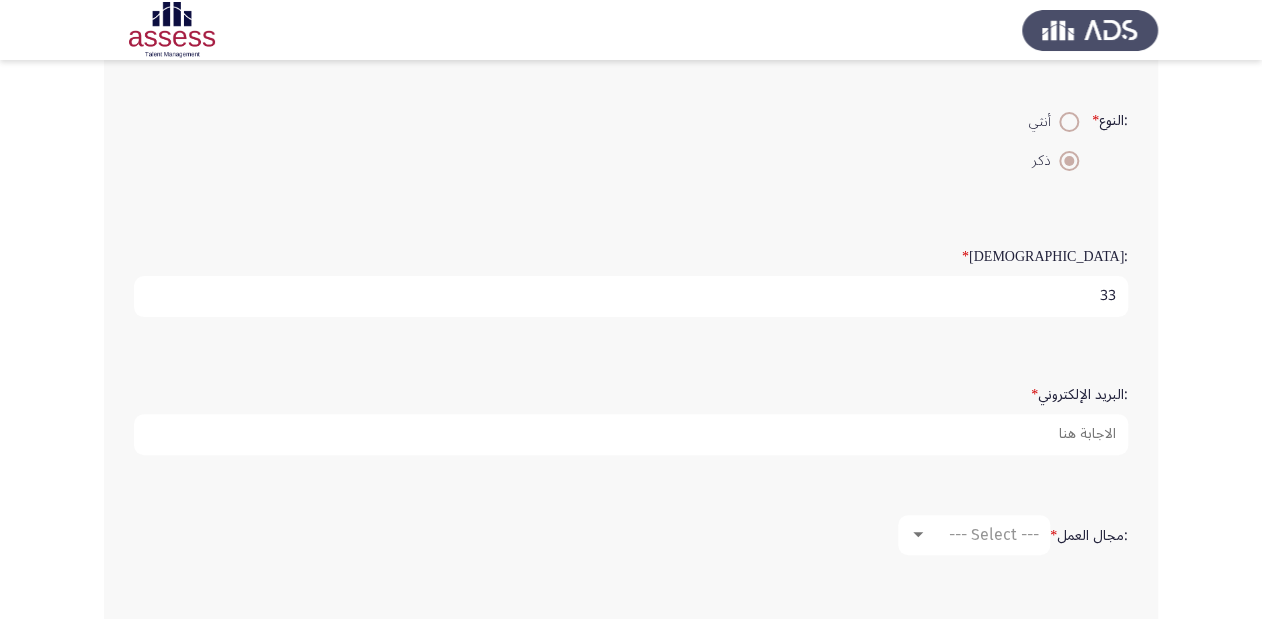 scroll, scrollTop: 400, scrollLeft: 0, axis: vertical 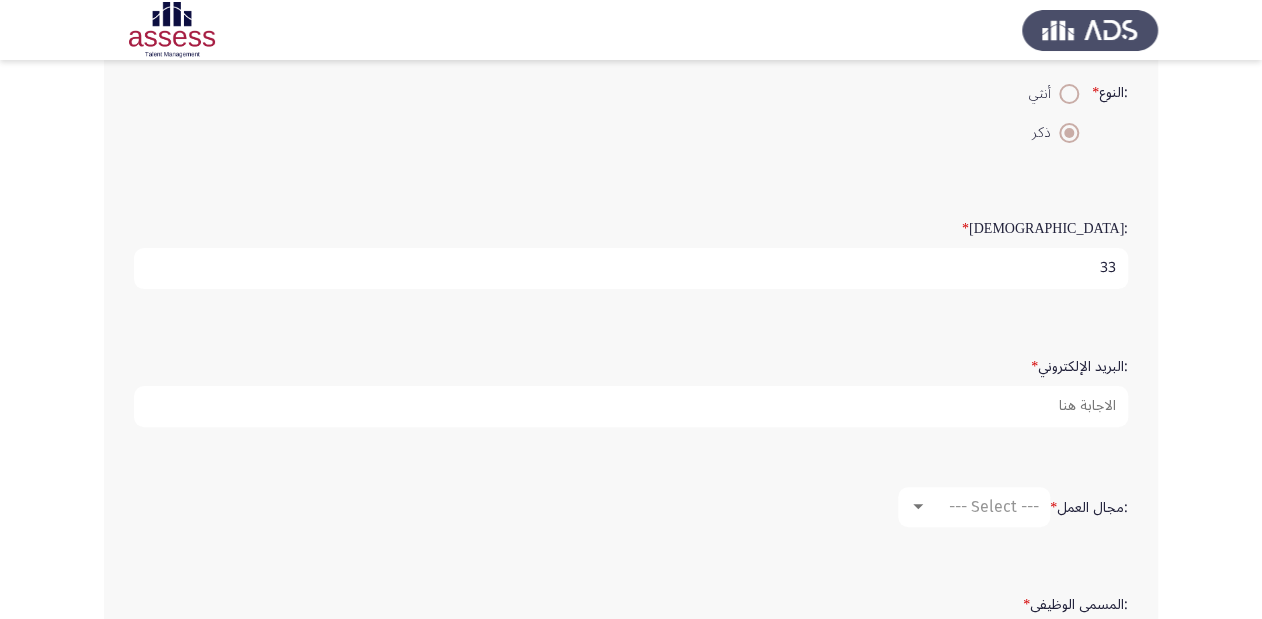 type on "33" 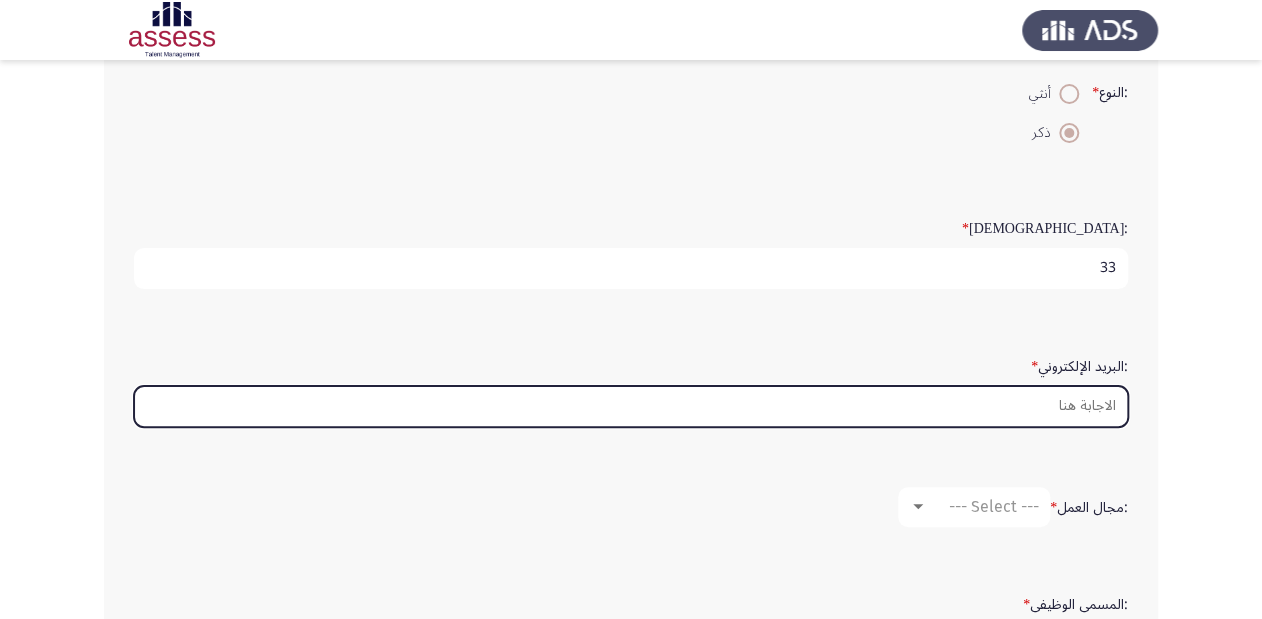 click on ":البريد الإلكتروني   *" at bounding box center [631, 406] 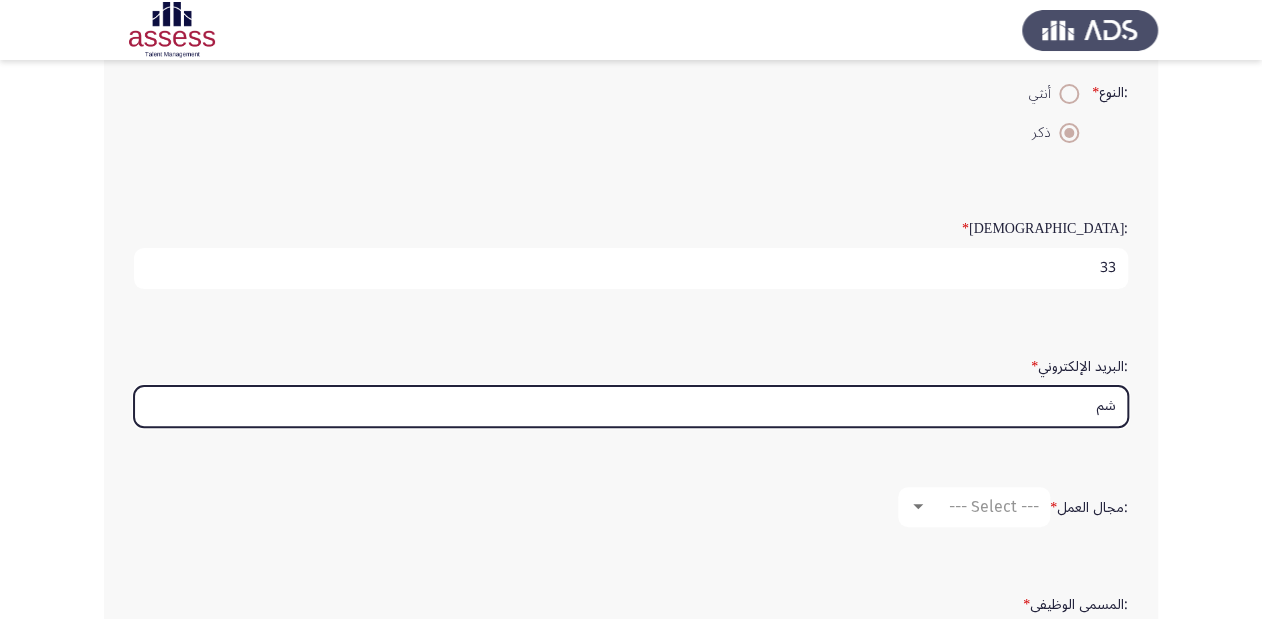 type on "ش" 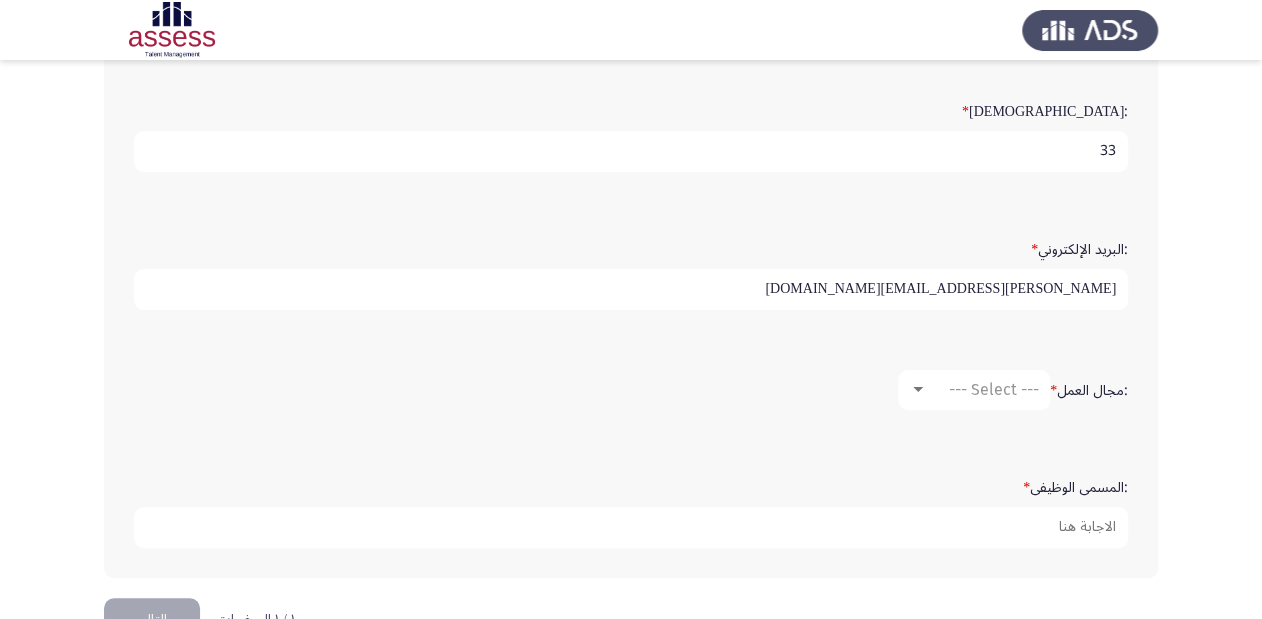 scroll, scrollTop: 560, scrollLeft: 0, axis: vertical 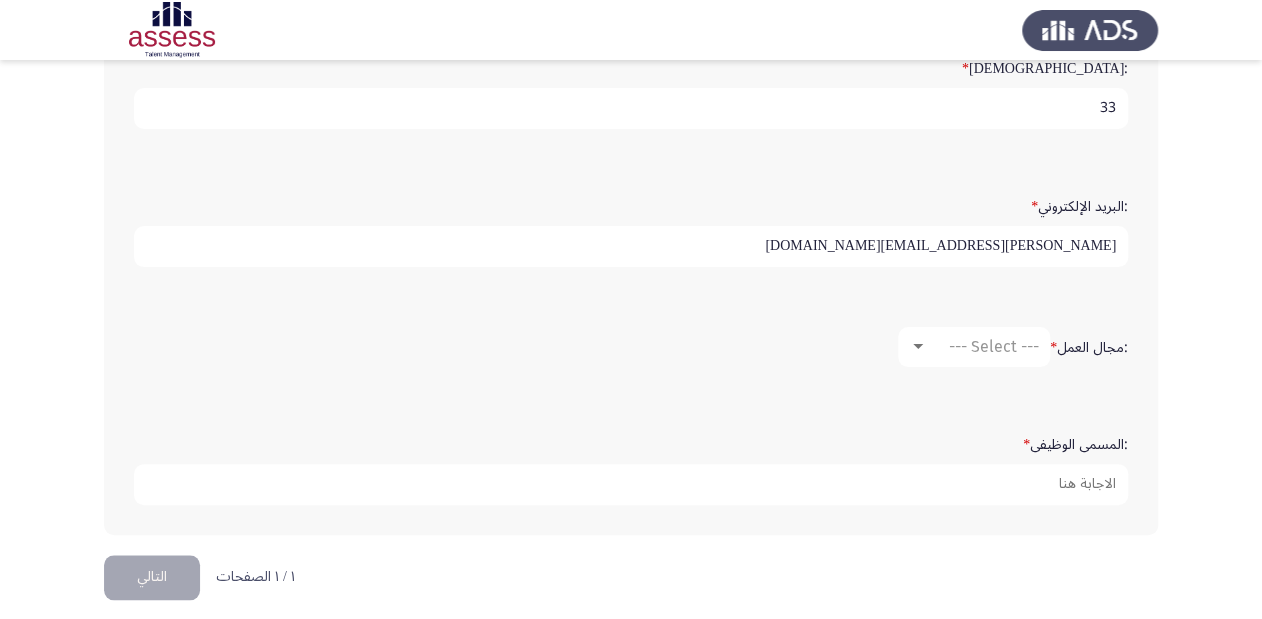 type on "[PERSON_NAME][EMAIL_ADDRESS][DOMAIN_NAME]" 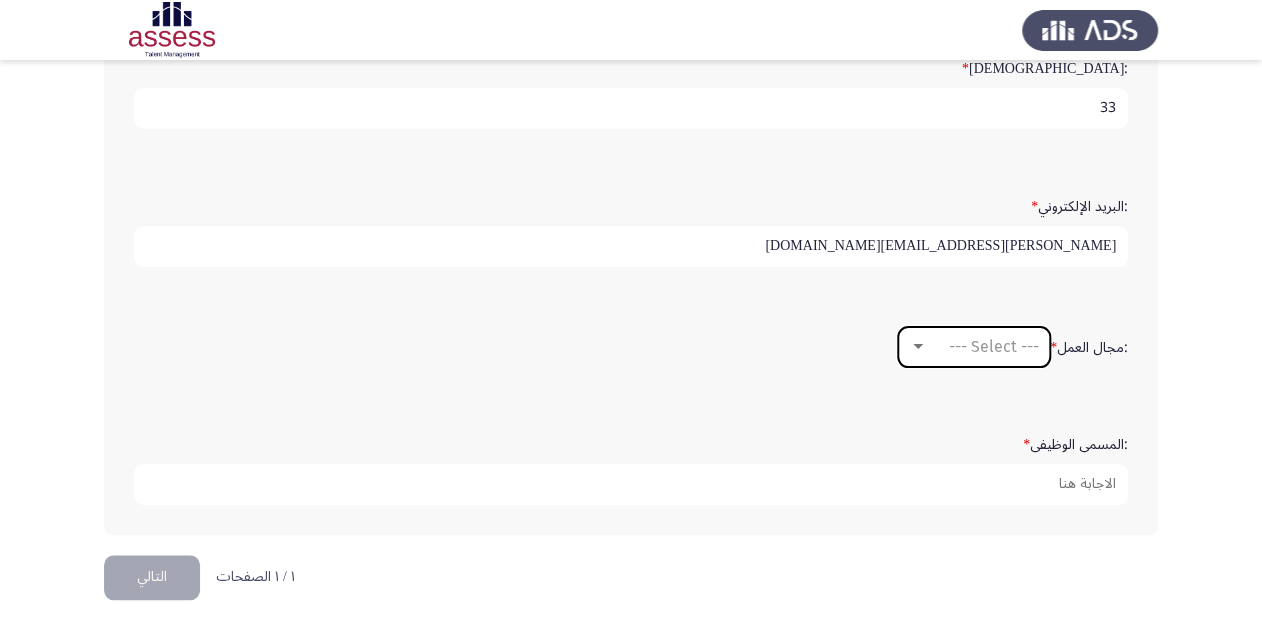click on "--- Select ---" at bounding box center [974, 347] 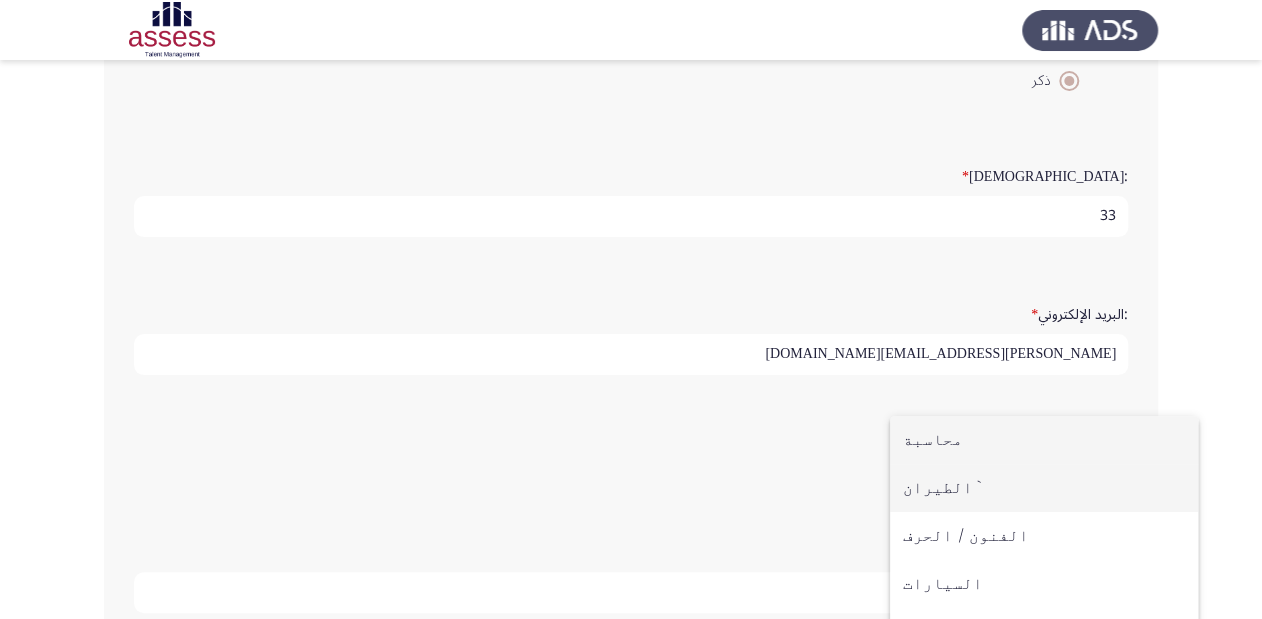 scroll, scrollTop: 480, scrollLeft: 0, axis: vertical 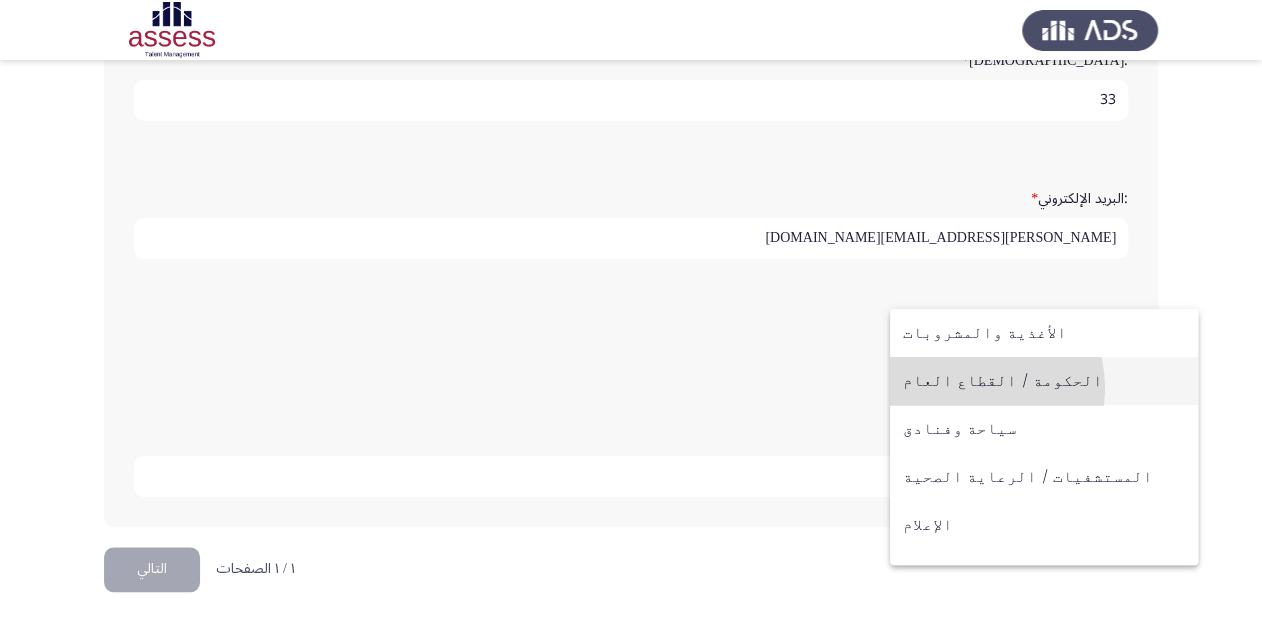 click on "الحكومة / القطاع العام" at bounding box center (1044, 381) 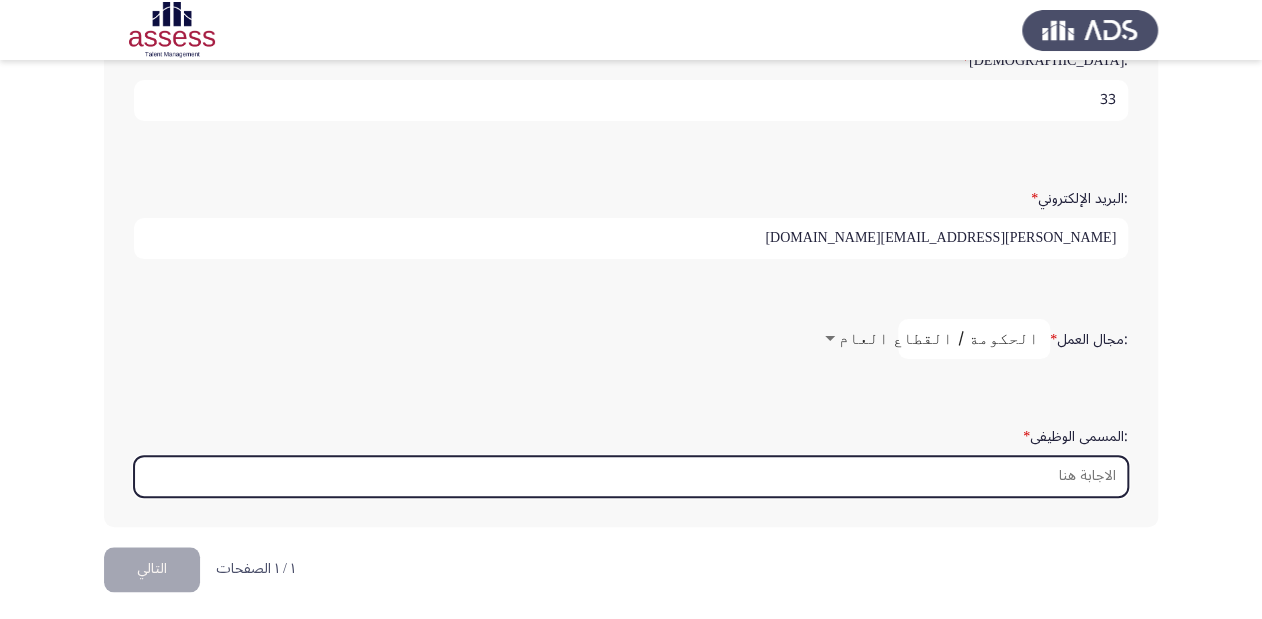 click on ":المسمى الوظيفى   *" at bounding box center [631, 476] 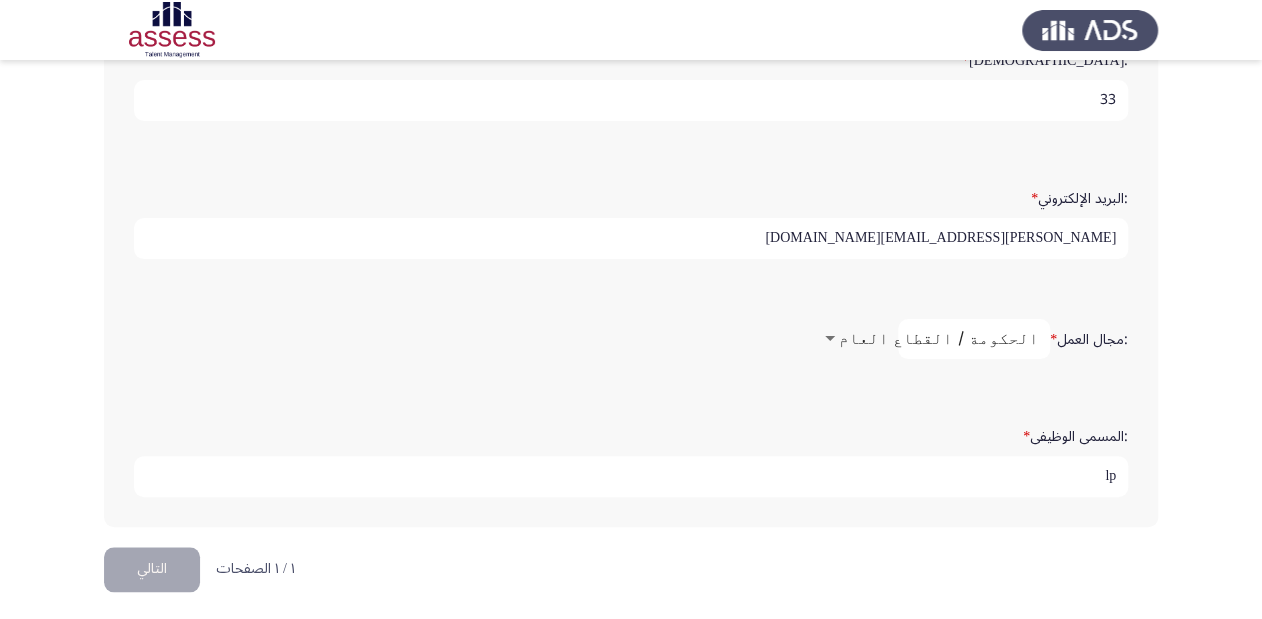 type on "l" 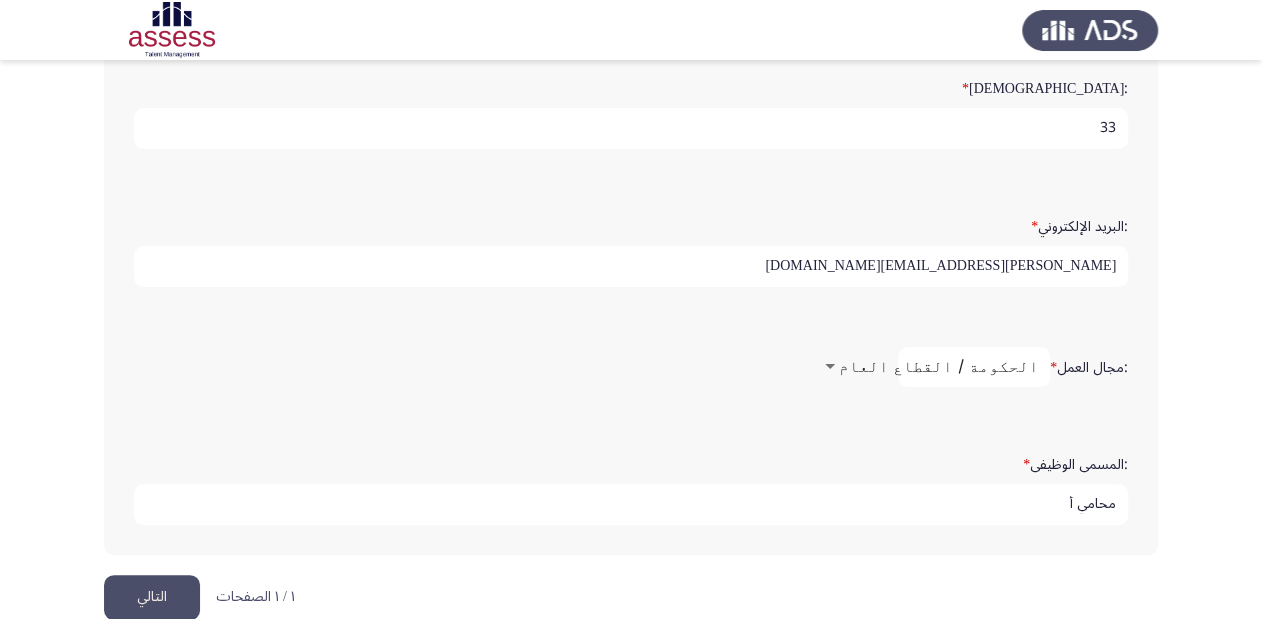 scroll, scrollTop: 568, scrollLeft: 0, axis: vertical 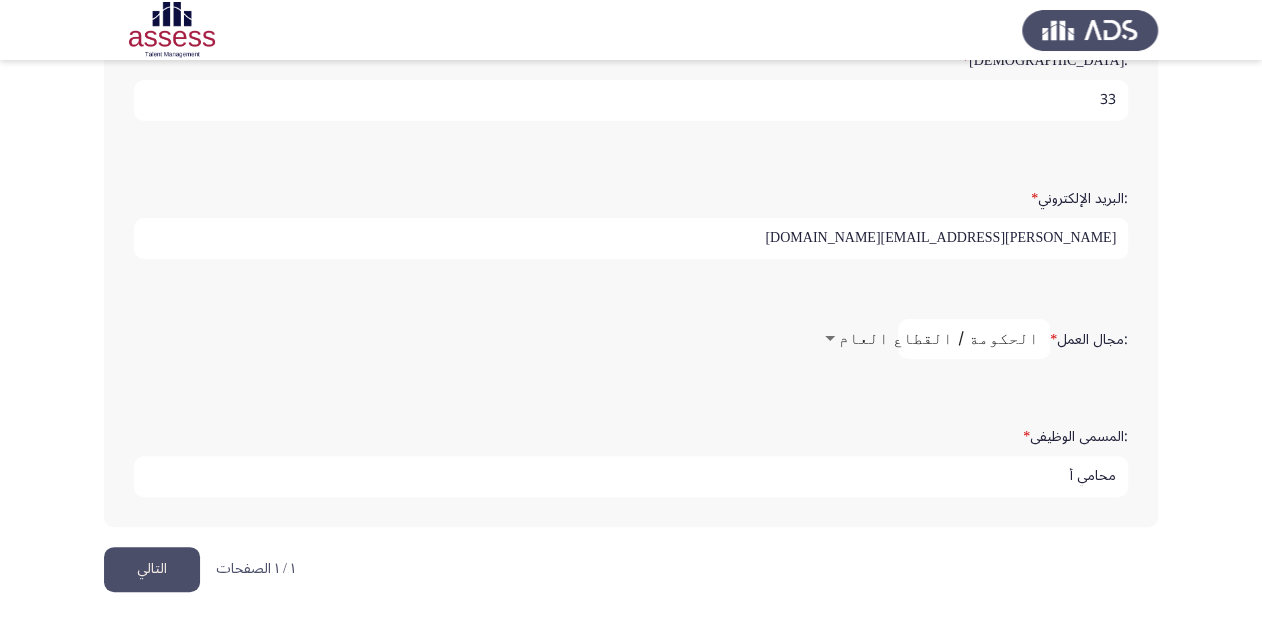type on "محامي أ" 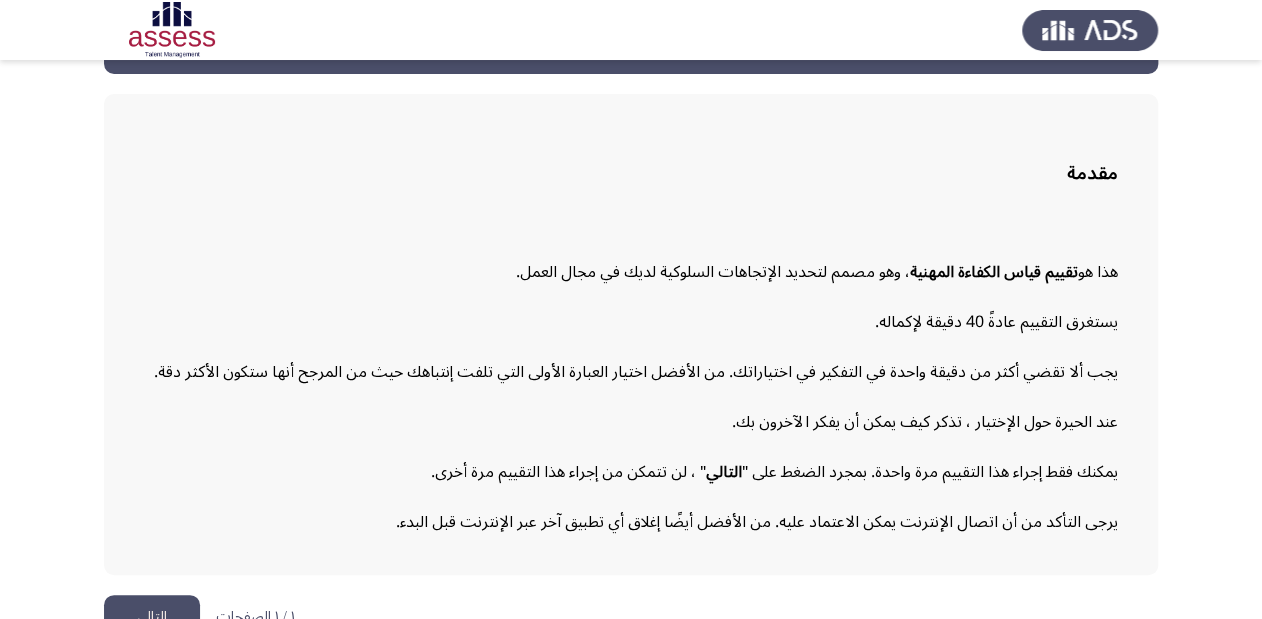 scroll, scrollTop: 111, scrollLeft: 0, axis: vertical 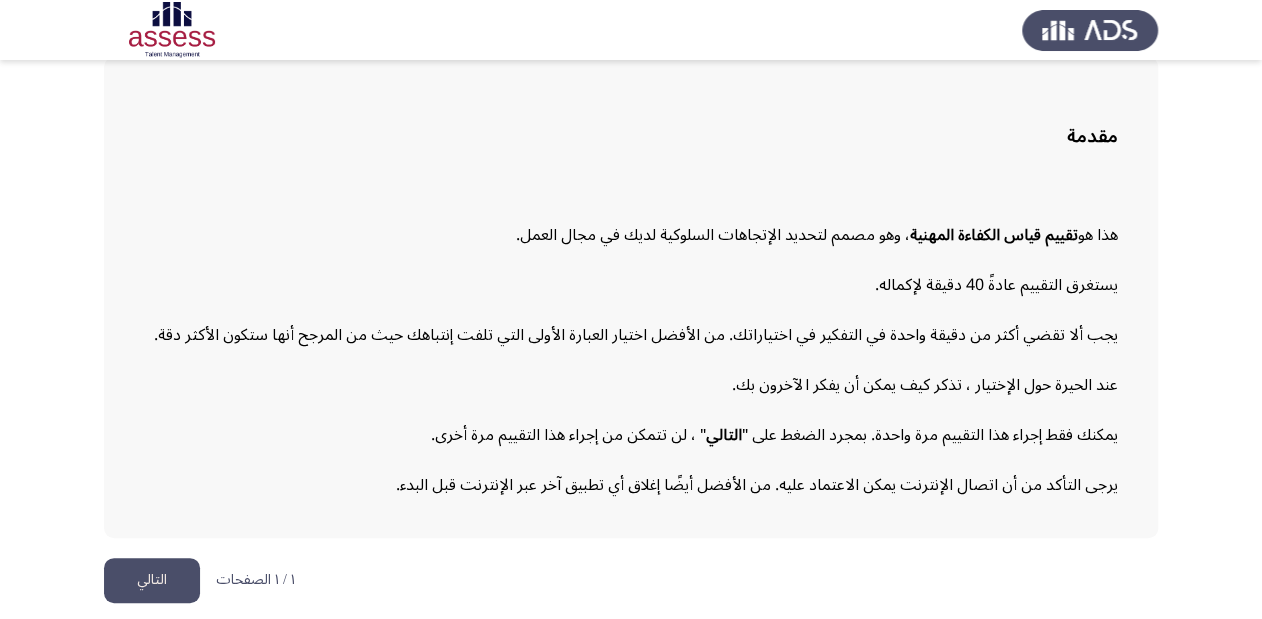 click on "التالي" 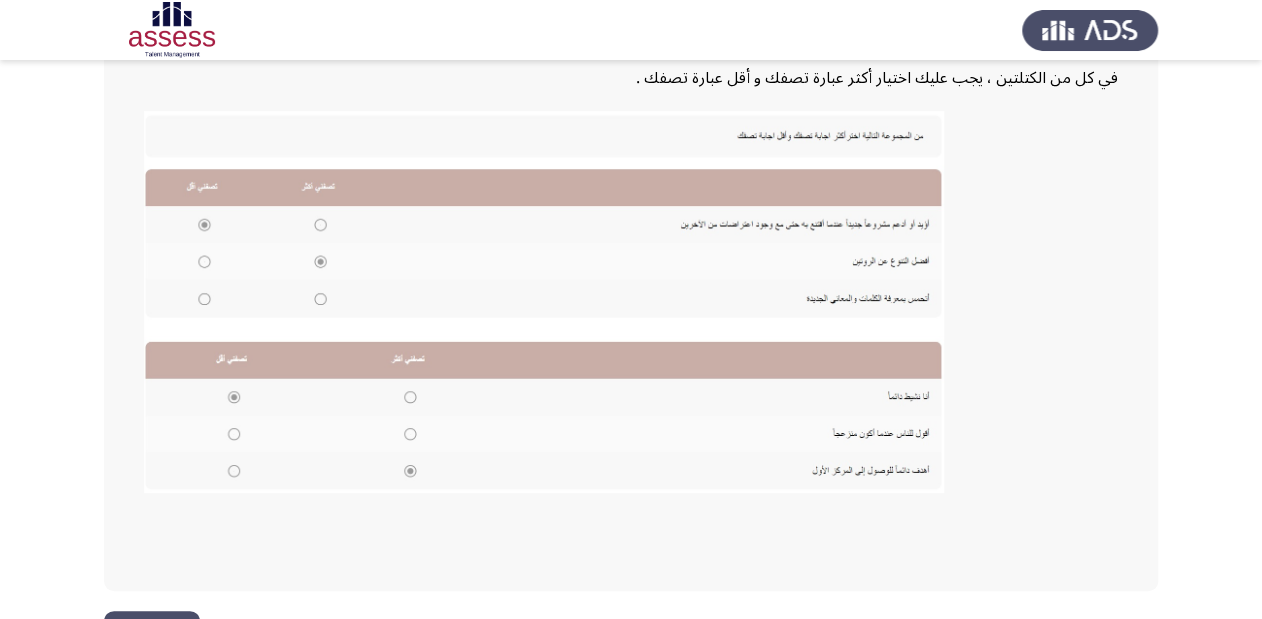 scroll, scrollTop: 454, scrollLeft: 0, axis: vertical 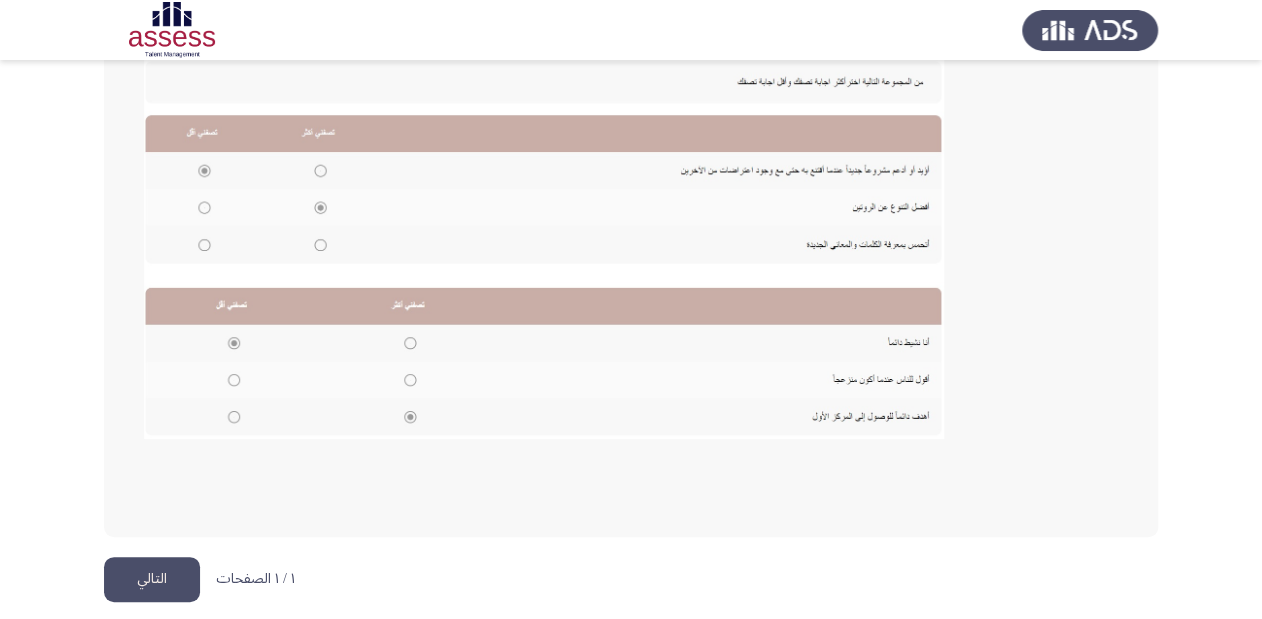 click on "التالي" 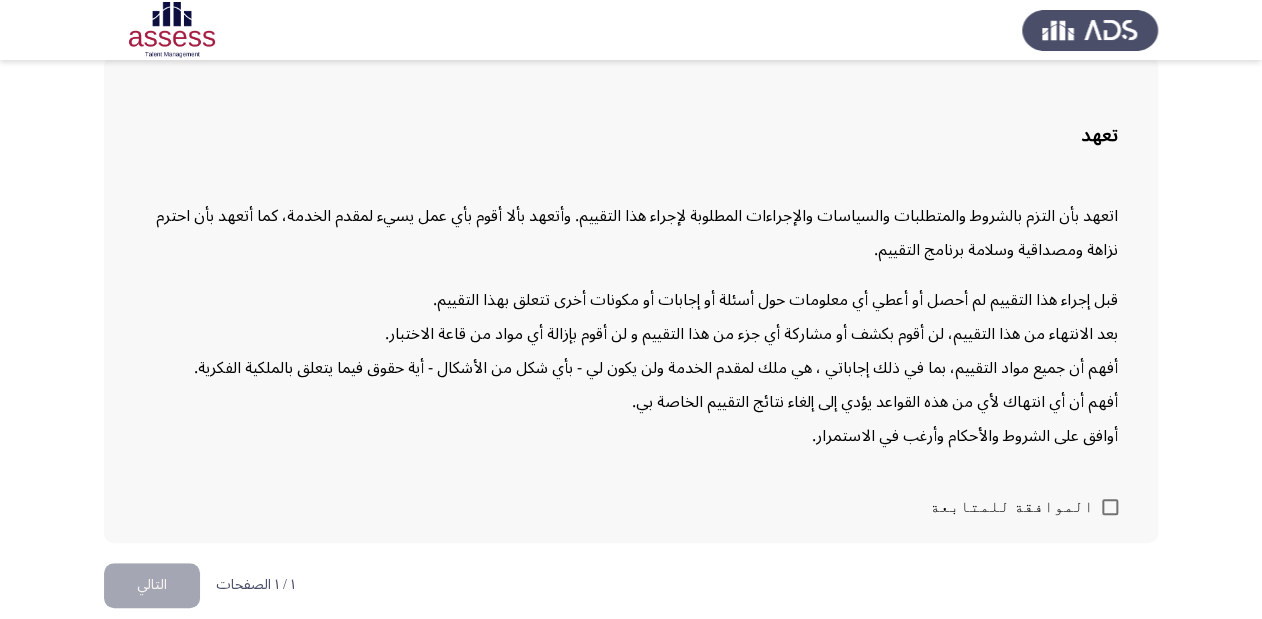 scroll, scrollTop: 116, scrollLeft: 0, axis: vertical 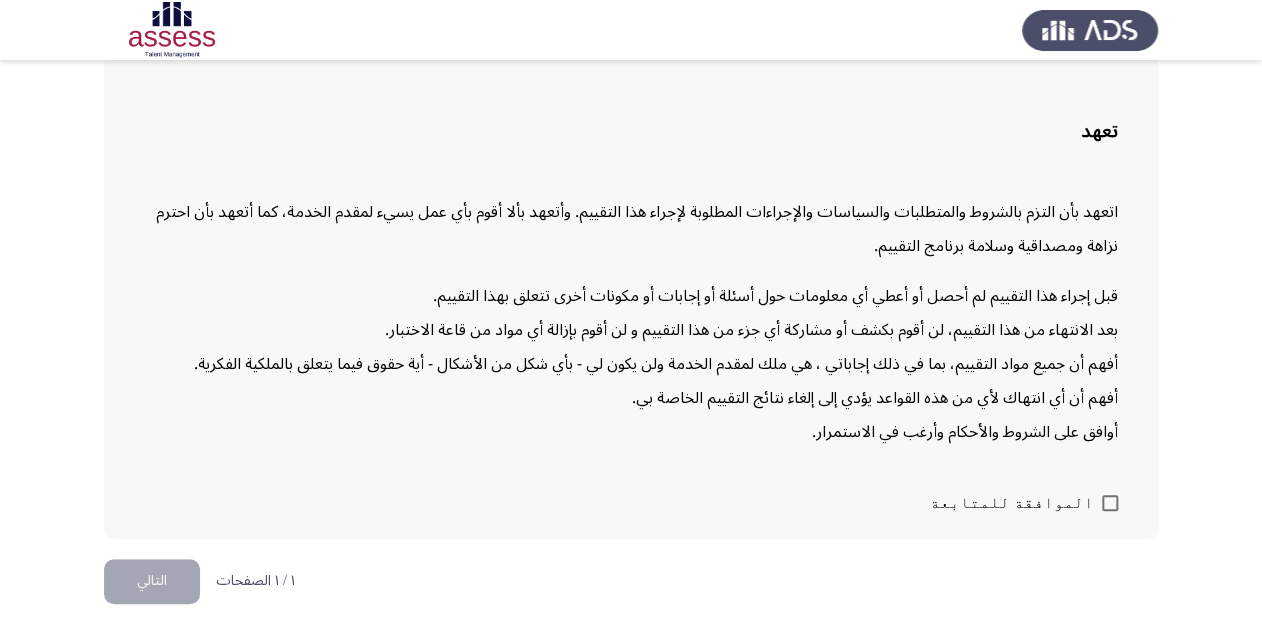 click at bounding box center (1110, 503) 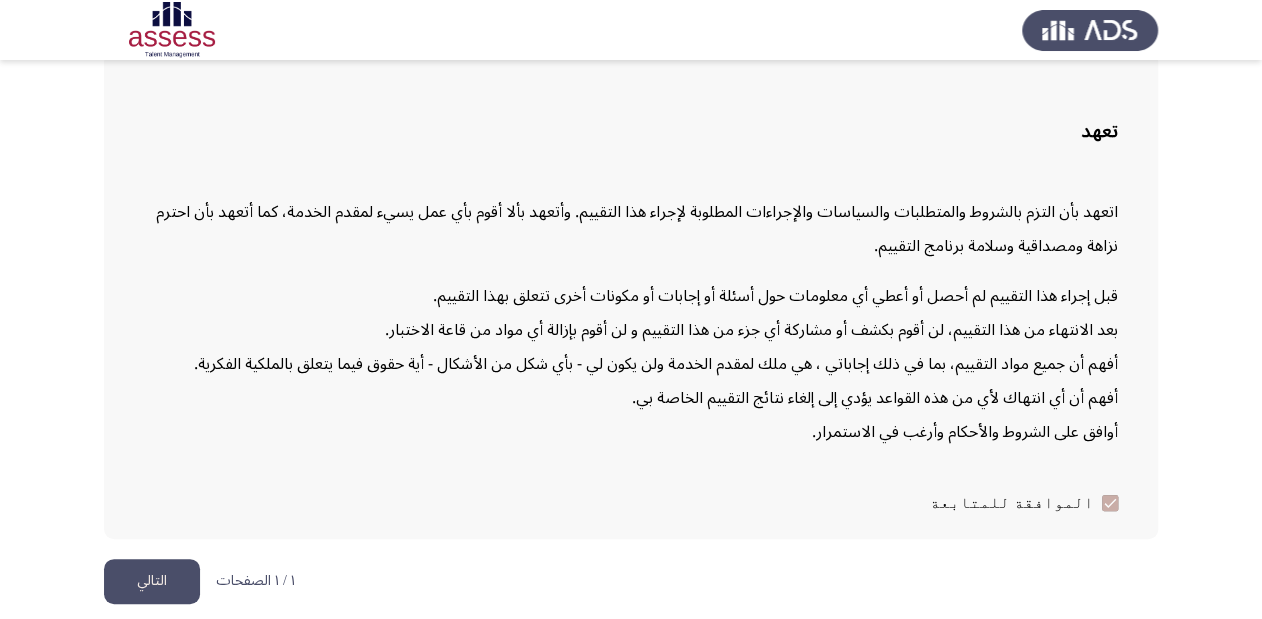 click on "التالي" 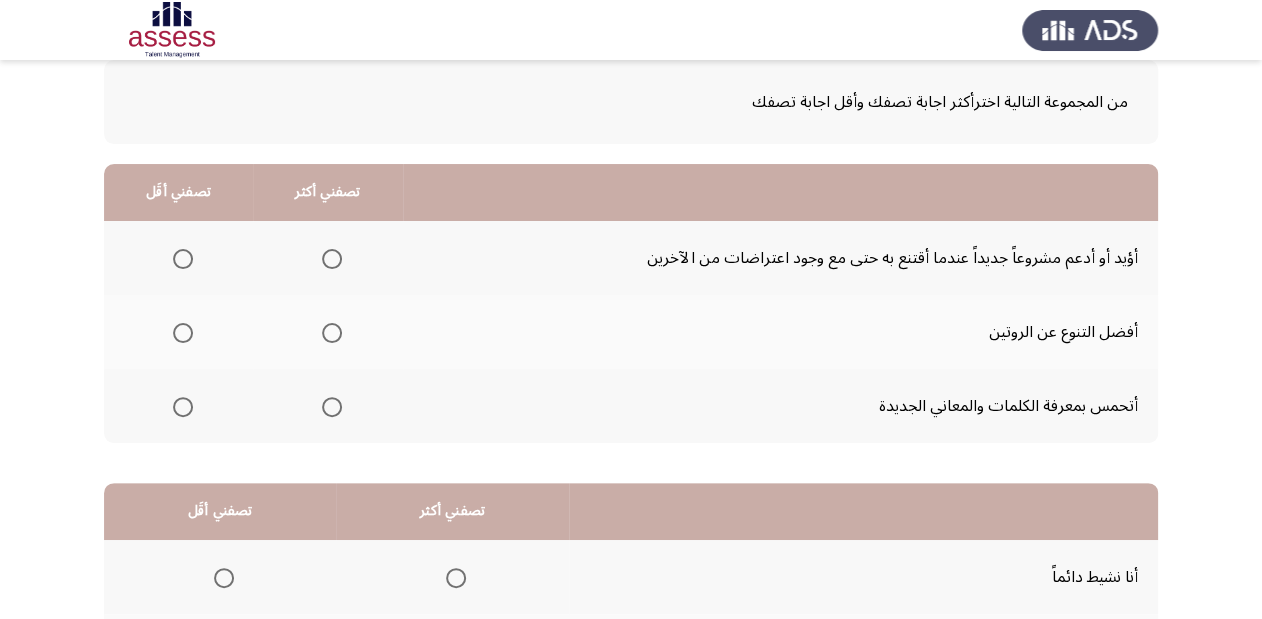scroll, scrollTop: 80, scrollLeft: 0, axis: vertical 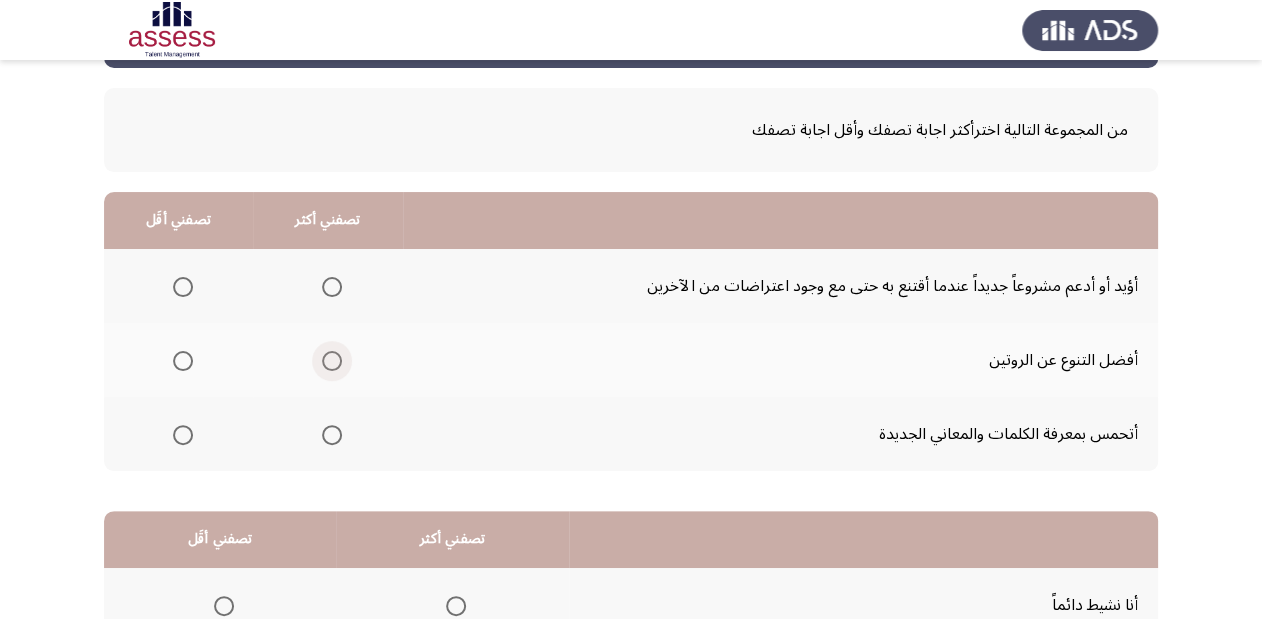click at bounding box center (332, 361) 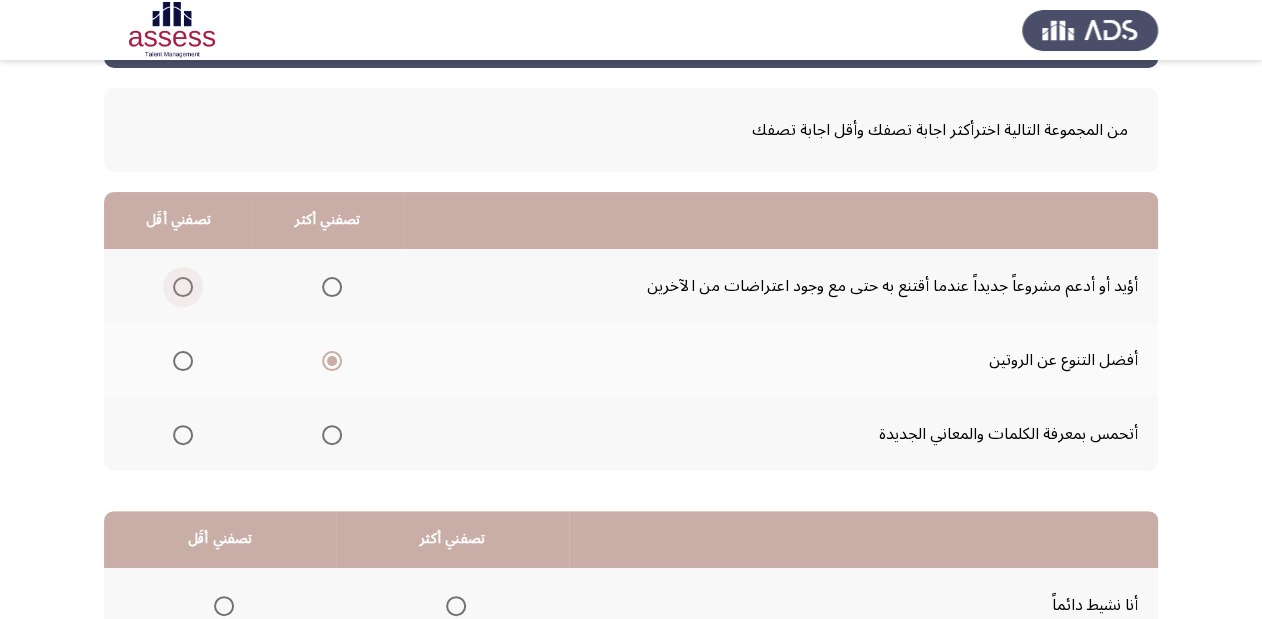 click at bounding box center (183, 287) 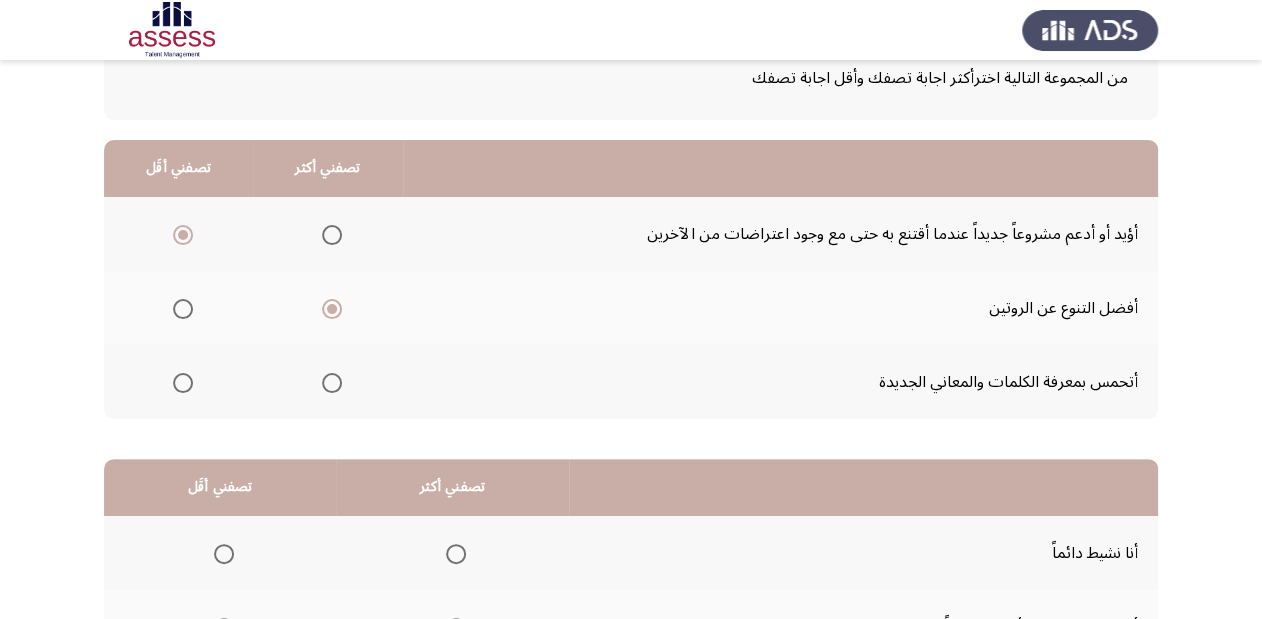 scroll, scrollTop: 160, scrollLeft: 0, axis: vertical 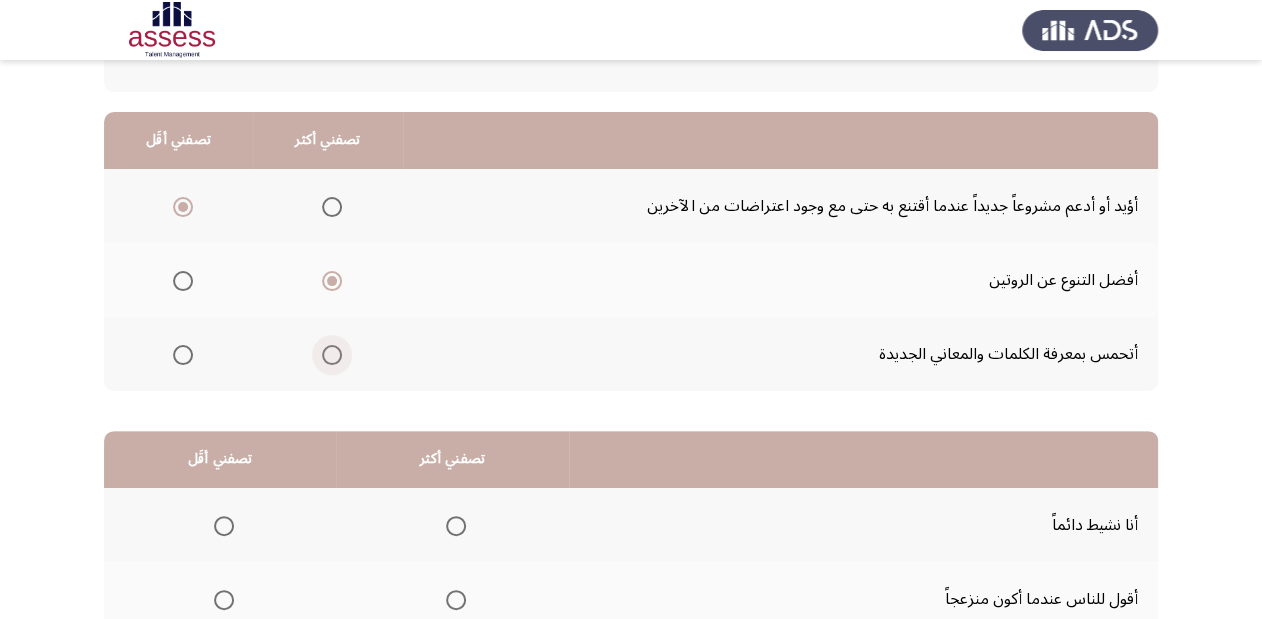 click at bounding box center [332, 355] 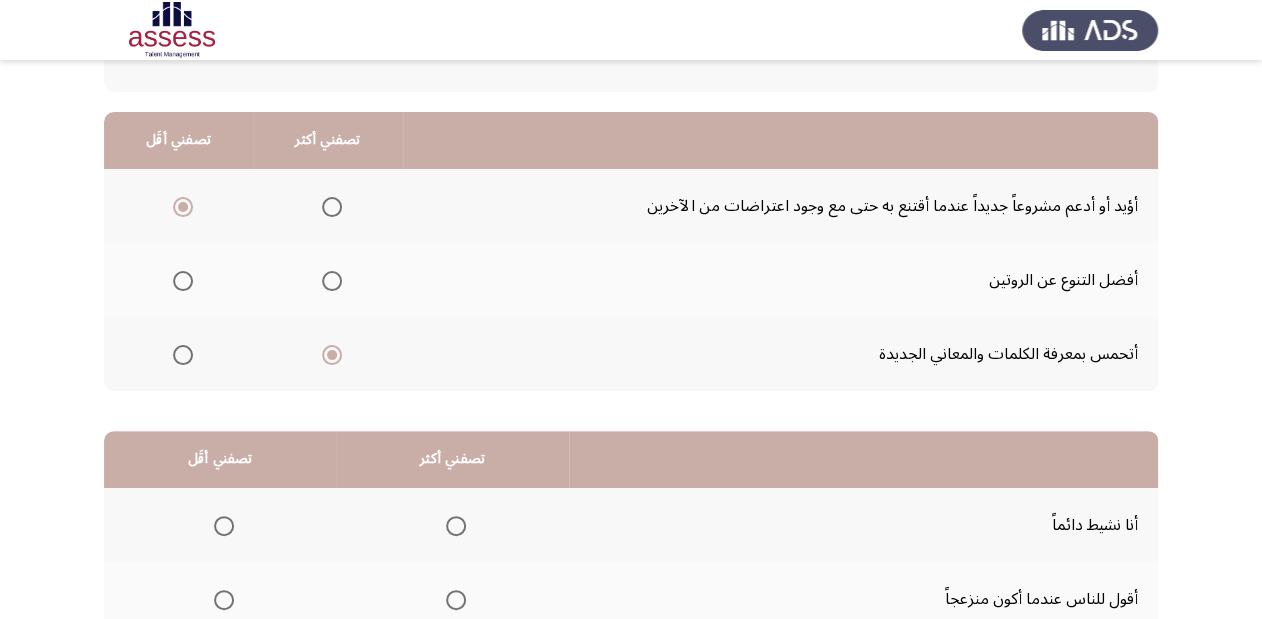 drag, startPoint x: 322, startPoint y: 289, endPoint x: 340, endPoint y: 264, distance: 30.805843 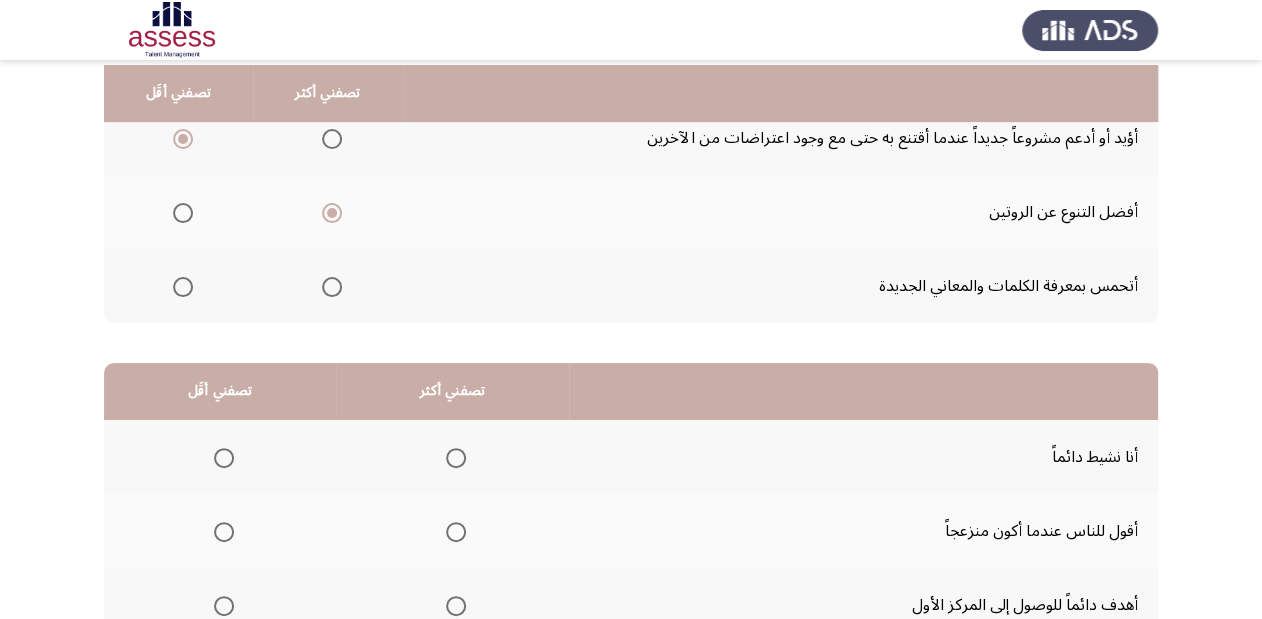 scroll, scrollTop: 308, scrollLeft: 0, axis: vertical 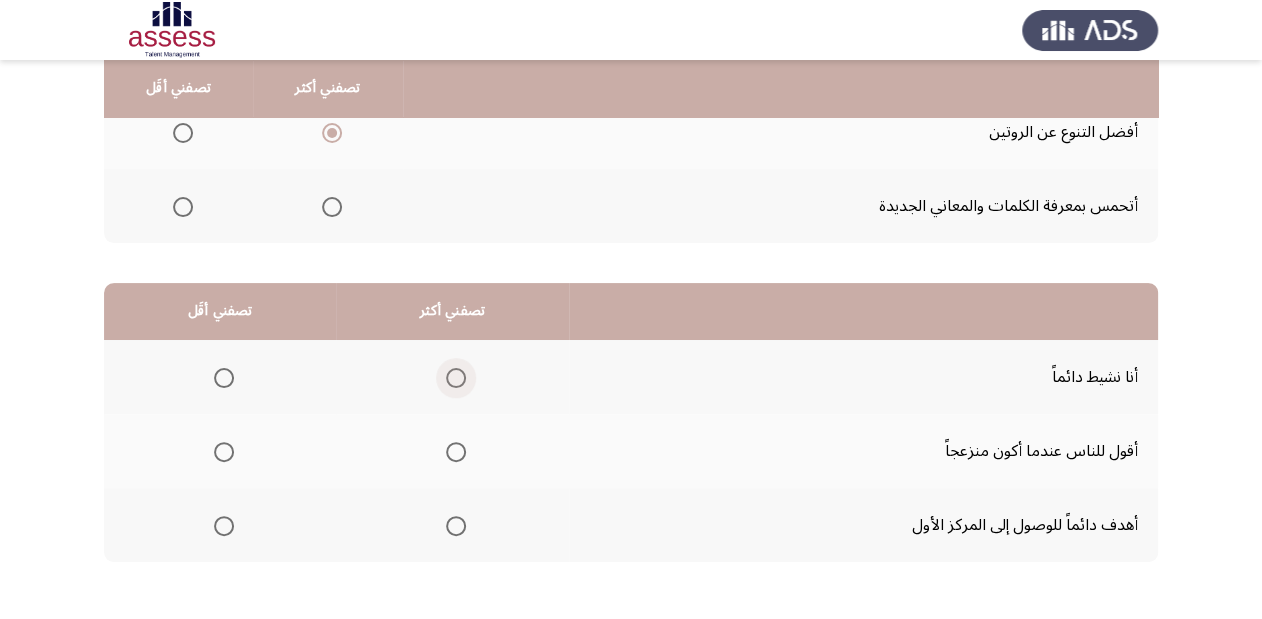 click at bounding box center [456, 378] 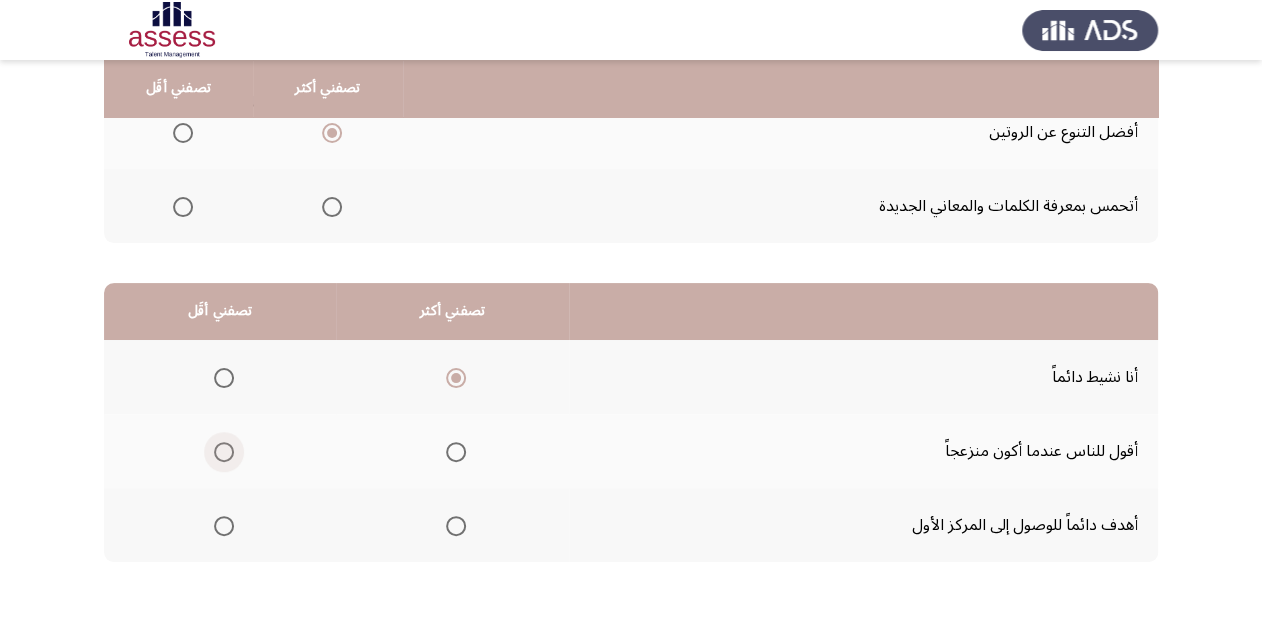 click at bounding box center (224, 452) 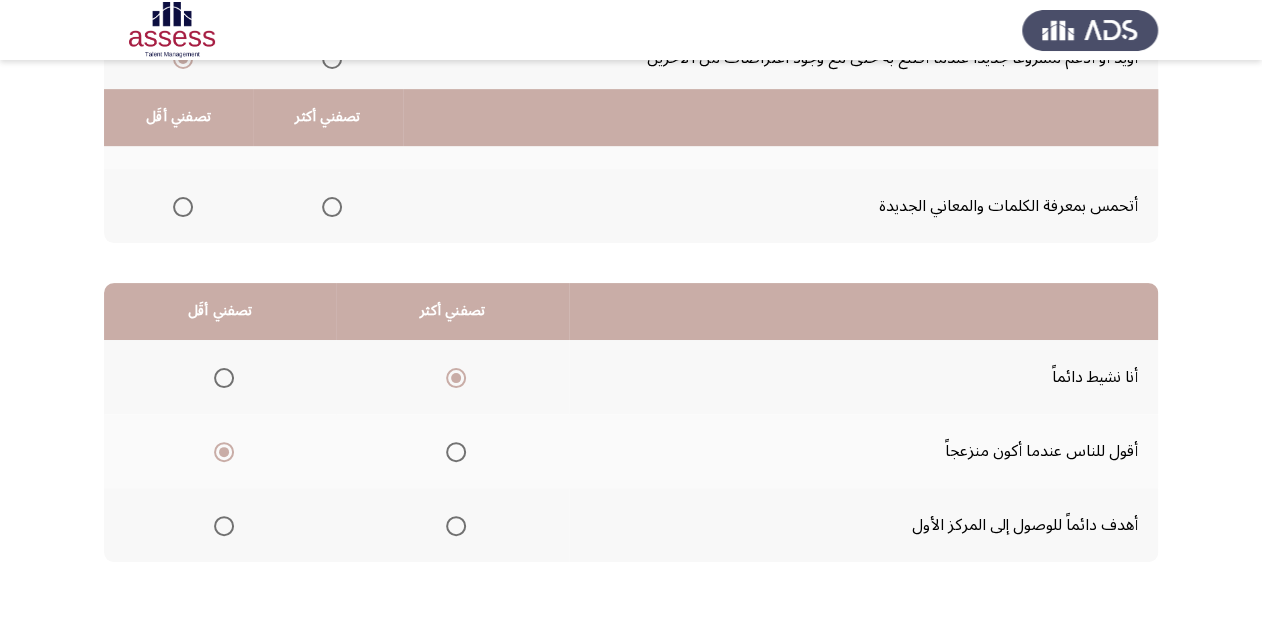 scroll, scrollTop: 388, scrollLeft: 0, axis: vertical 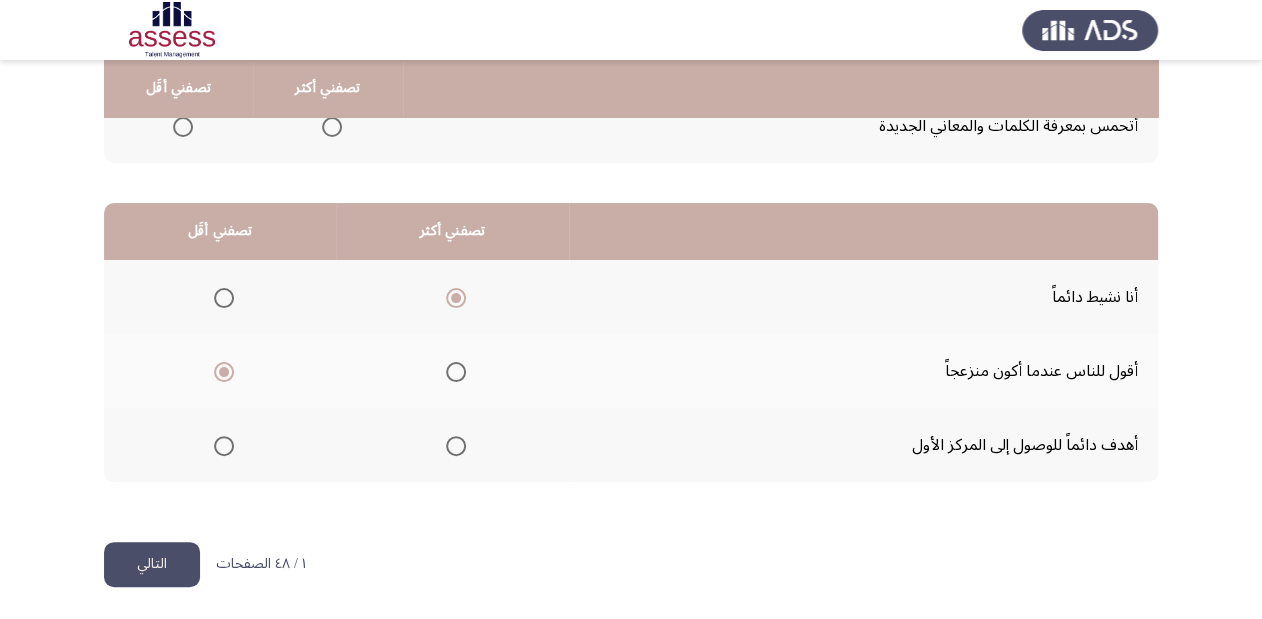 click on "التالي" 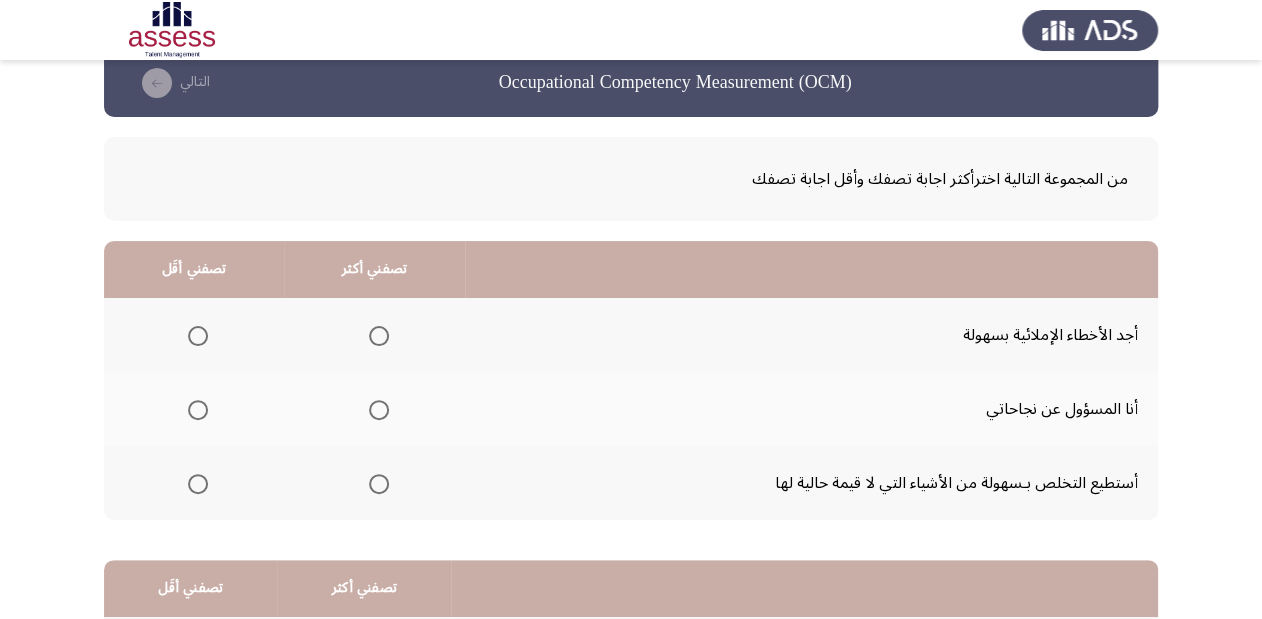scroll, scrollTop: 80, scrollLeft: 0, axis: vertical 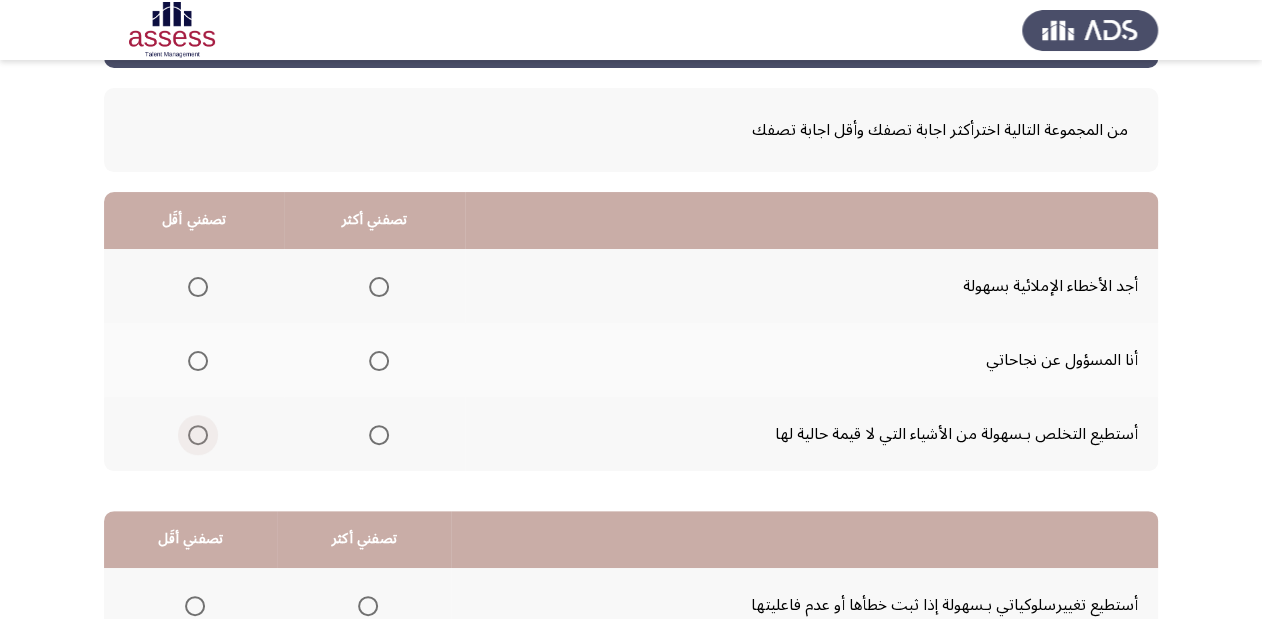 click at bounding box center (198, 435) 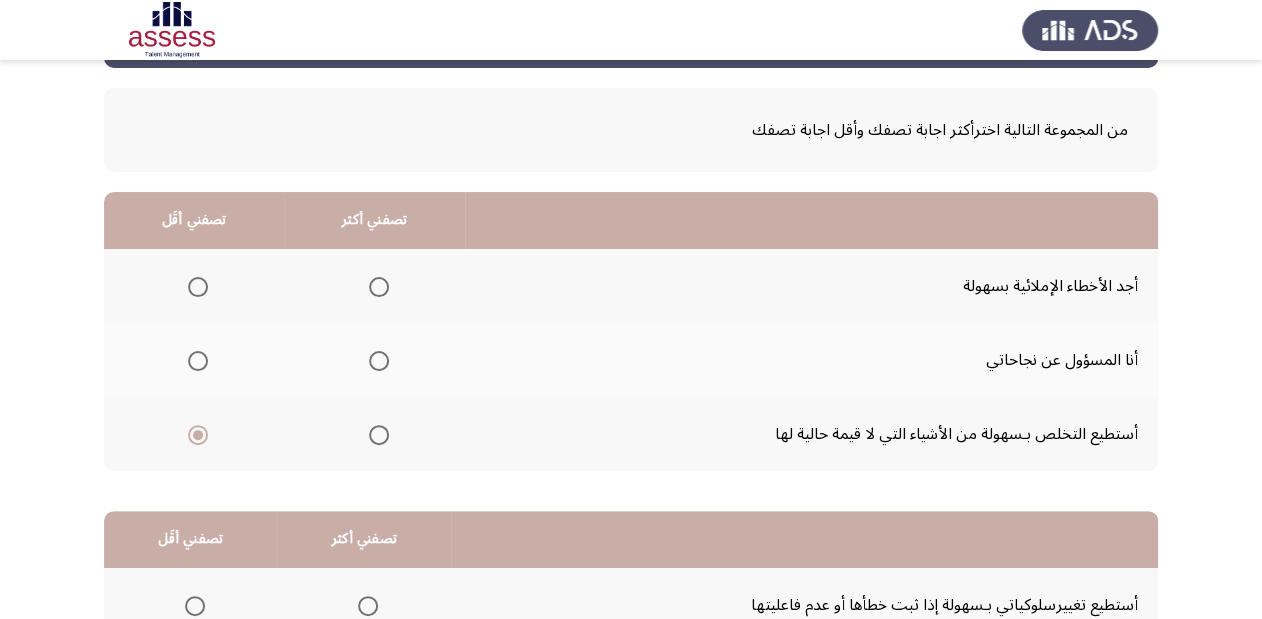 click at bounding box center [379, 361] 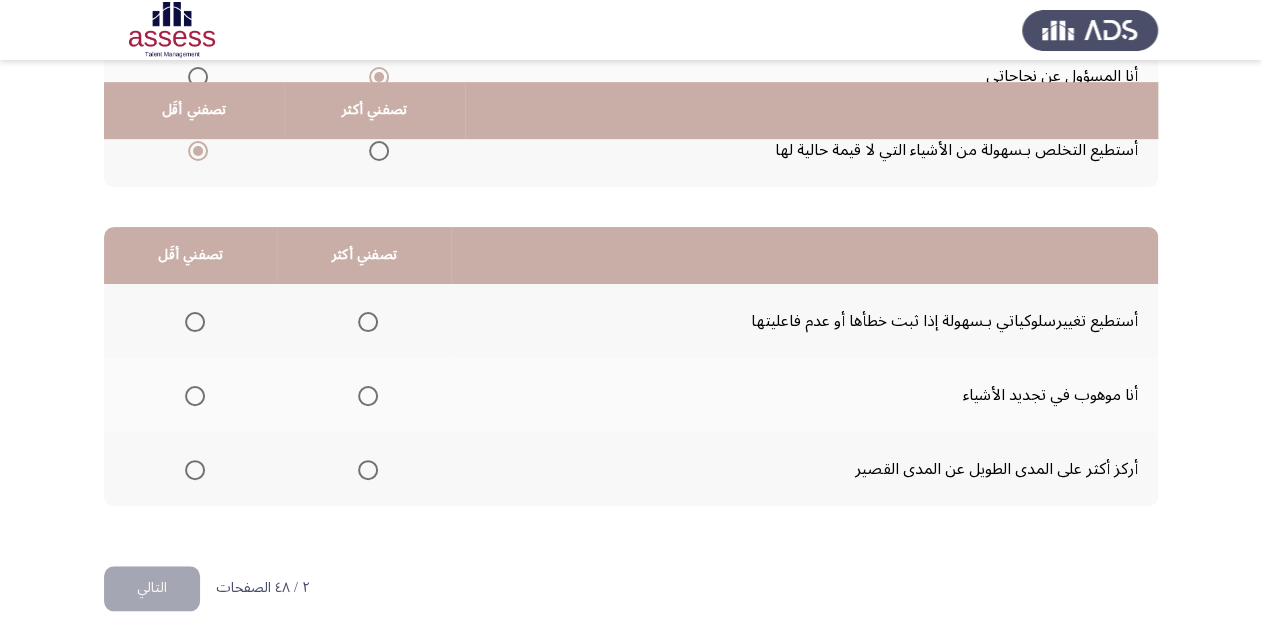 scroll, scrollTop: 388, scrollLeft: 0, axis: vertical 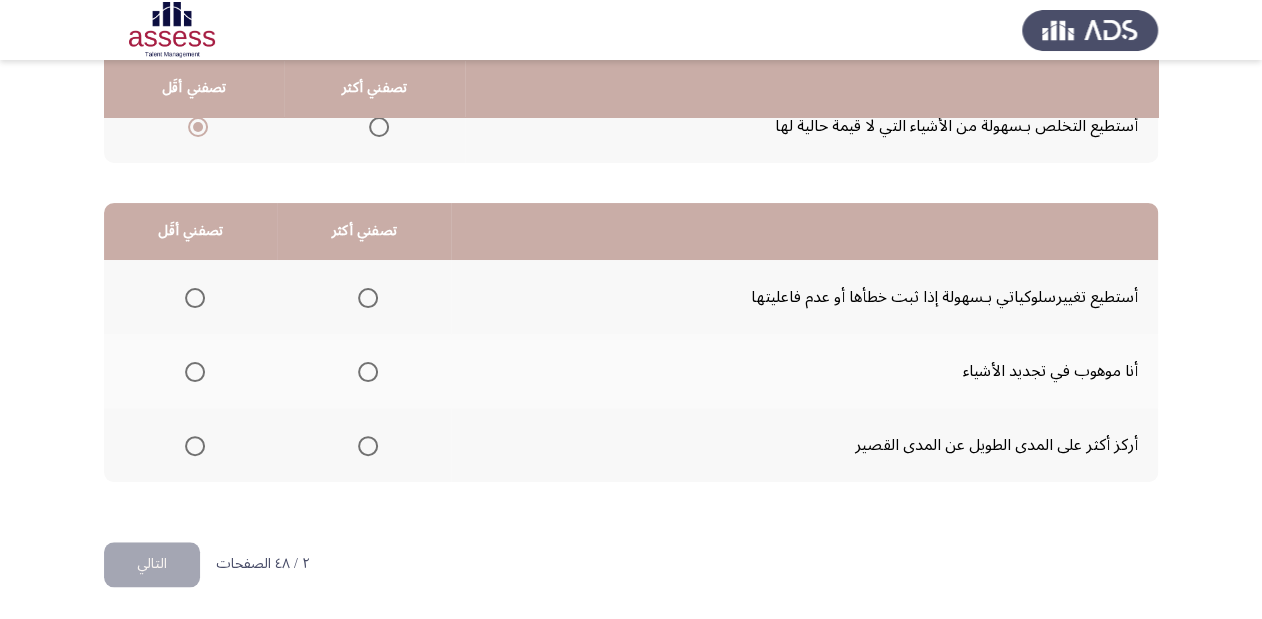 click at bounding box center [368, 372] 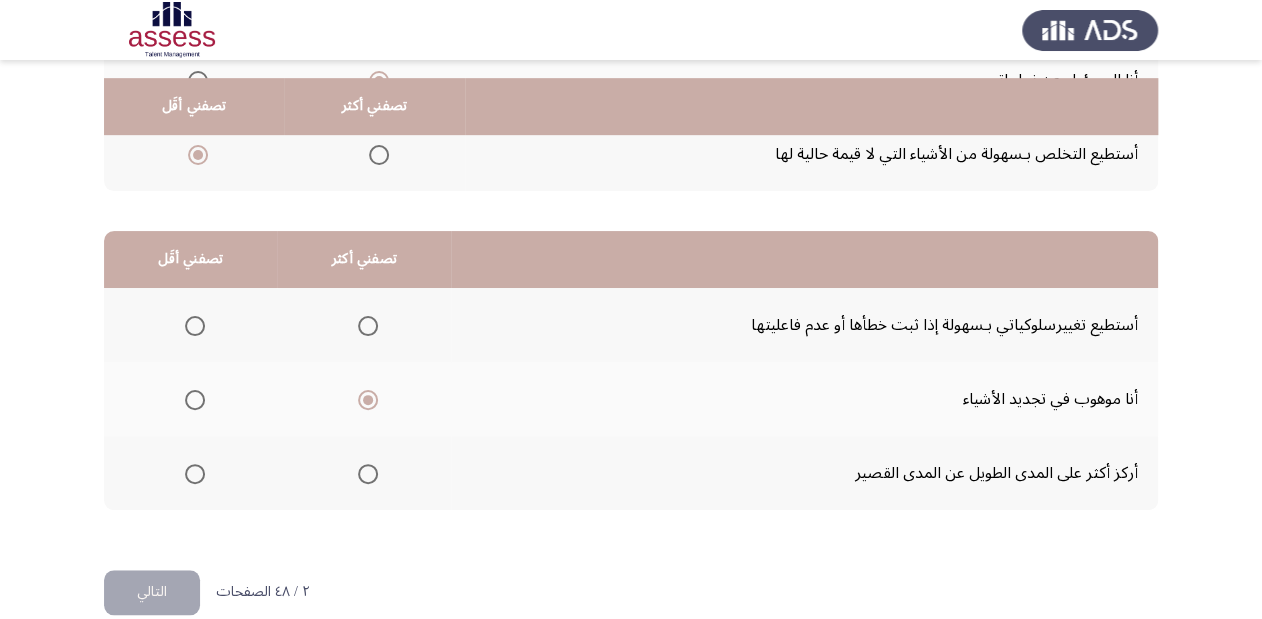 scroll, scrollTop: 388, scrollLeft: 0, axis: vertical 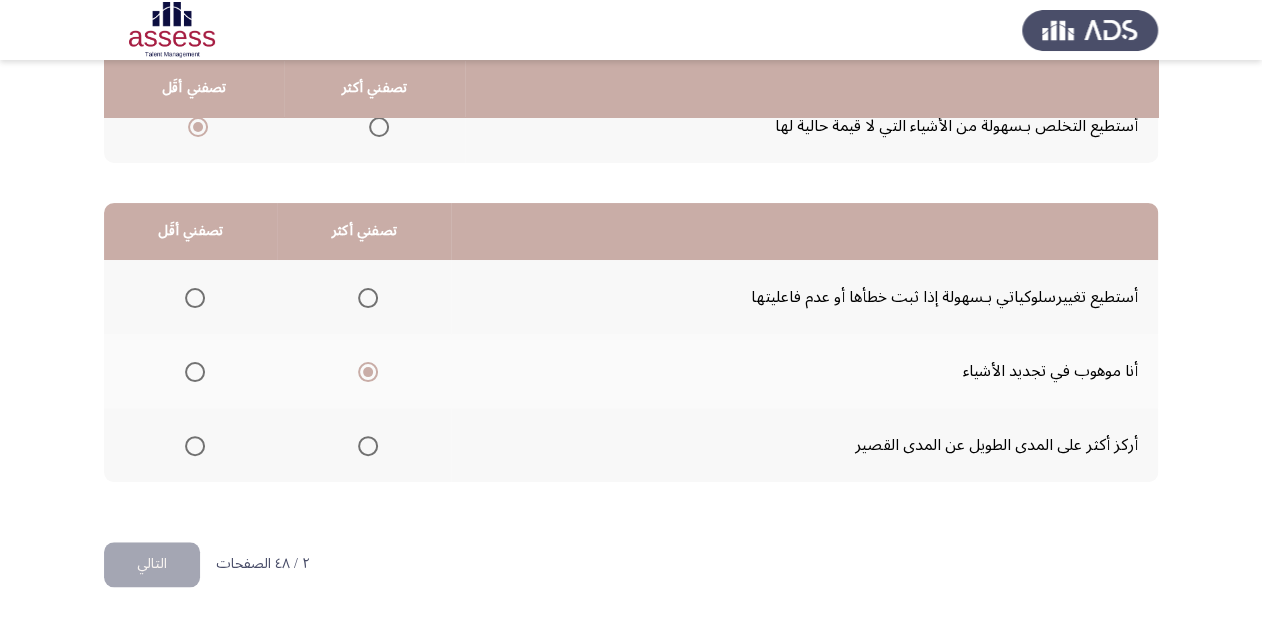 click at bounding box center [195, 446] 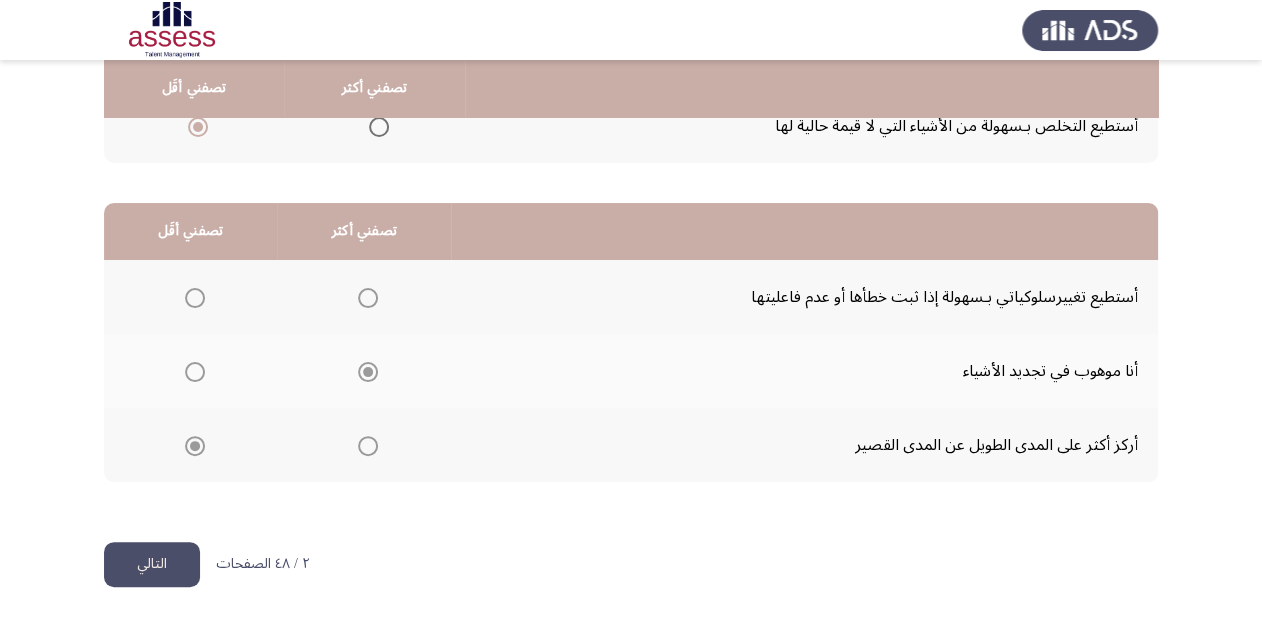 click on "التالي" 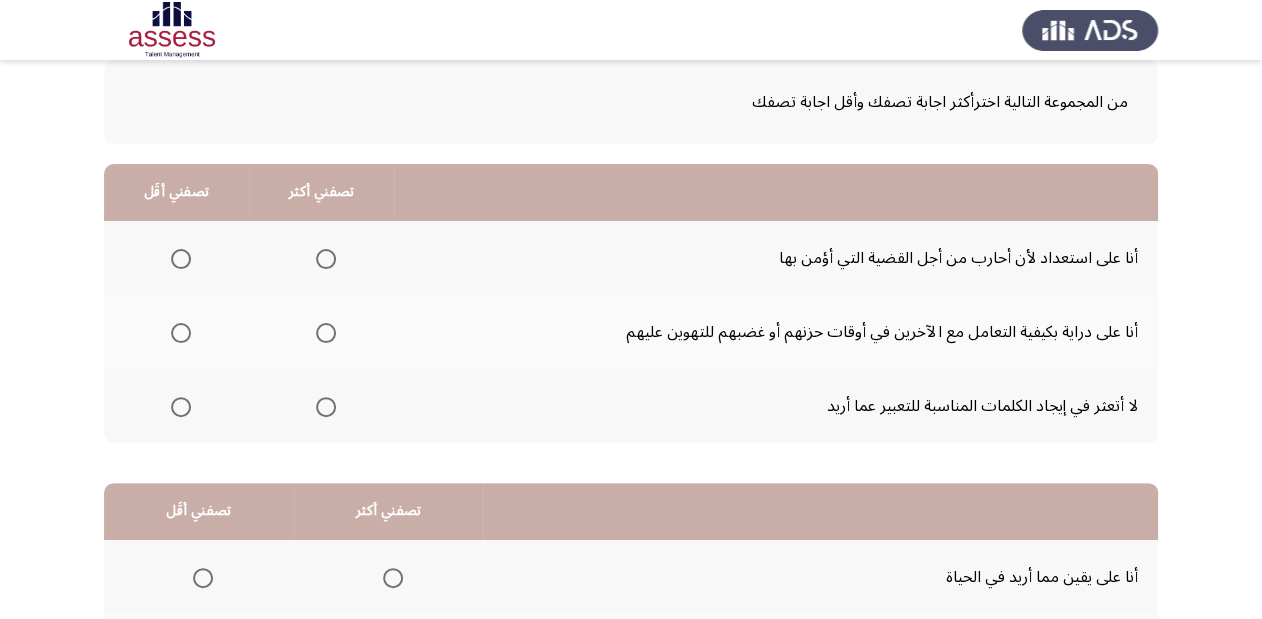 scroll, scrollTop: 80, scrollLeft: 0, axis: vertical 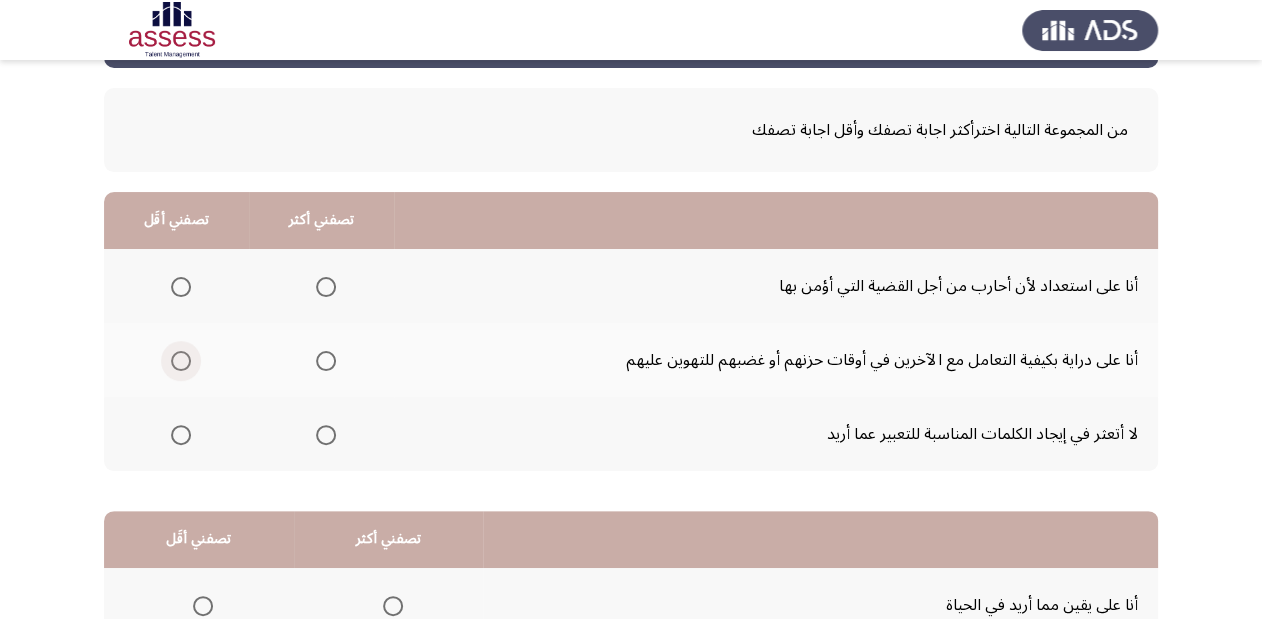 click at bounding box center [181, 361] 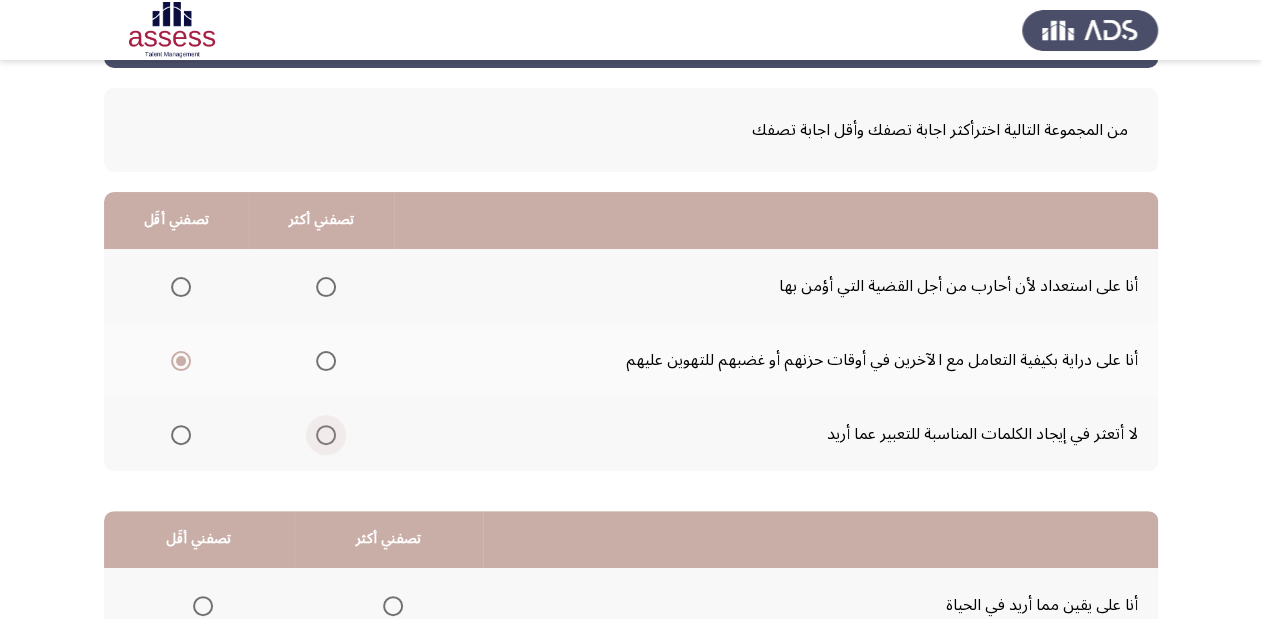 click at bounding box center (326, 435) 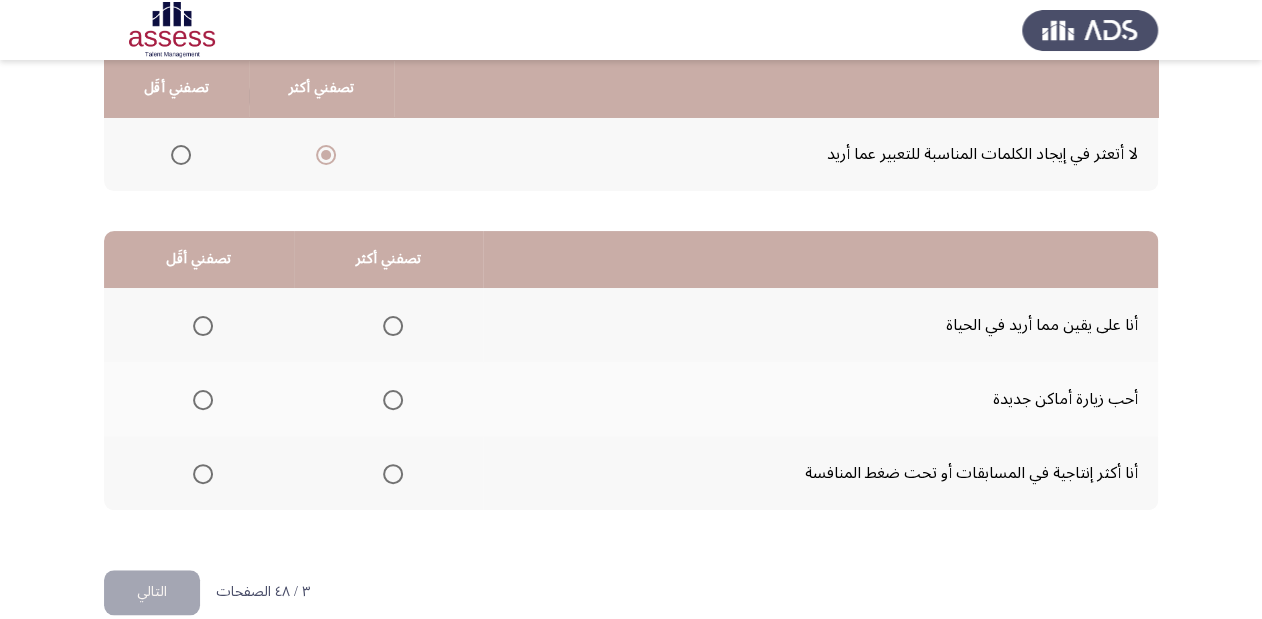 scroll, scrollTop: 388, scrollLeft: 0, axis: vertical 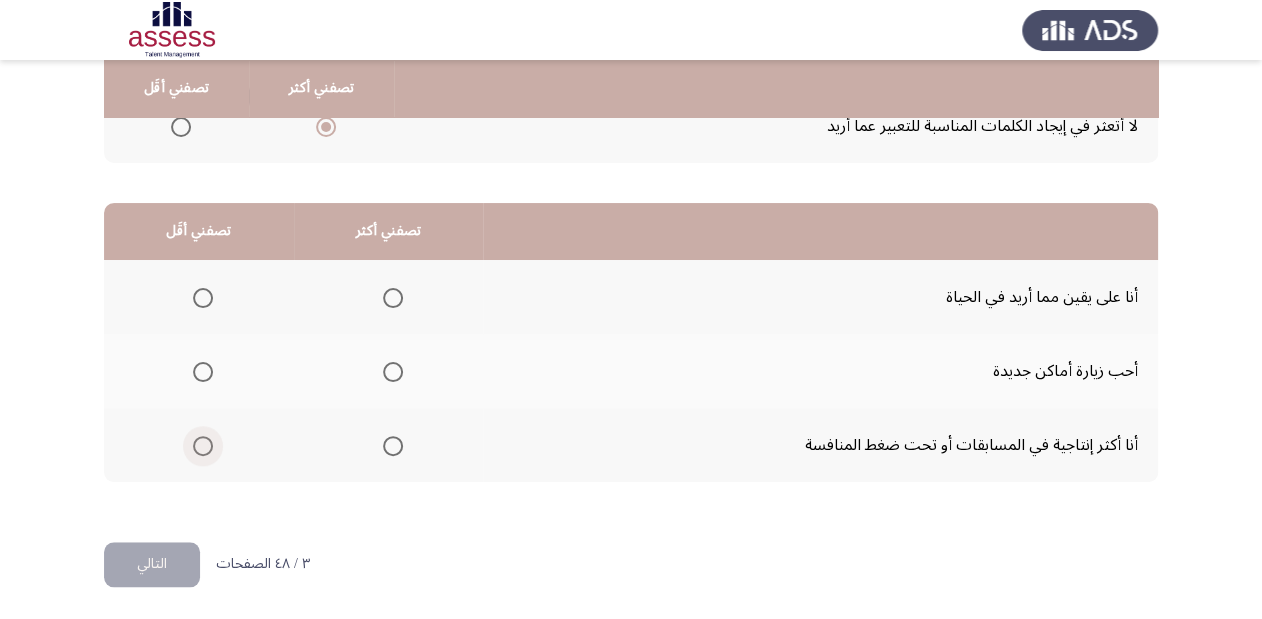 click at bounding box center [203, 446] 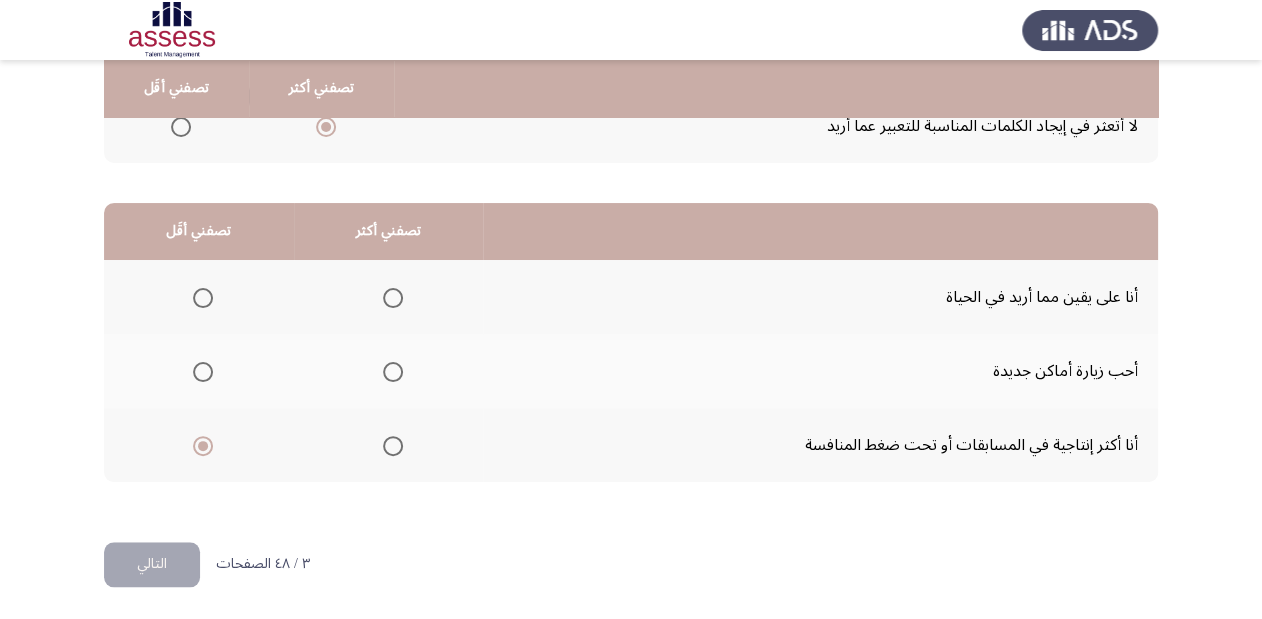 click at bounding box center [393, 298] 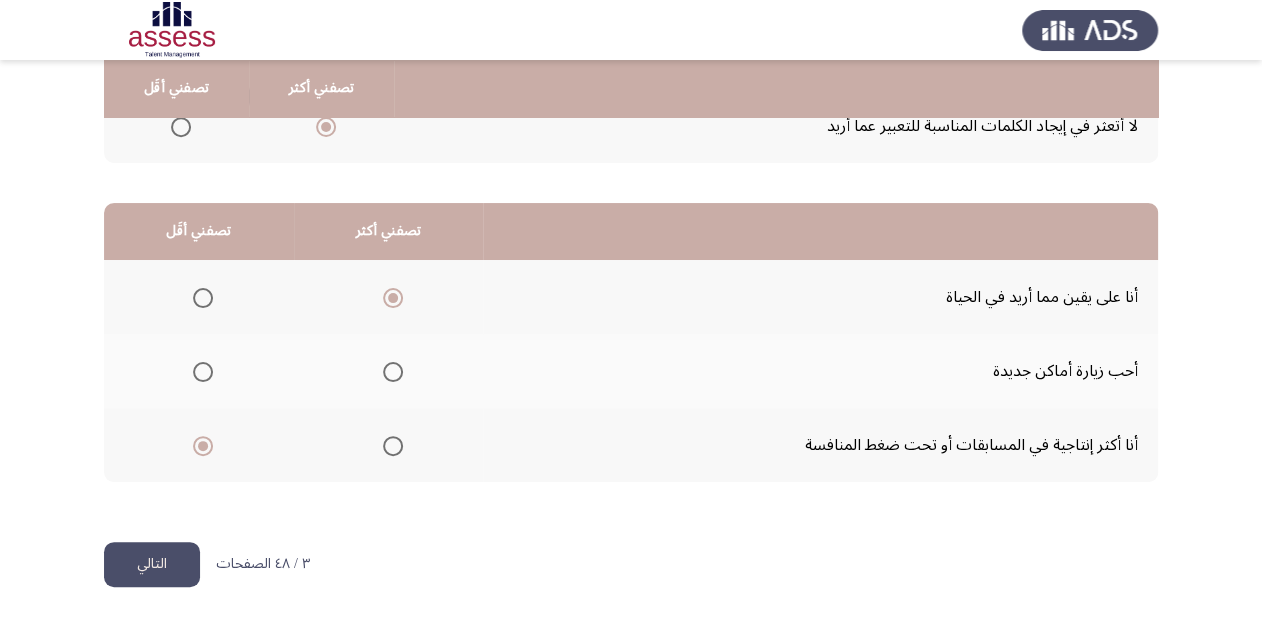 click on "التالي" 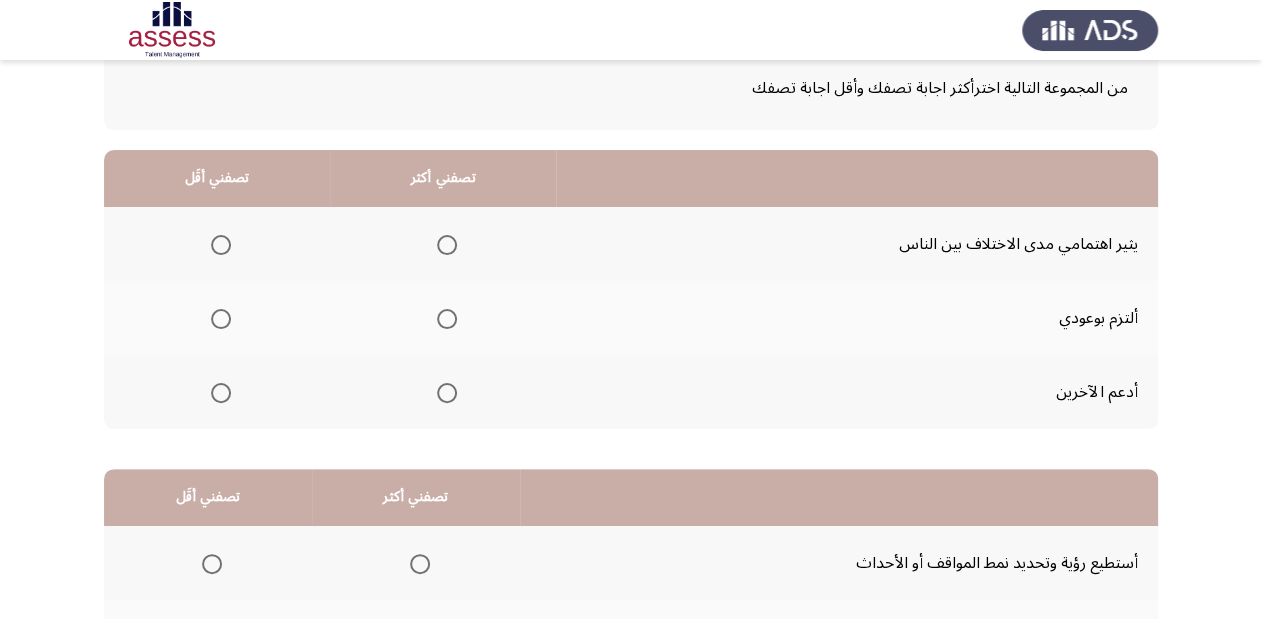 scroll, scrollTop: 160, scrollLeft: 0, axis: vertical 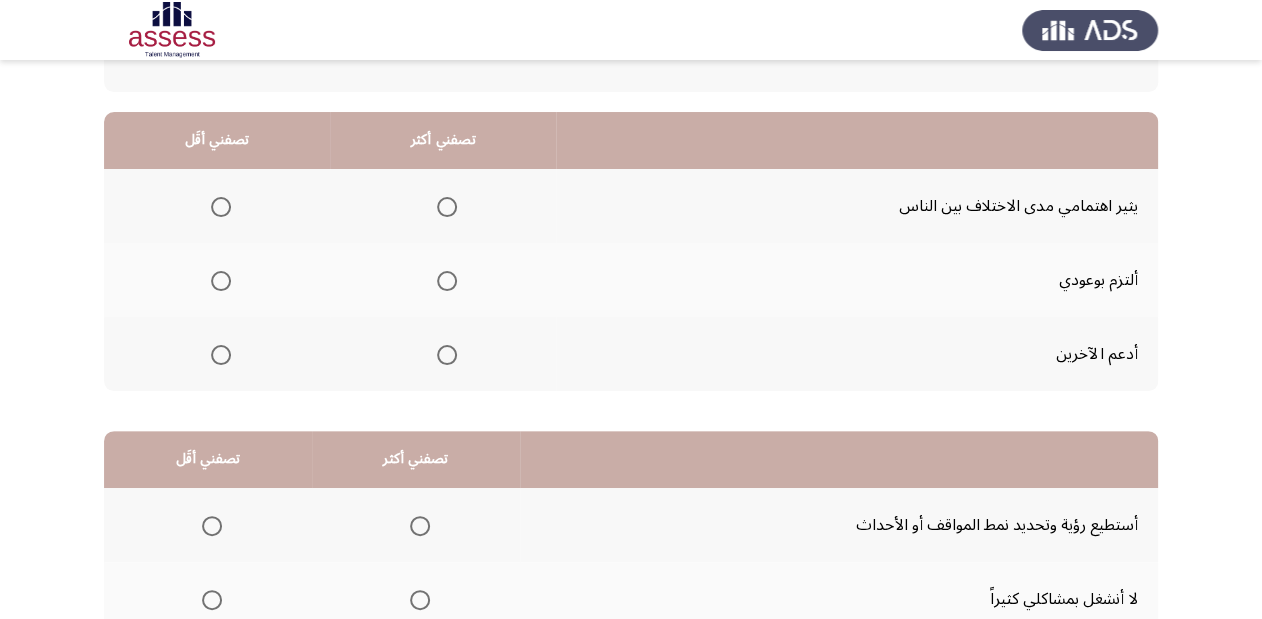 click at bounding box center [447, 355] 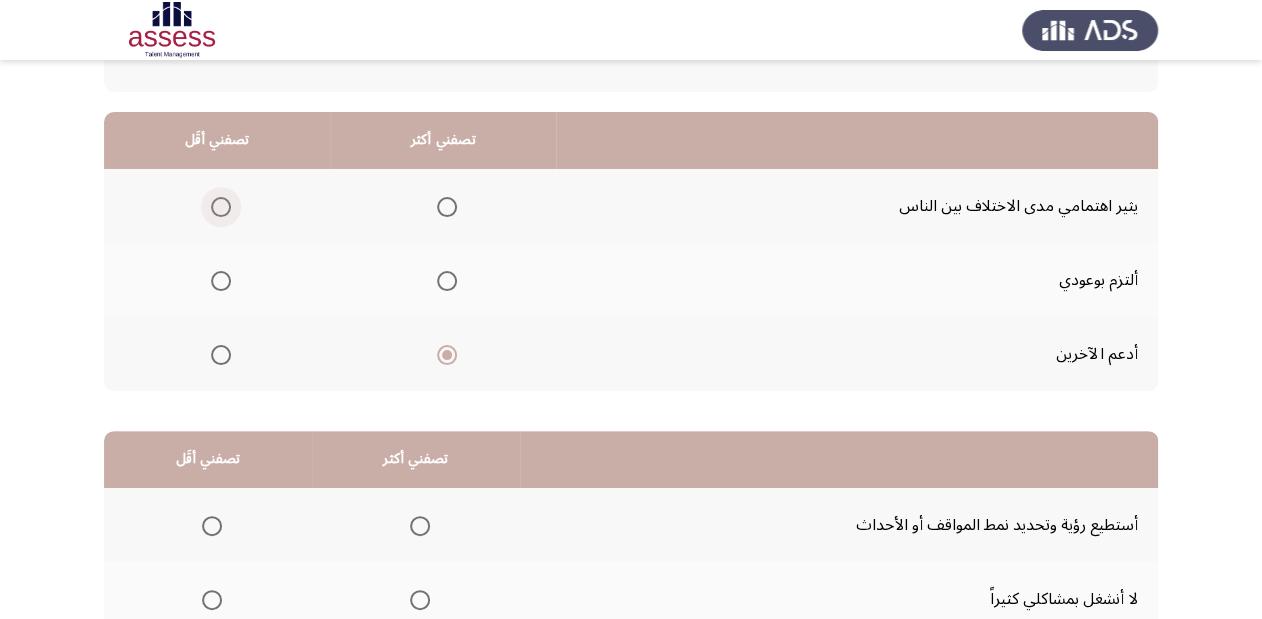 click at bounding box center [221, 207] 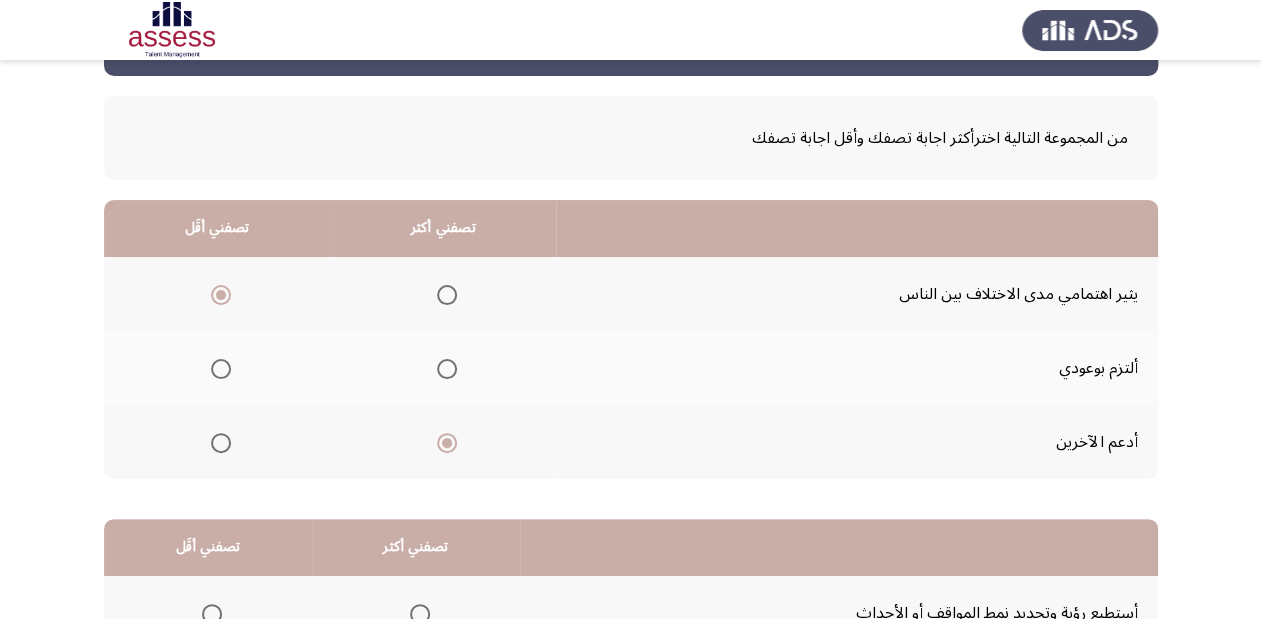 scroll, scrollTop: 68, scrollLeft: 0, axis: vertical 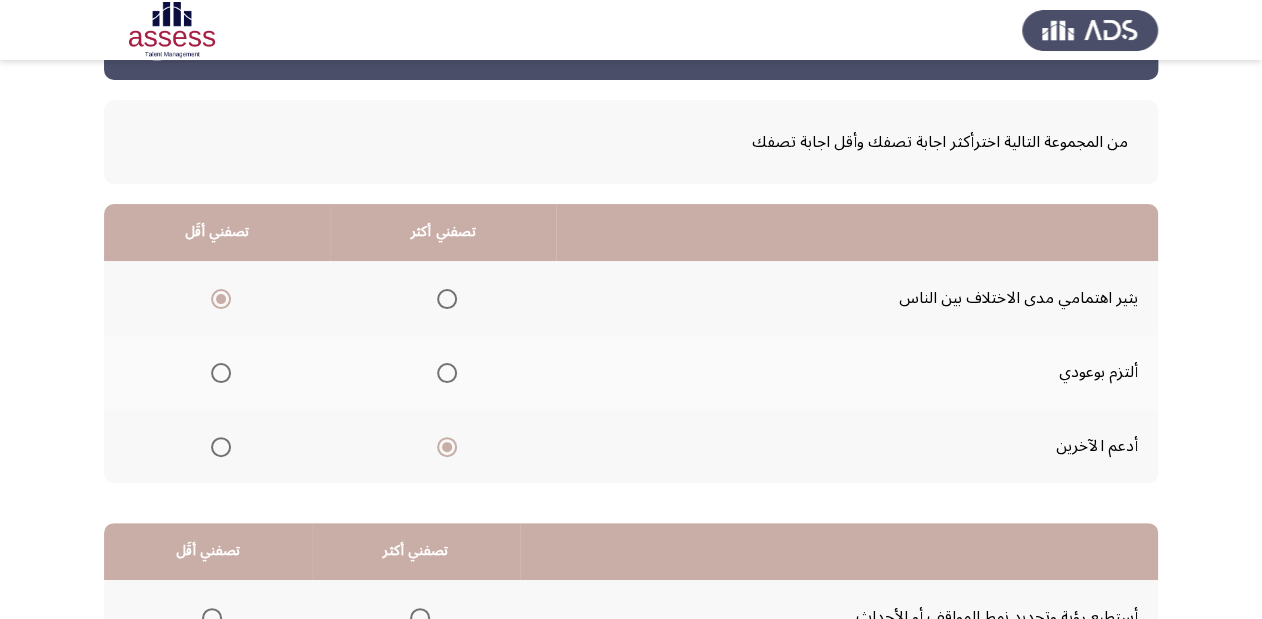 click at bounding box center (447, 373) 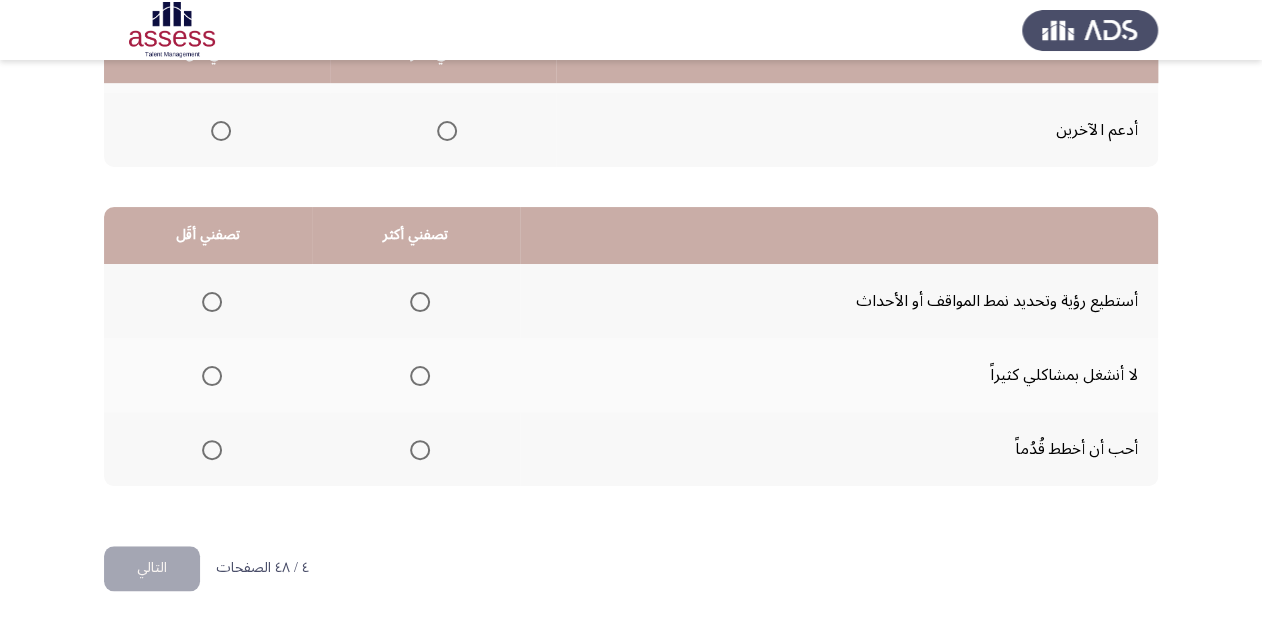 scroll, scrollTop: 388, scrollLeft: 0, axis: vertical 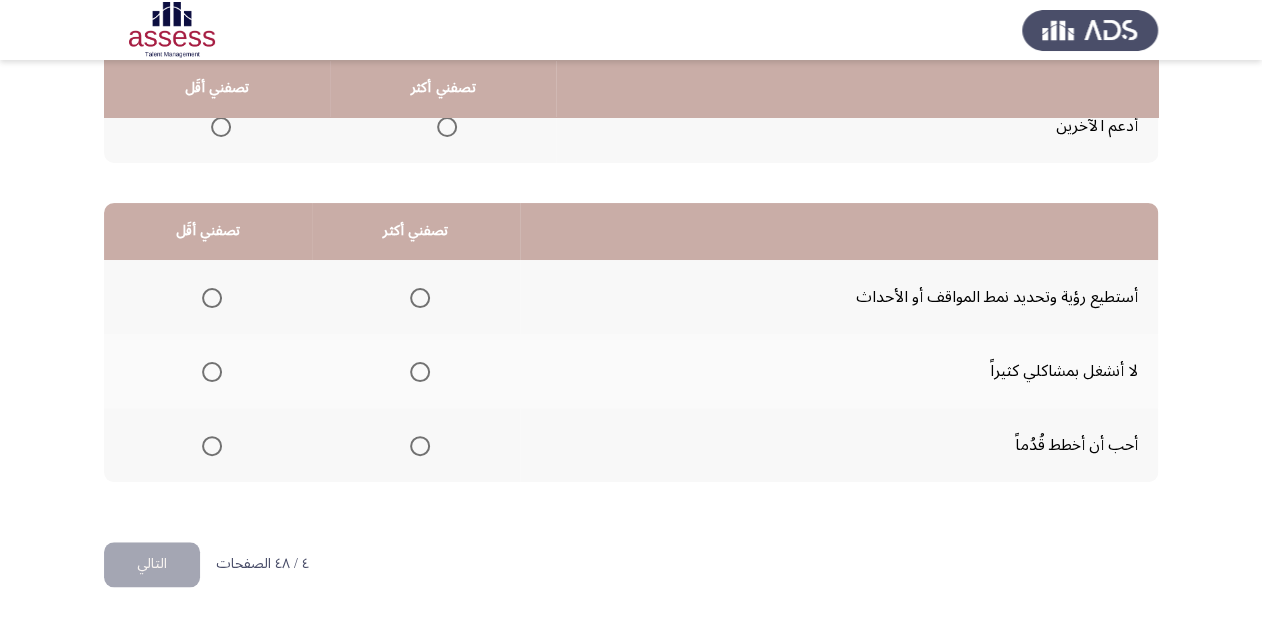 click at bounding box center (420, 446) 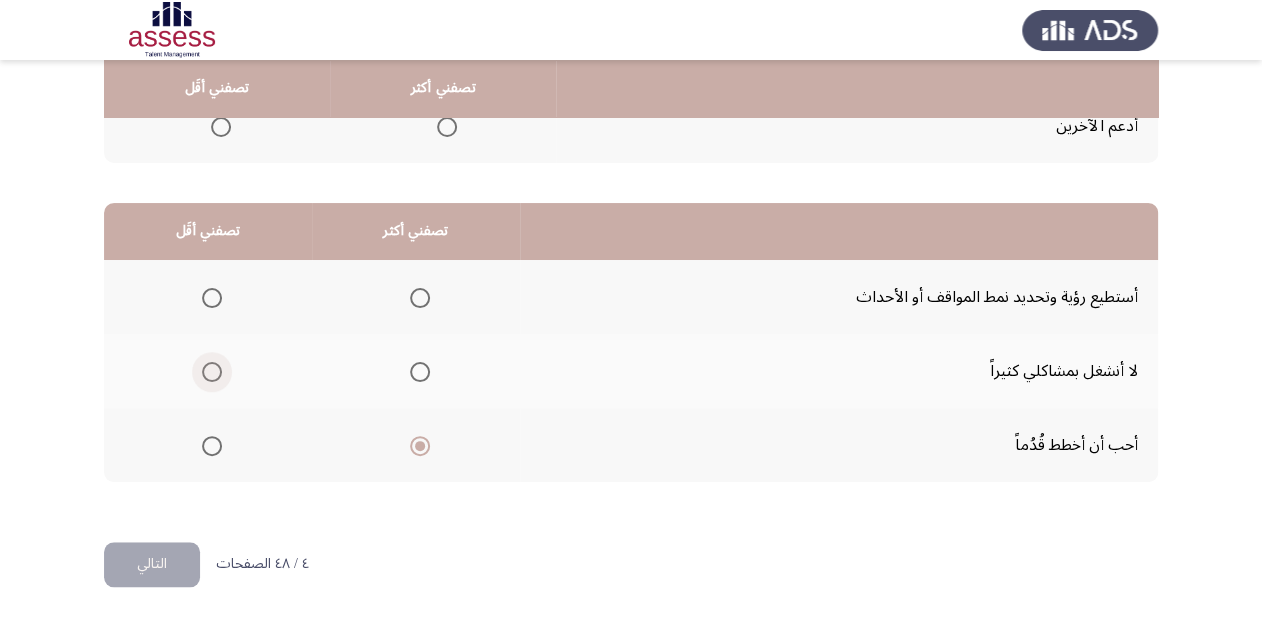 click at bounding box center (212, 372) 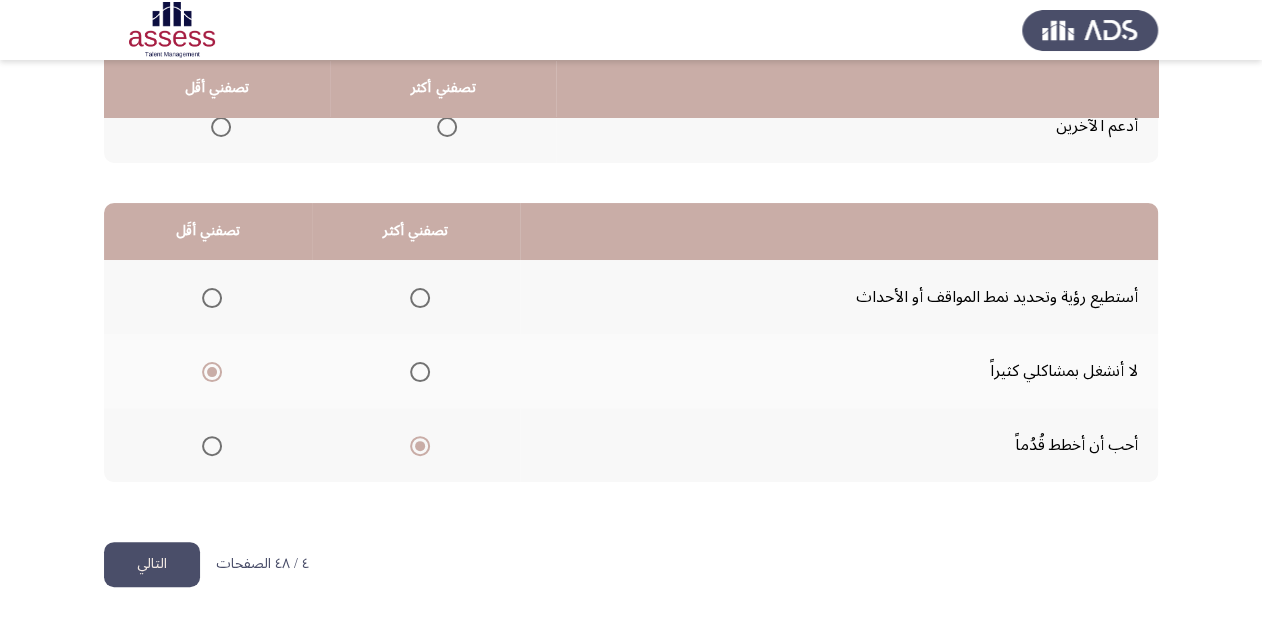 click on "التالي" 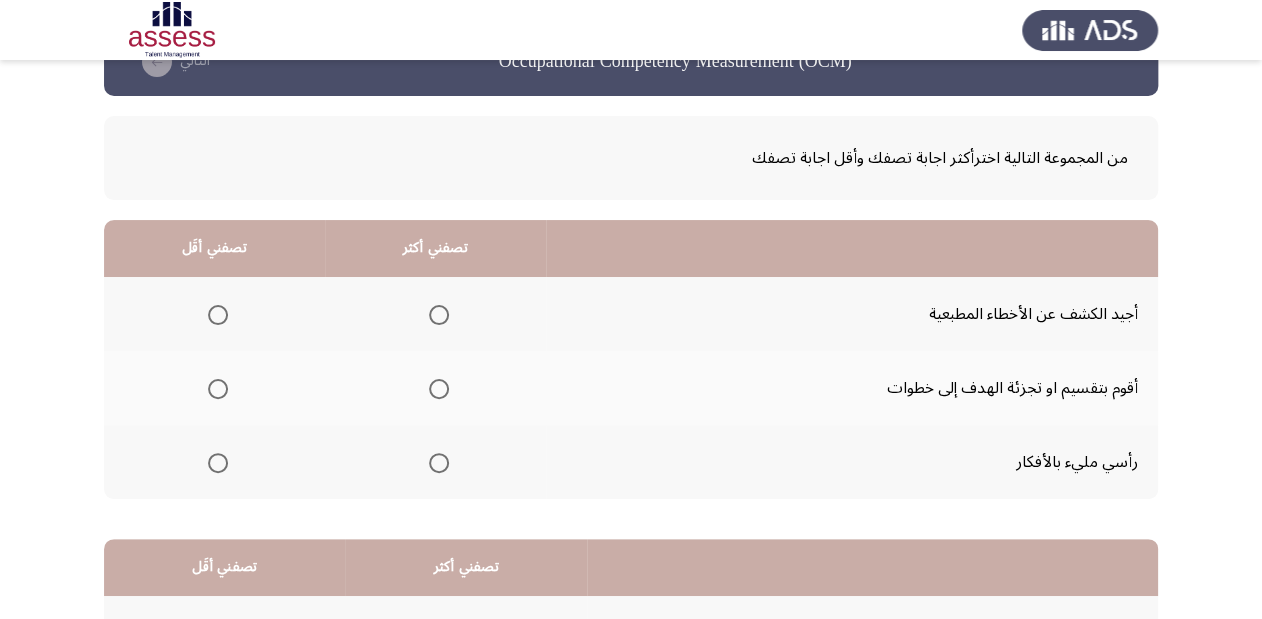 scroll, scrollTop: 80, scrollLeft: 0, axis: vertical 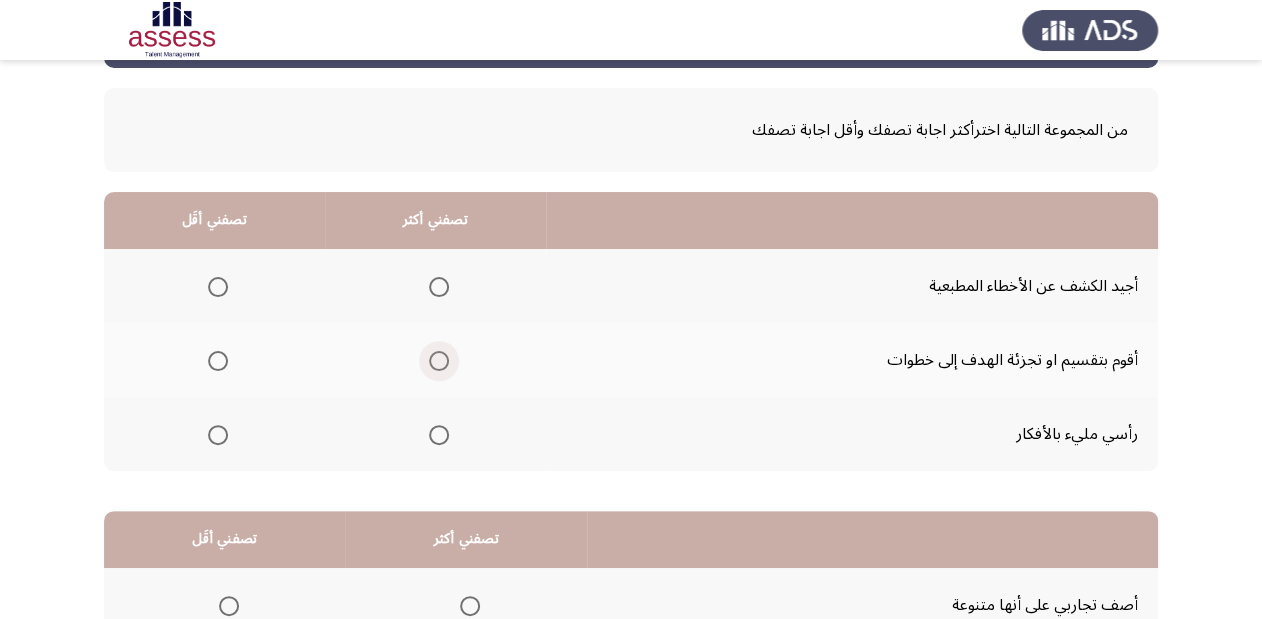 click at bounding box center [439, 361] 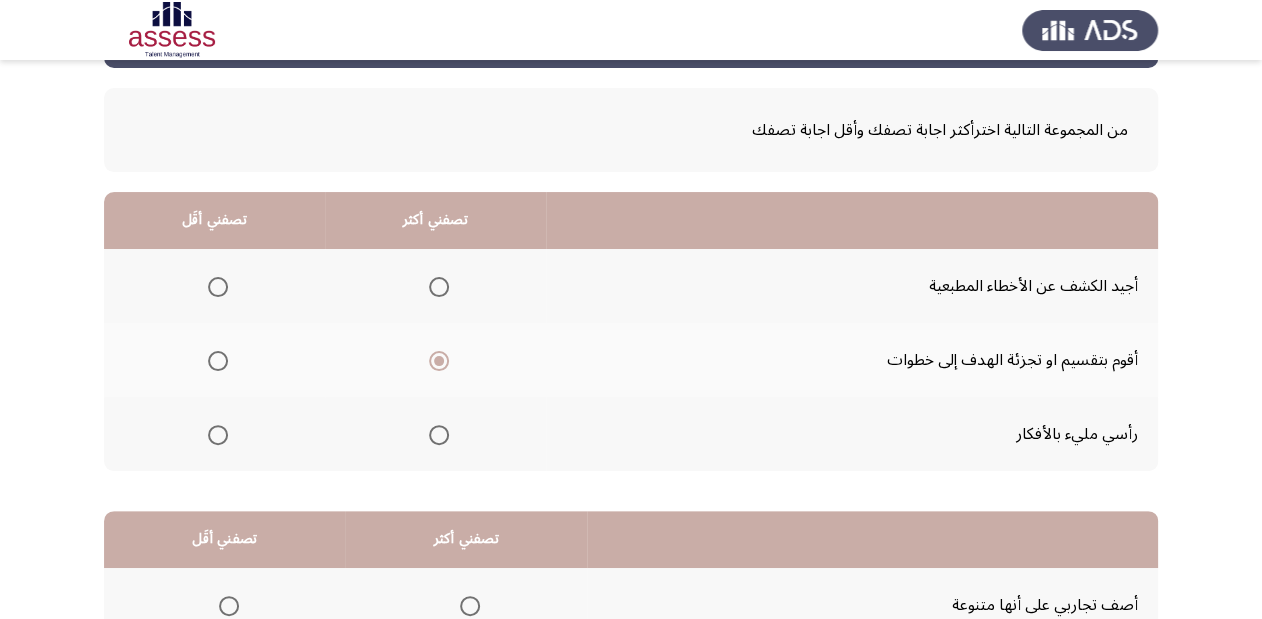 click at bounding box center [218, 435] 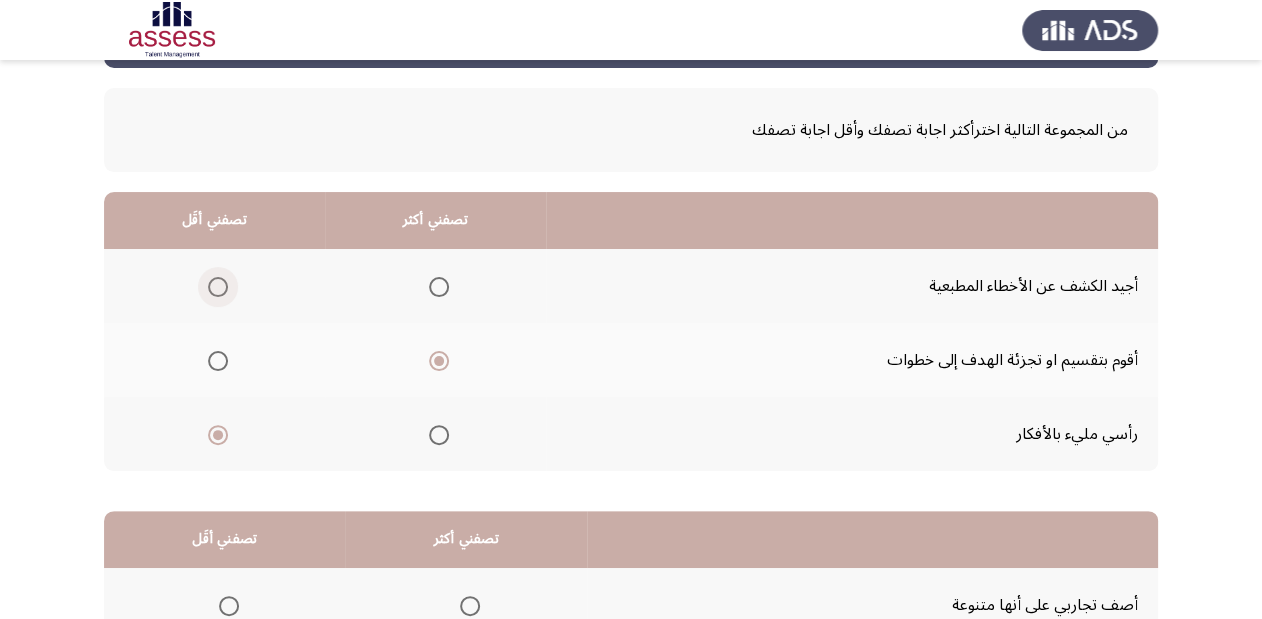 click at bounding box center (218, 287) 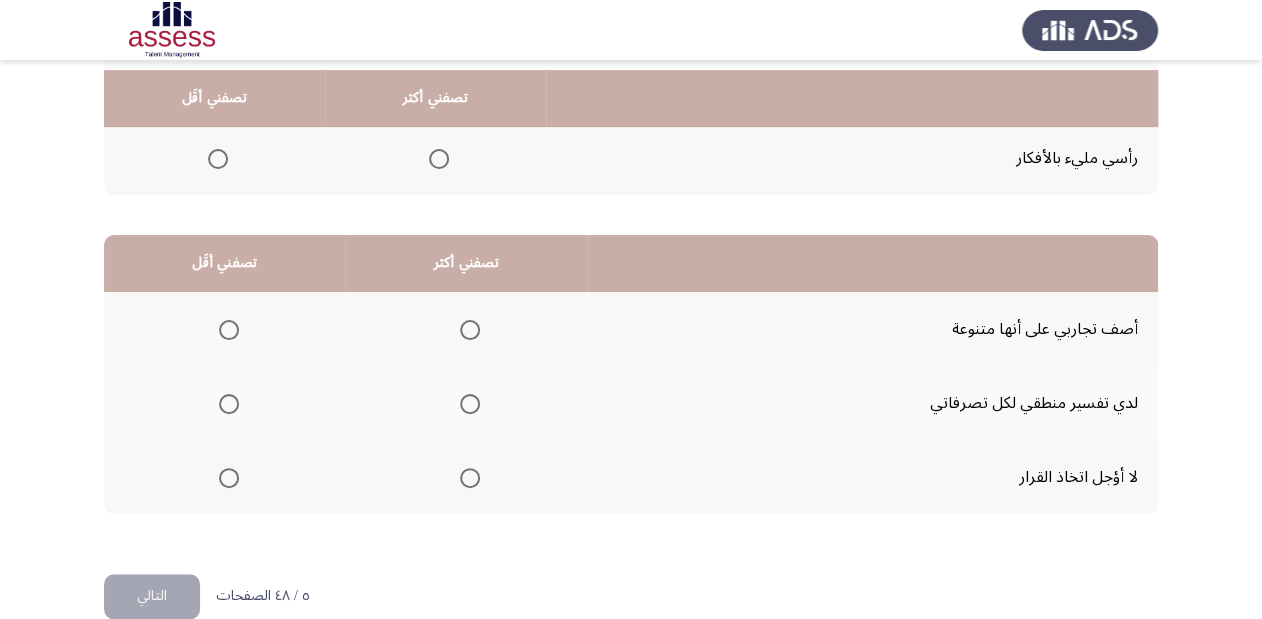 scroll, scrollTop: 388, scrollLeft: 0, axis: vertical 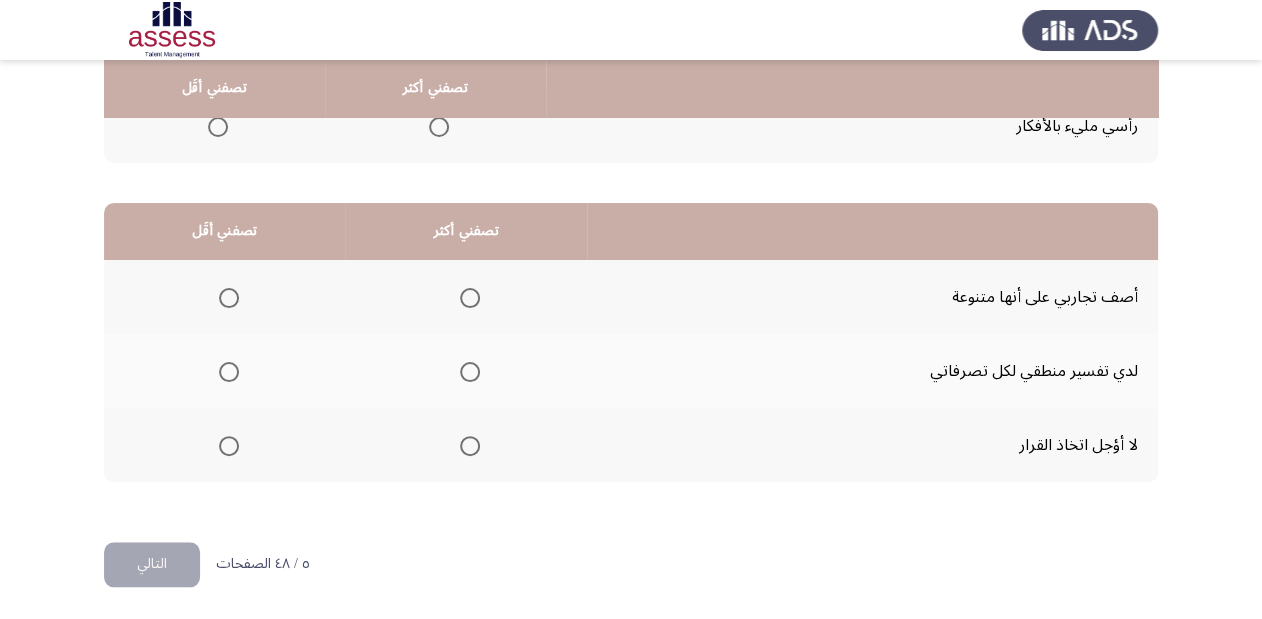 click at bounding box center (470, 298) 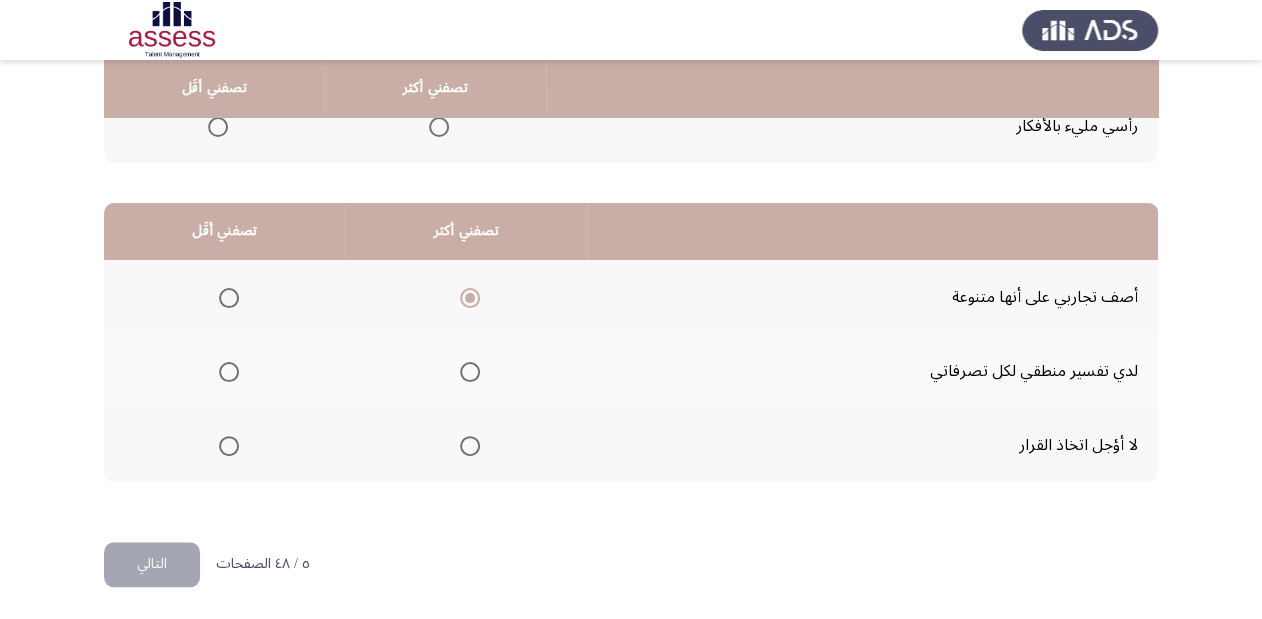 click 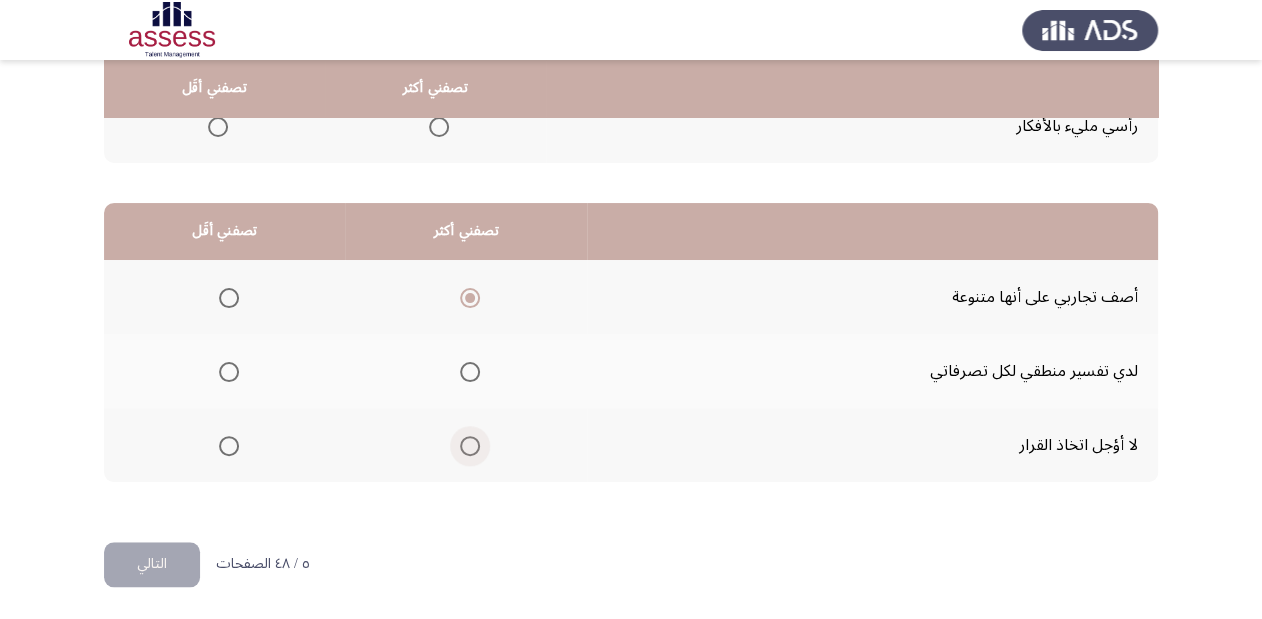 click at bounding box center (470, 446) 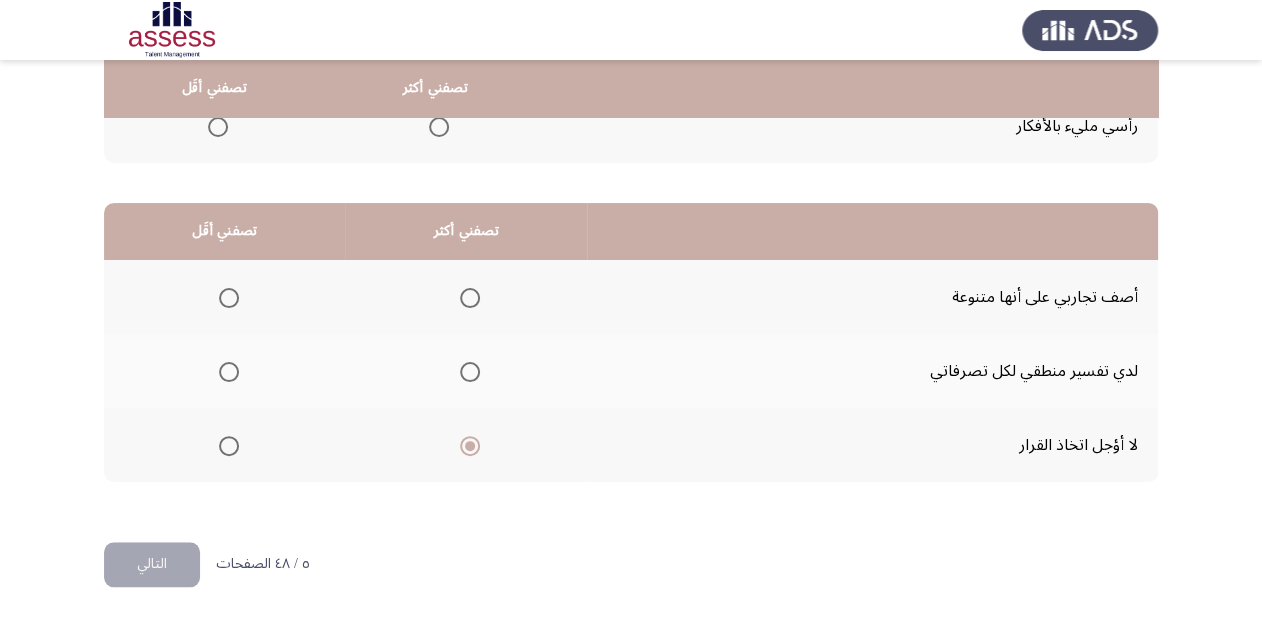 click at bounding box center [229, 372] 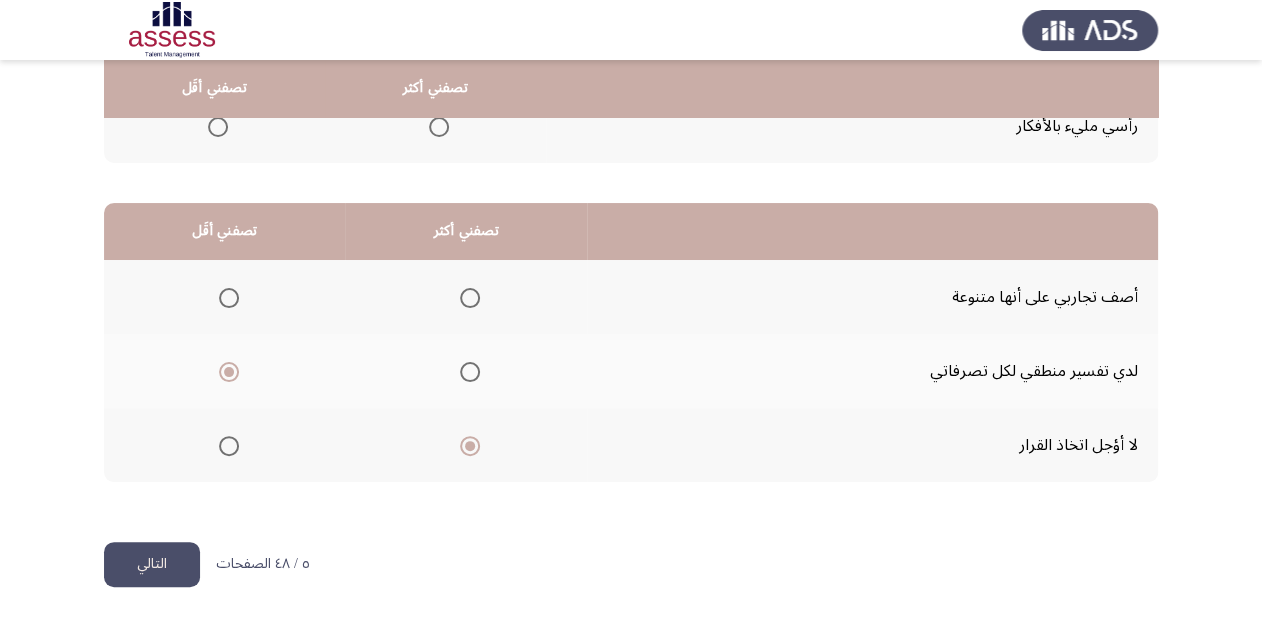 click at bounding box center [229, 298] 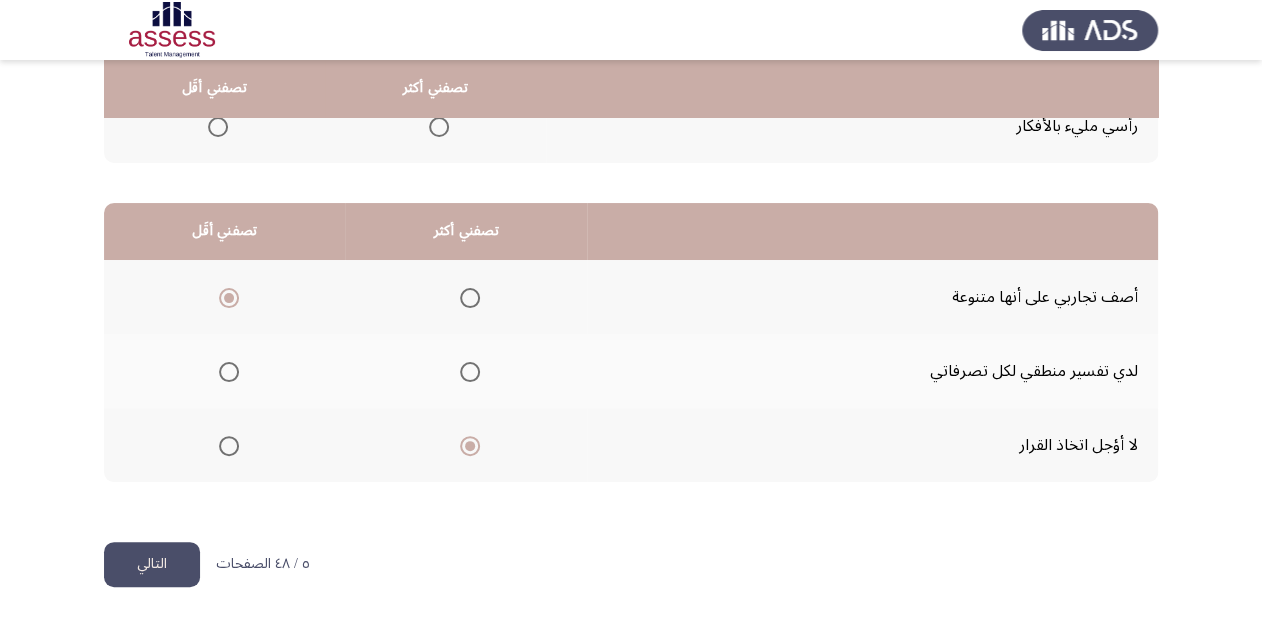 click on "التالي" 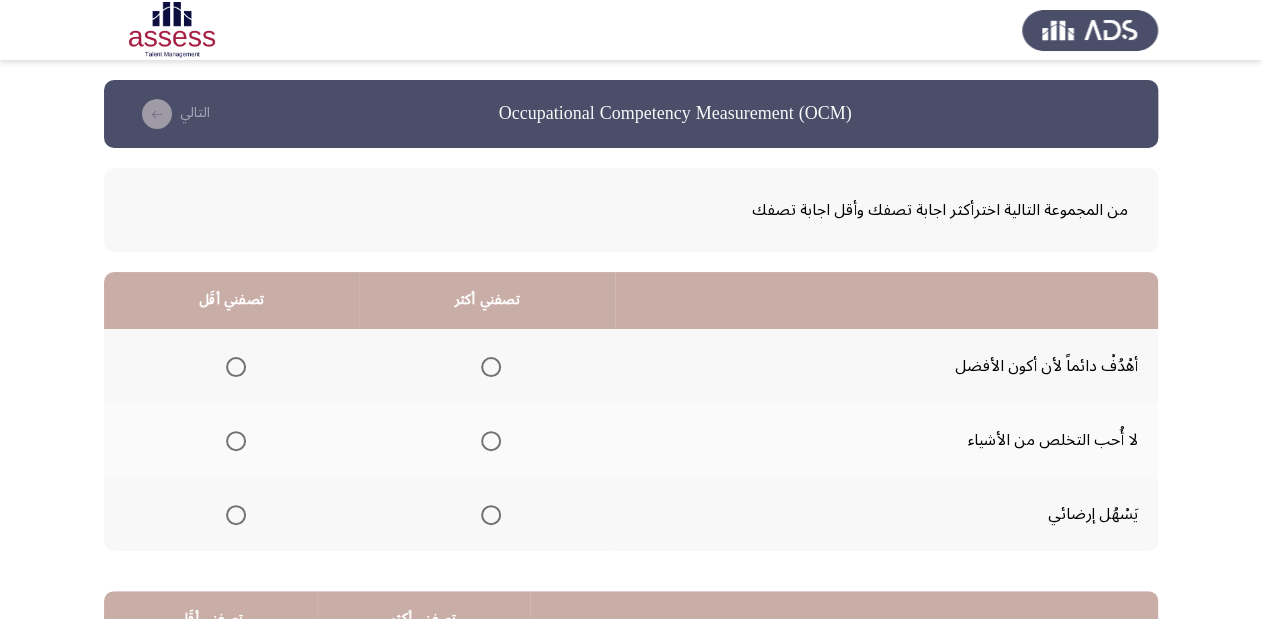 scroll, scrollTop: 80, scrollLeft: 0, axis: vertical 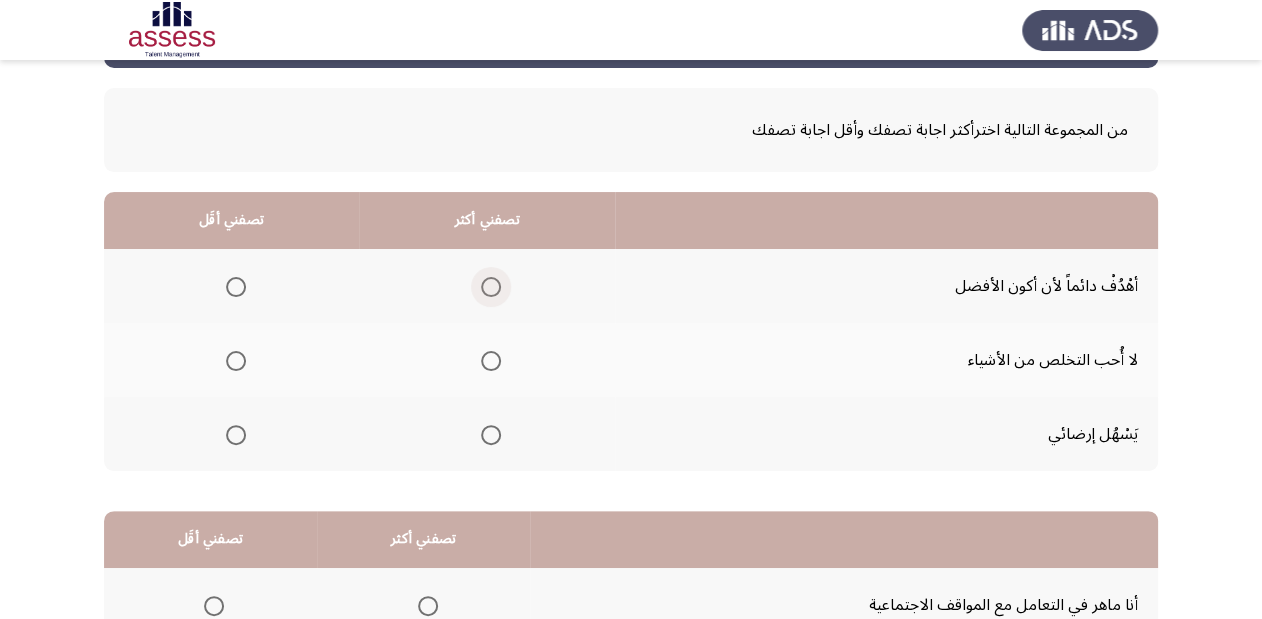 click at bounding box center (491, 287) 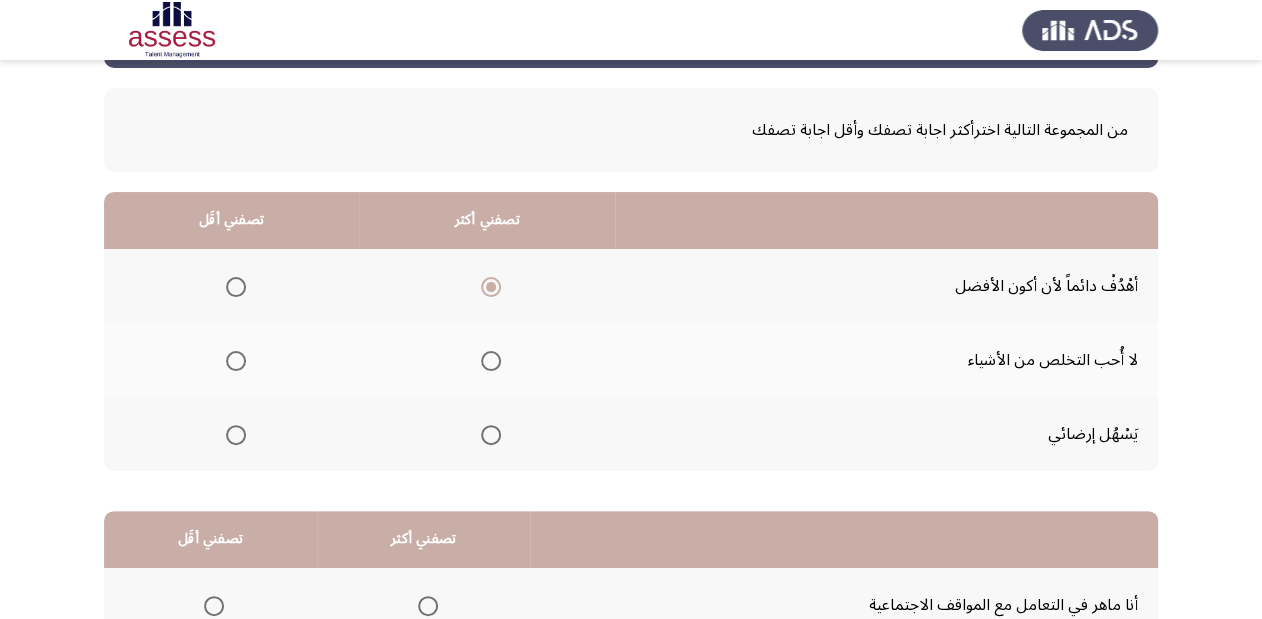 click at bounding box center [236, 435] 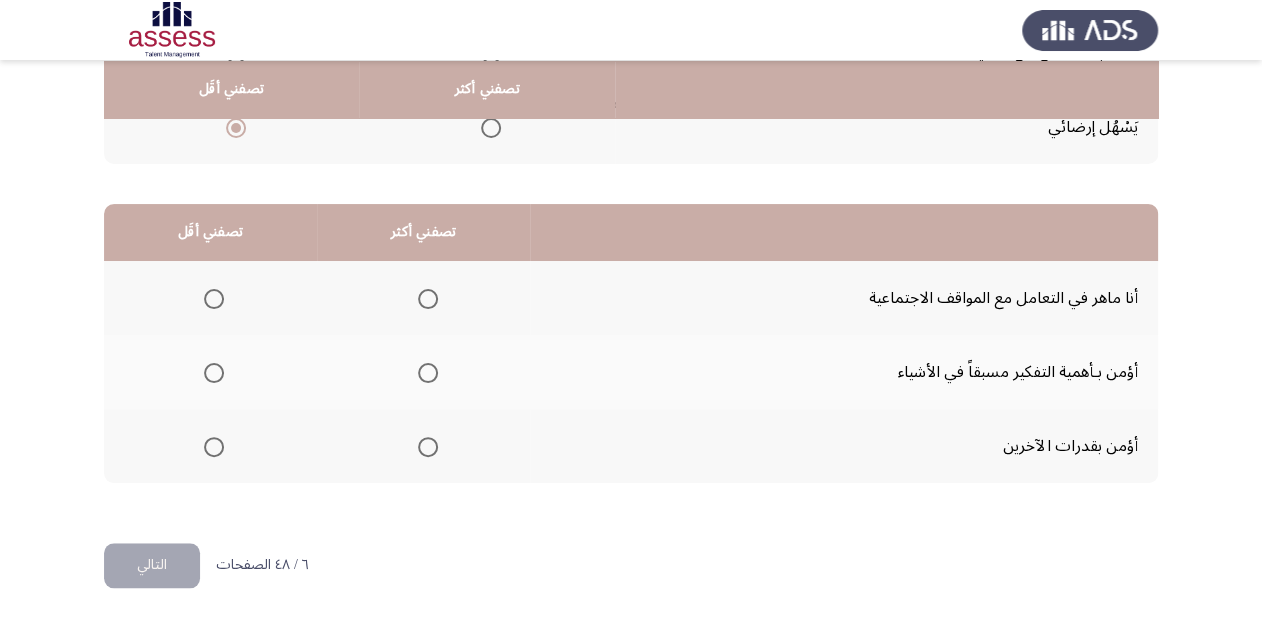 scroll, scrollTop: 388, scrollLeft: 0, axis: vertical 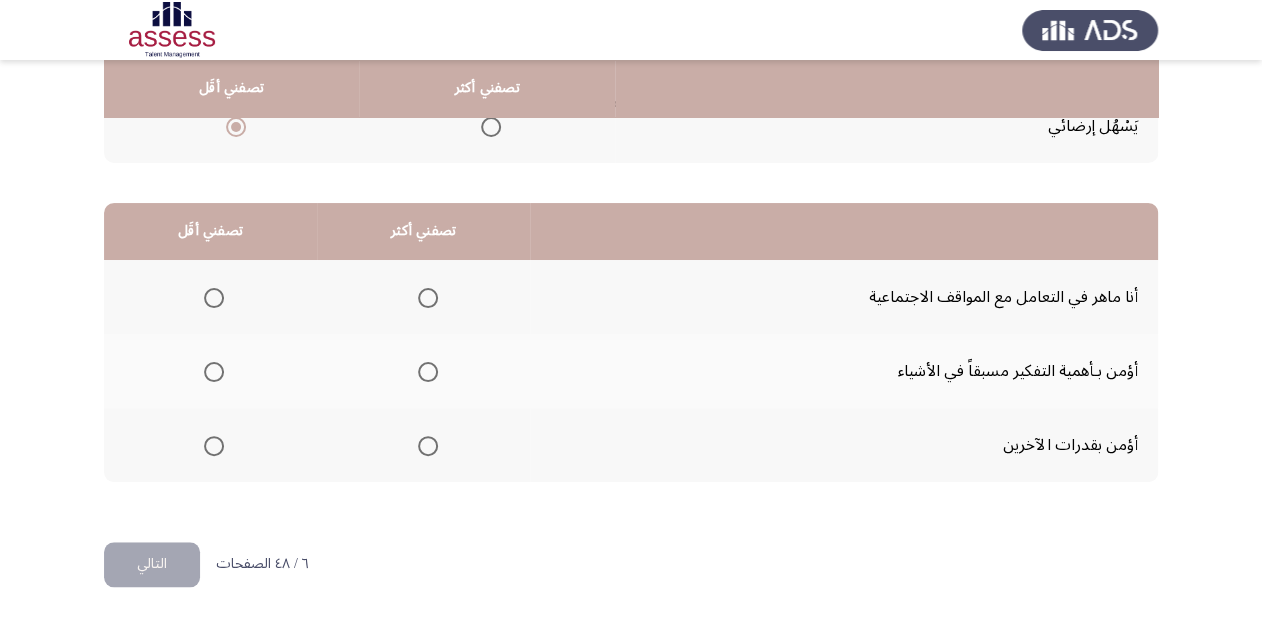 click at bounding box center [428, 298] 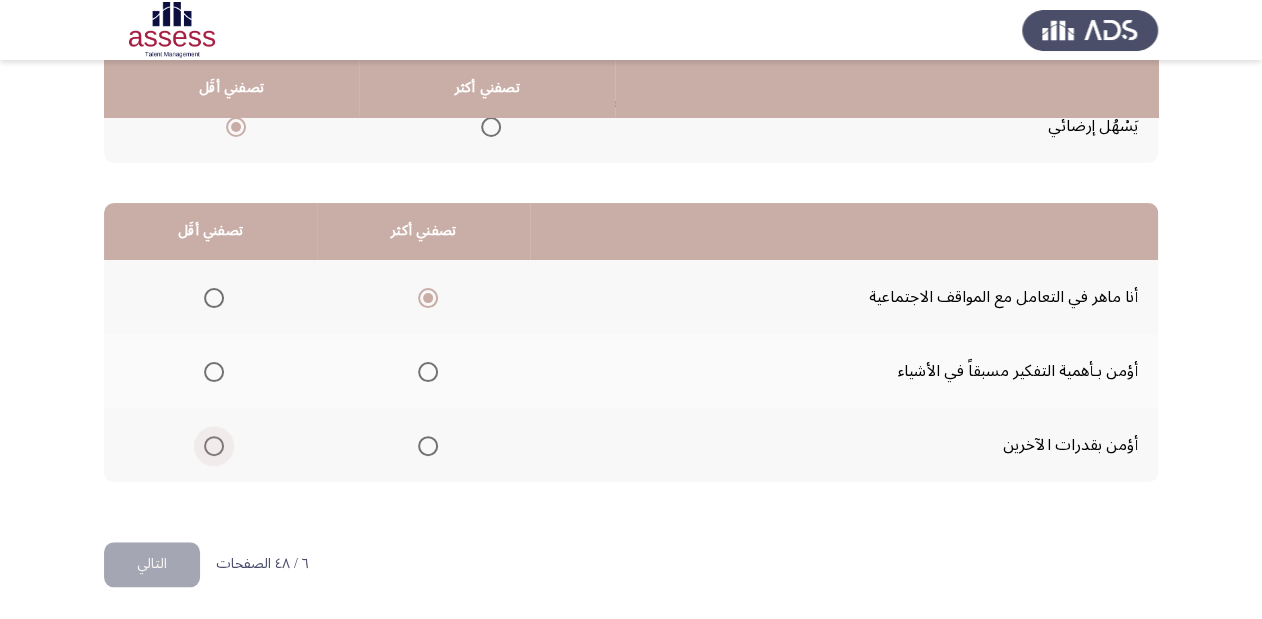 click at bounding box center [214, 446] 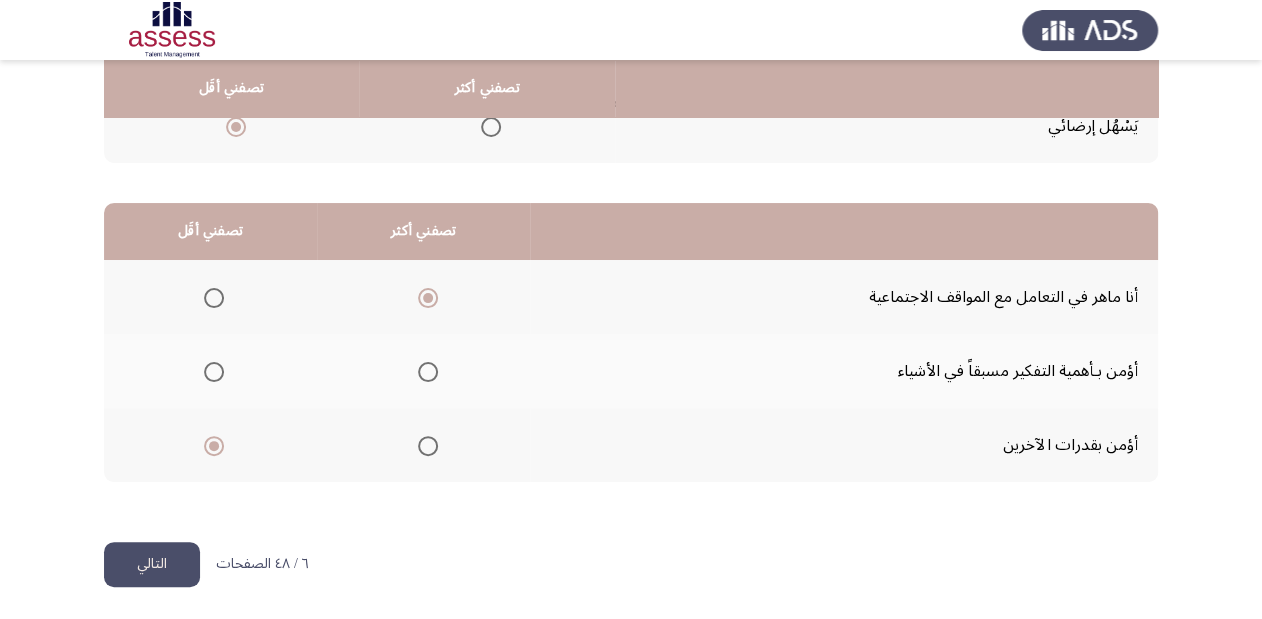 click on "التالي" 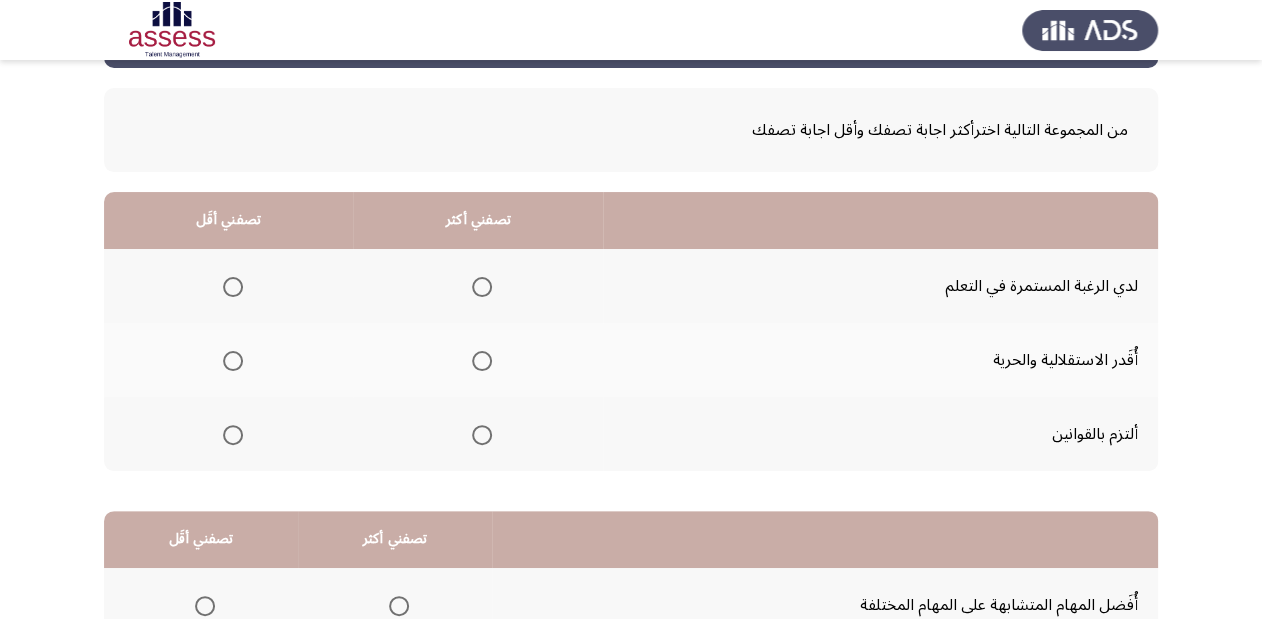 scroll, scrollTop: 160, scrollLeft: 0, axis: vertical 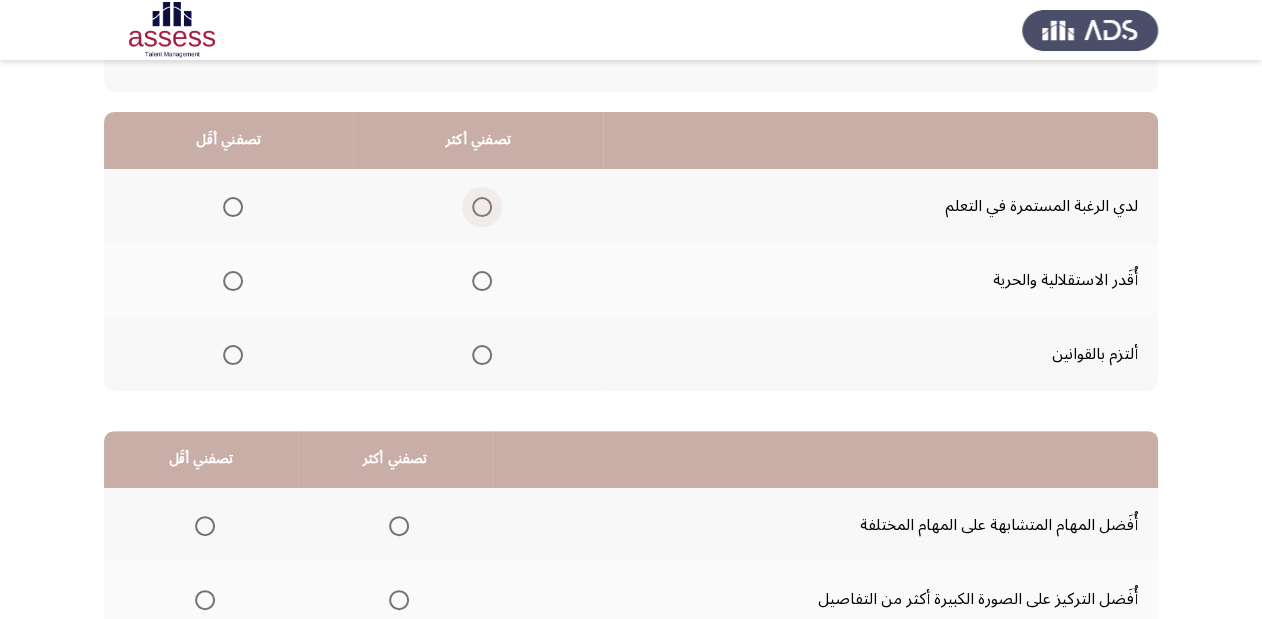 click at bounding box center (482, 207) 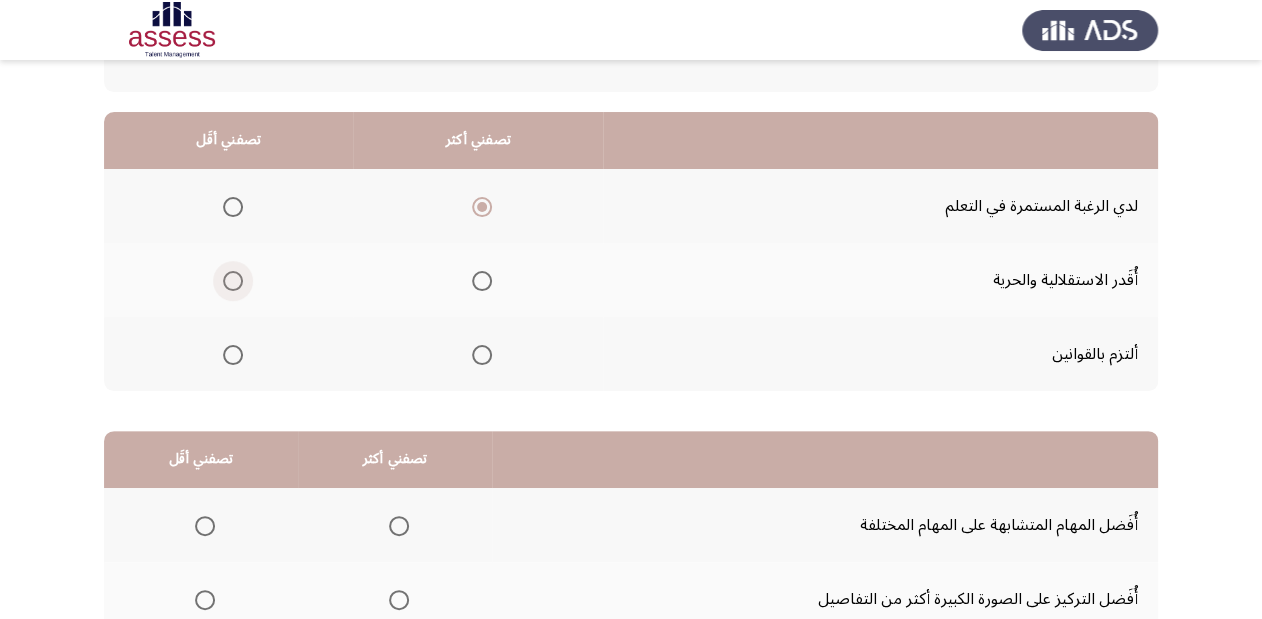 click at bounding box center (233, 281) 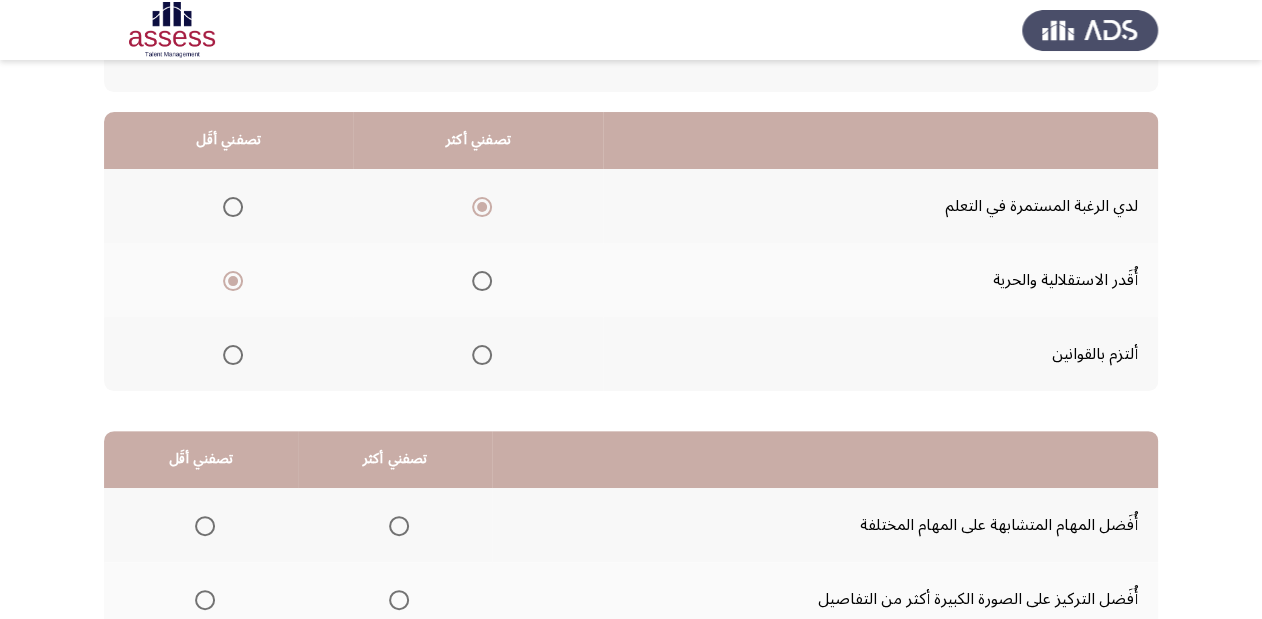 click at bounding box center [482, 281] 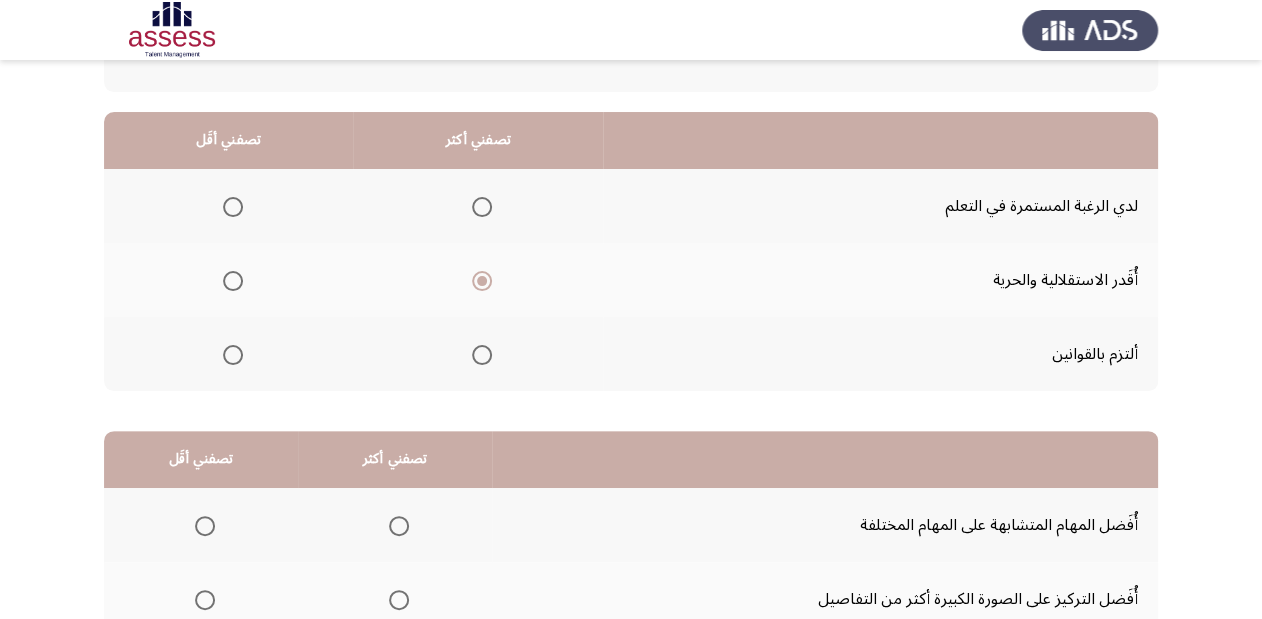 click at bounding box center (233, 355) 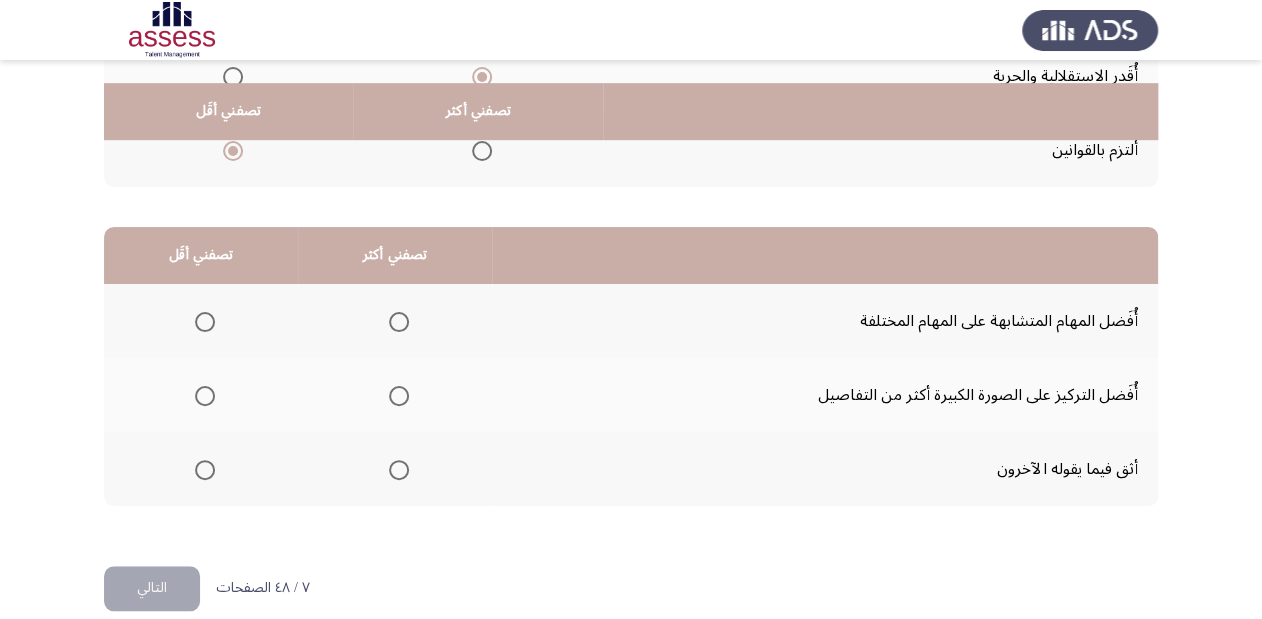 scroll, scrollTop: 388, scrollLeft: 0, axis: vertical 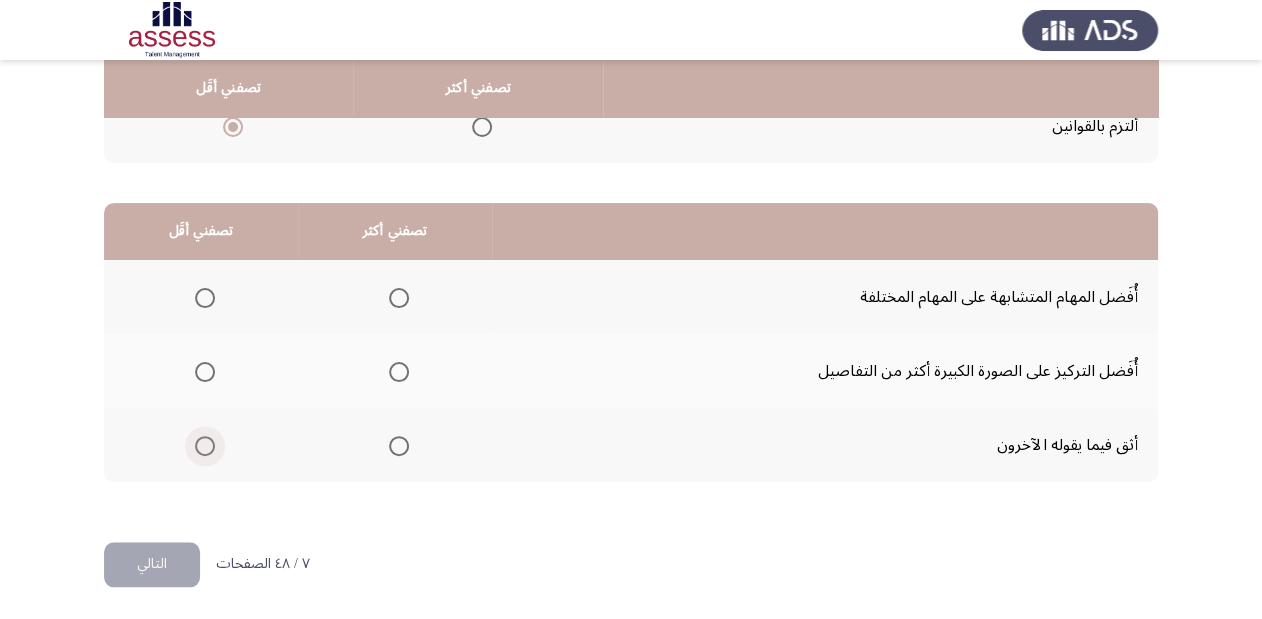 click at bounding box center [205, 446] 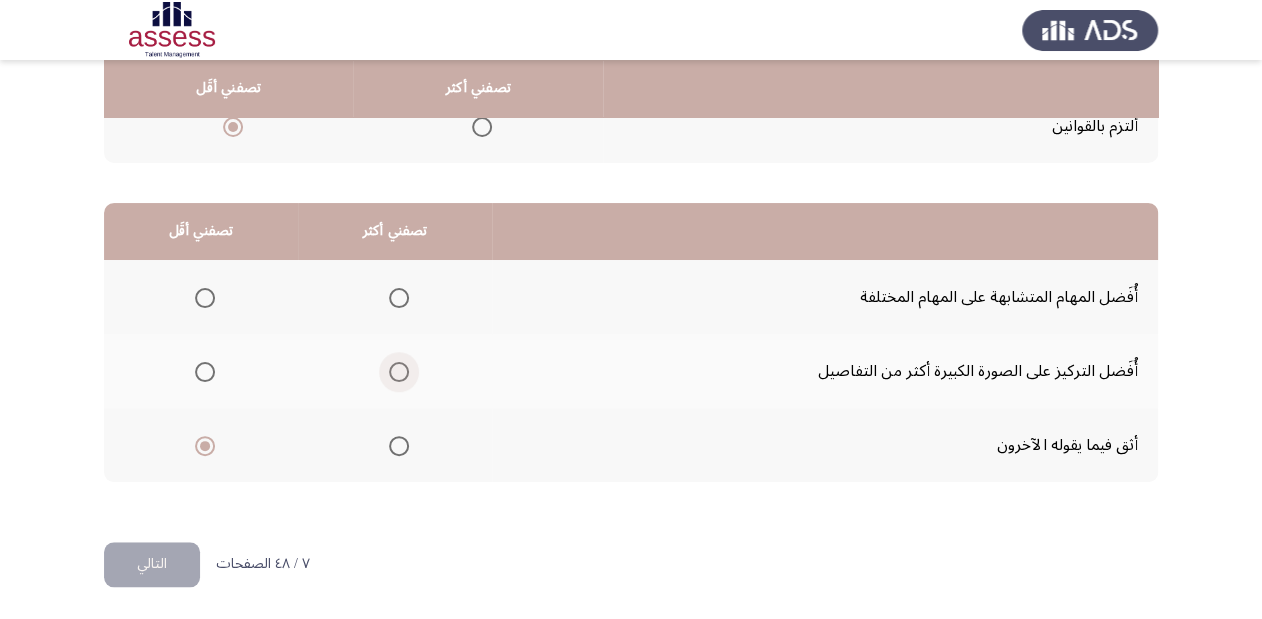 click at bounding box center (399, 372) 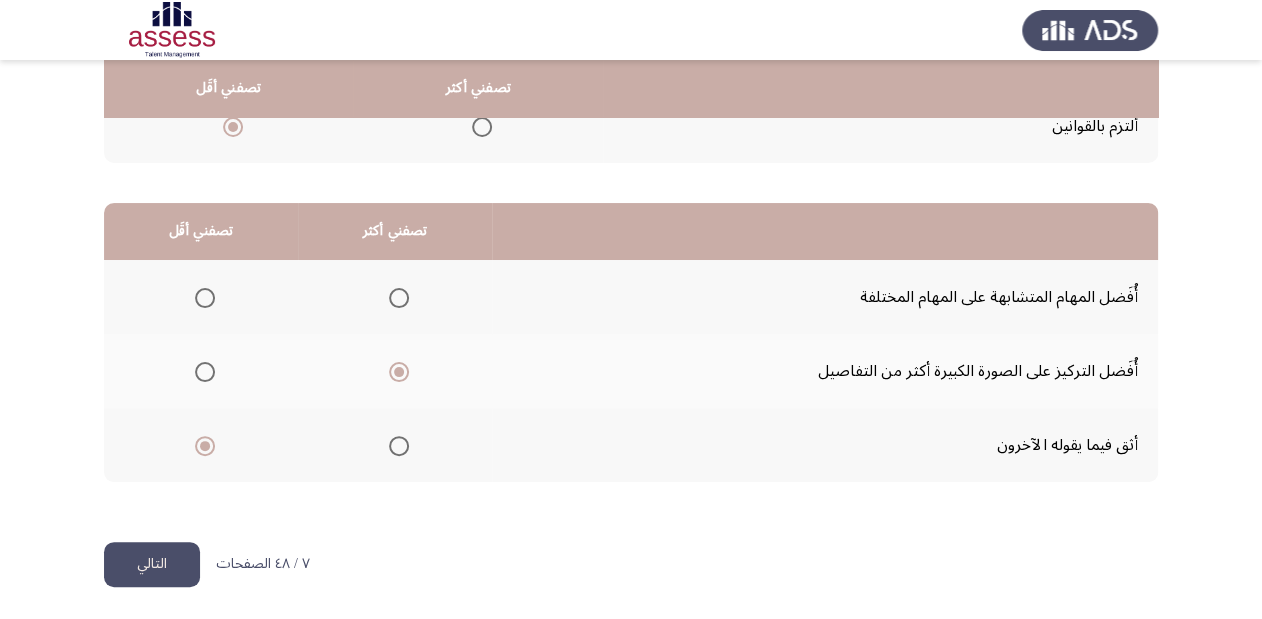 click on "التالي" 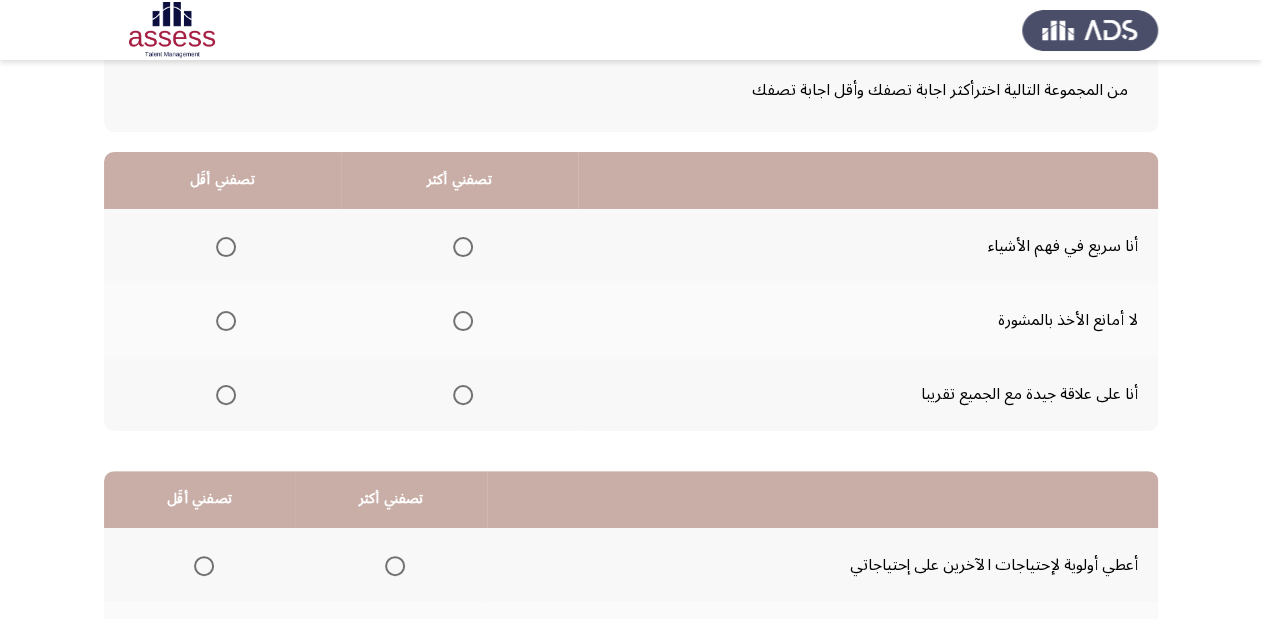 scroll, scrollTop: 80, scrollLeft: 0, axis: vertical 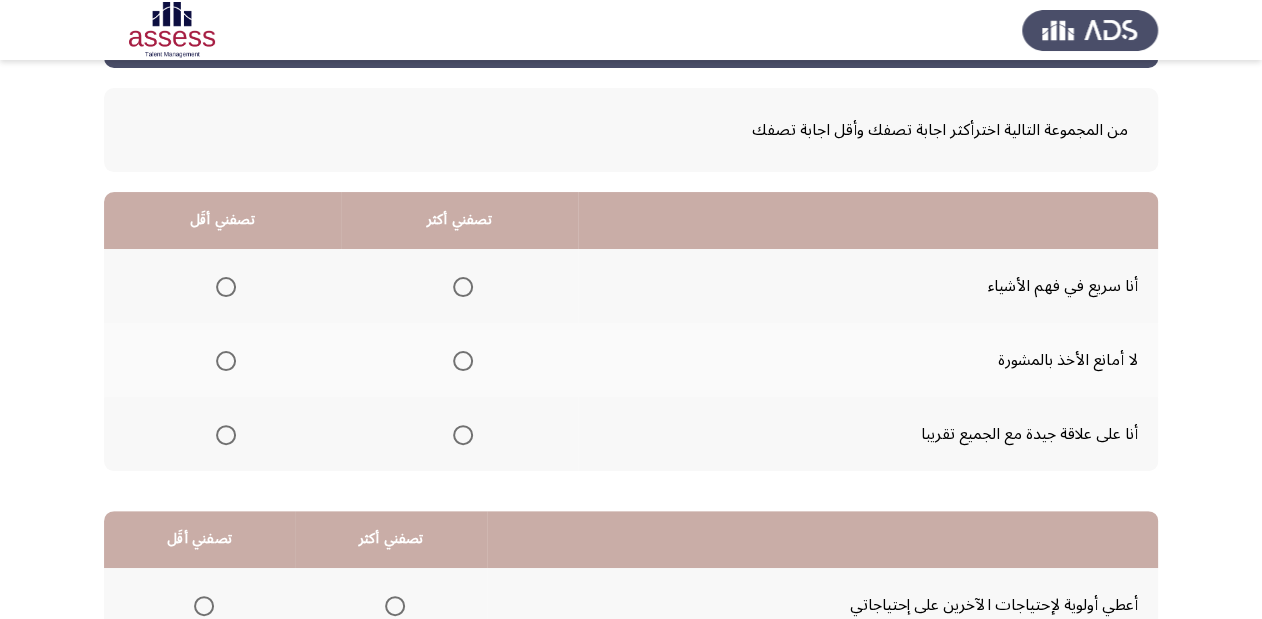 click at bounding box center [226, 435] 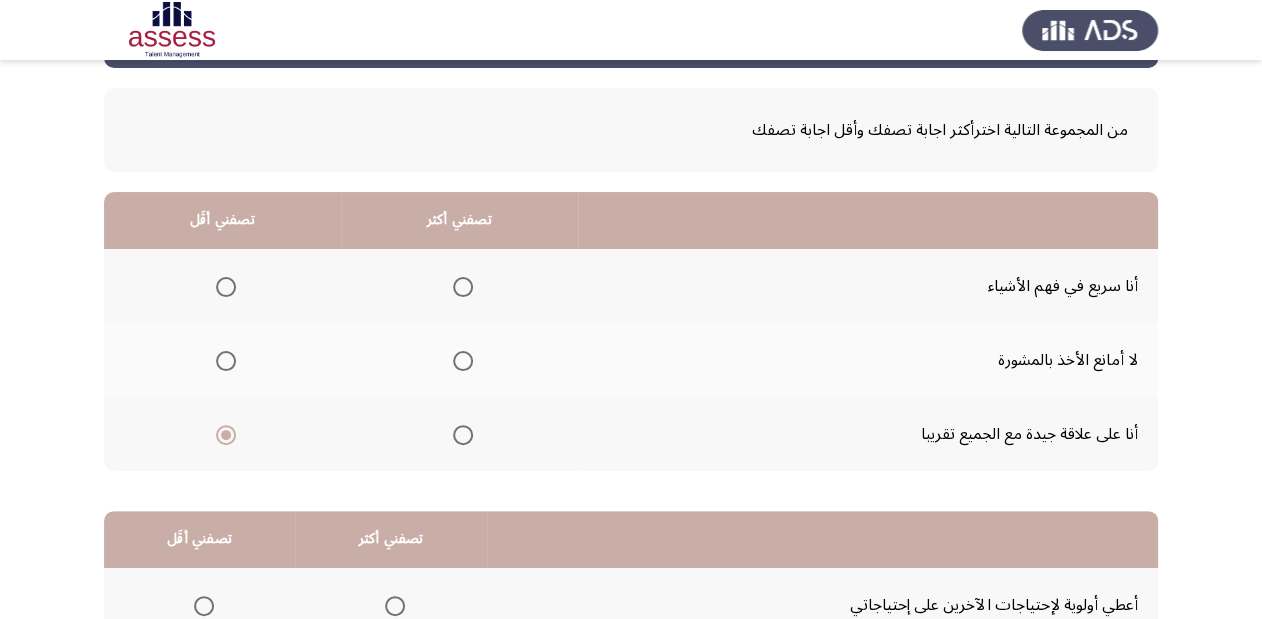 click at bounding box center [463, 361] 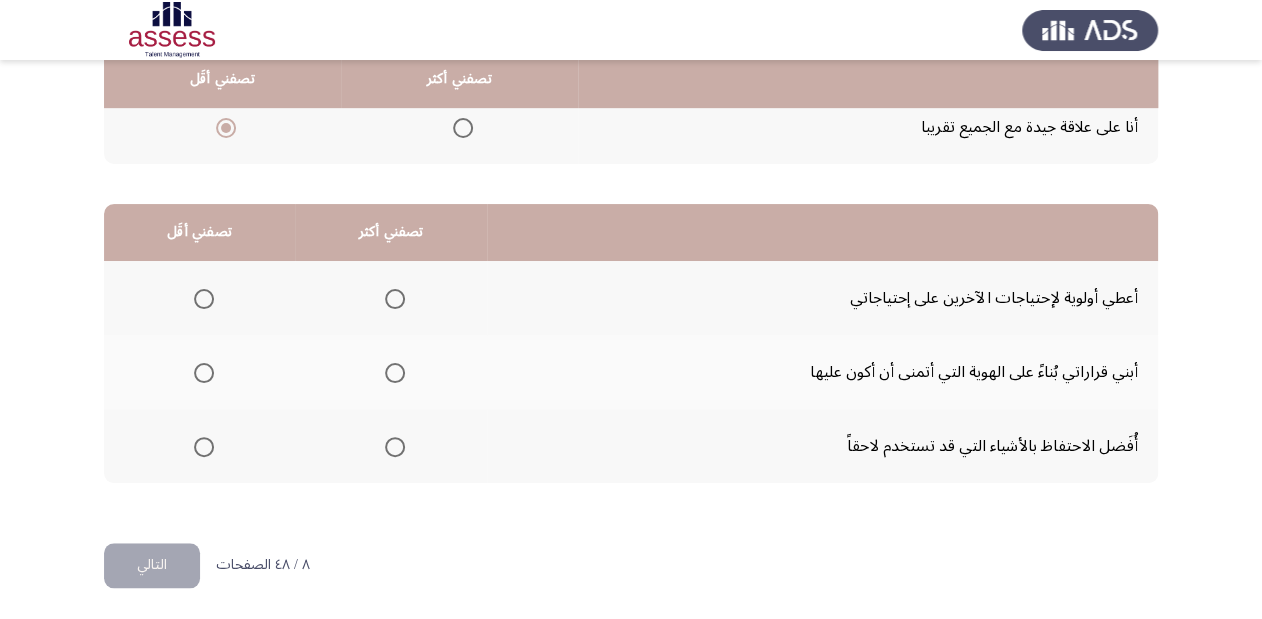 scroll, scrollTop: 388, scrollLeft: 0, axis: vertical 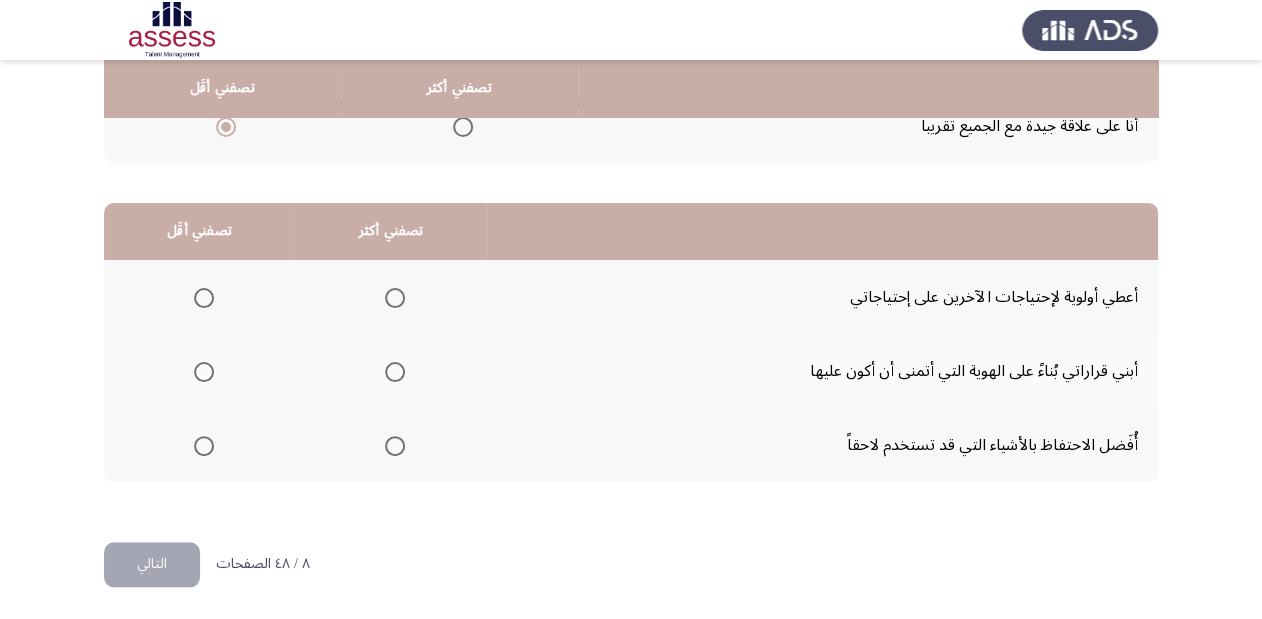 click at bounding box center (204, 298) 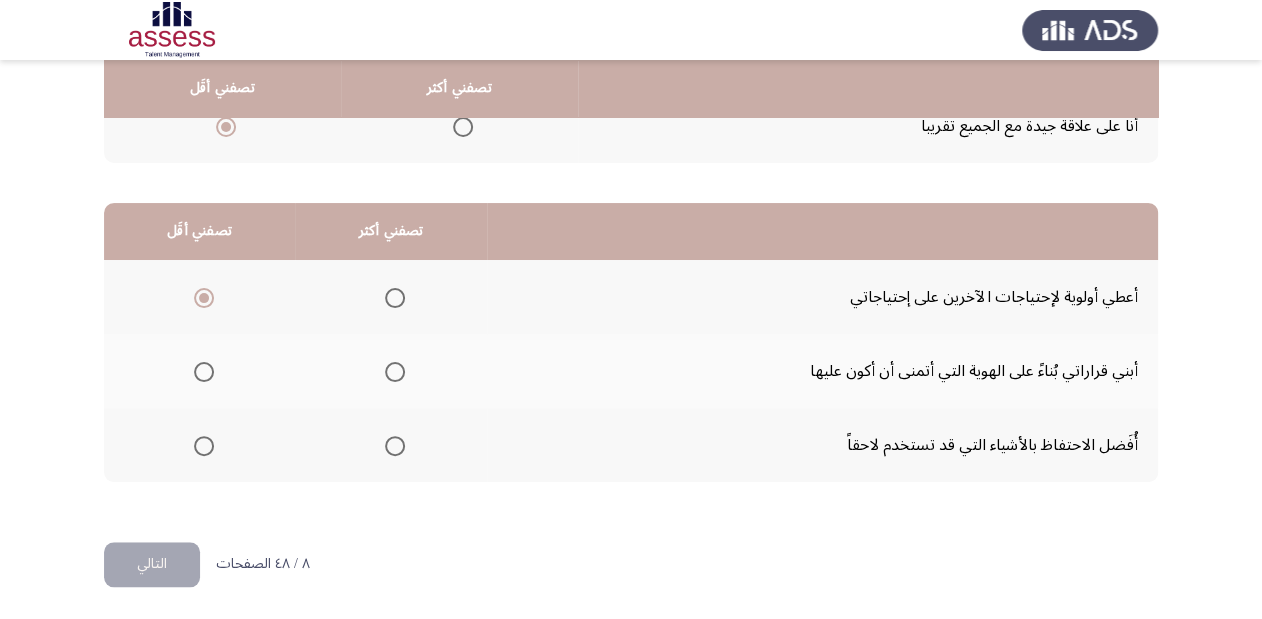 click at bounding box center (395, 372) 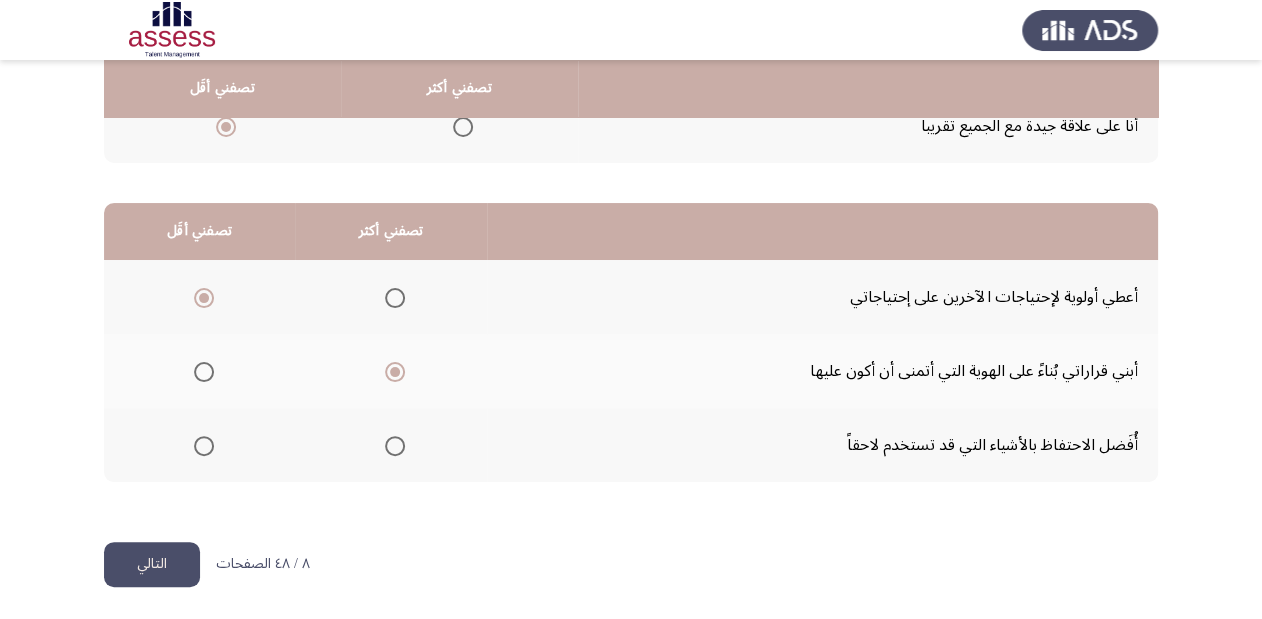 click on "التالي" 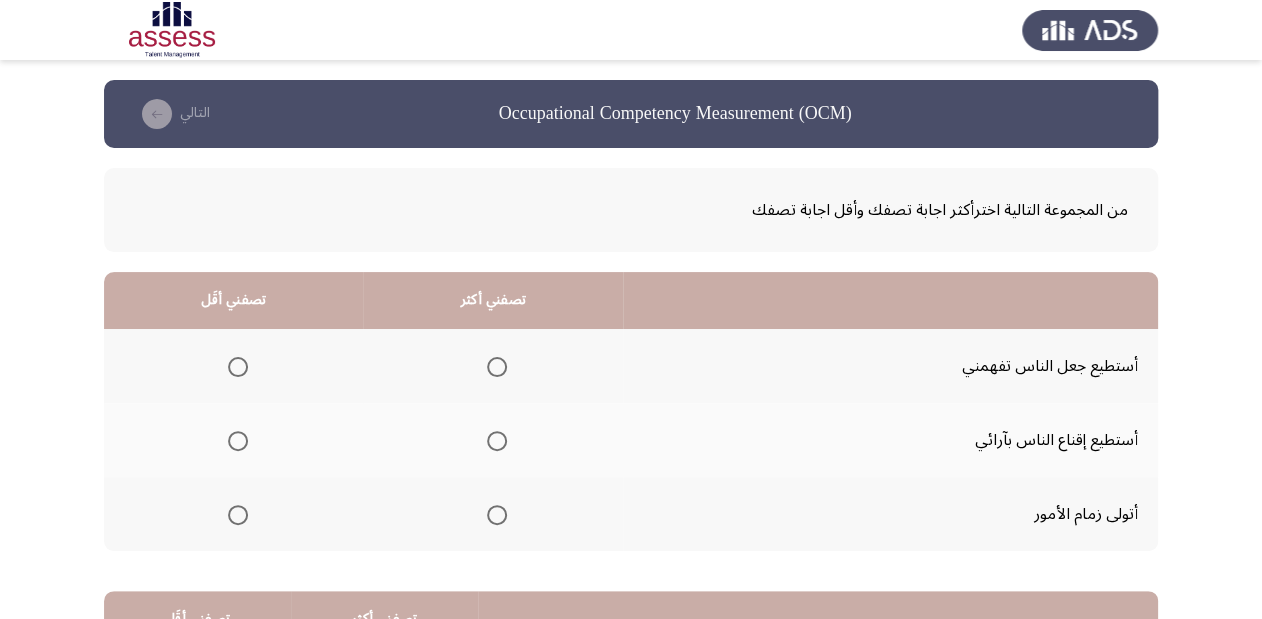 scroll, scrollTop: 80, scrollLeft: 0, axis: vertical 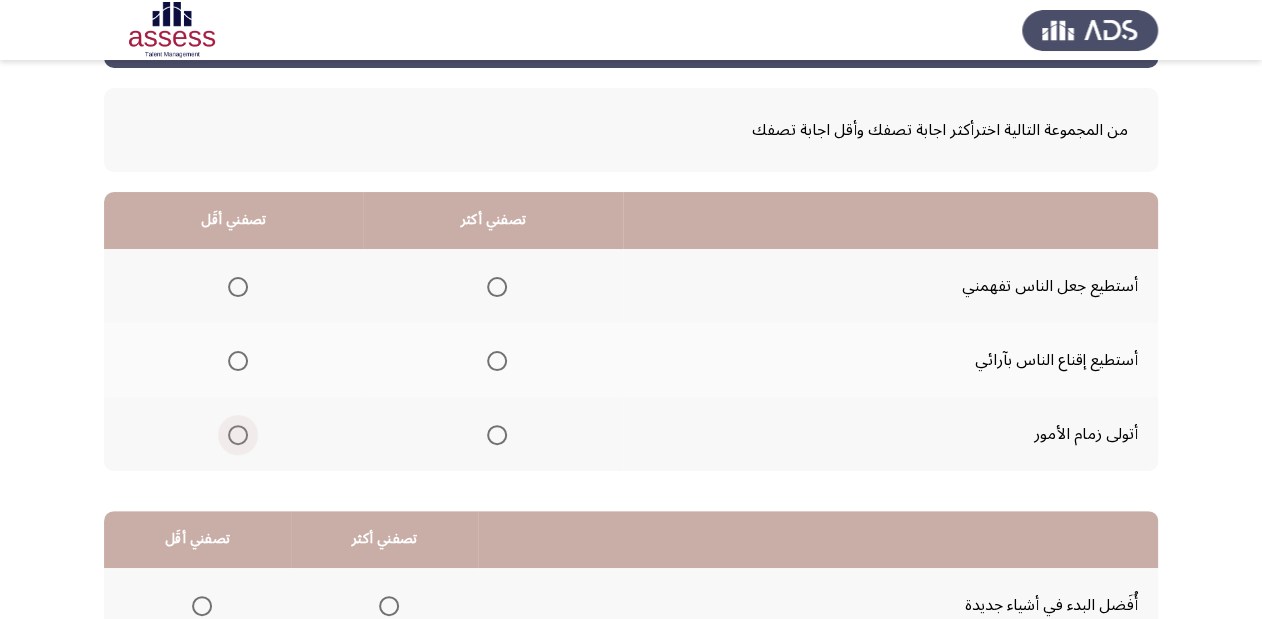 click at bounding box center (238, 435) 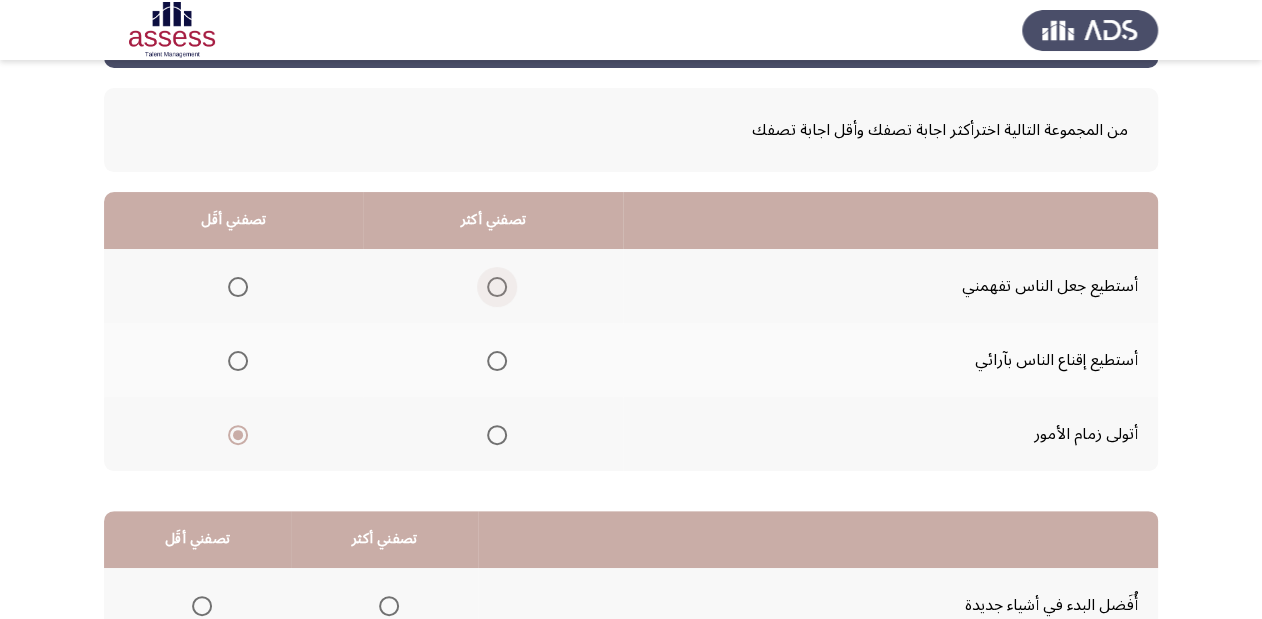 click at bounding box center (497, 287) 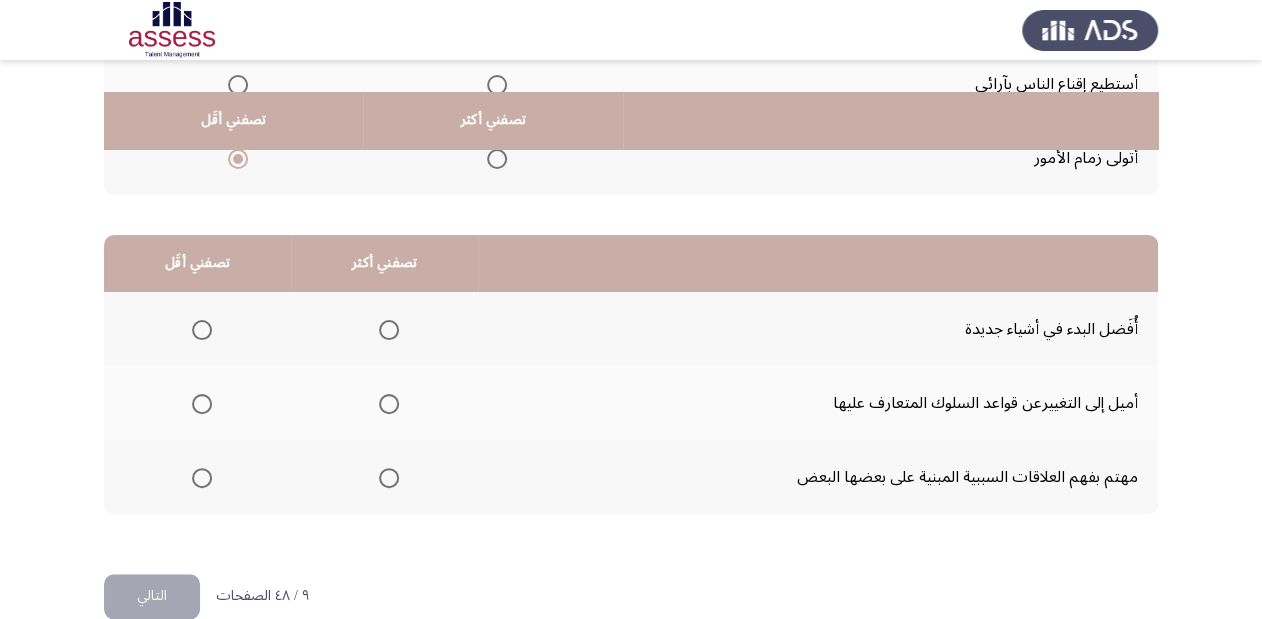 scroll, scrollTop: 388, scrollLeft: 0, axis: vertical 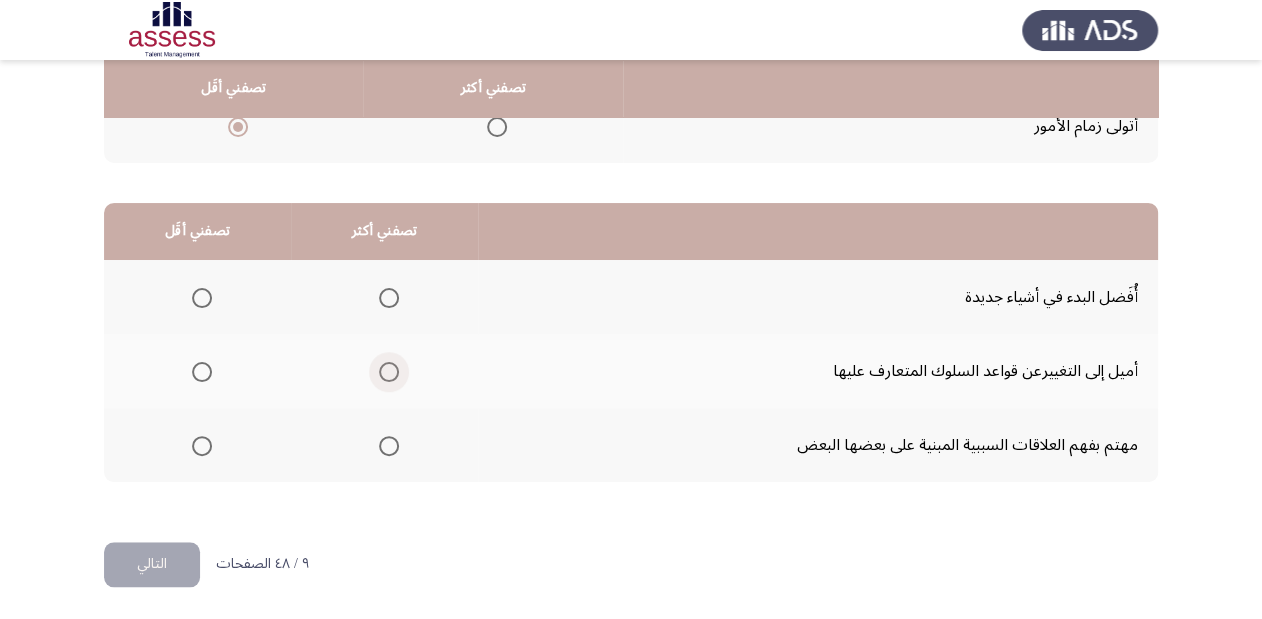 click at bounding box center [389, 372] 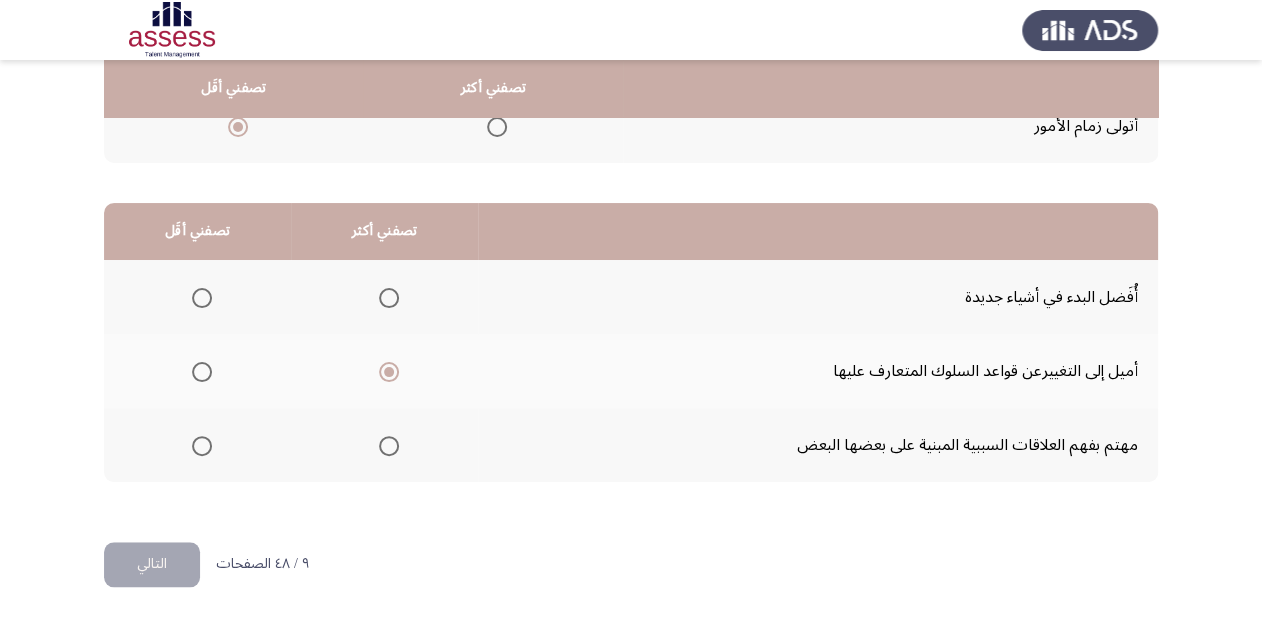 click at bounding box center [202, 446] 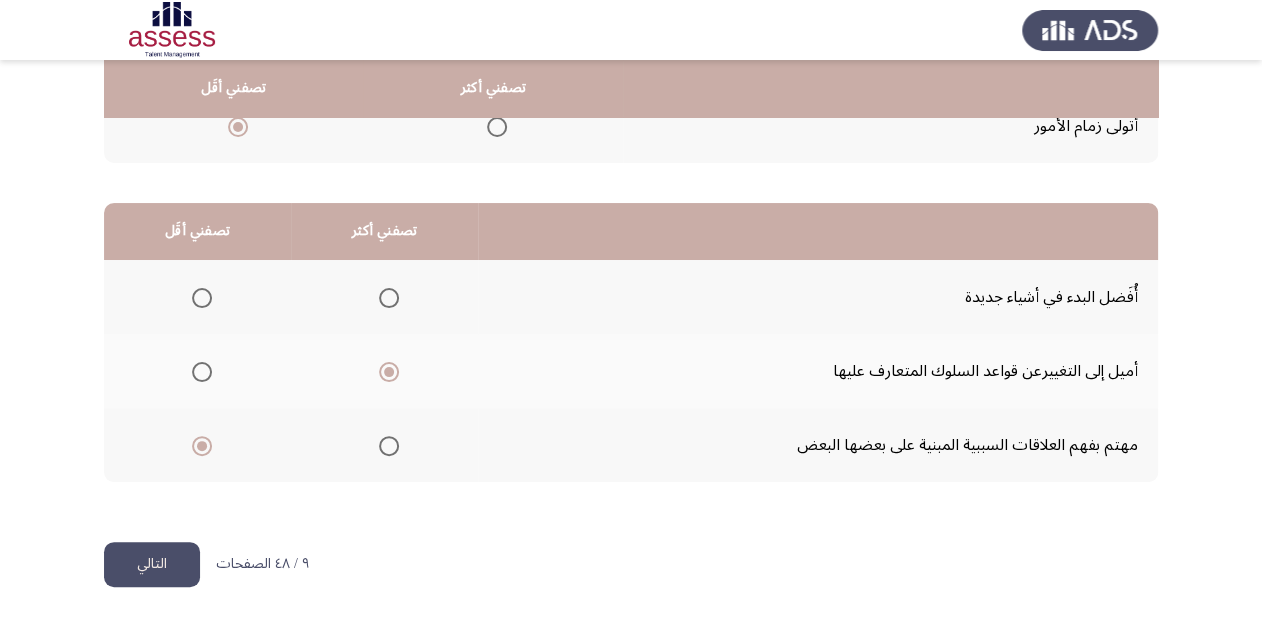 click on "التالي" 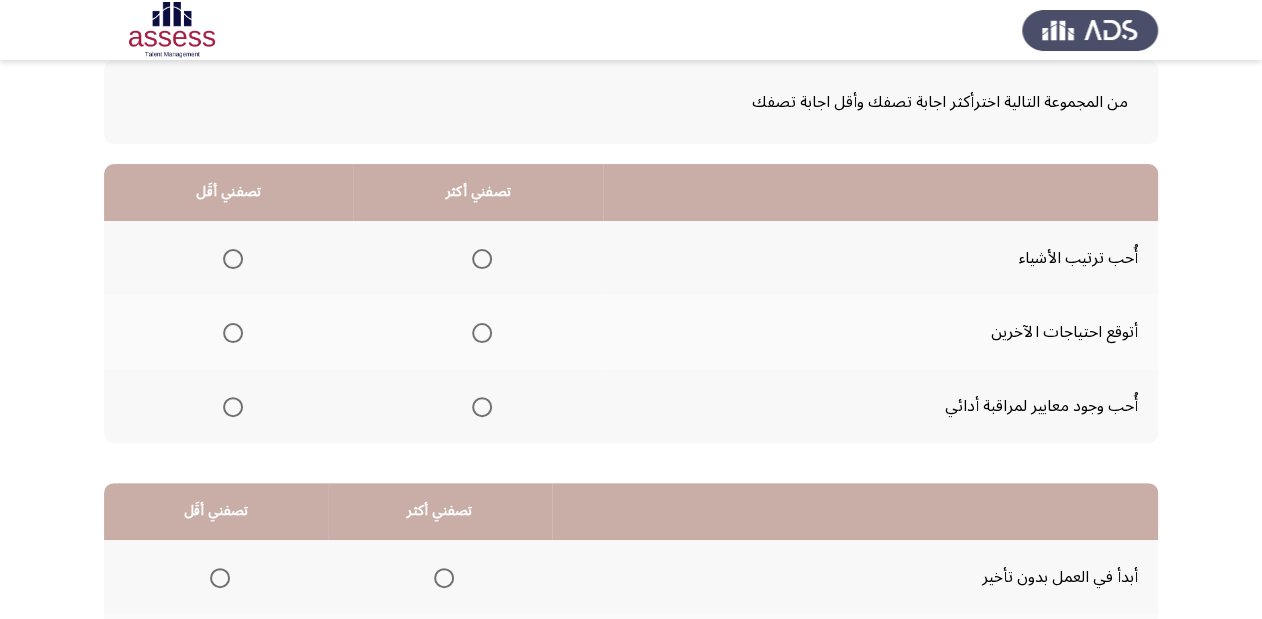 scroll, scrollTop: 80, scrollLeft: 0, axis: vertical 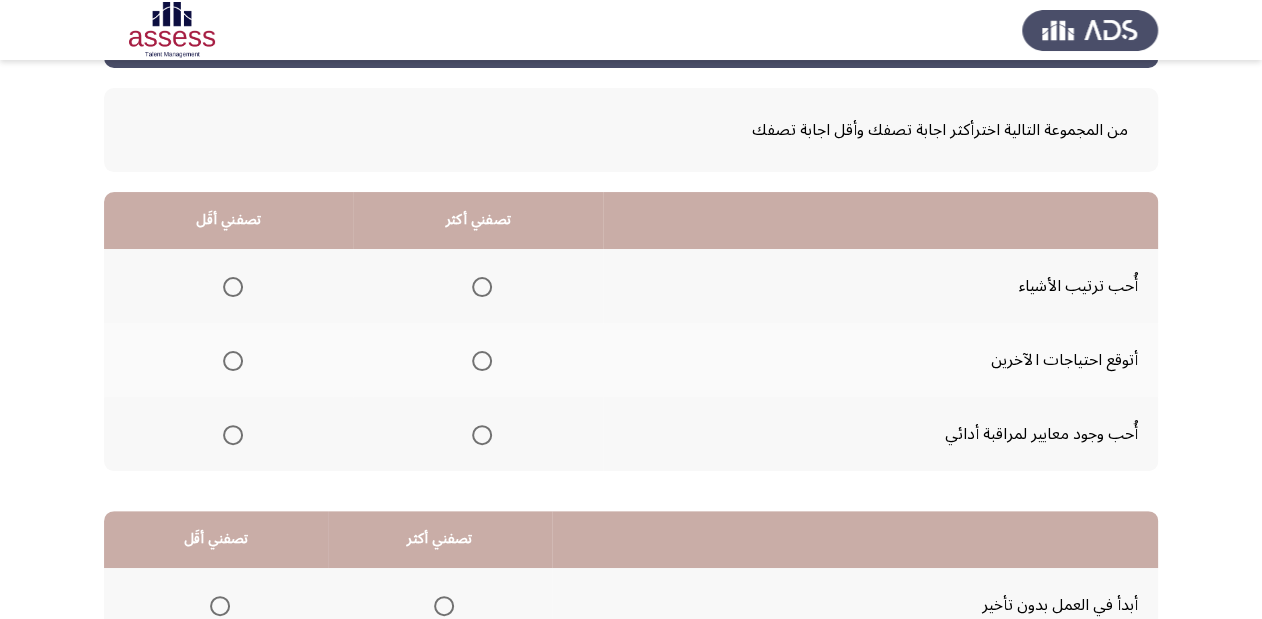 click at bounding box center (233, 435) 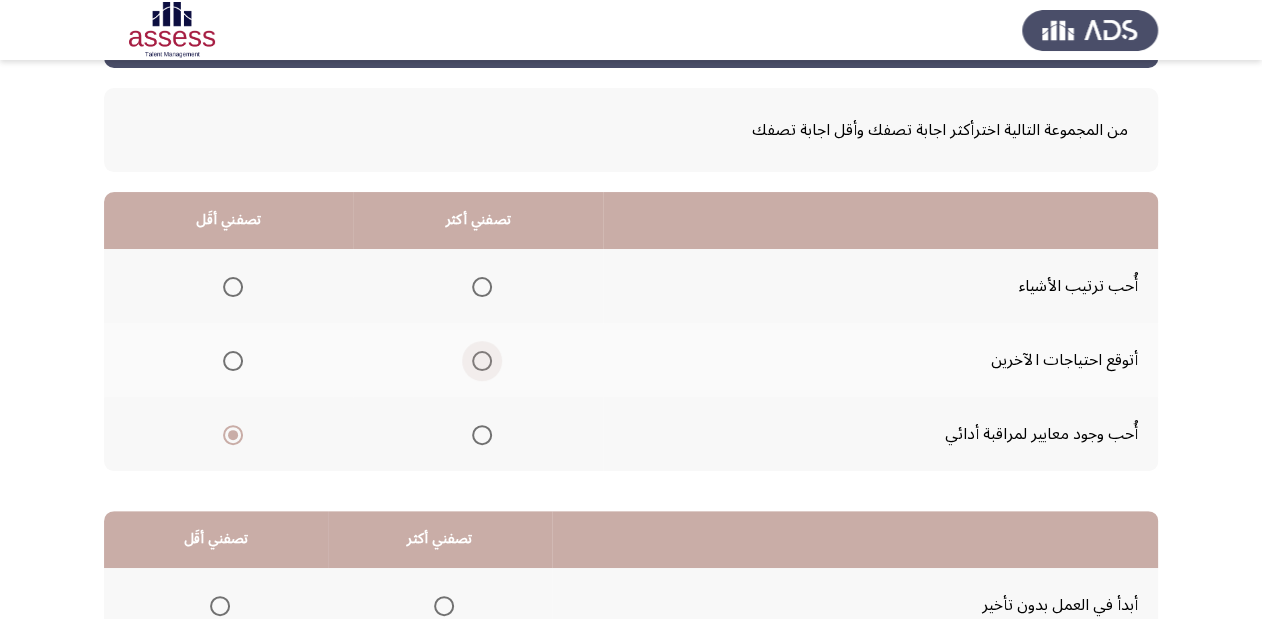 click at bounding box center [482, 361] 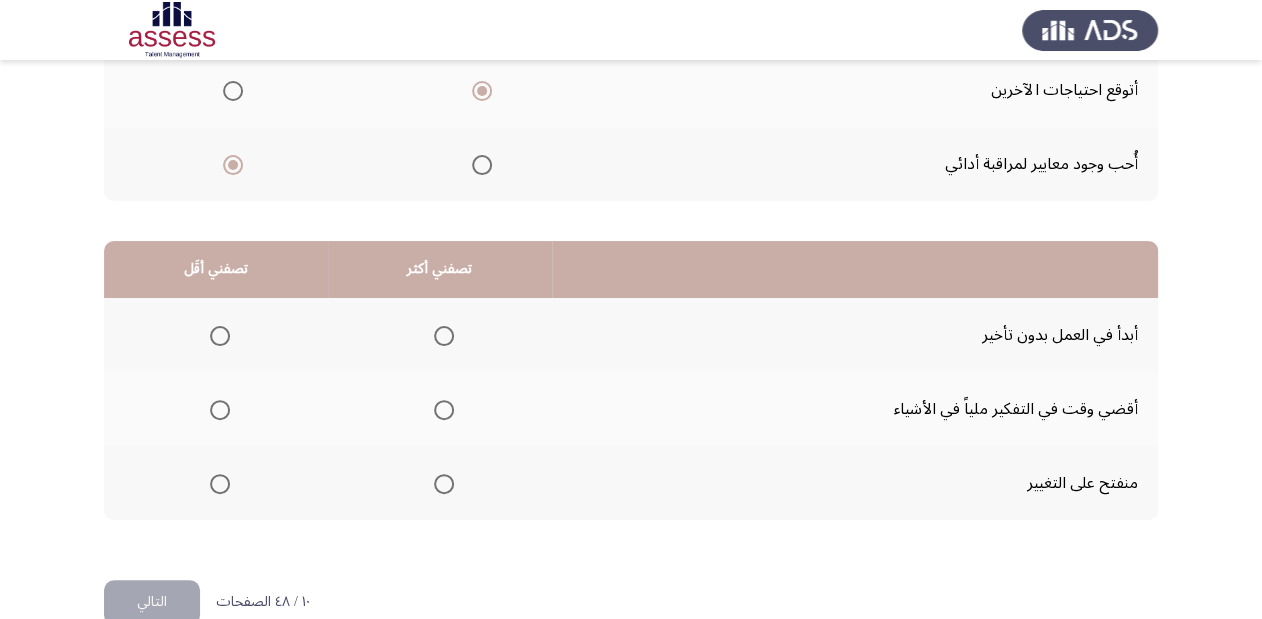 scroll, scrollTop: 388, scrollLeft: 0, axis: vertical 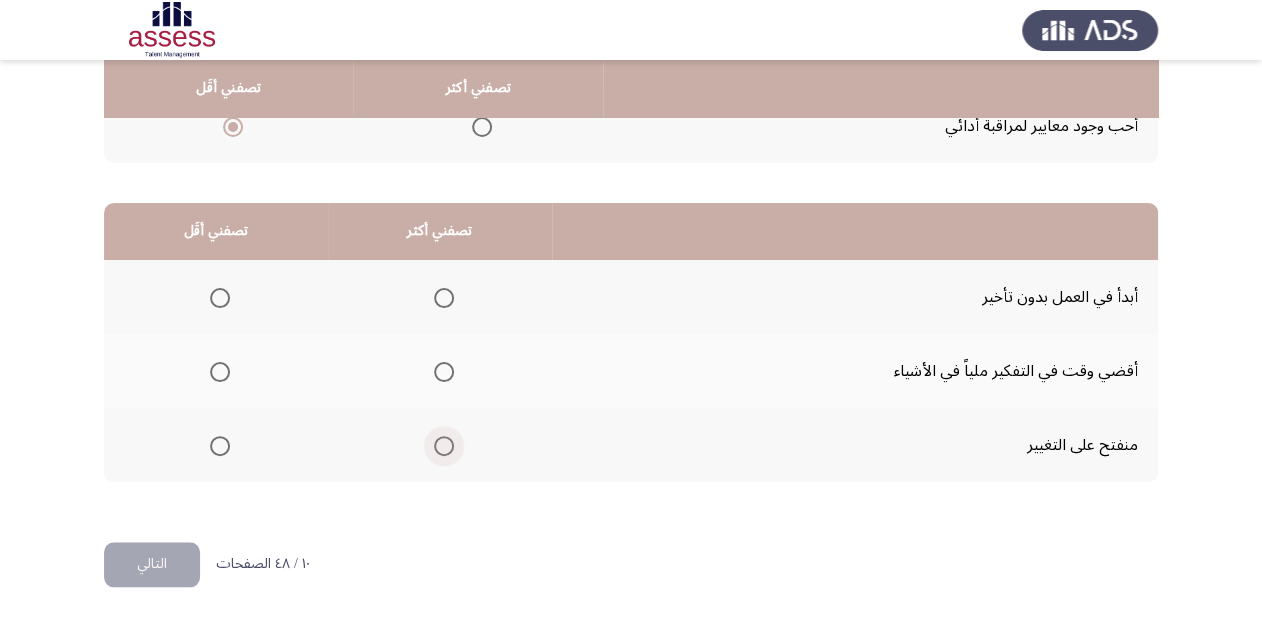 click at bounding box center [444, 446] 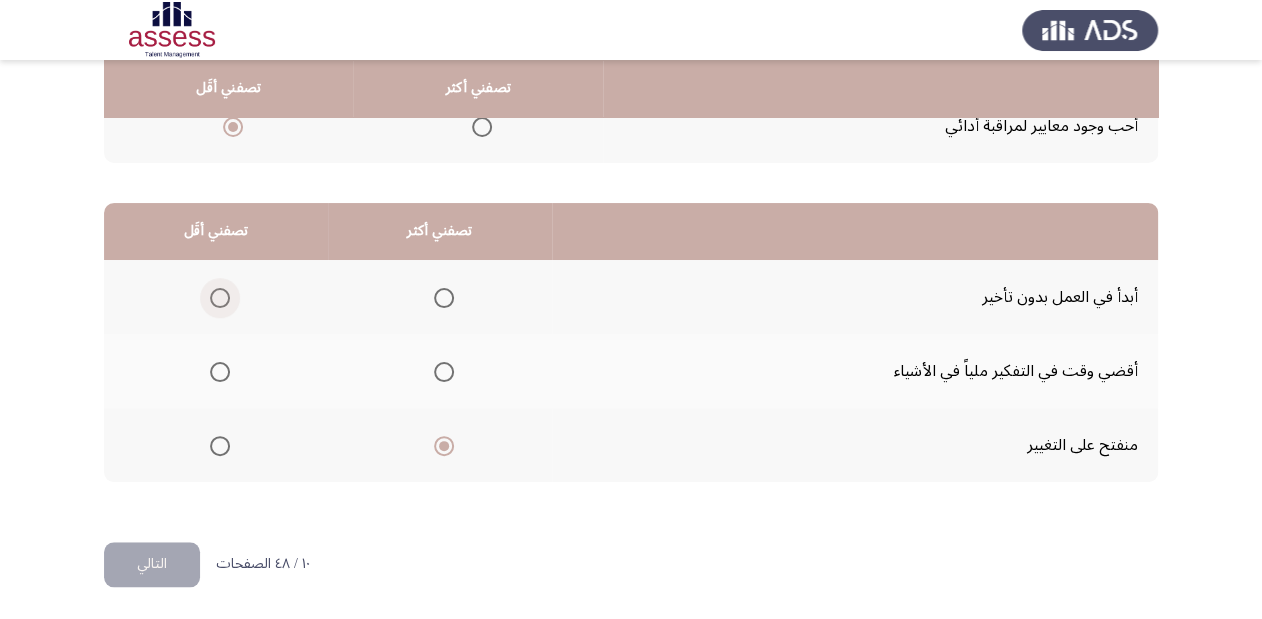 click at bounding box center [220, 298] 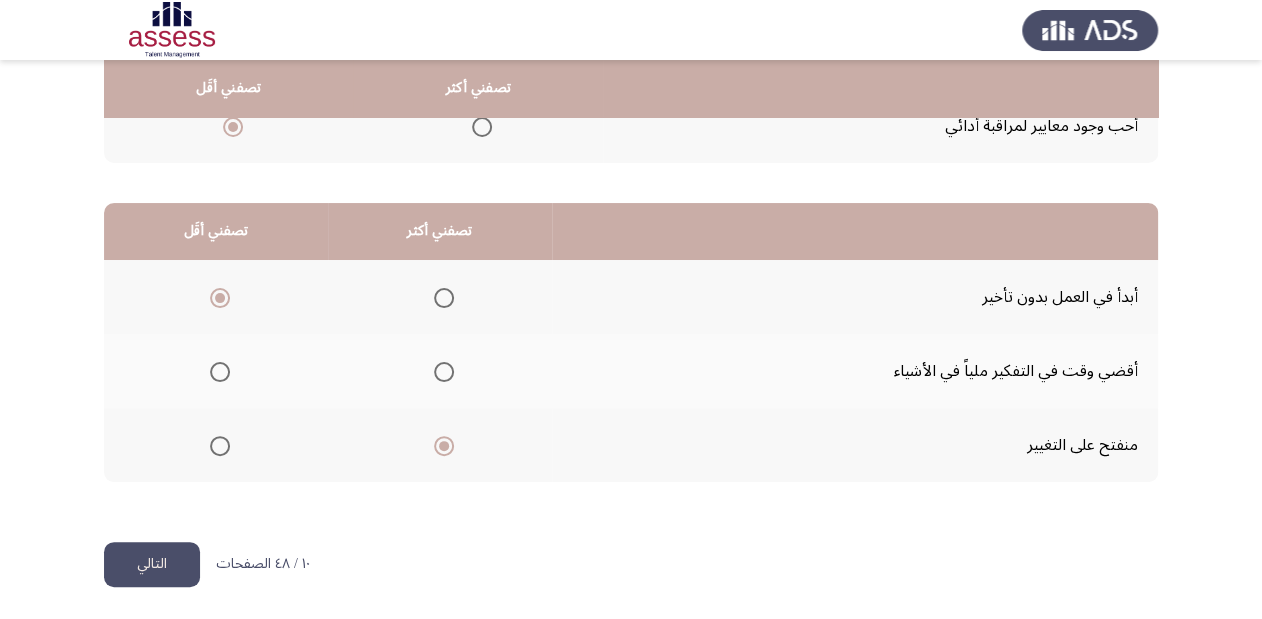click on "التالي" 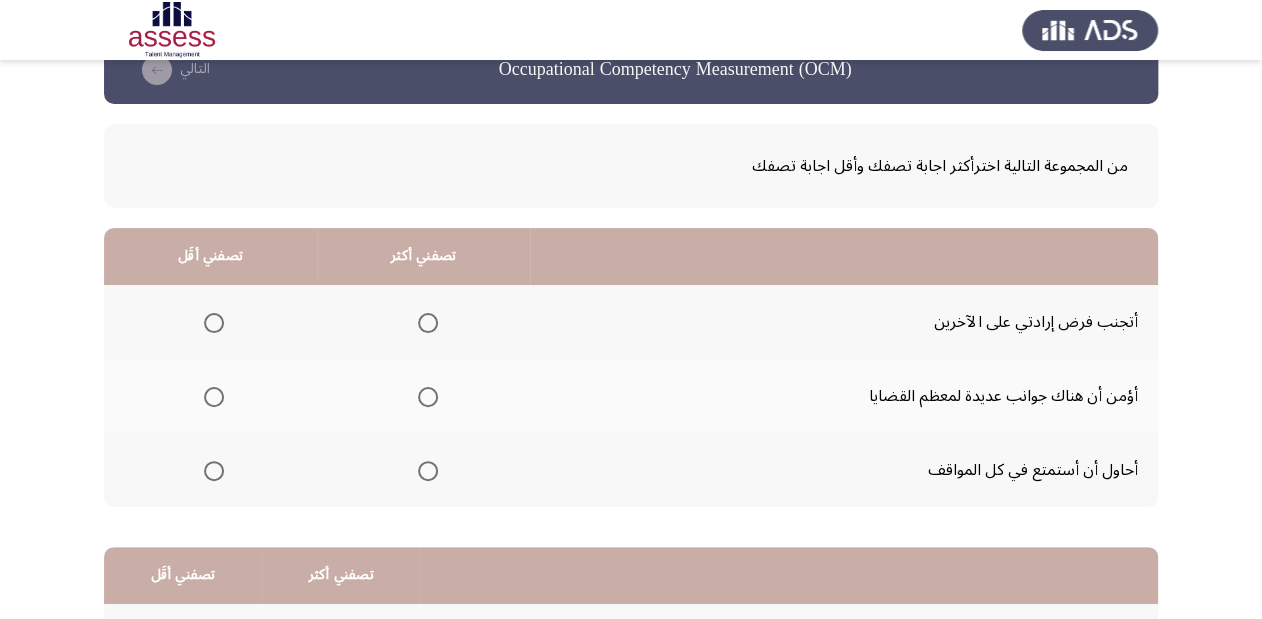scroll, scrollTop: 80, scrollLeft: 0, axis: vertical 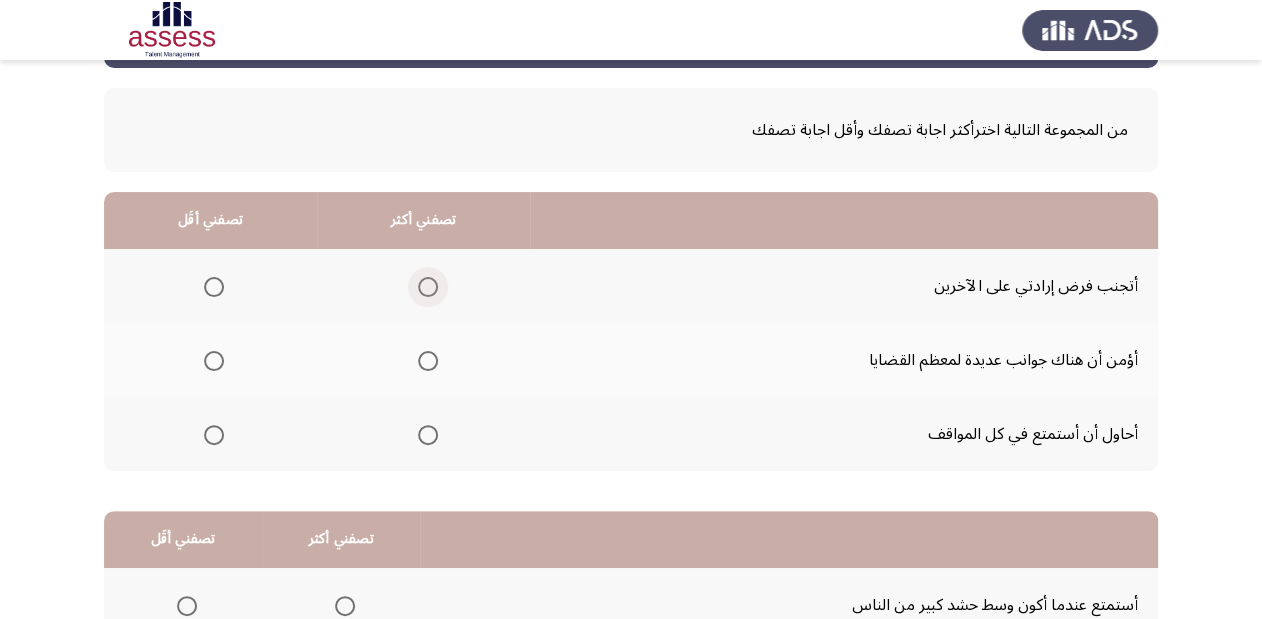 click at bounding box center [428, 287] 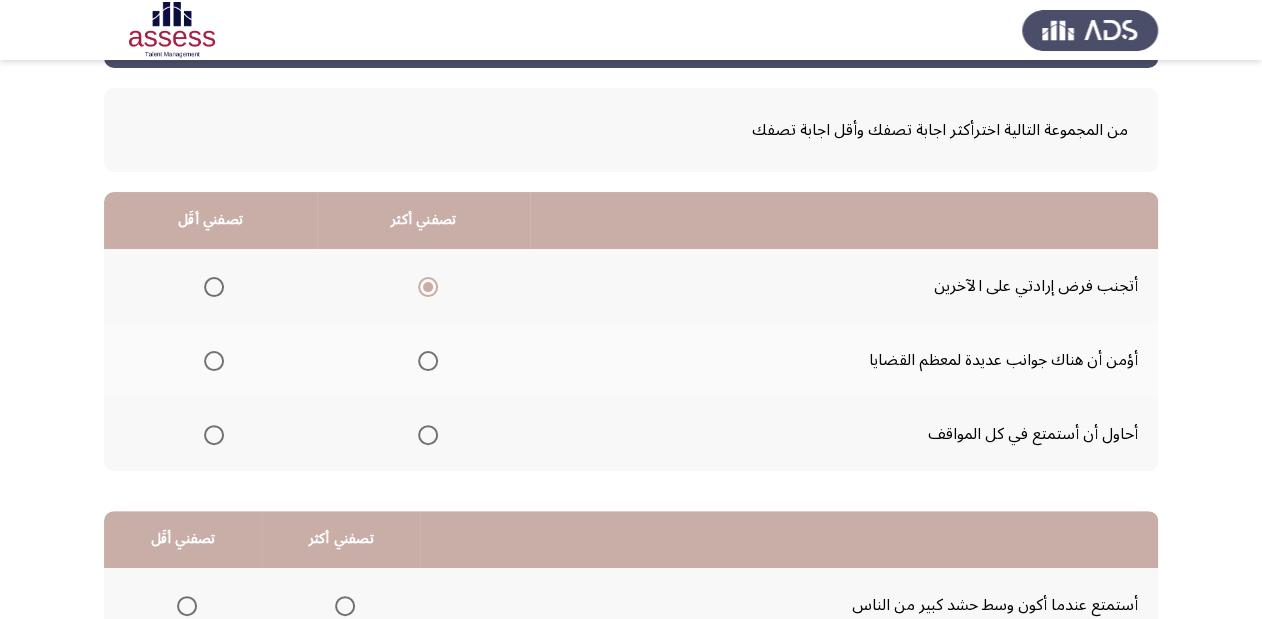 click at bounding box center [214, 435] 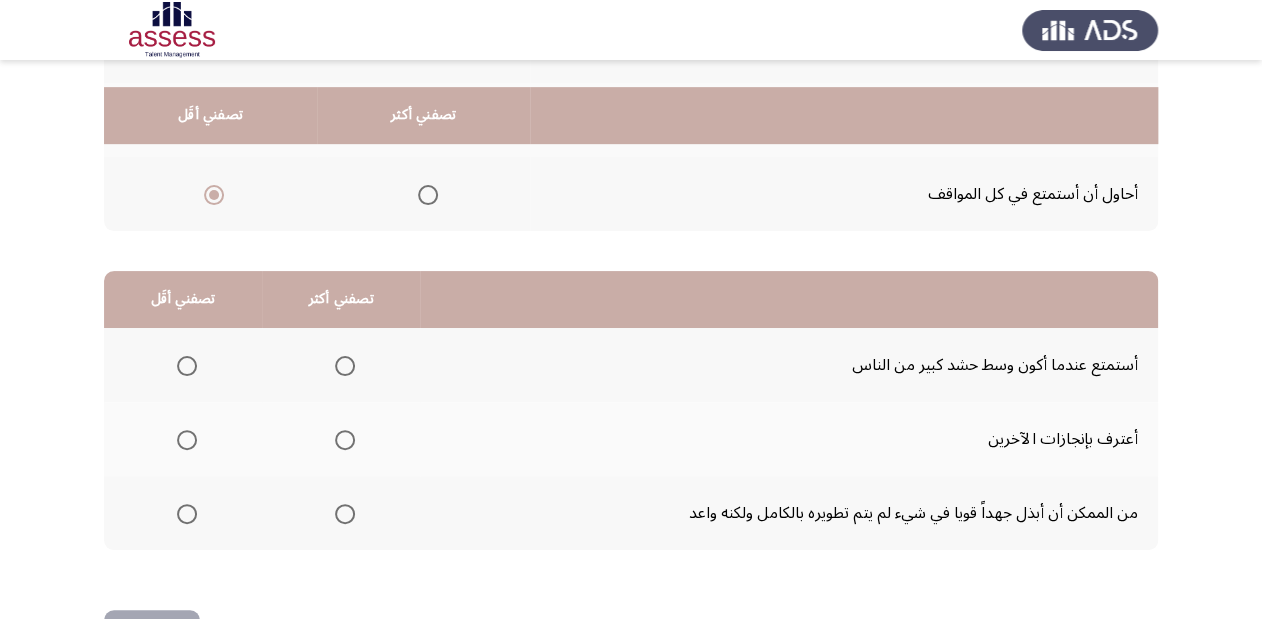 scroll, scrollTop: 388, scrollLeft: 0, axis: vertical 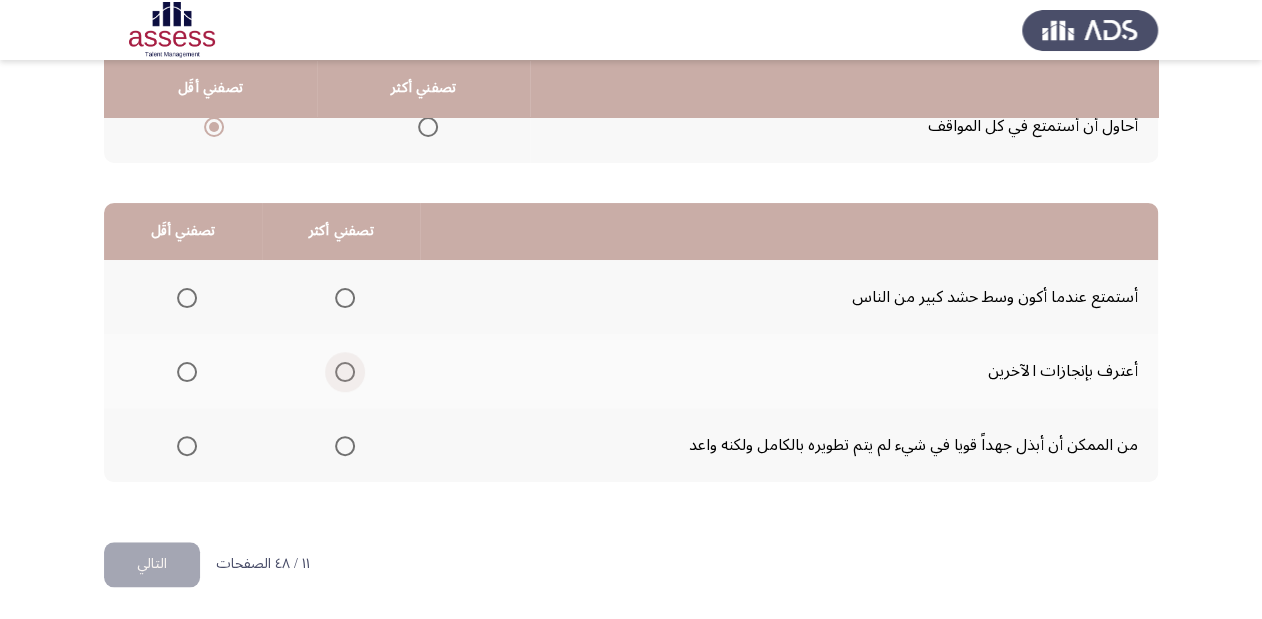 click at bounding box center (345, 372) 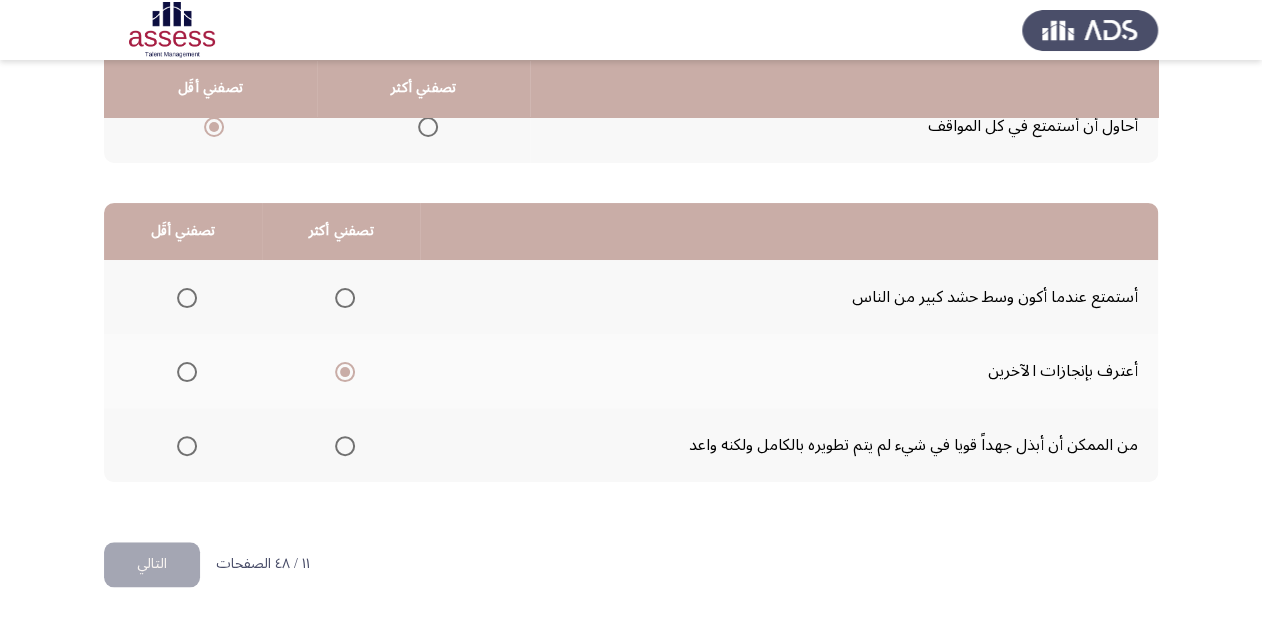 click at bounding box center (187, 446) 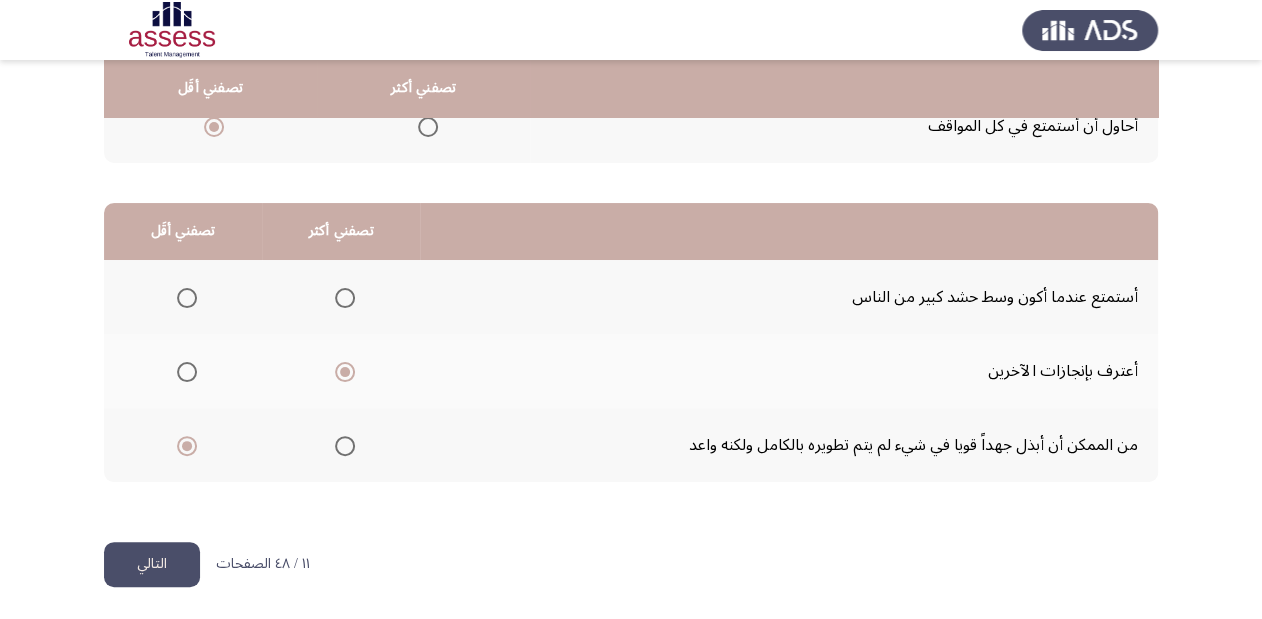 click at bounding box center [183, 297] 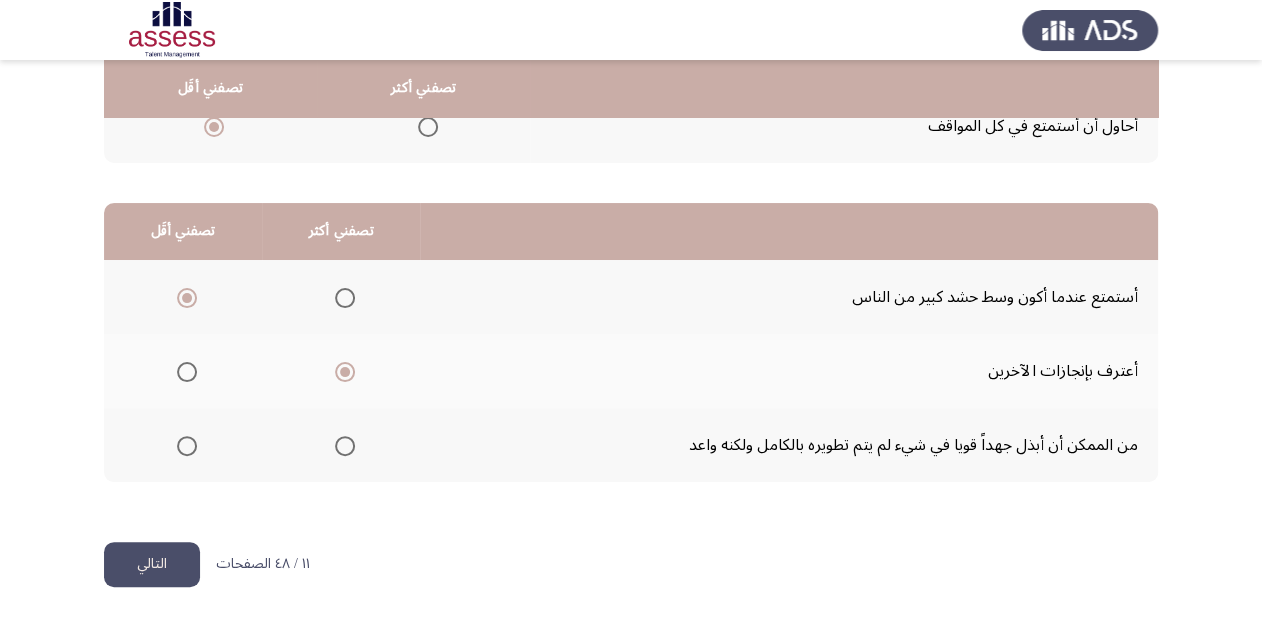 click on "التالي" 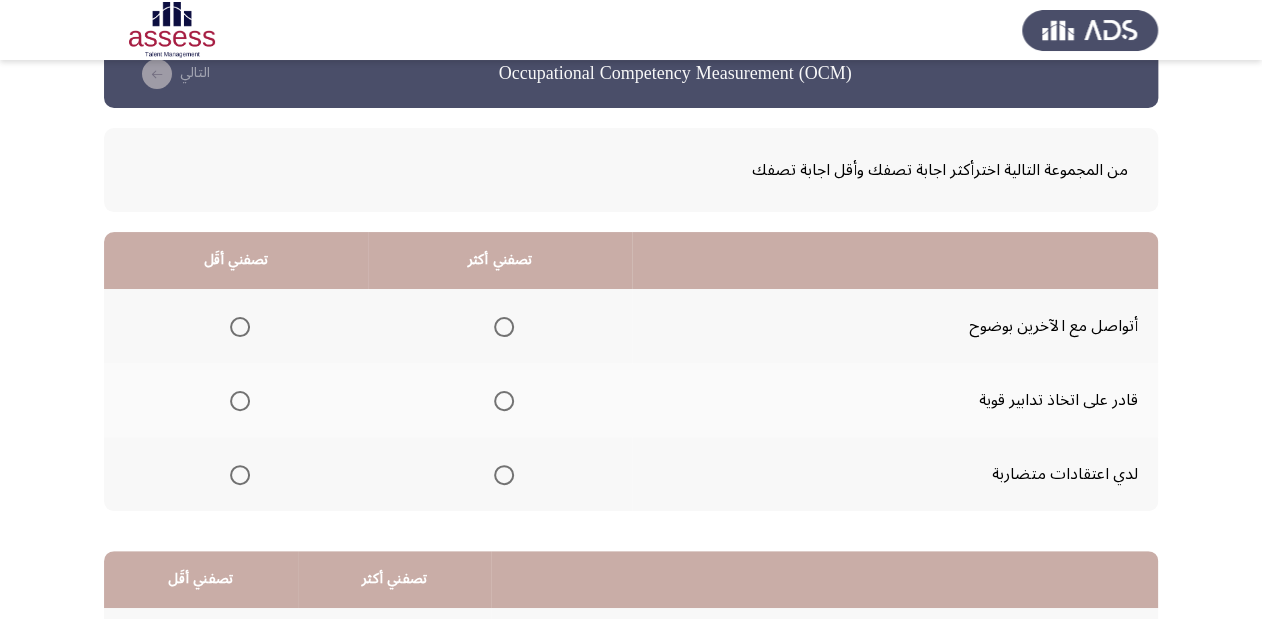 scroll, scrollTop: 80, scrollLeft: 0, axis: vertical 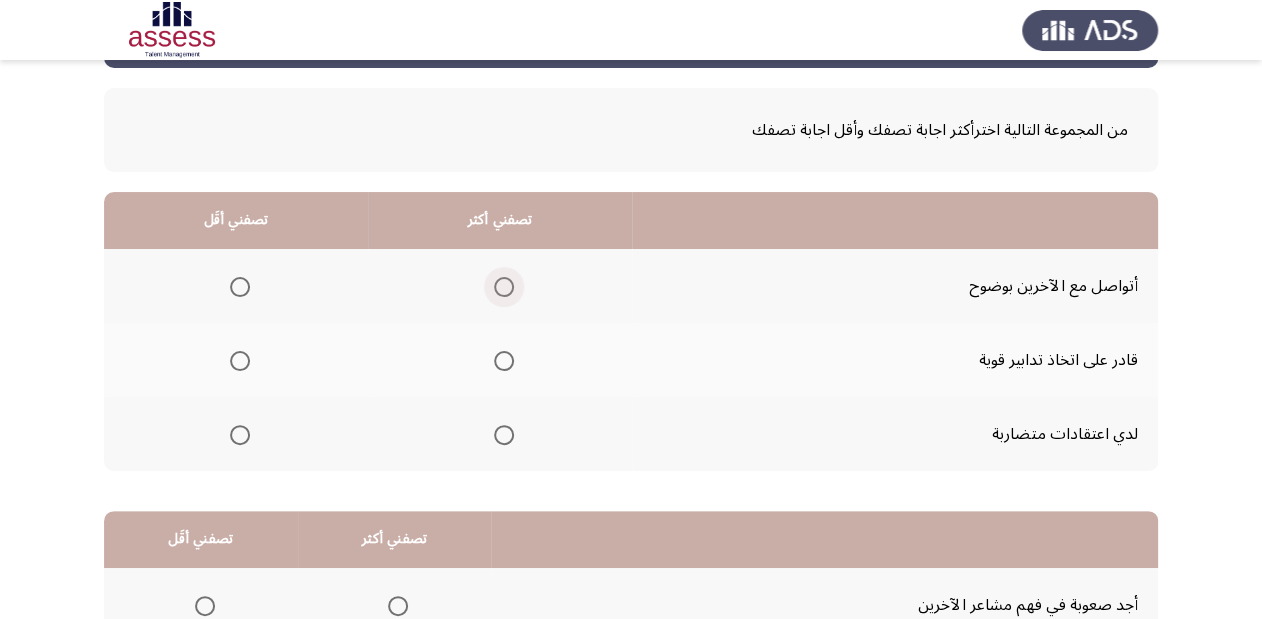 click at bounding box center [504, 287] 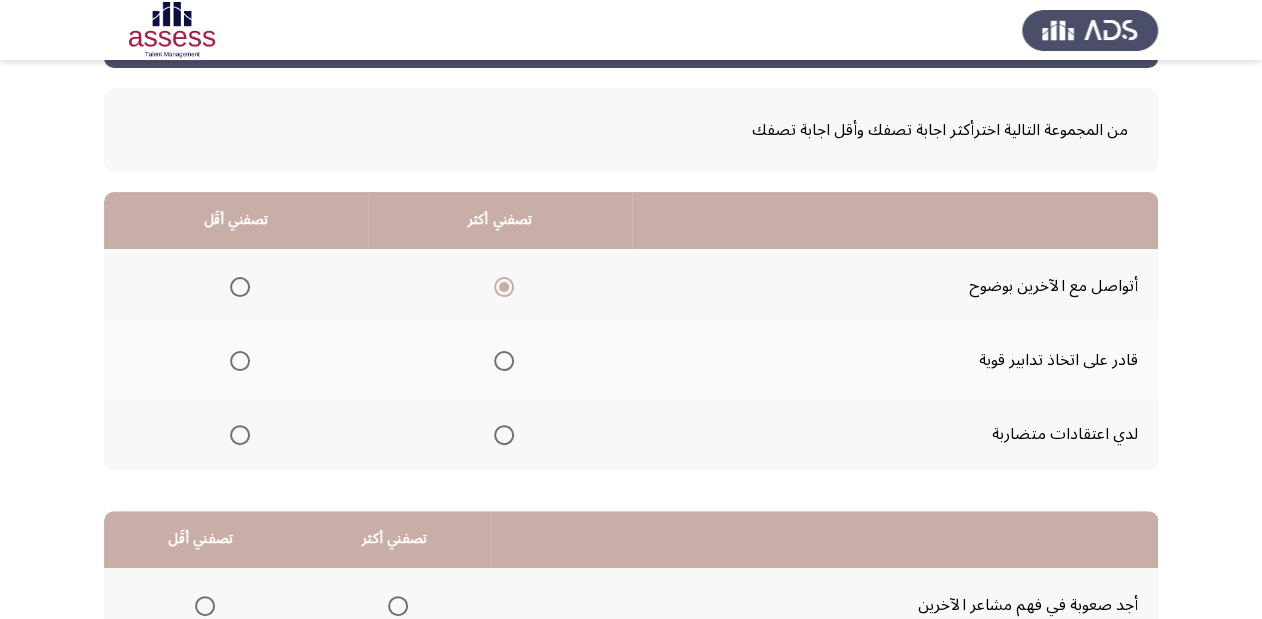 click at bounding box center (240, 361) 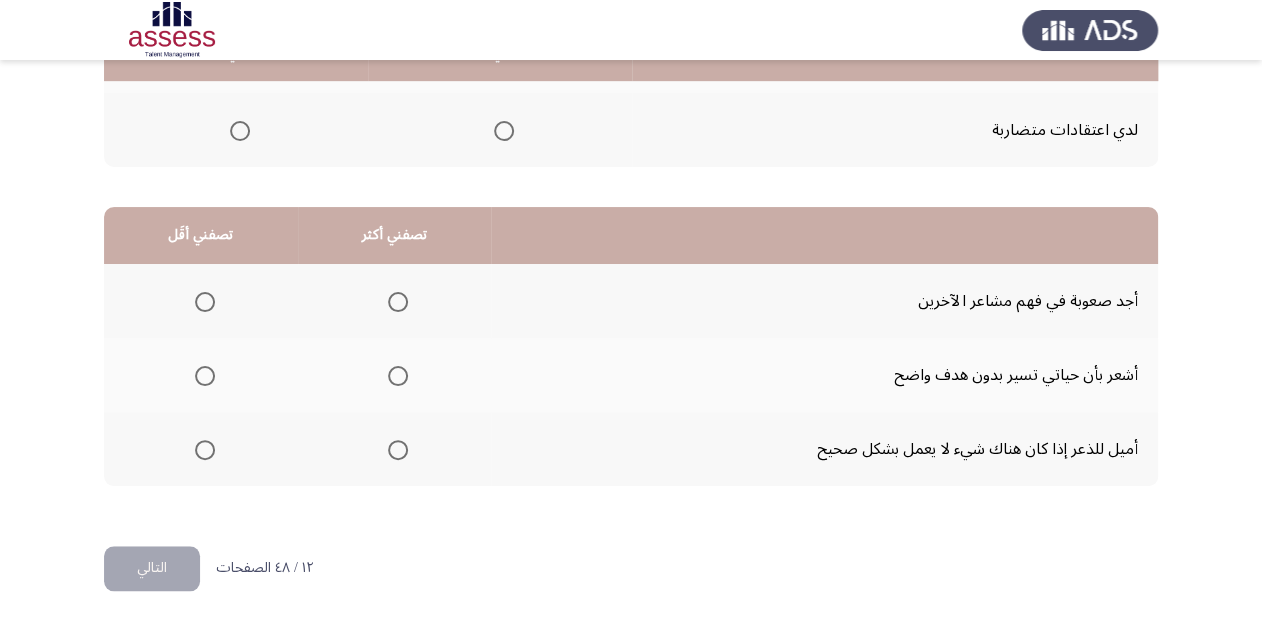 scroll, scrollTop: 388, scrollLeft: 0, axis: vertical 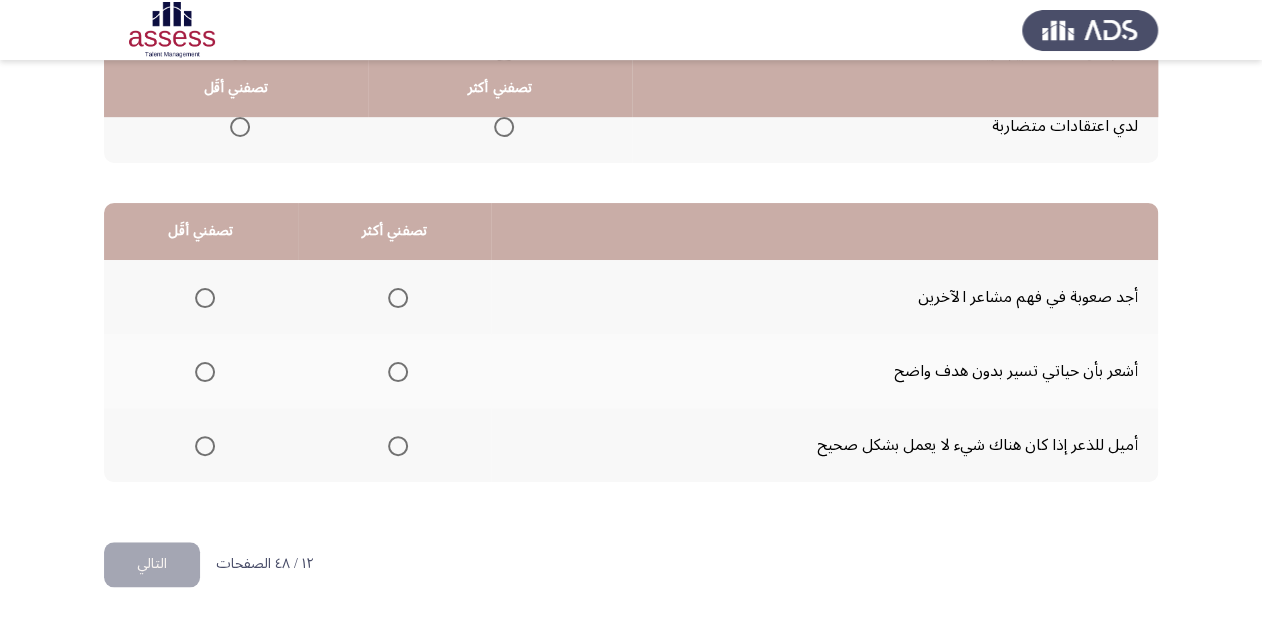 click 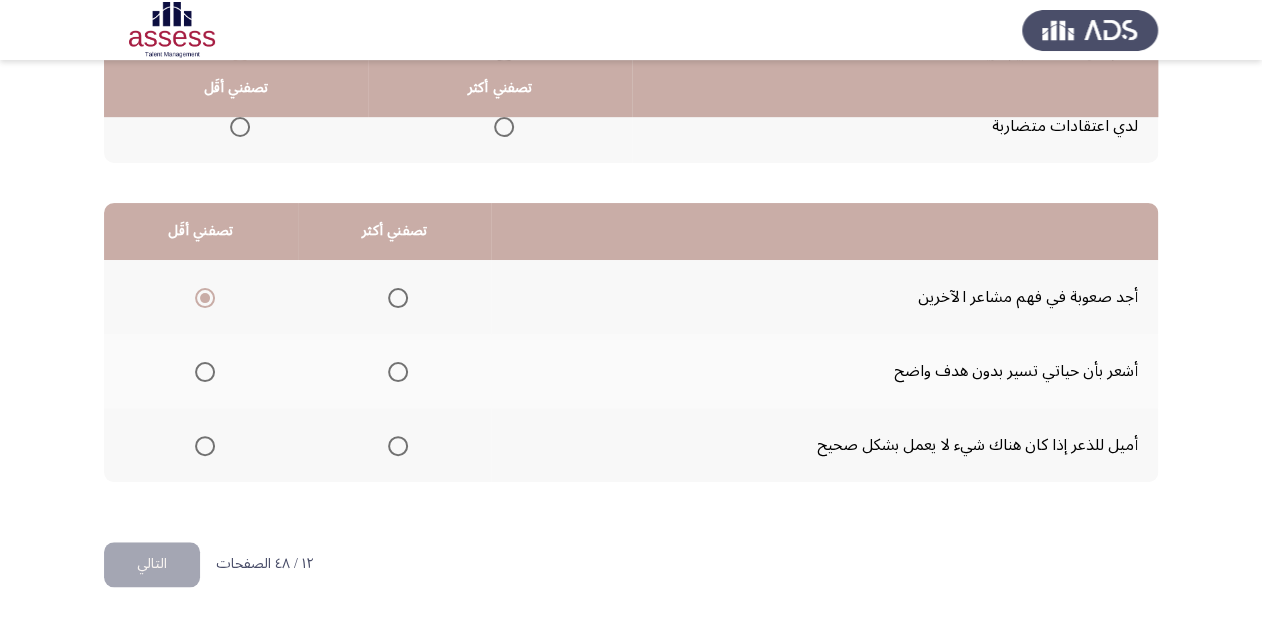 click at bounding box center [398, 298] 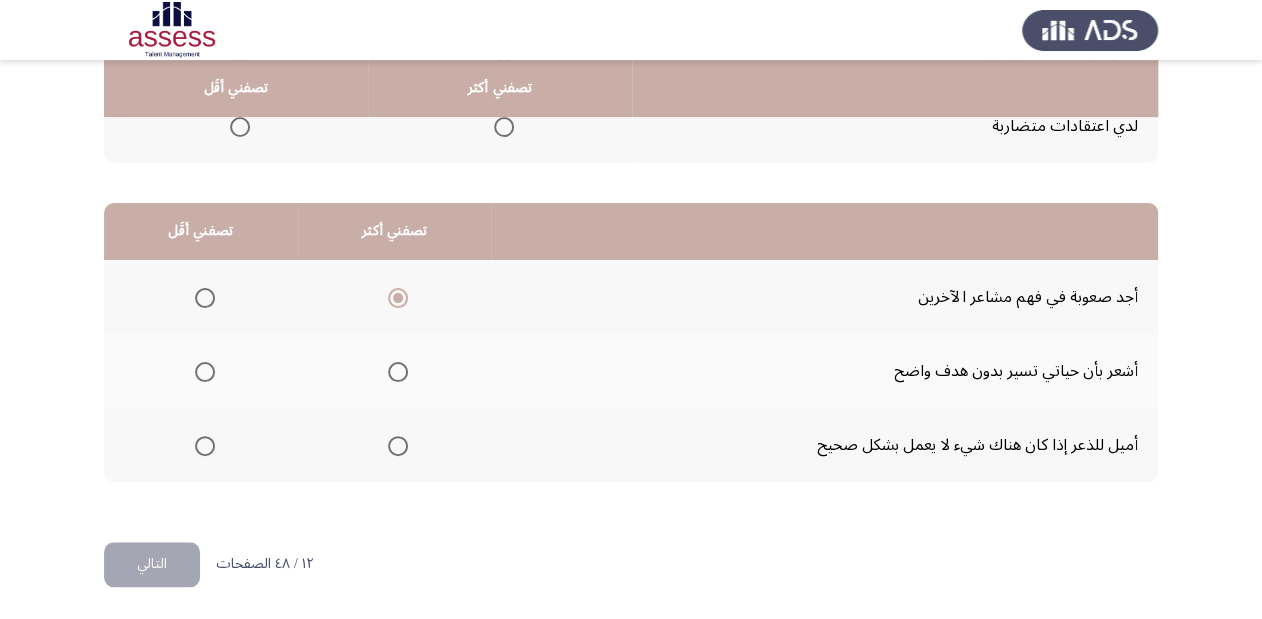 click at bounding box center (205, 372) 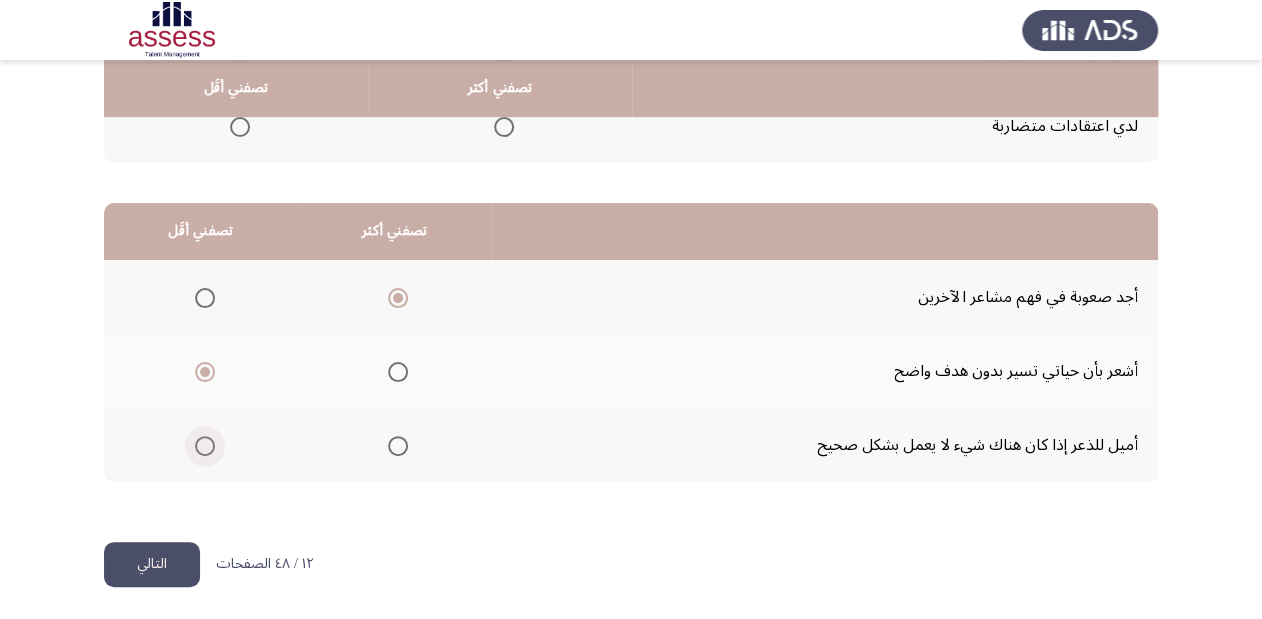 click at bounding box center (205, 446) 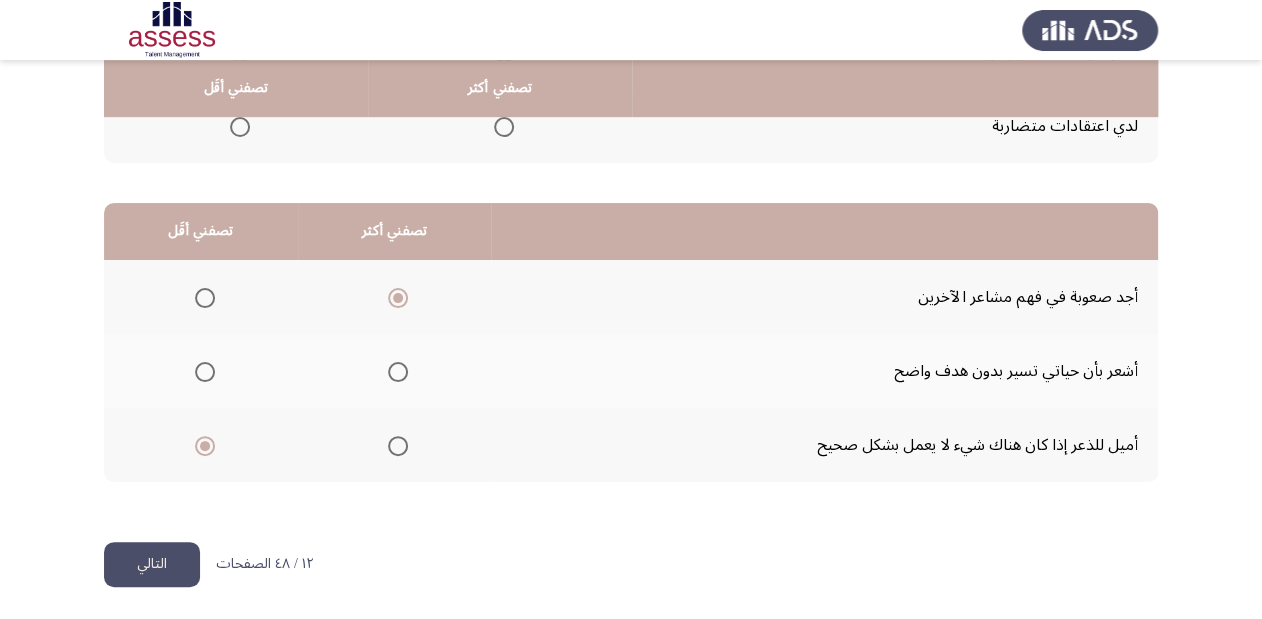 click on "التالي" 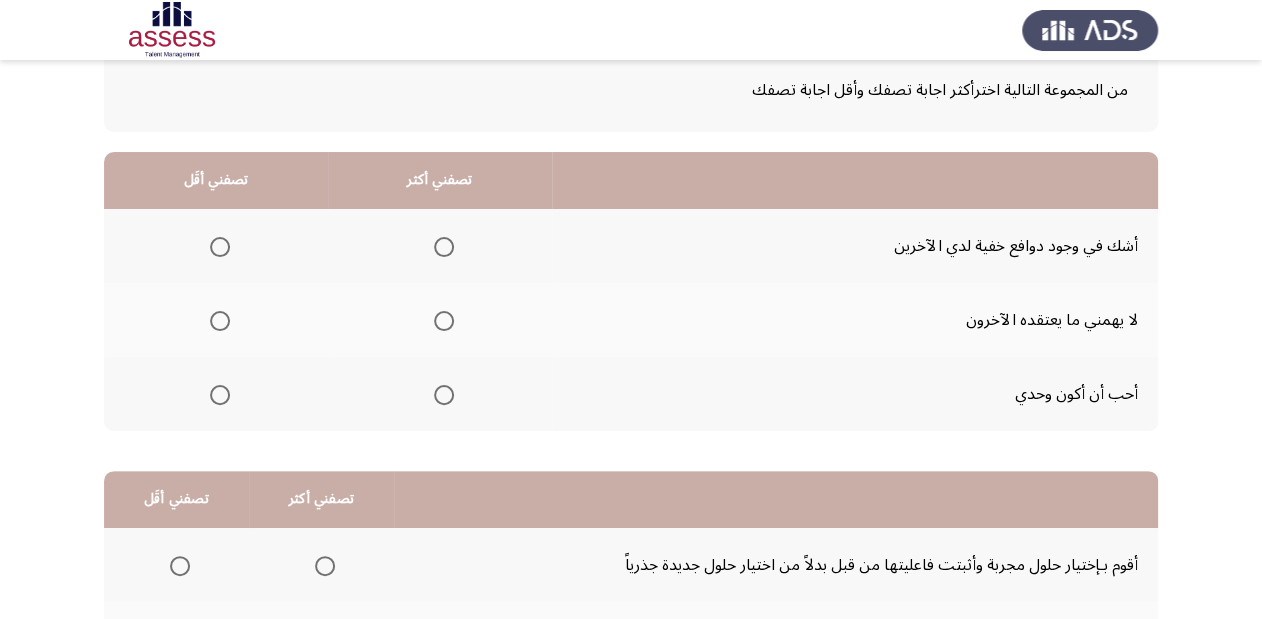 scroll, scrollTop: 160, scrollLeft: 0, axis: vertical 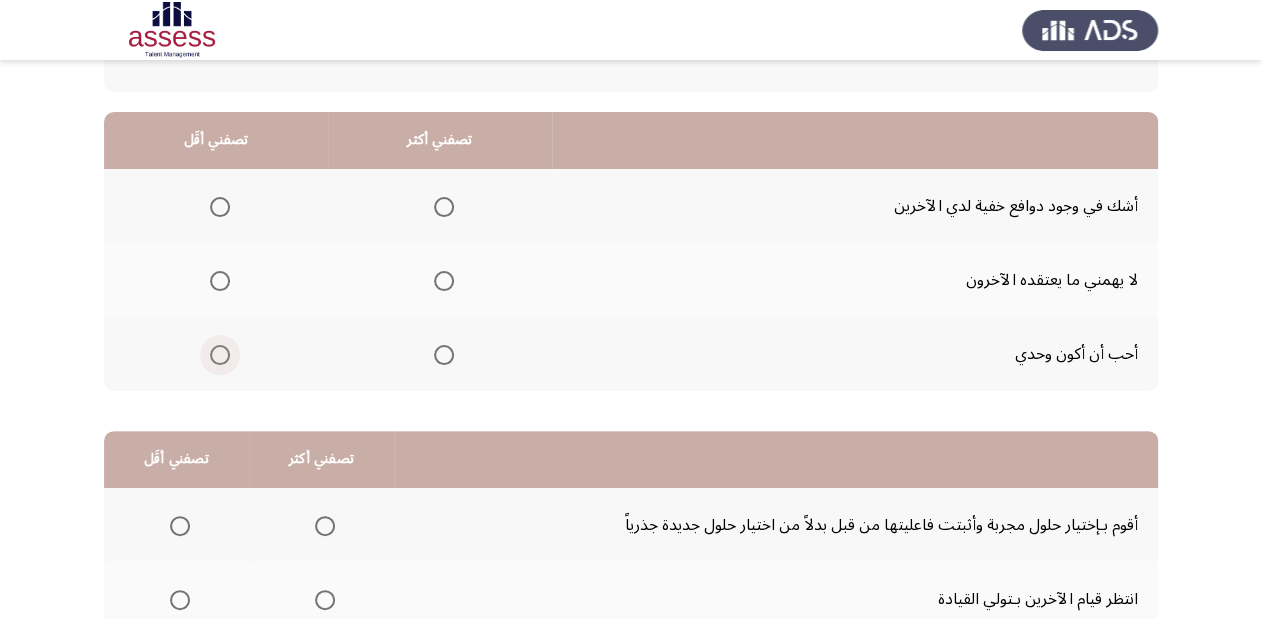 click at bounding box center (220, 355) 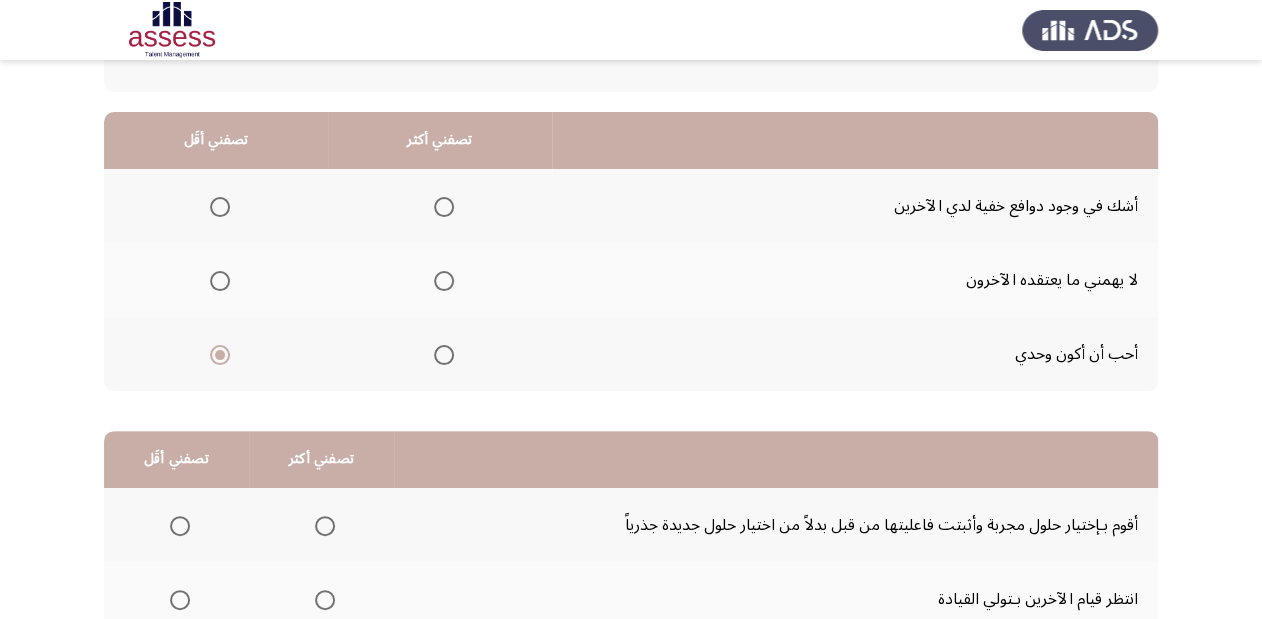 click at bounding box center (444, 281) 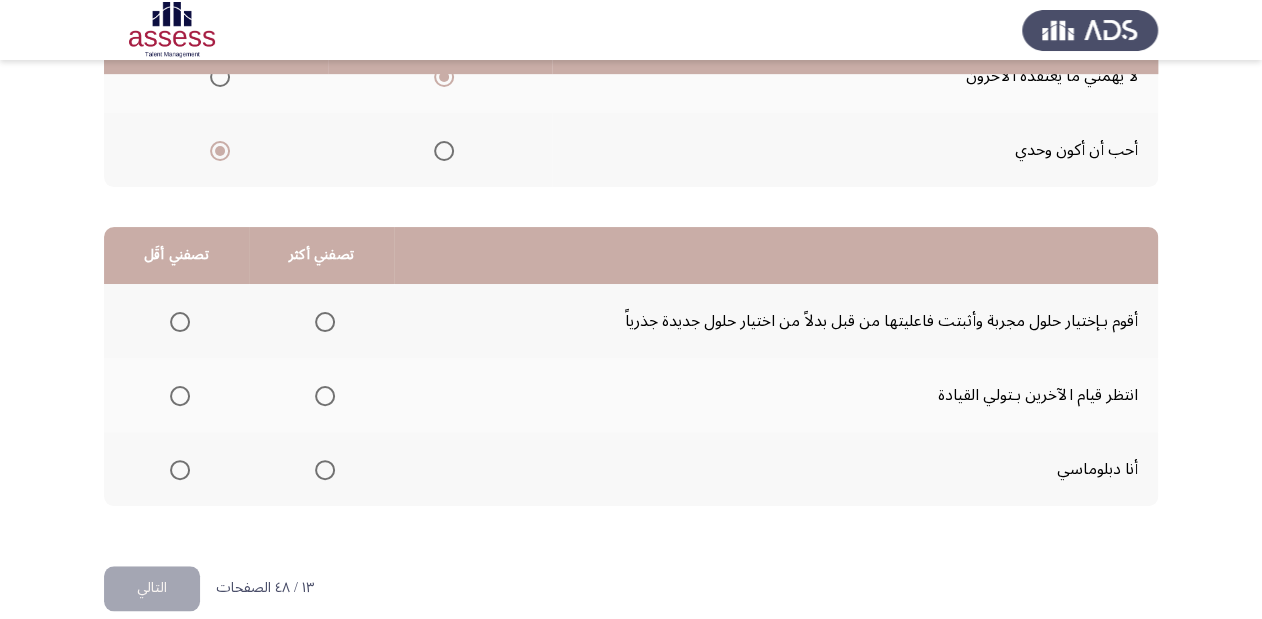 scroll, scrollTop: 388, scrollLeft: 0, axis: vertical 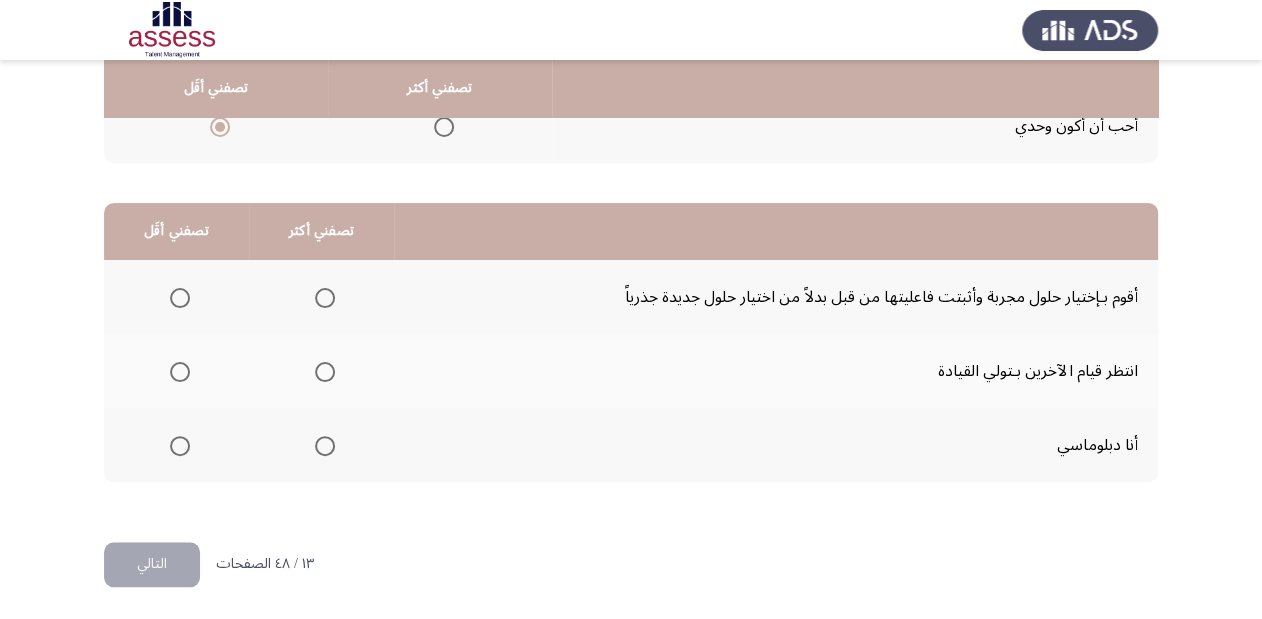 click at bounding box center [325, 446] 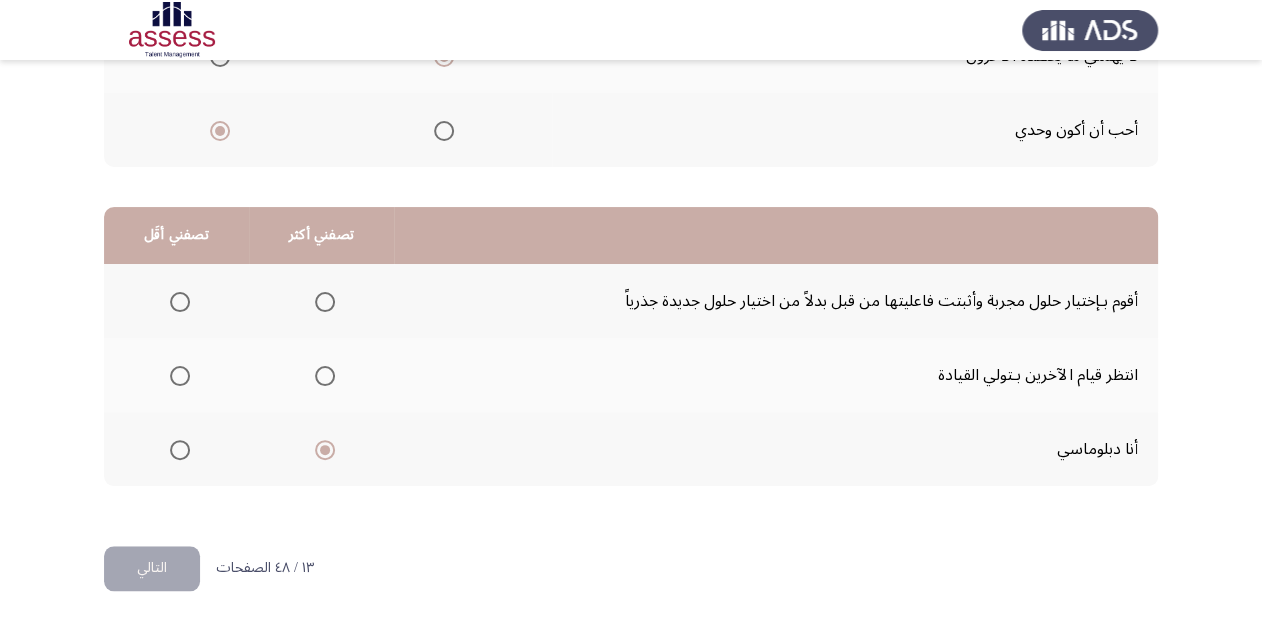 scroll, scrollTop: 388, scrollLeft: 0, axis: vertical 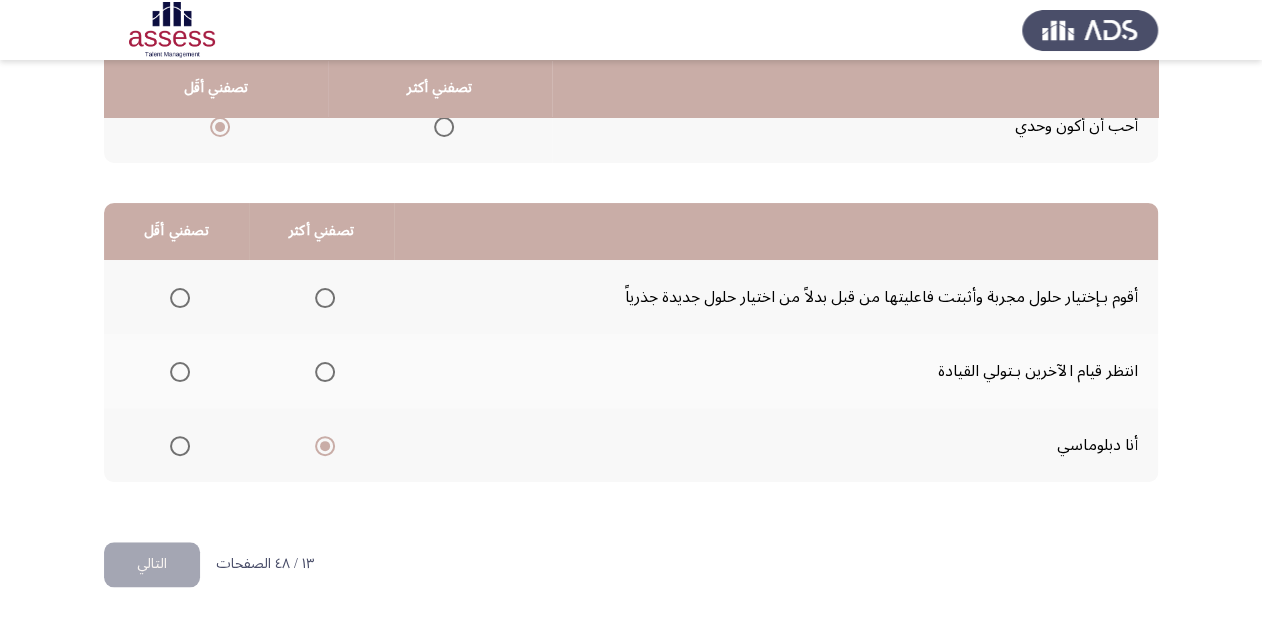 click at bounding box center [180, 372] 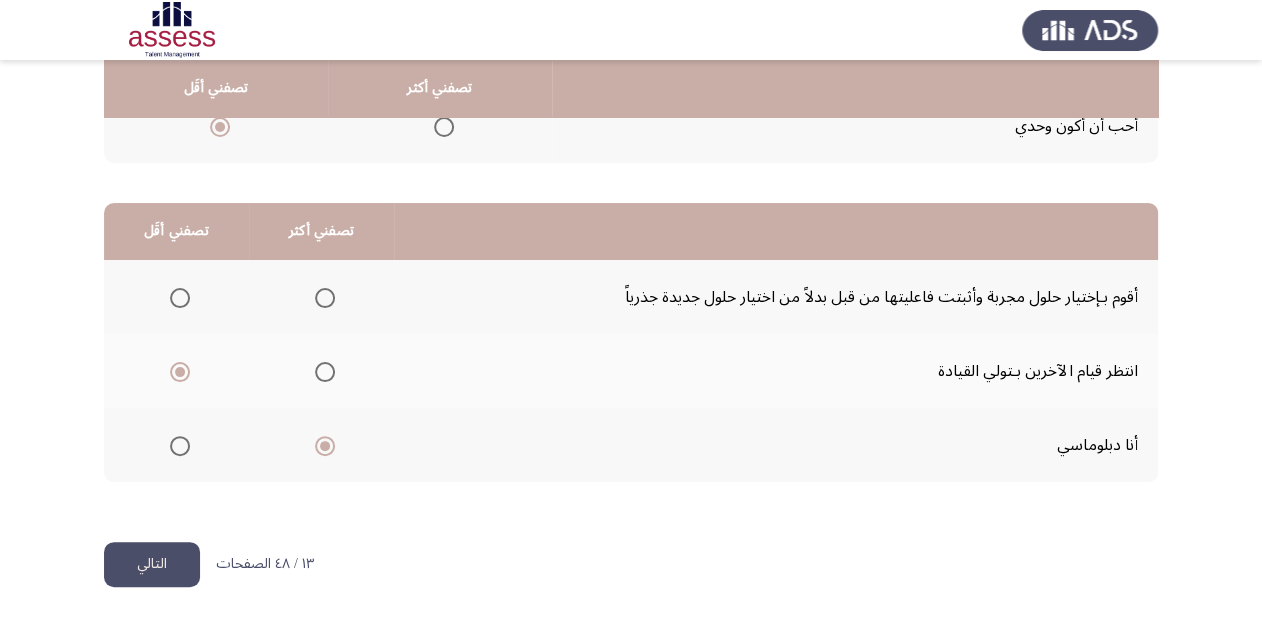 click on "التالي" 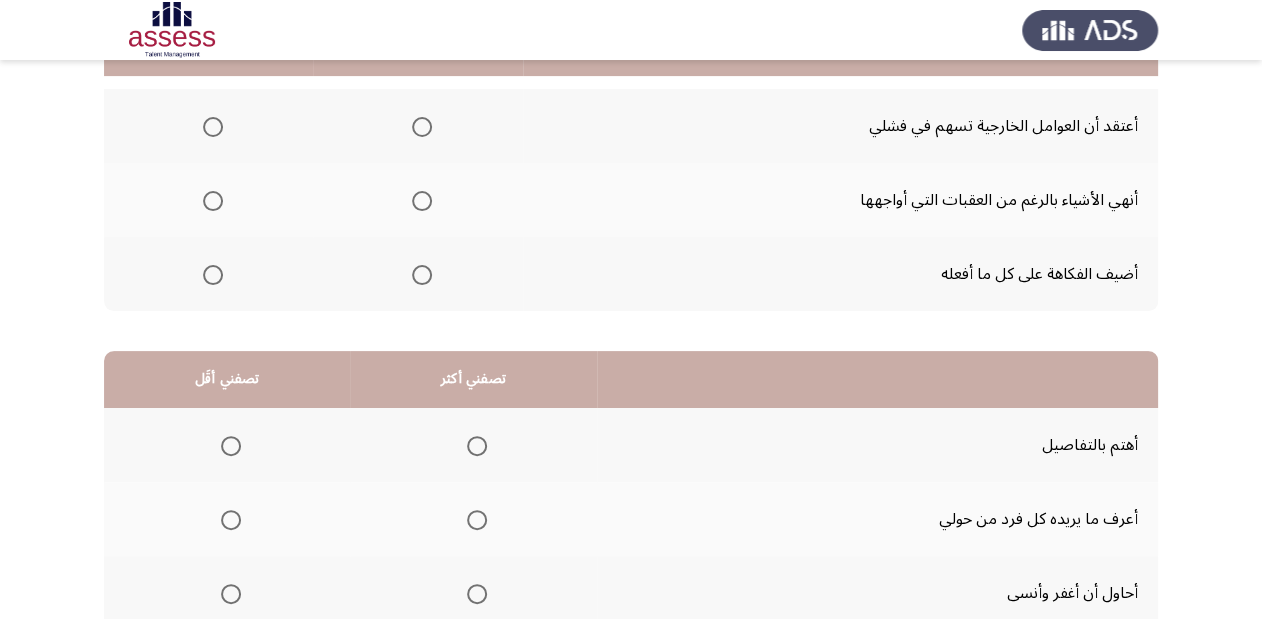 scroll, scrollTop: 160, scrollLeft: 0, axis: vertical 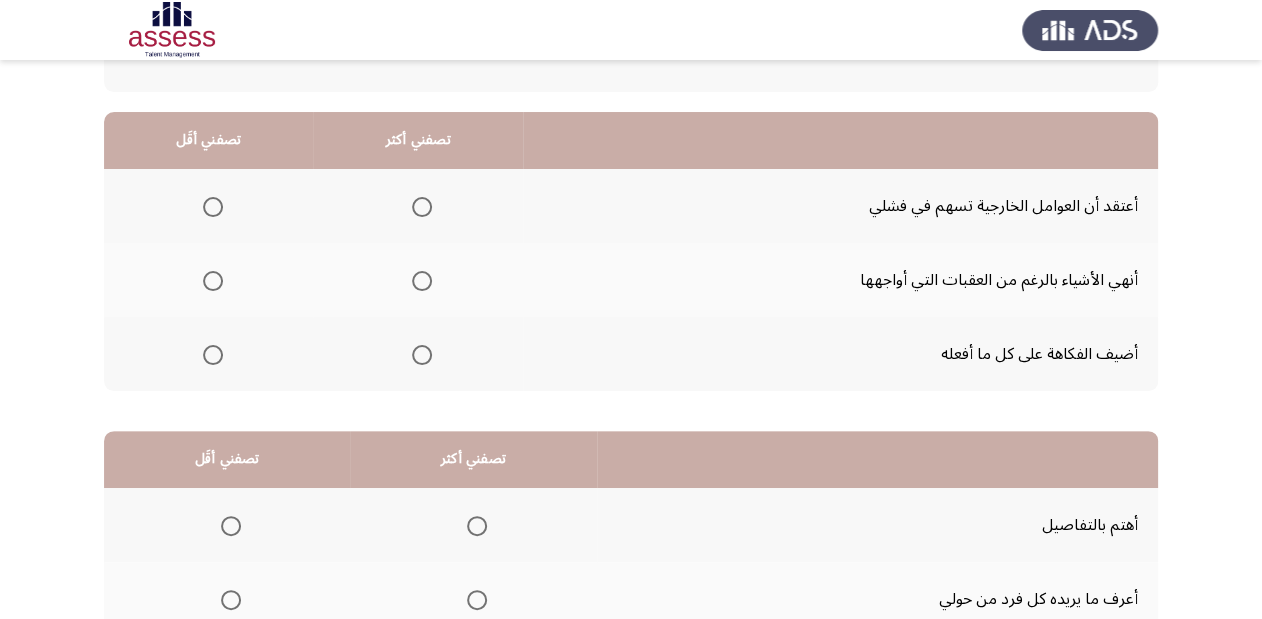 click at bounding box center [422, 281] 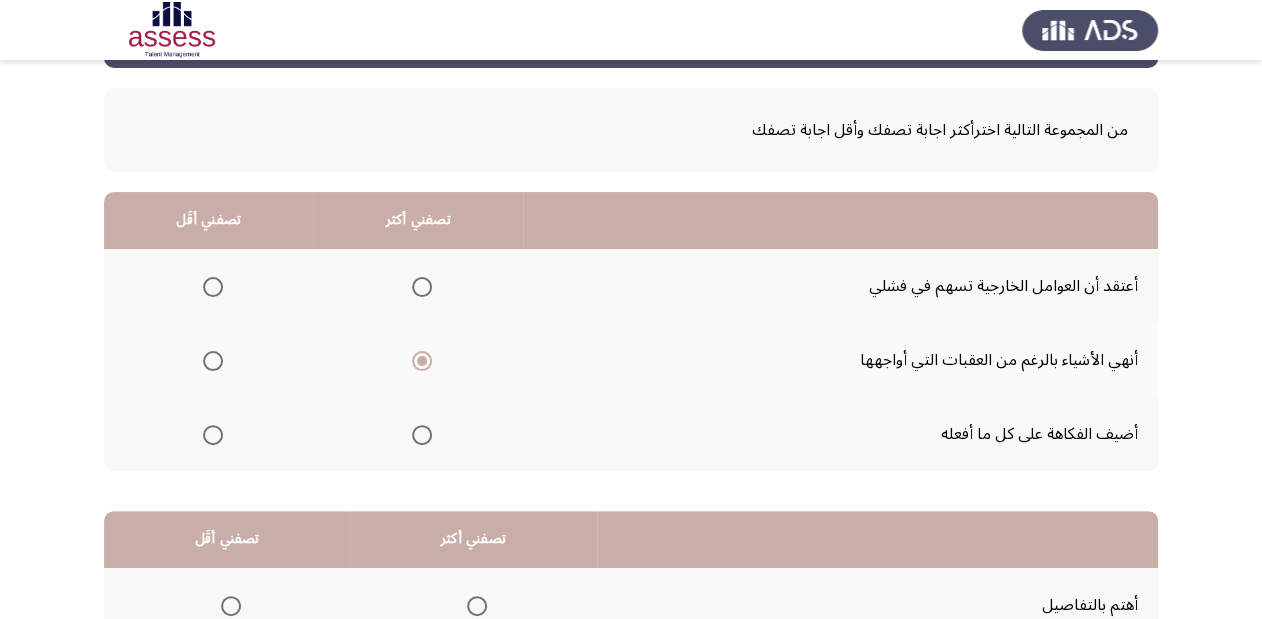 scroll, scrollTop: 80, scrollLeft: 0, axis: vertical 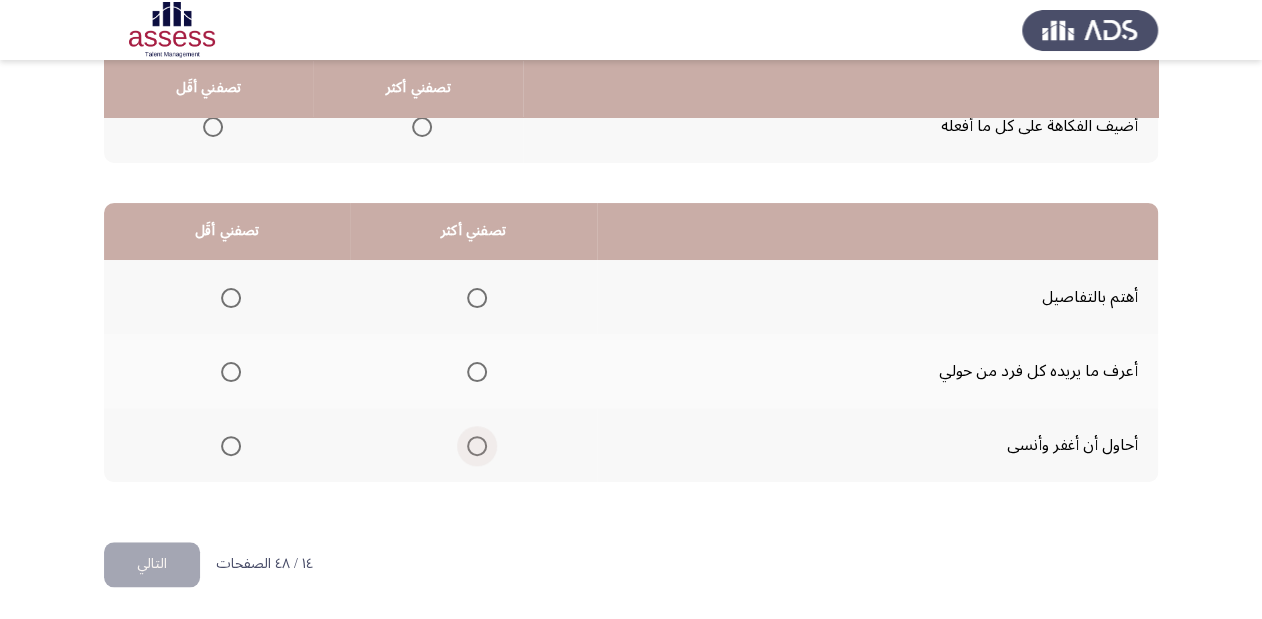 click at bounding box center (477, 446) 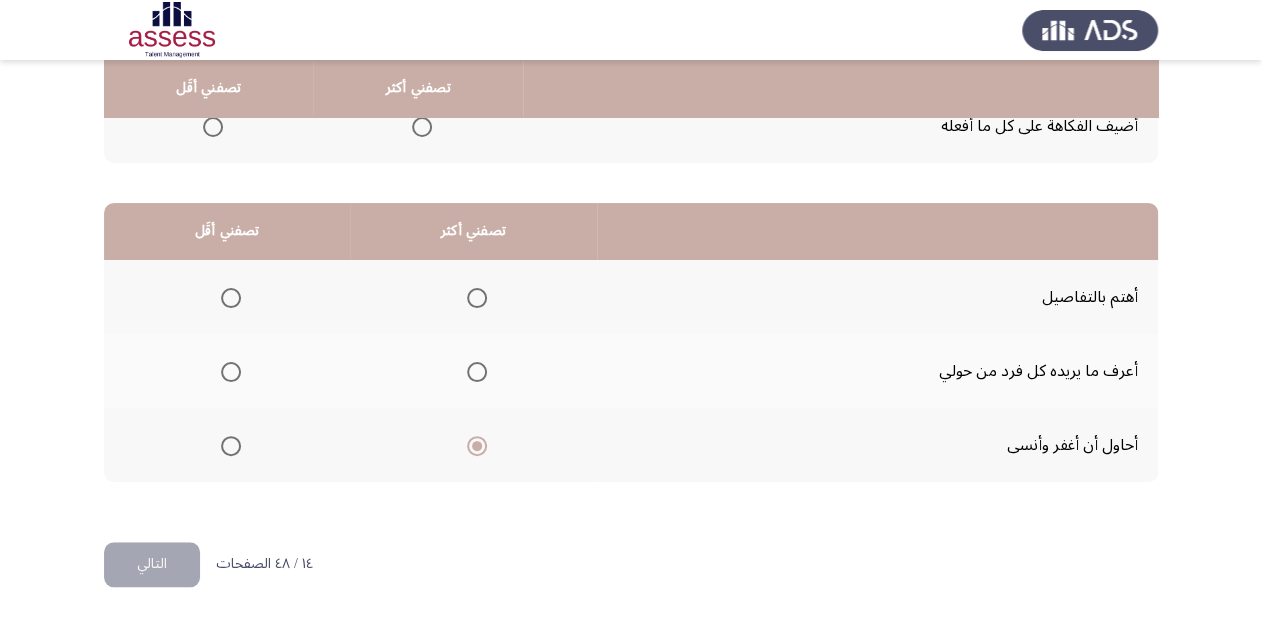 click 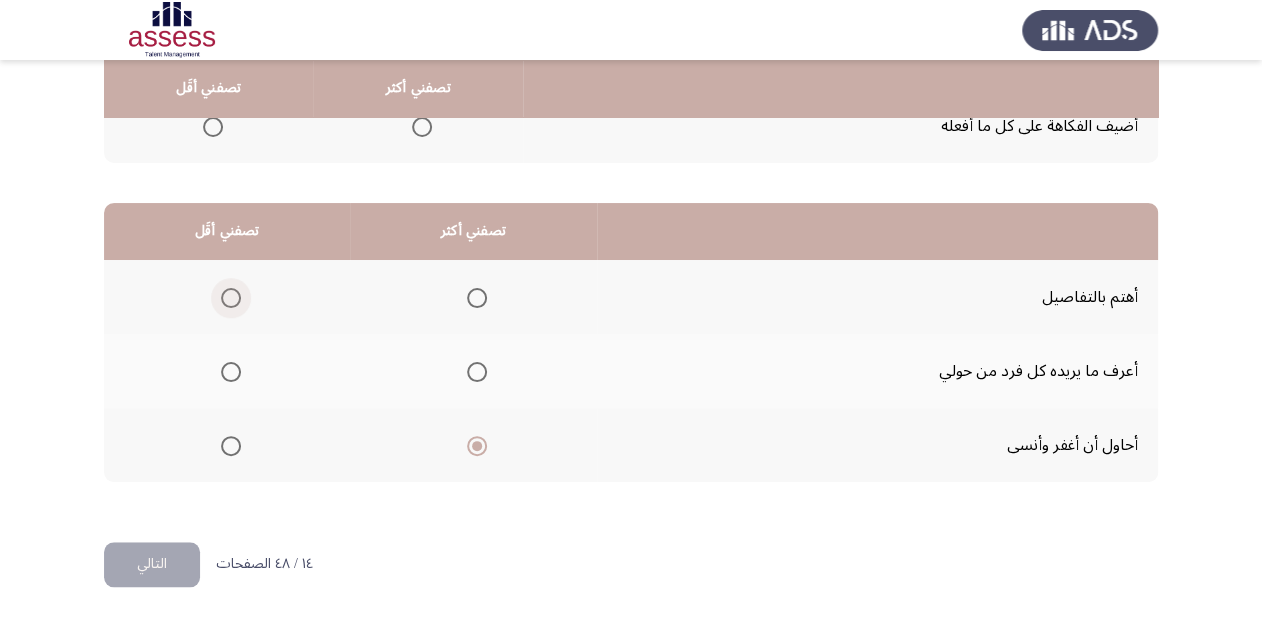 click at bounding box center (231, 298) 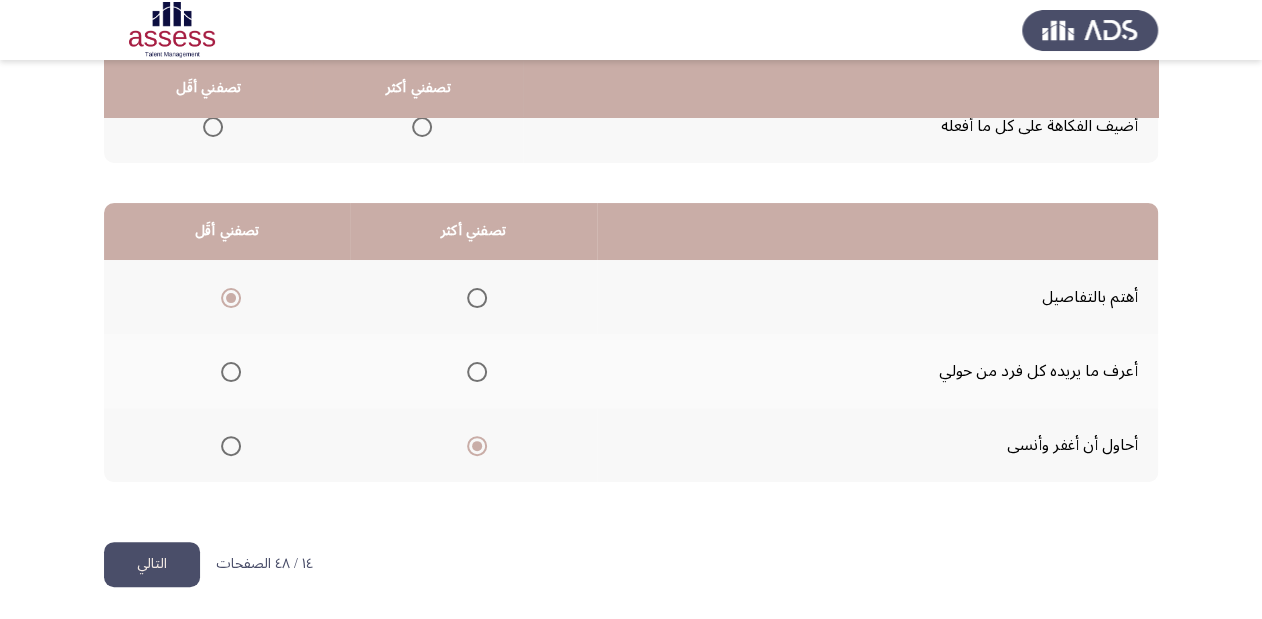 click at bounding box center (477, 298) 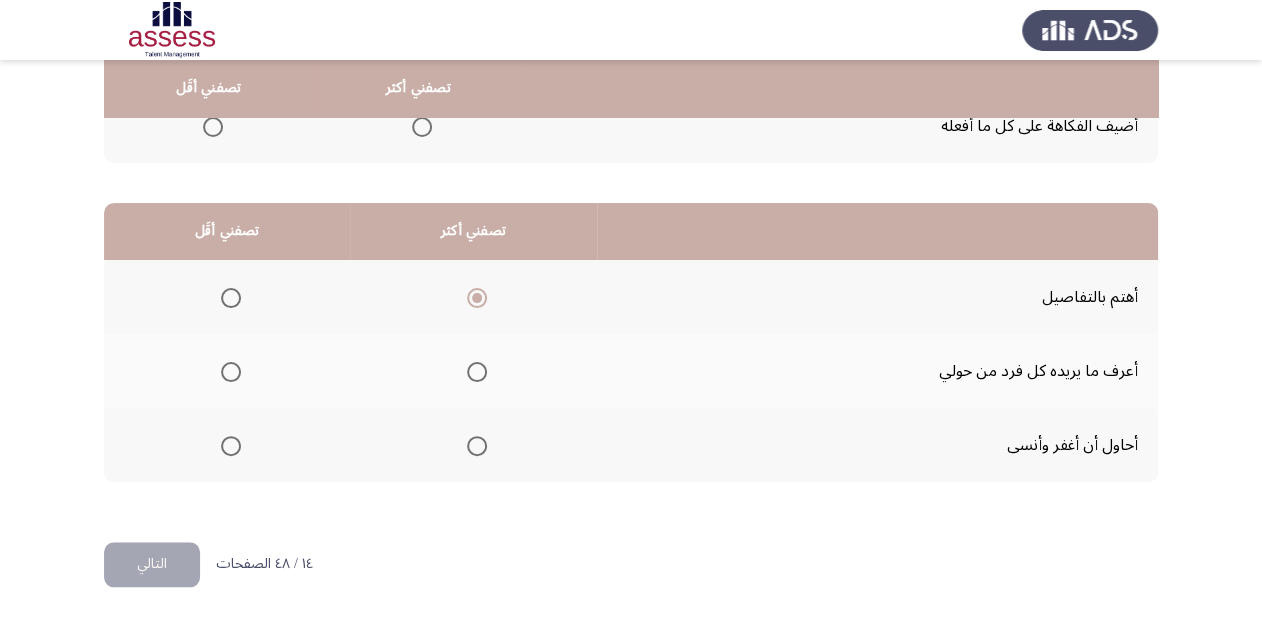 click at bounding box center (231, 298) 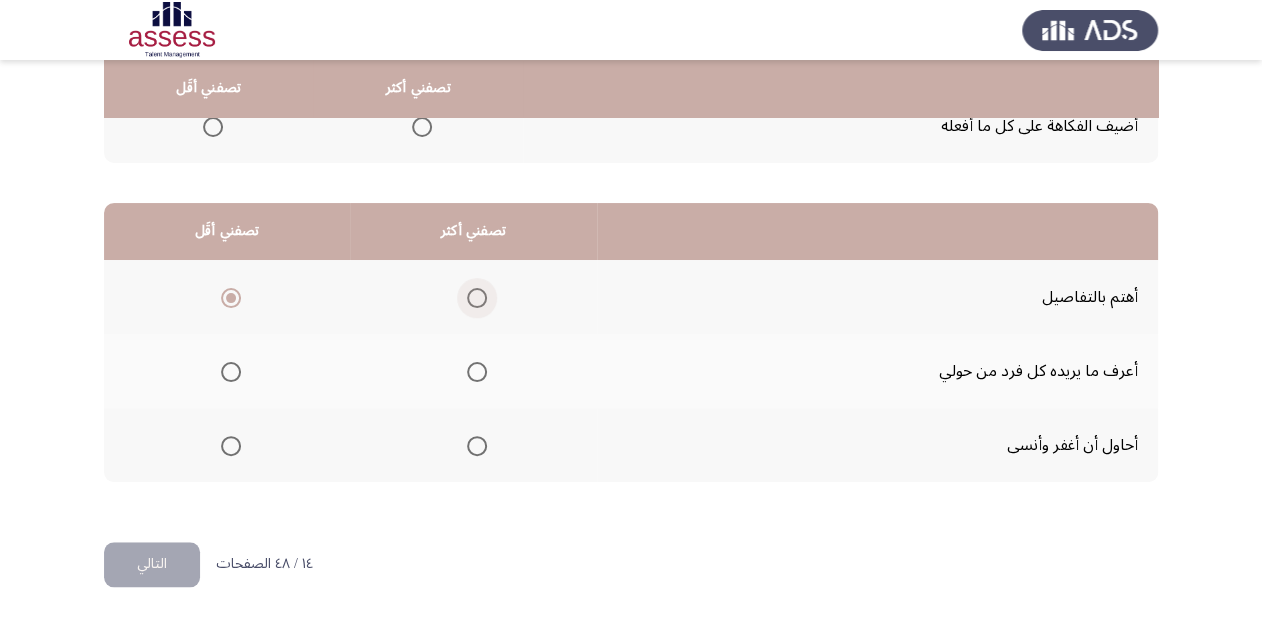 click at bounding box center (477, 298) 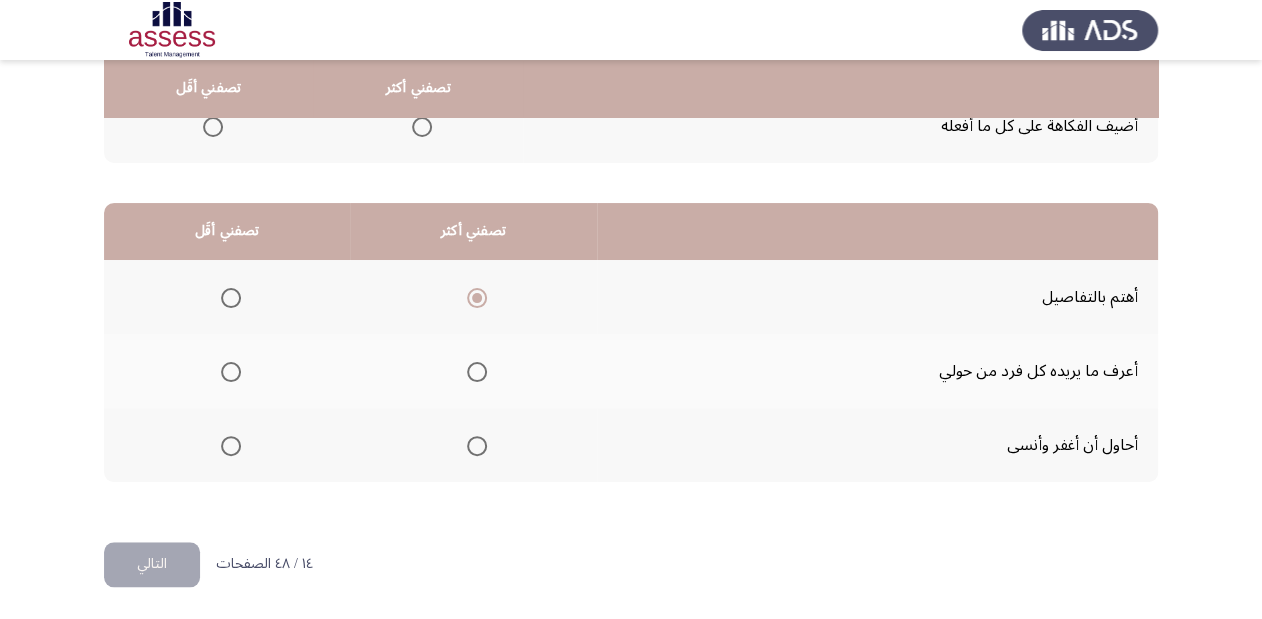 click at bounding box center (227, 446) 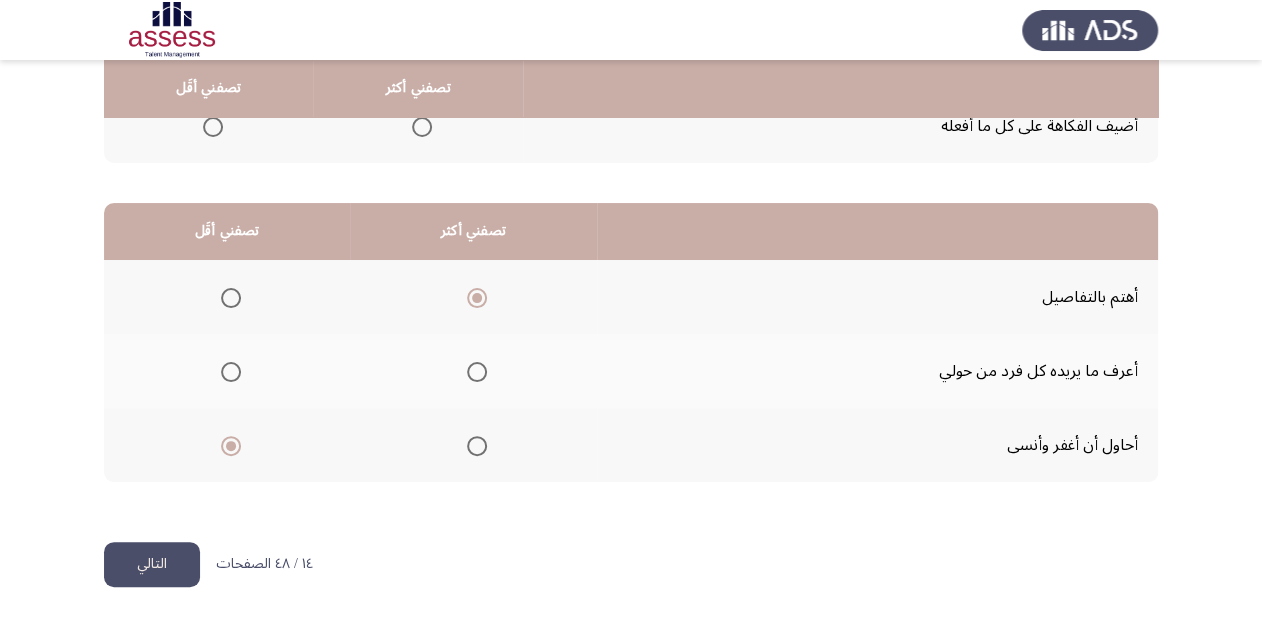 click on "التالي" 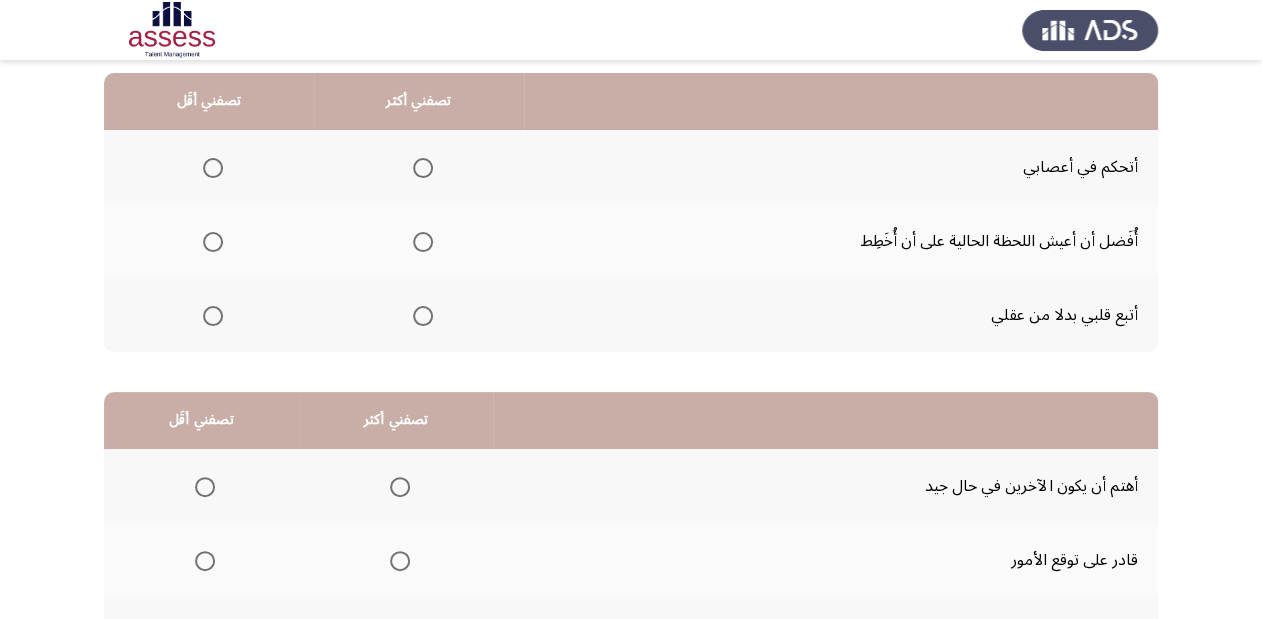 scroll, scrollTop: 160, scrollLeft: 0, axis: vertical 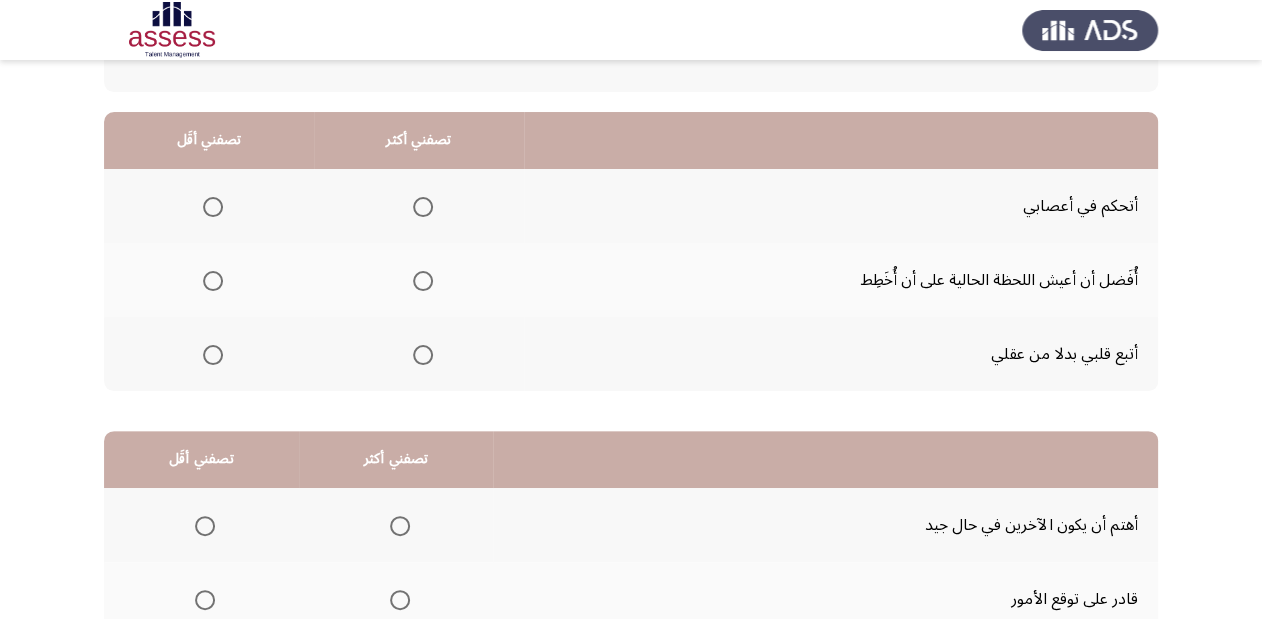click 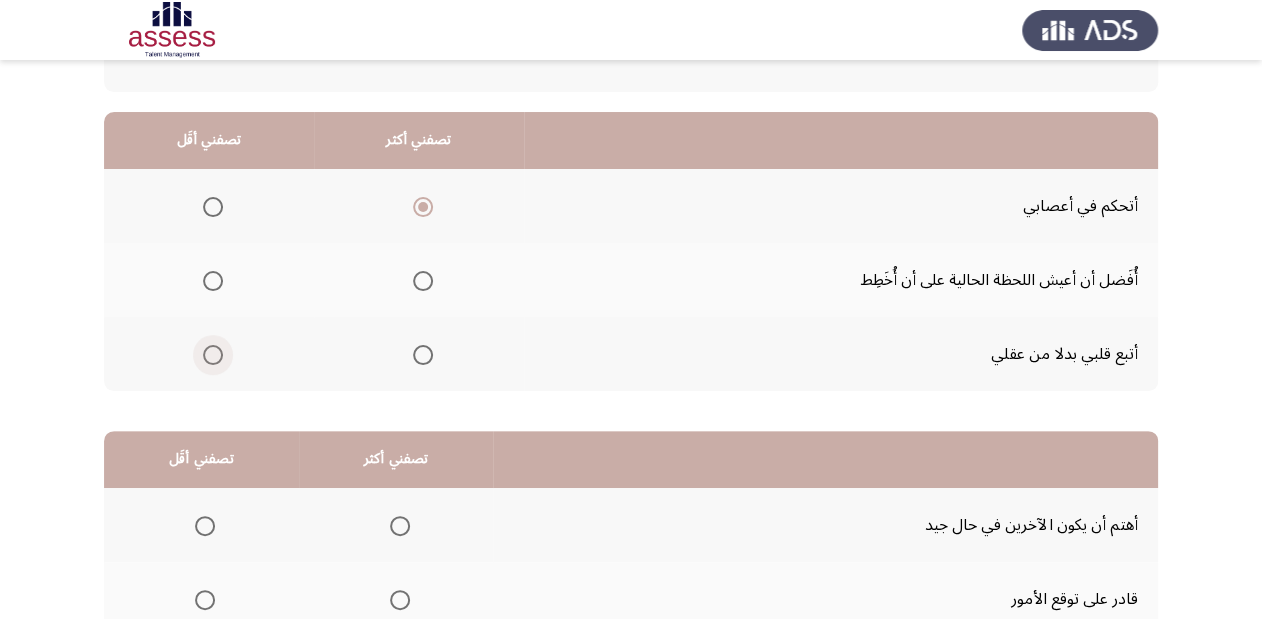 click at bounding box center (213, 355) 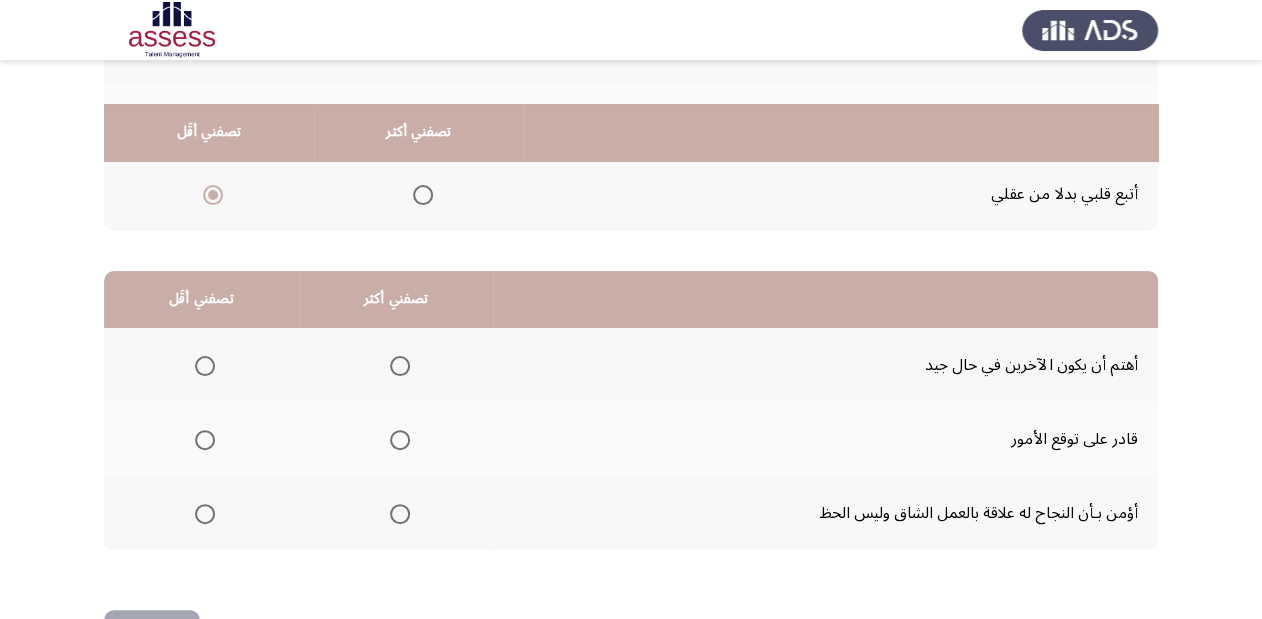 scroll, scrollTop: 388, scrollLeft: 0, axis: vertical 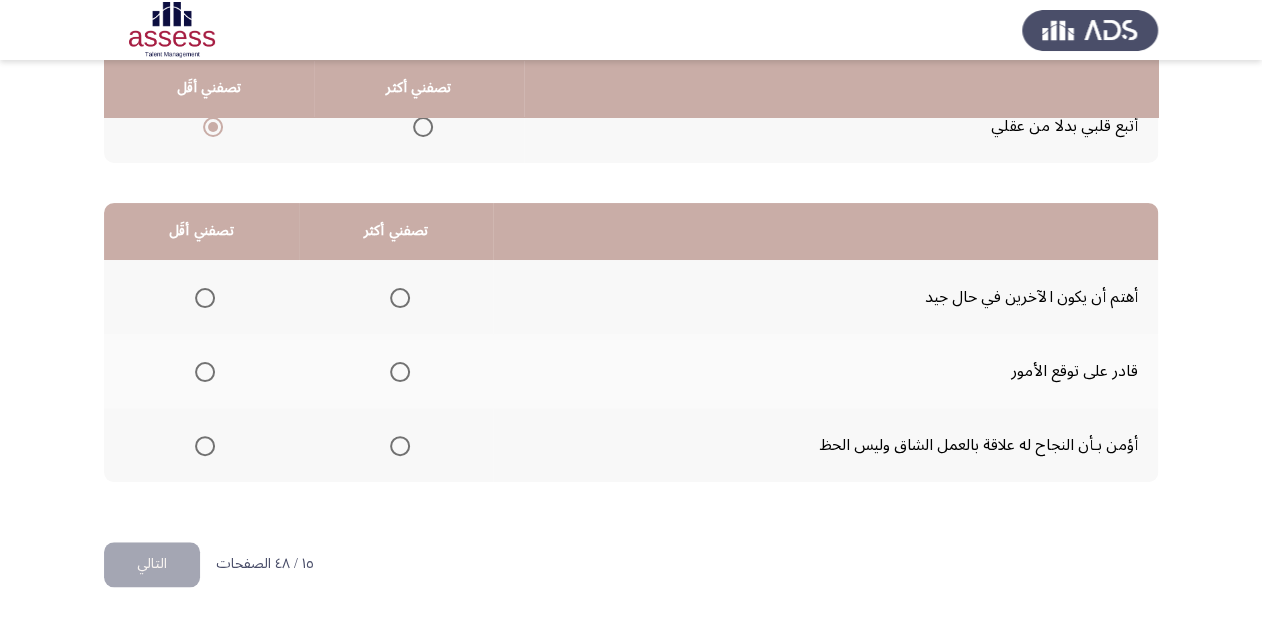 click at bounding box center (400, 298) 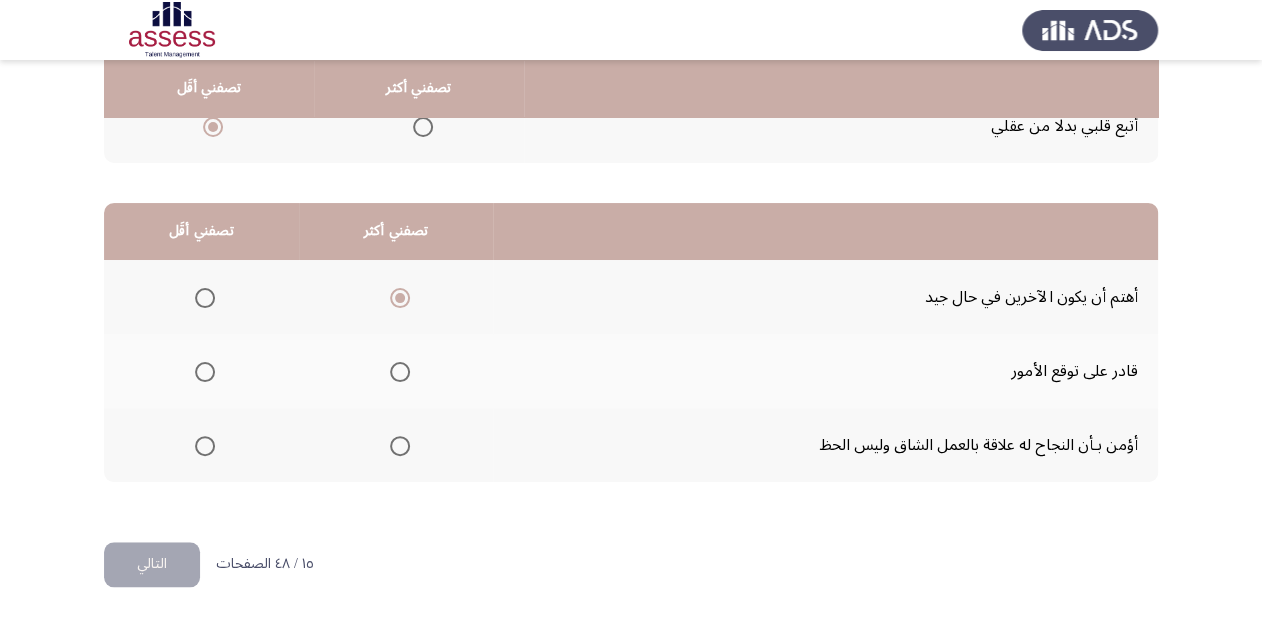 click at bounding box center (205, 372) 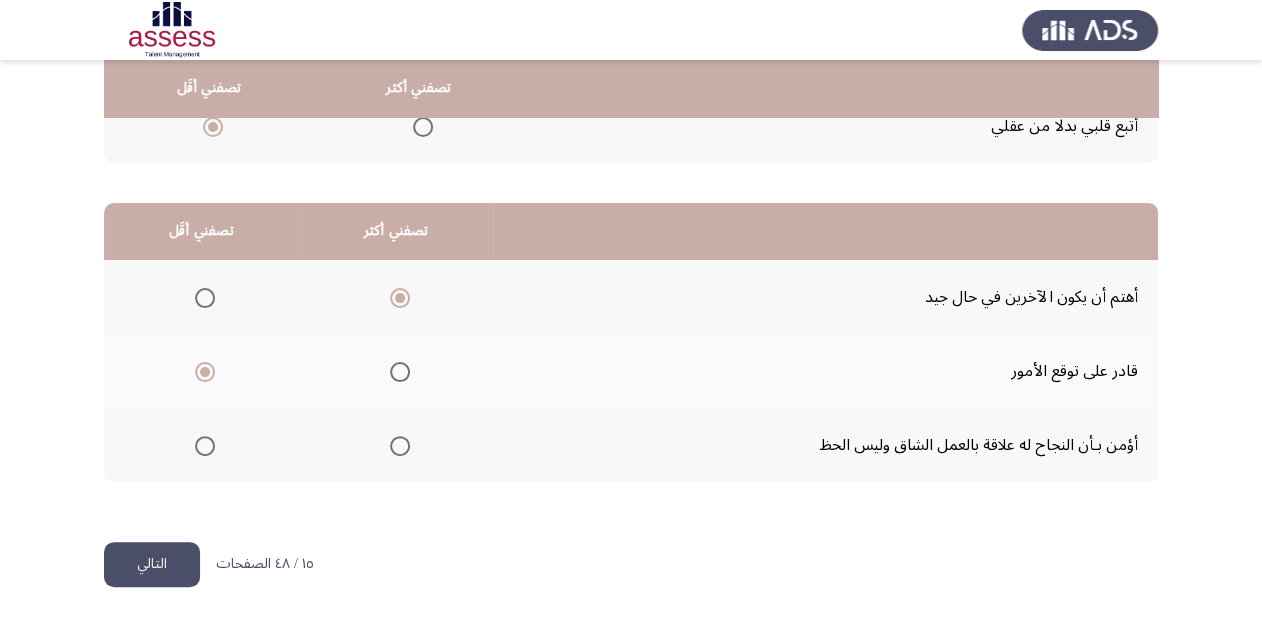 click at bounding box center (400, 446) 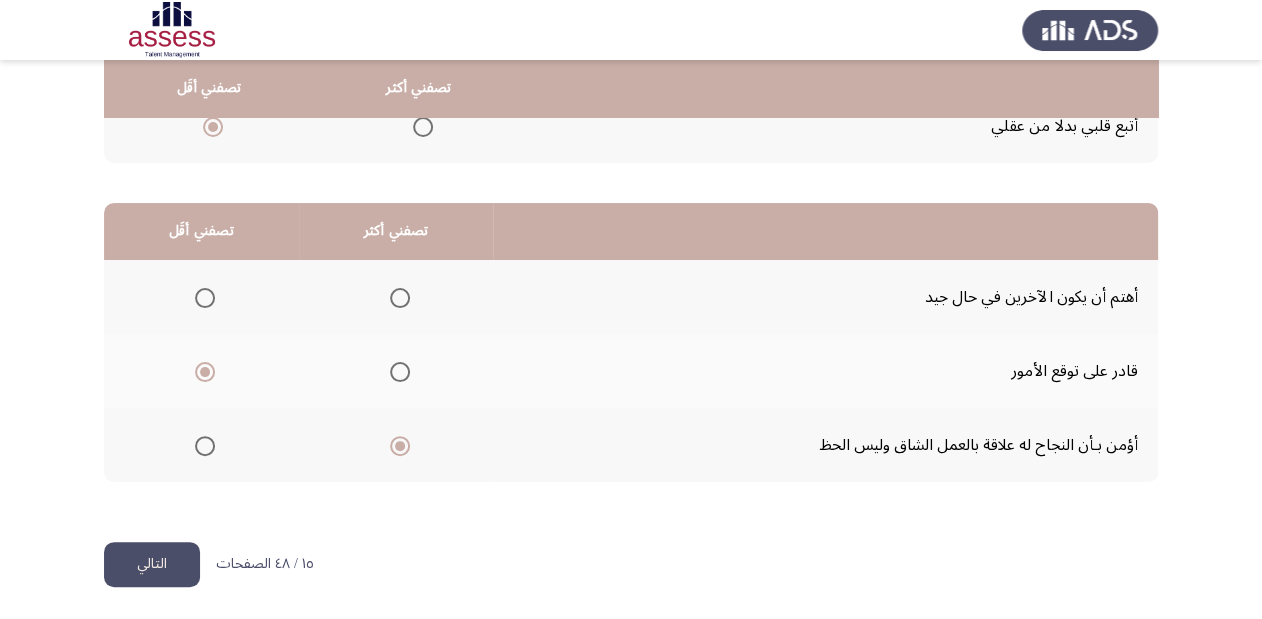 click at bounding box center (205, 298) 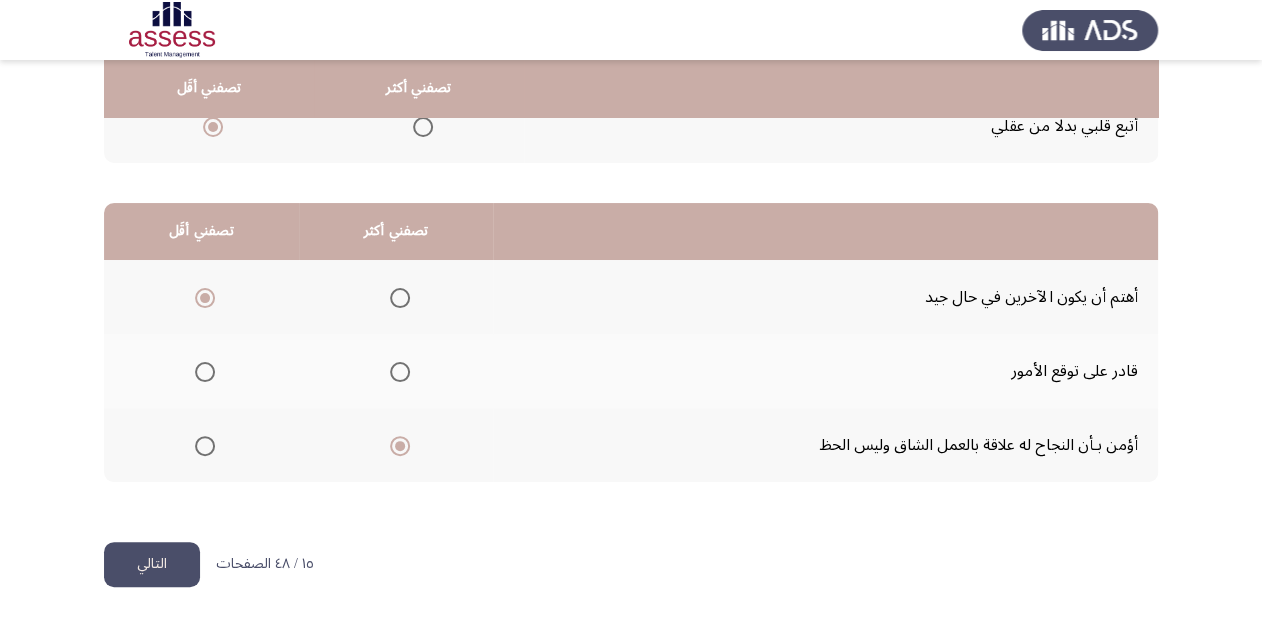 click on "التالي" 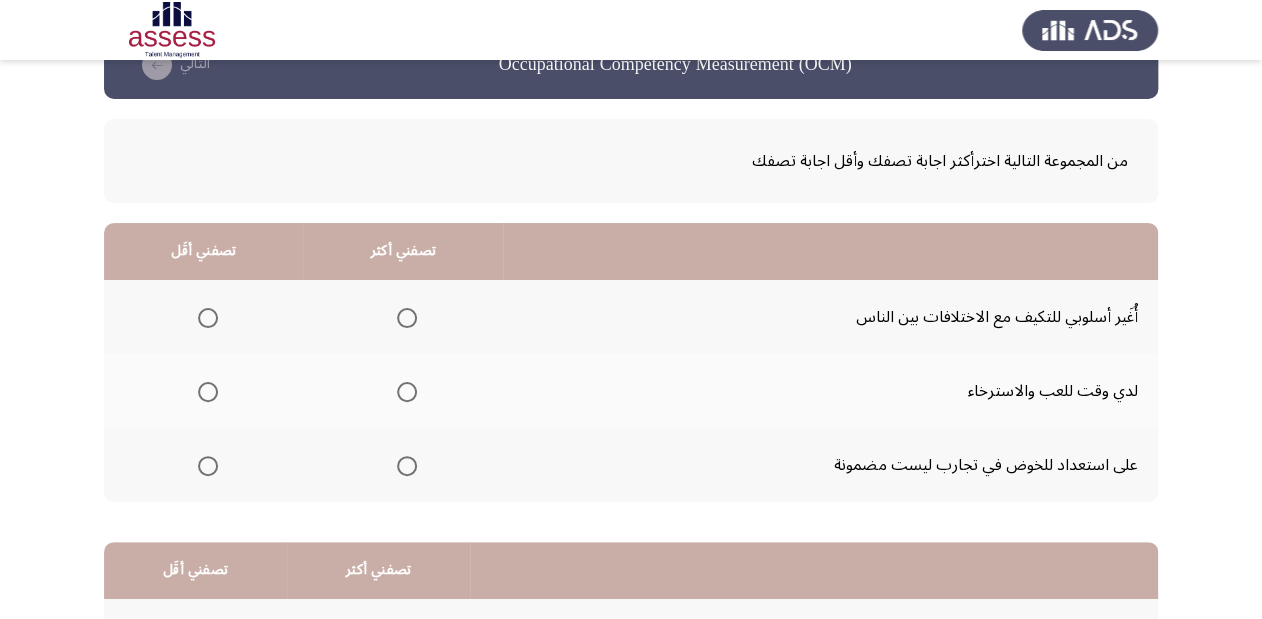 scroll, scrollTop: 160, scrollLeft: 0, axis: vertical 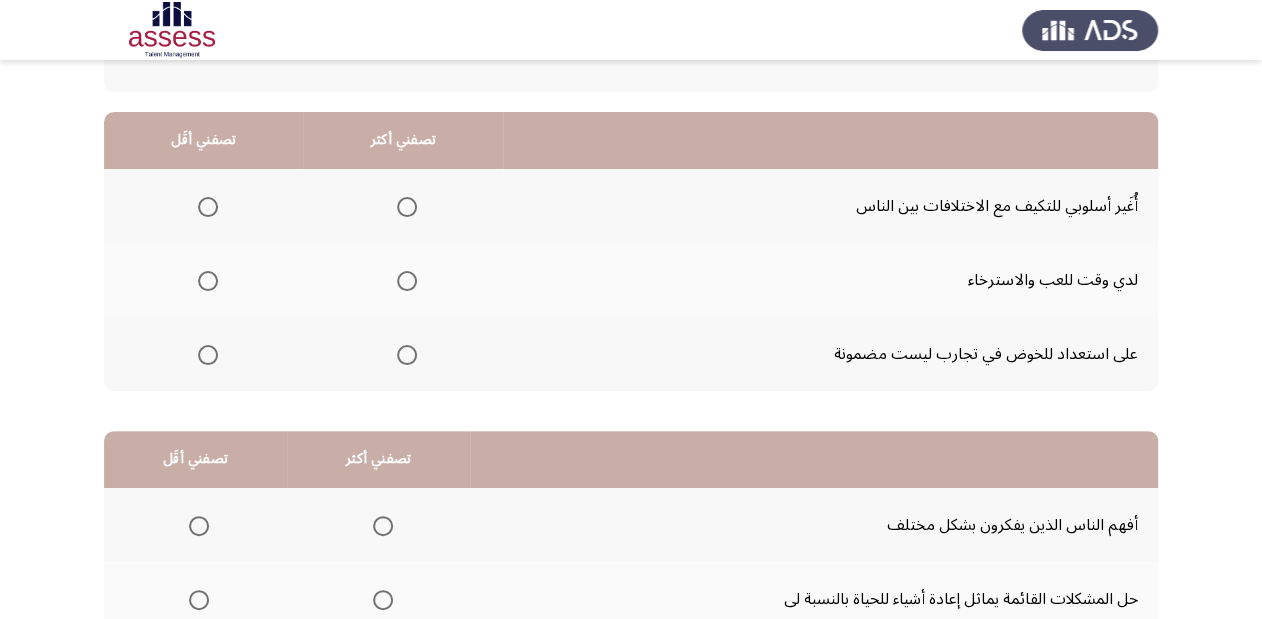 click at bounding box center (208, 207) 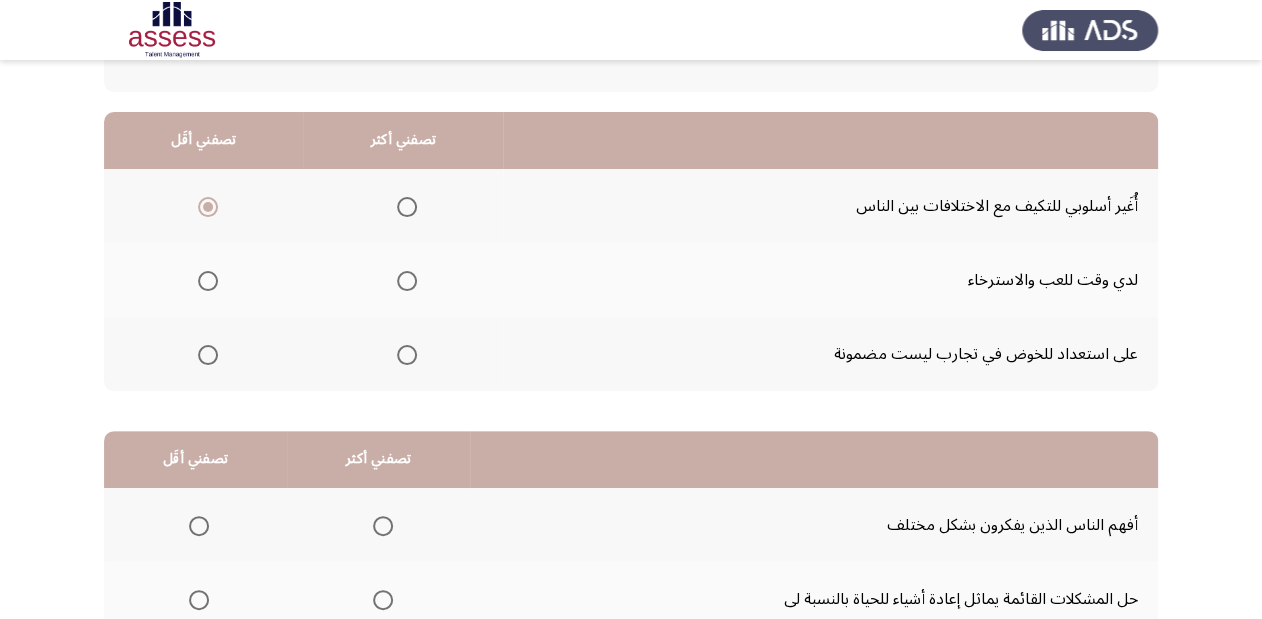 click at bounding box center (407, 281) 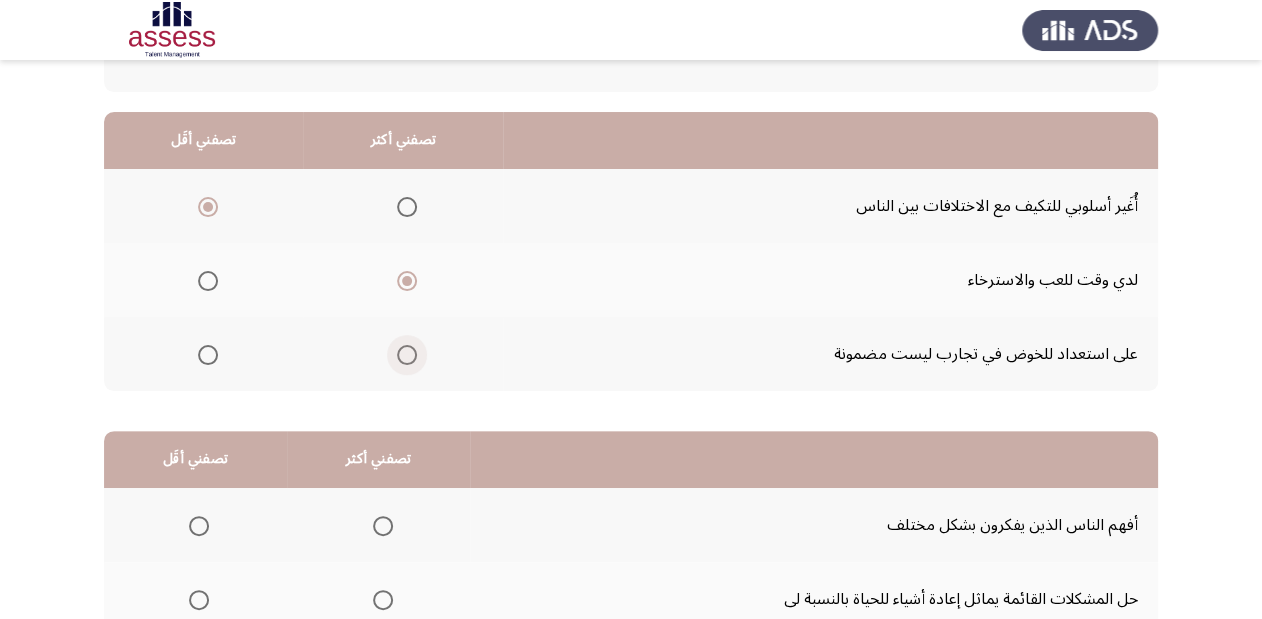 click at bounding box center [407, 355] 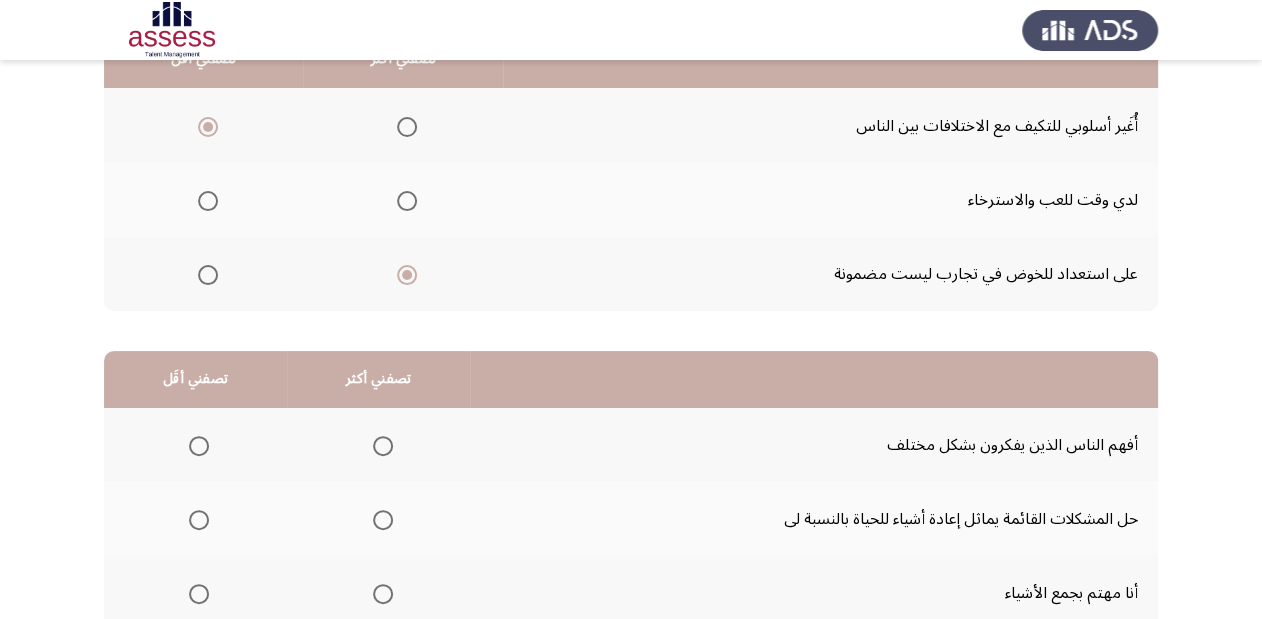 scroll, scrollTop: 160, scrollLeft: 0, axis: vertical 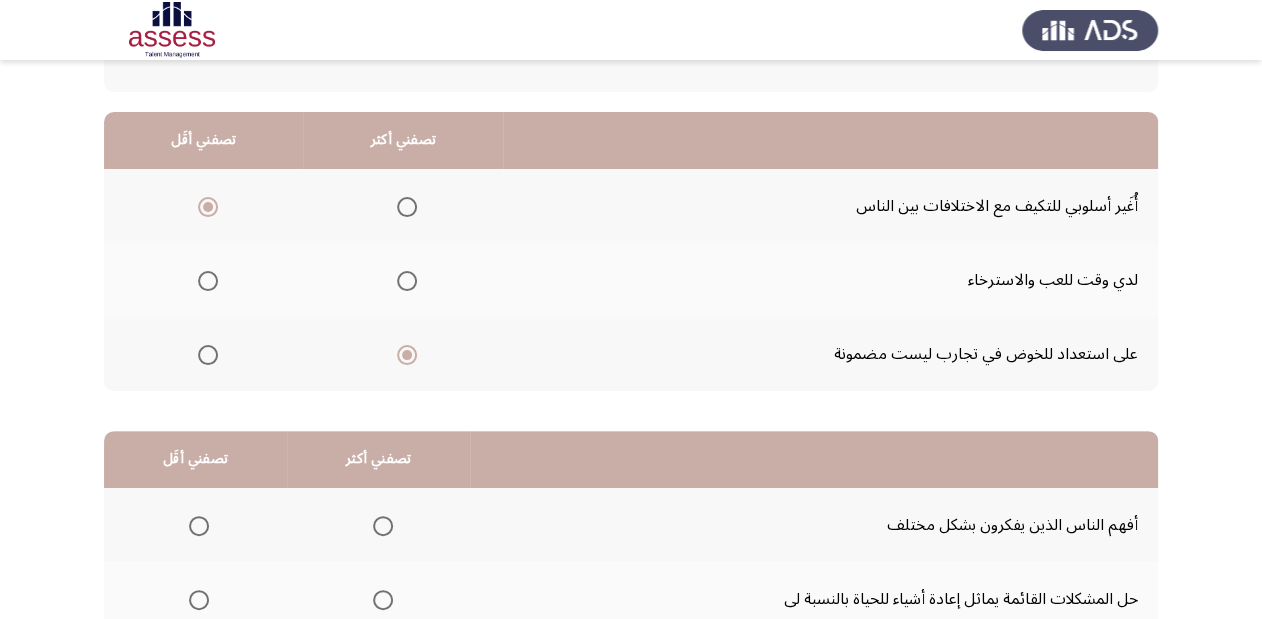 click at bounding box center (208, 281) 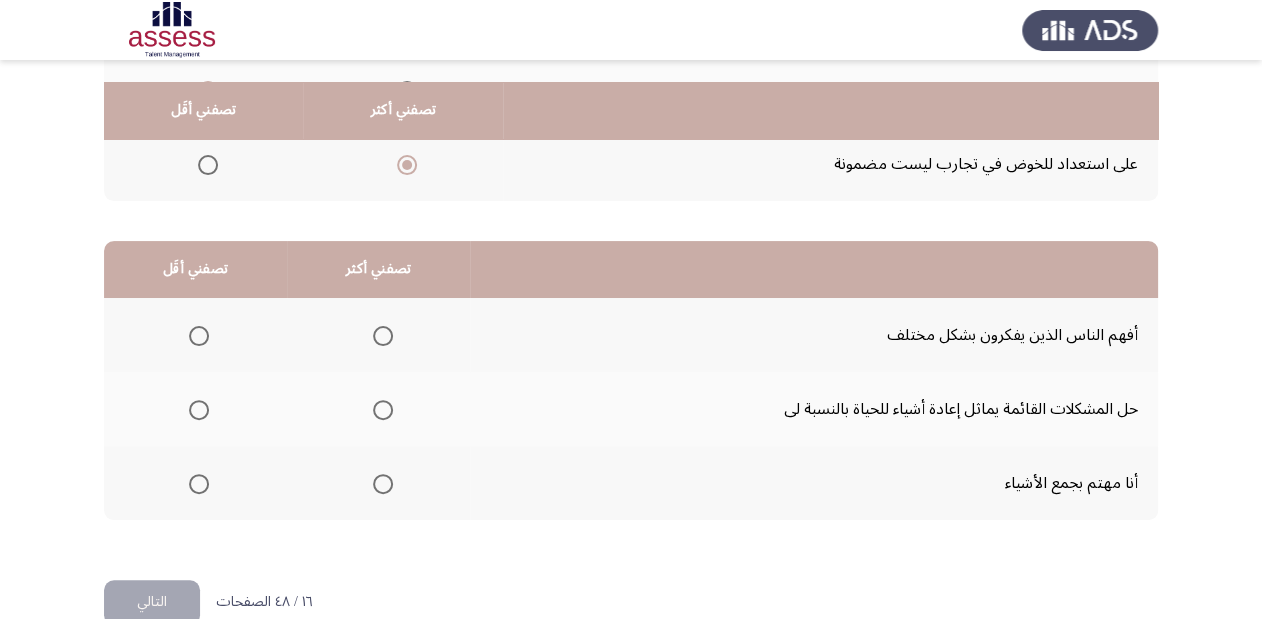 scroll, scrollTop: 388, scrollLeft: 0, axis: vertical 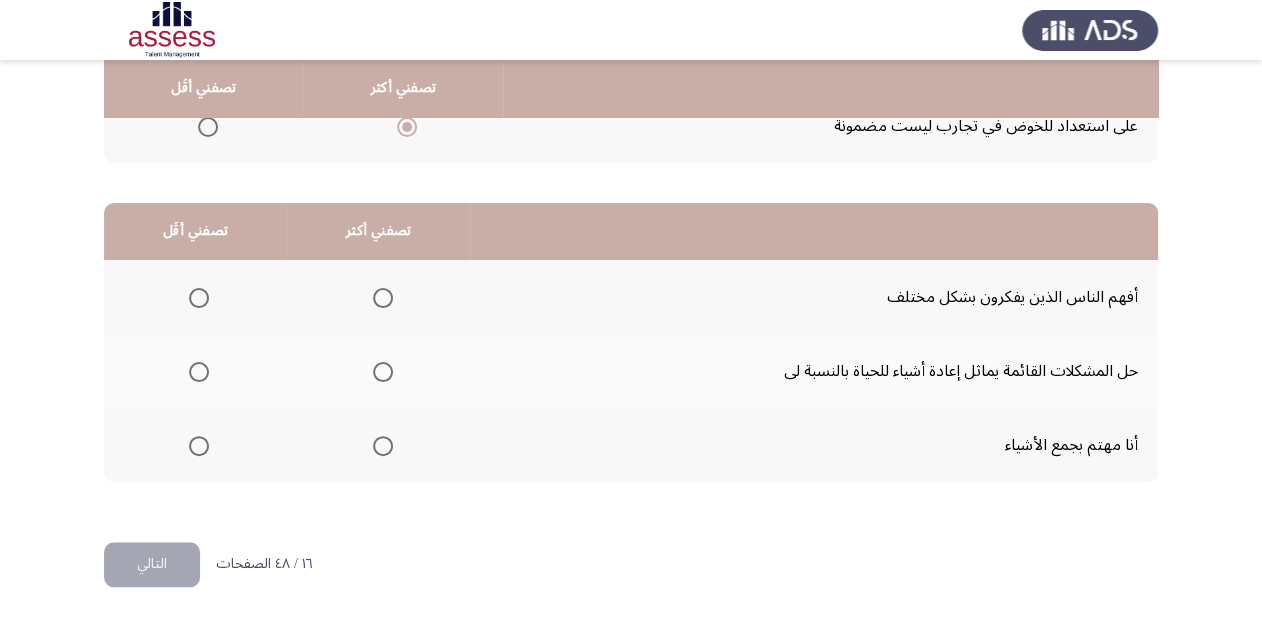 click at bounding box center [383, 372] 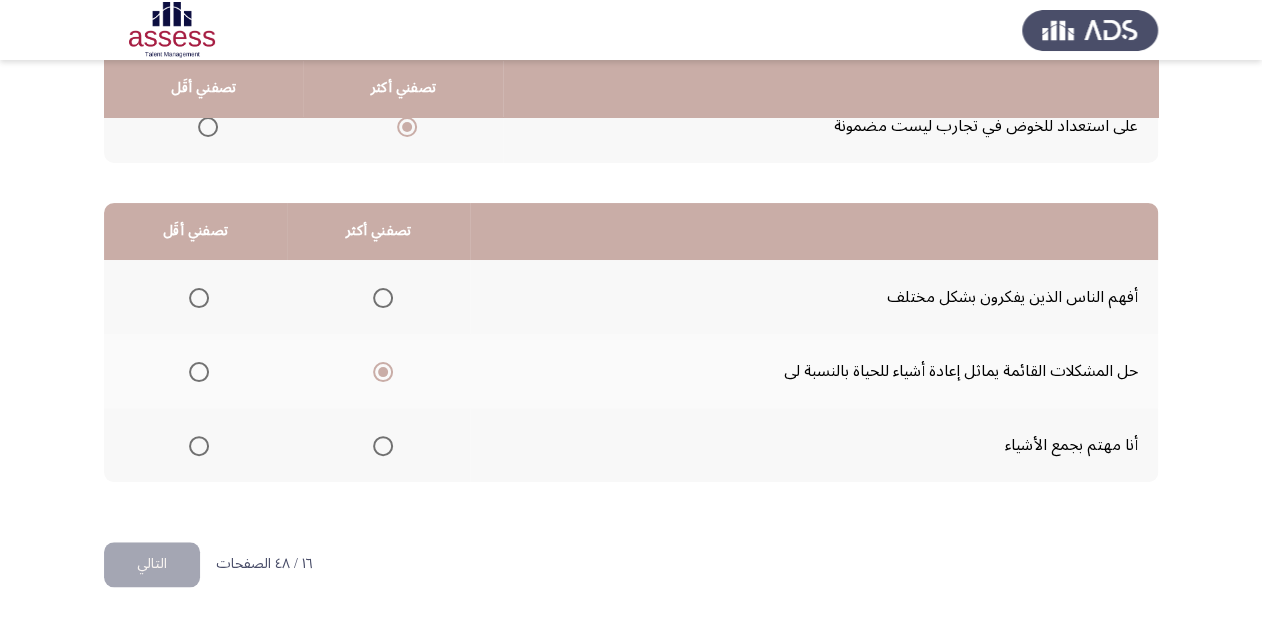 click at bounding box center [199, 446] 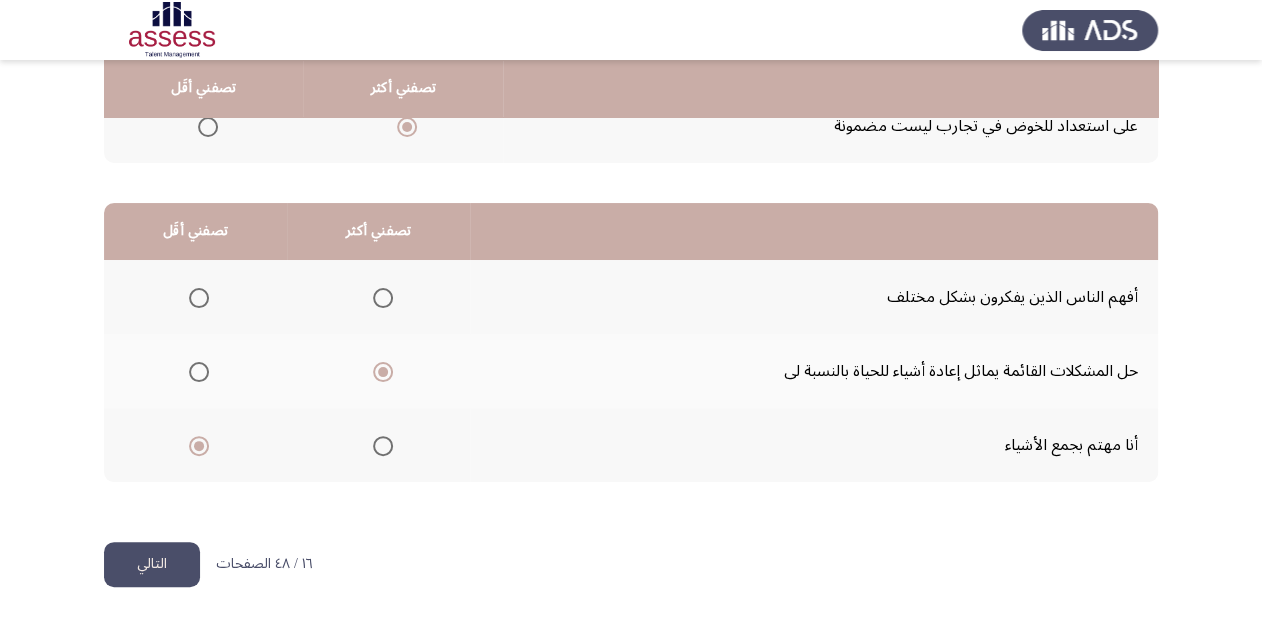 click on "التالي" 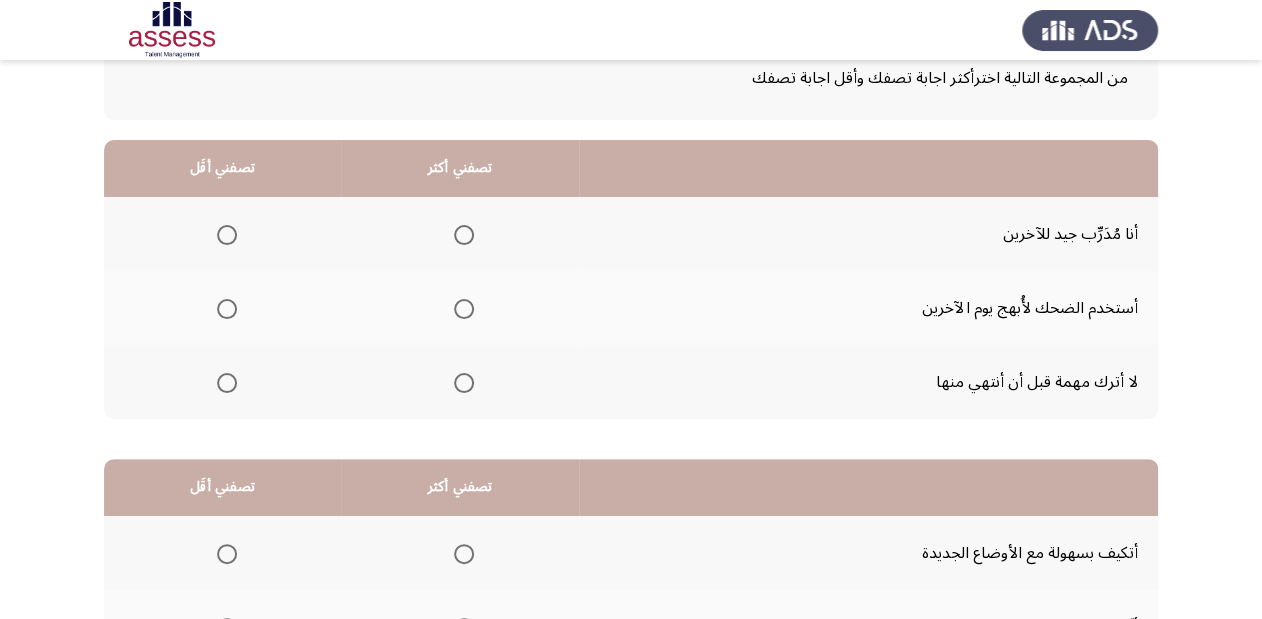 scroll, scrollTop: 160, scrollLeft: 0, axis: vertical 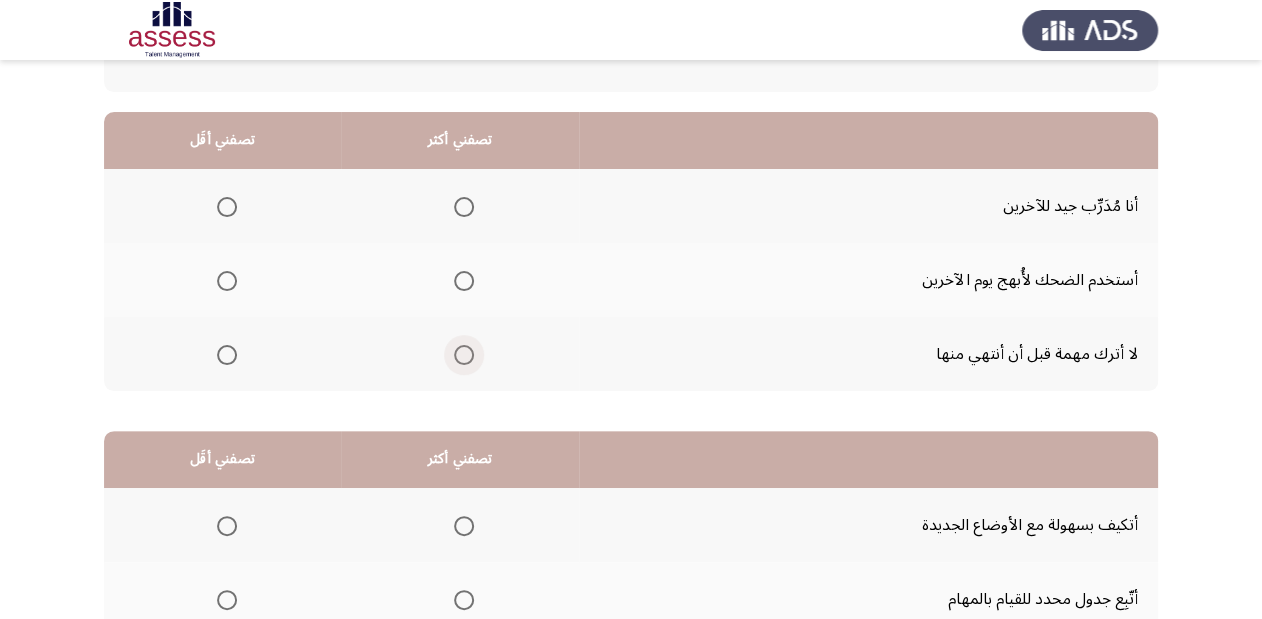 click at bounding box center [464, 355] 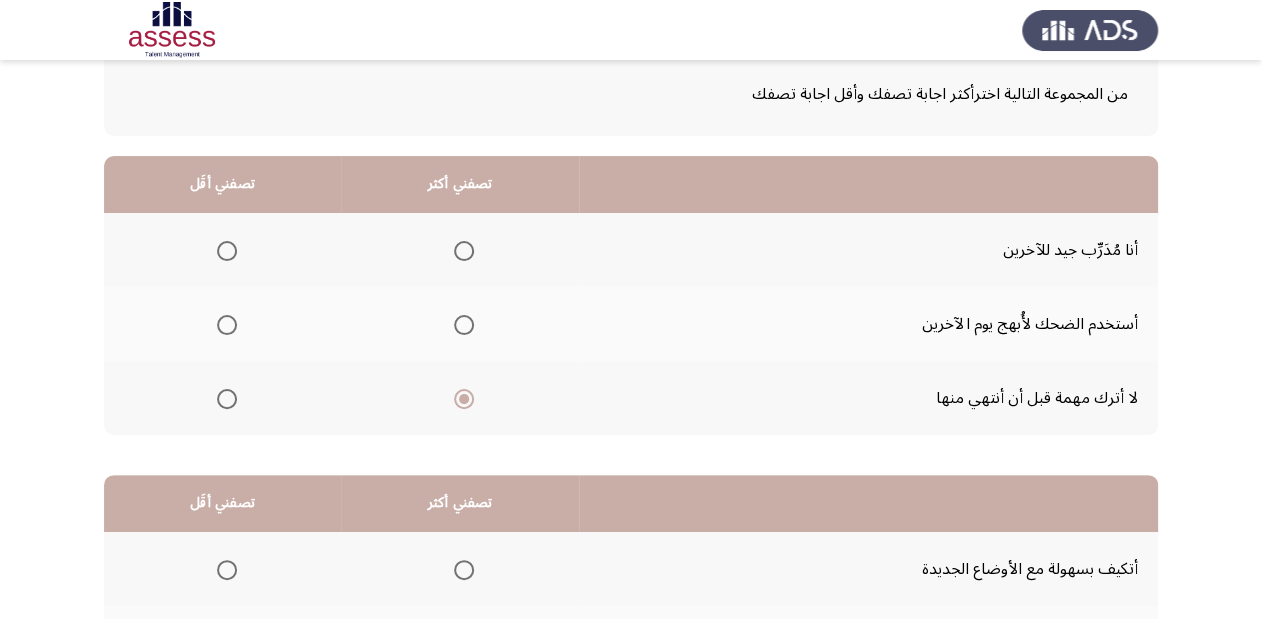 scroll, scrollTop: 80, scrollLeft: 0, axis: vertical 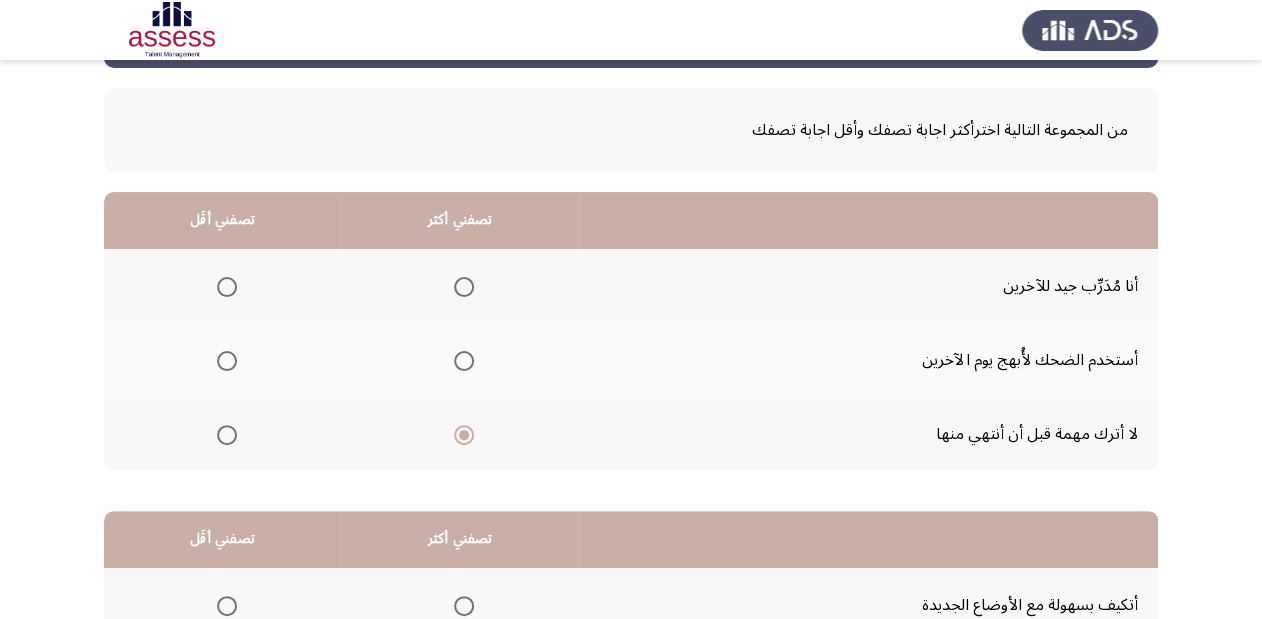 click at bounding box center (227, 287) 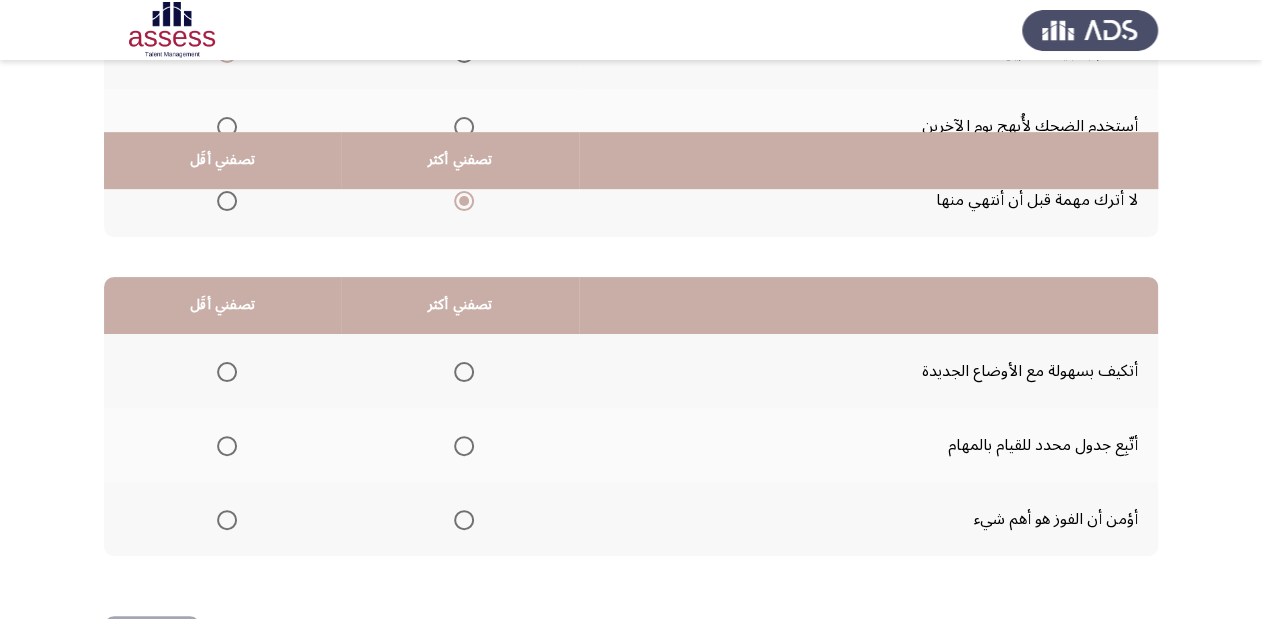 scroll, scrollTop: 388, scrollLeft: 0, axis: vertical 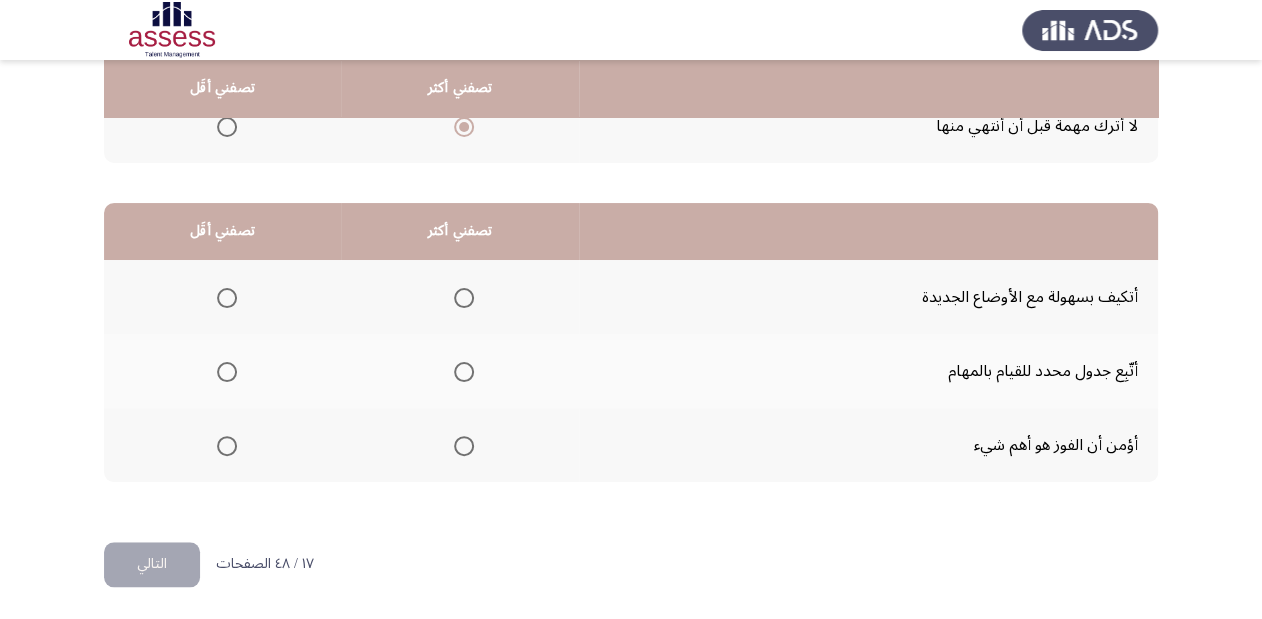 click 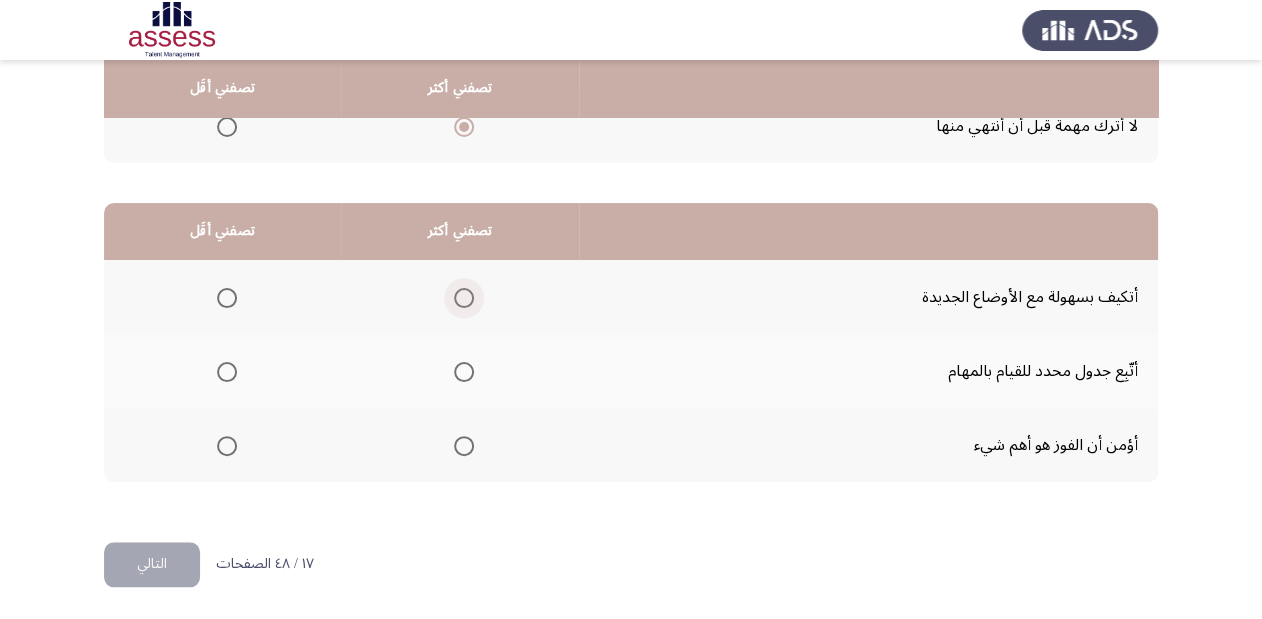 click at bounding box center (464, 298) 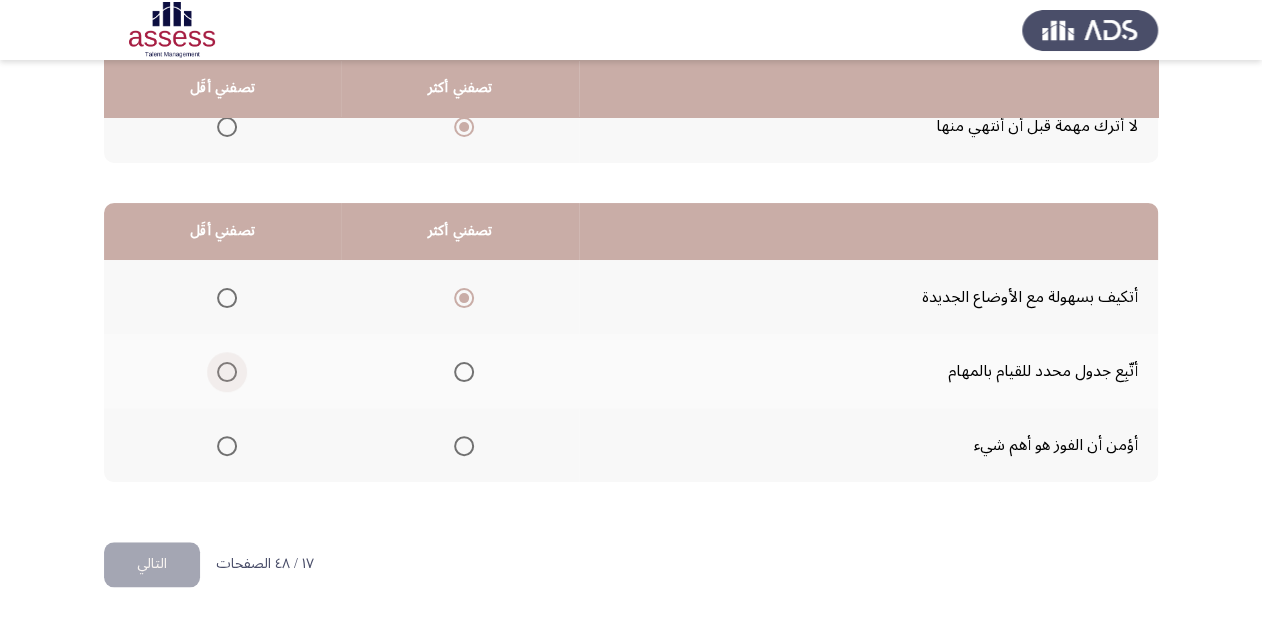 click at bounding box center (227, 372) 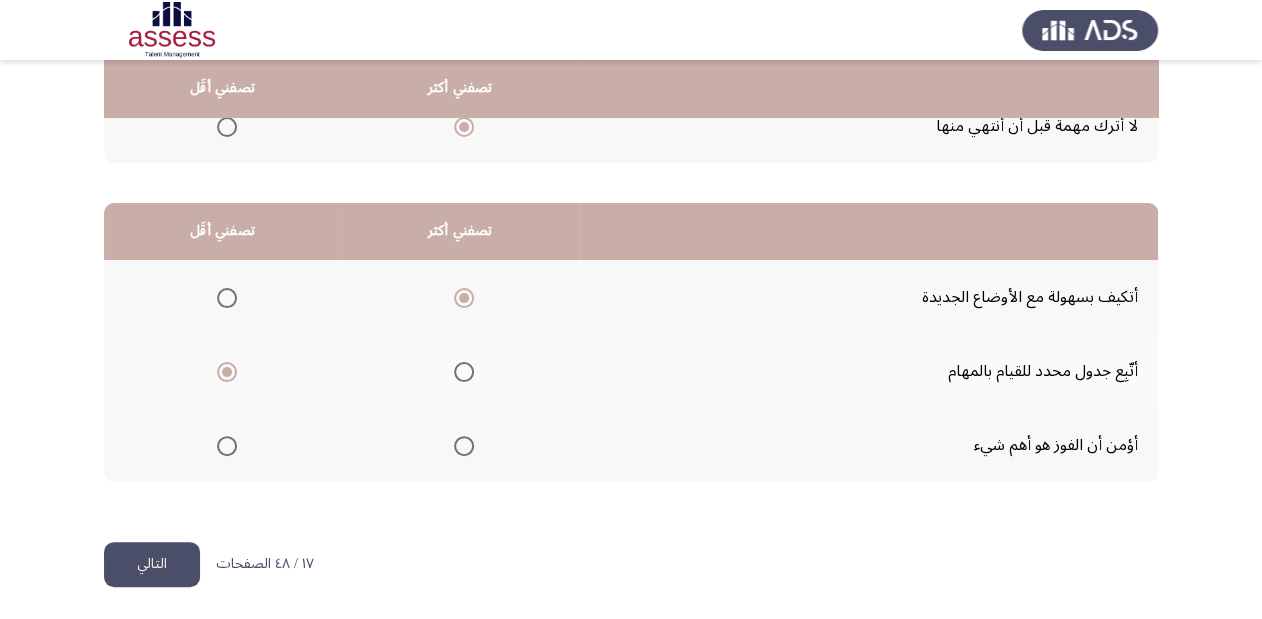 click on "التالي" 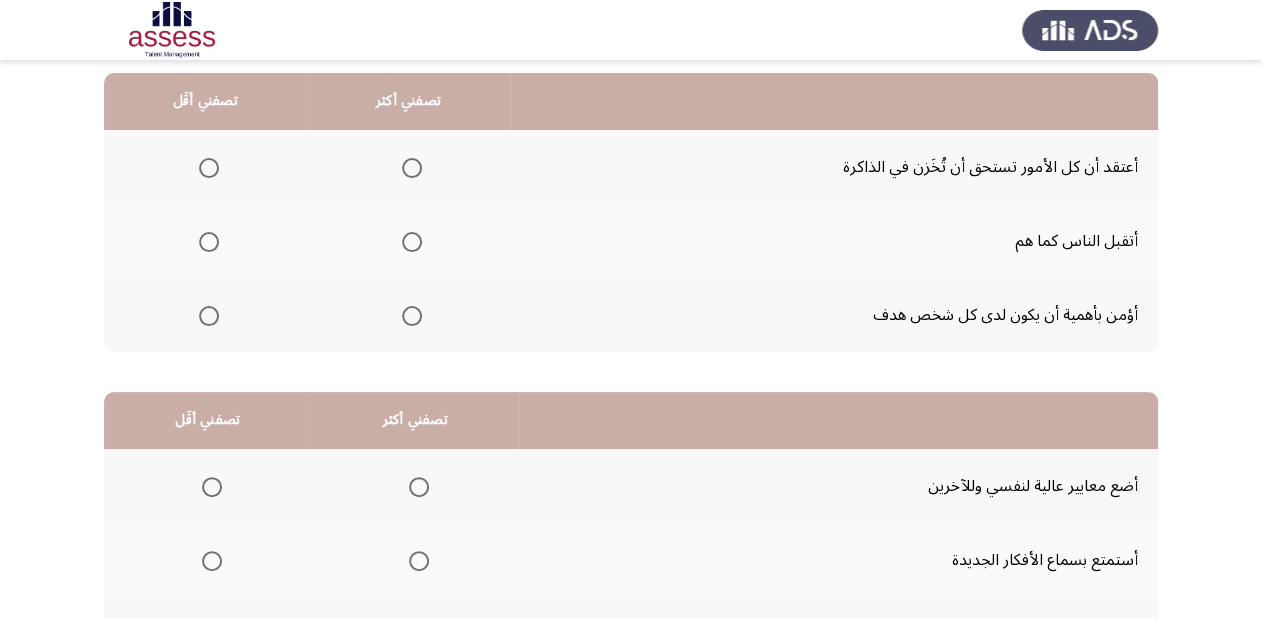 scroll, scrollTop: 160, scrollLeft: 0, axis: vertical 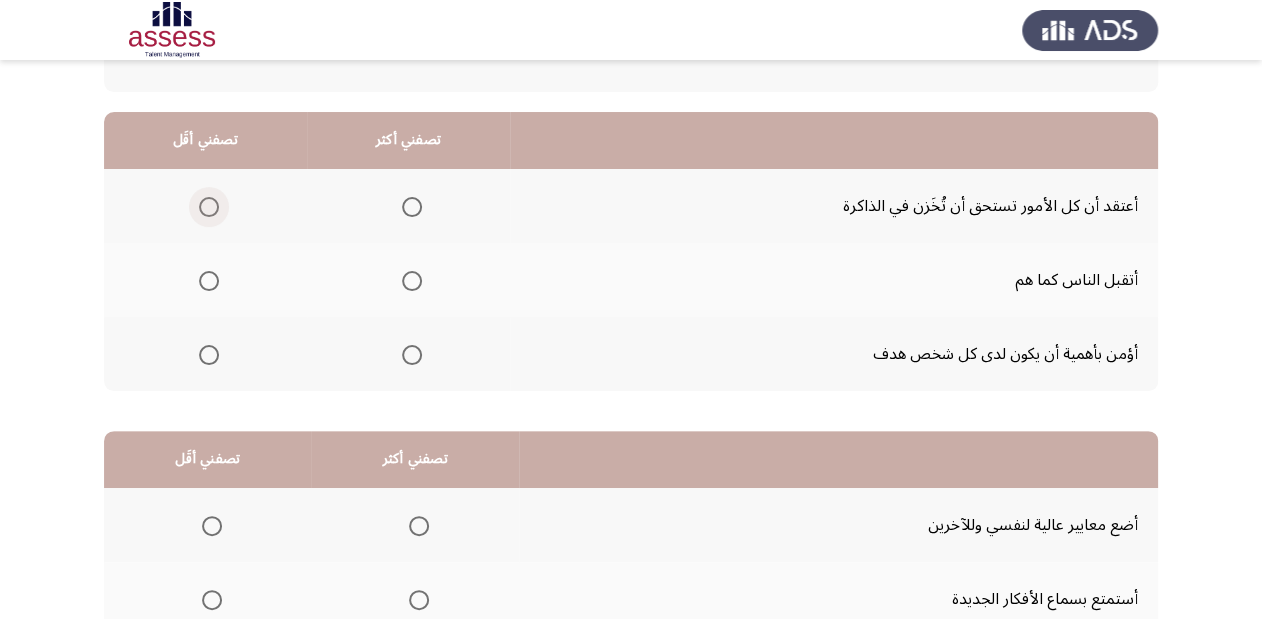 click at bounding box center [209, 207] 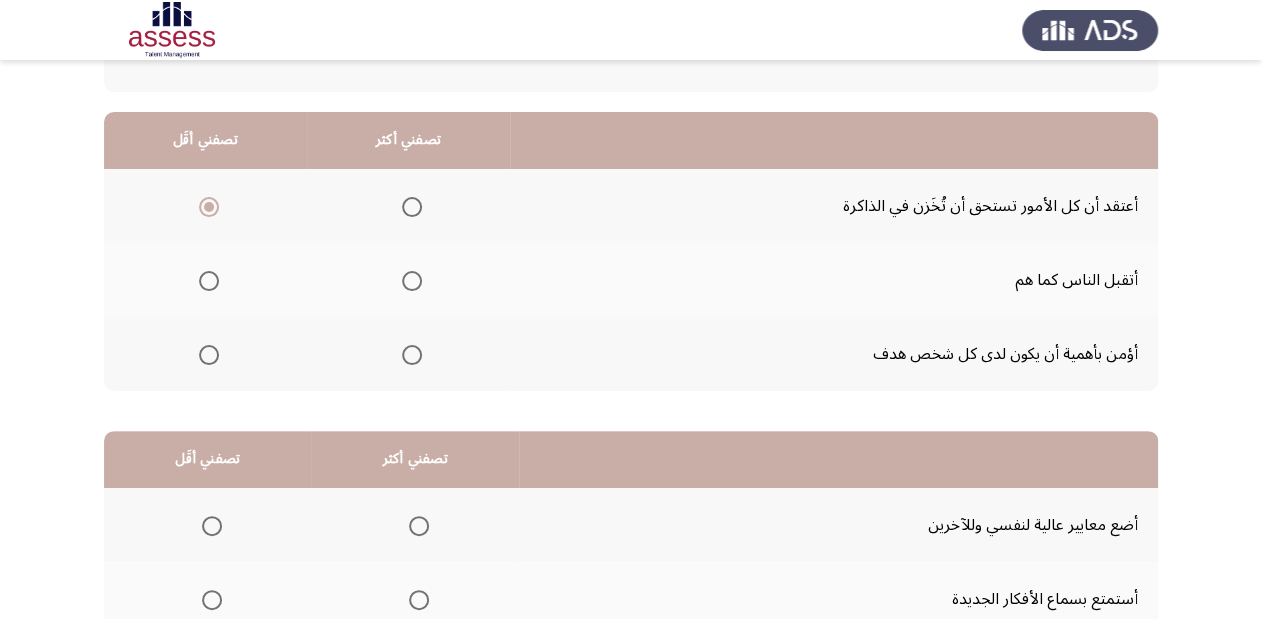 click at bounding box center (412, 355) 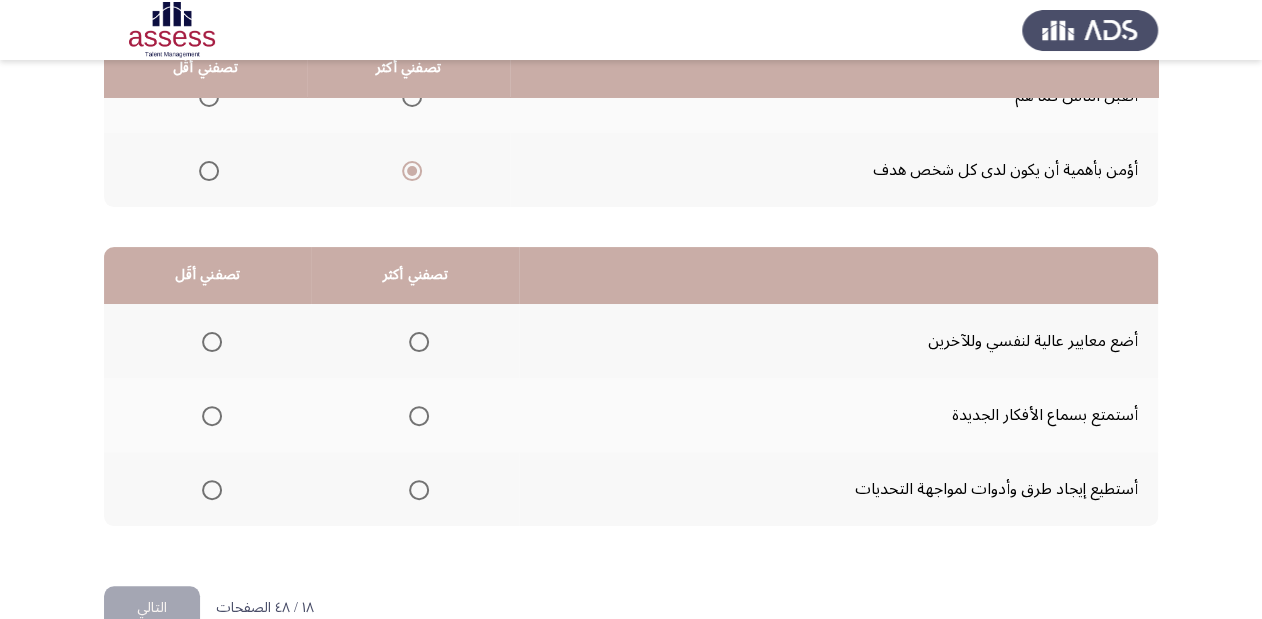 scroll, scrollTop: 388, scrollLeft: 0, axis: vertical 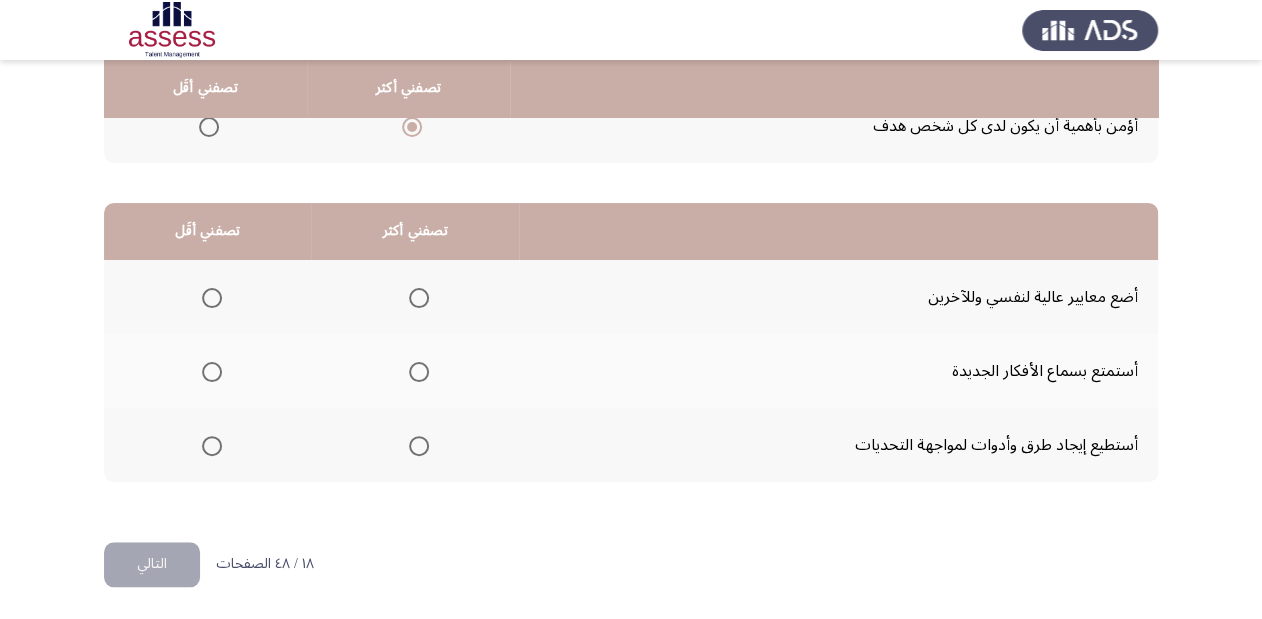 click at bounding box center (419, 372) 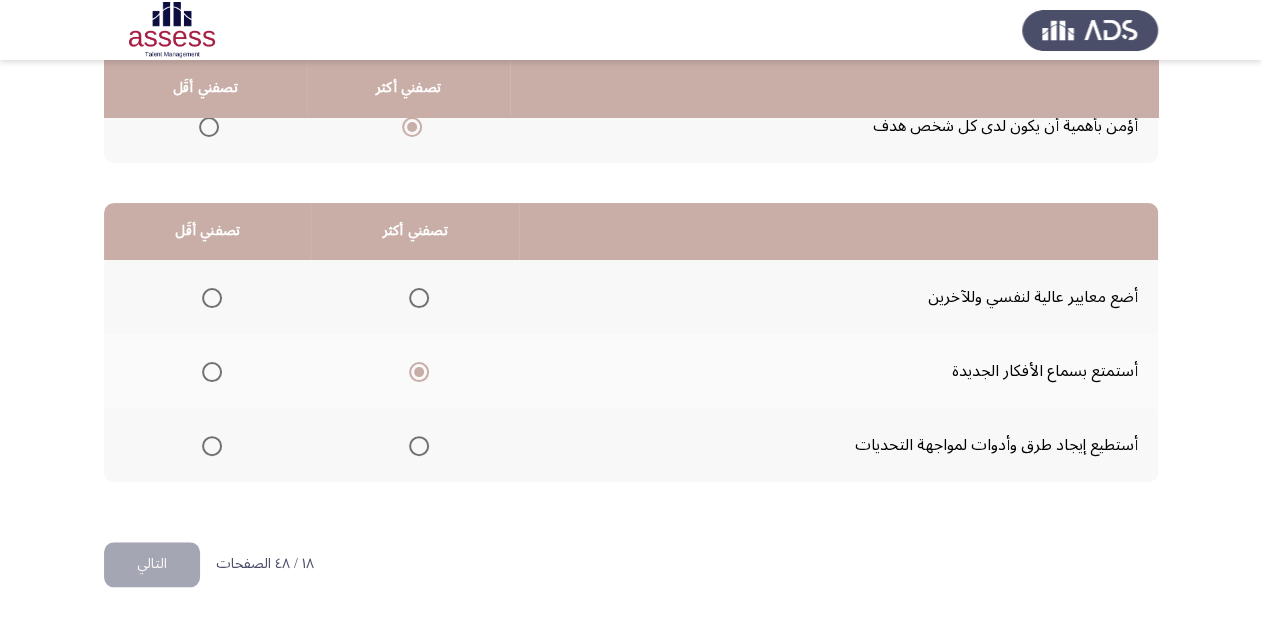 click at bounding box center [212, 298] 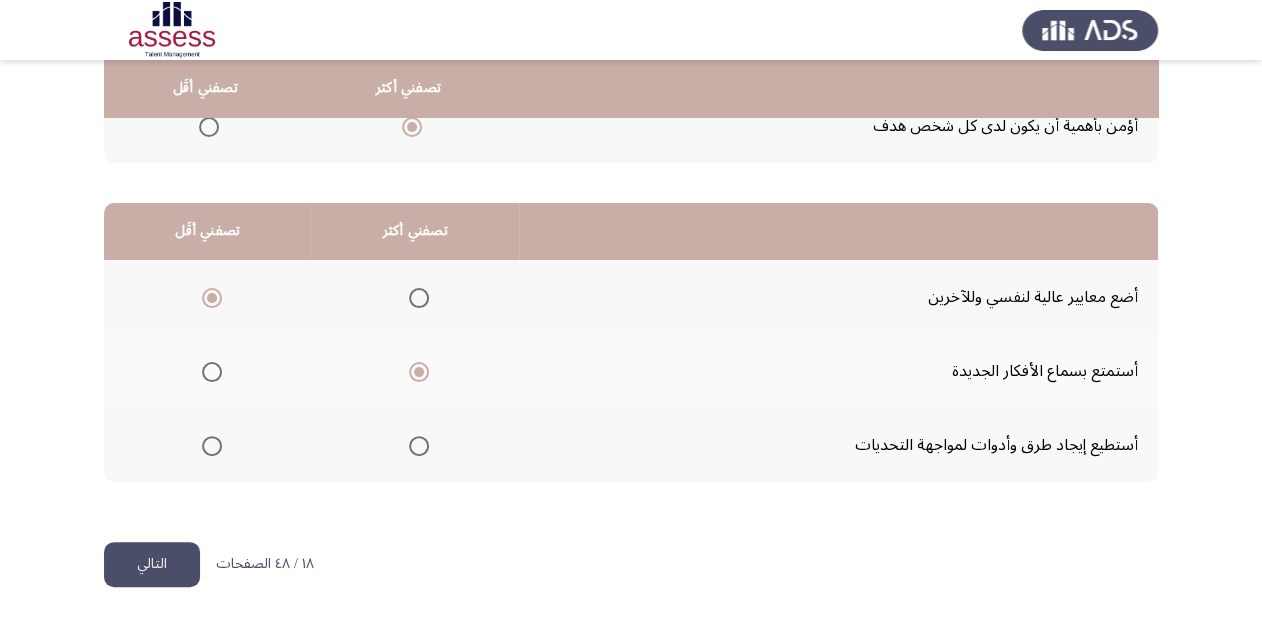 click on "التالي" 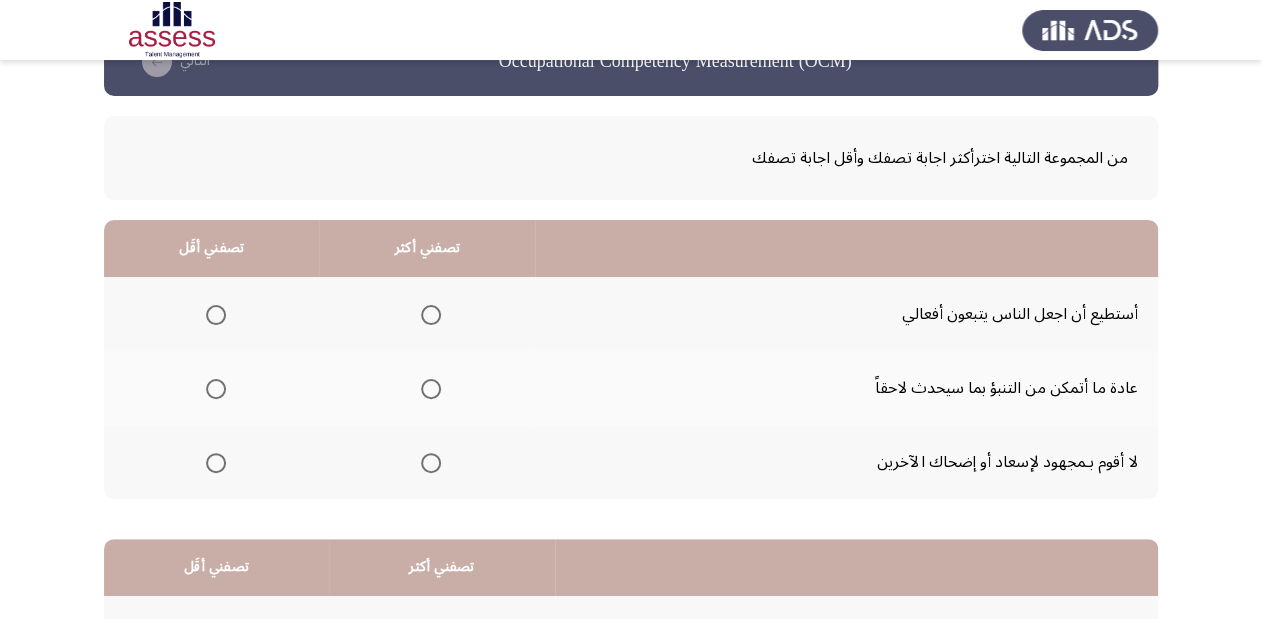 scroll, scrollTop: 80, scrollLeft: 0, axis: vertical 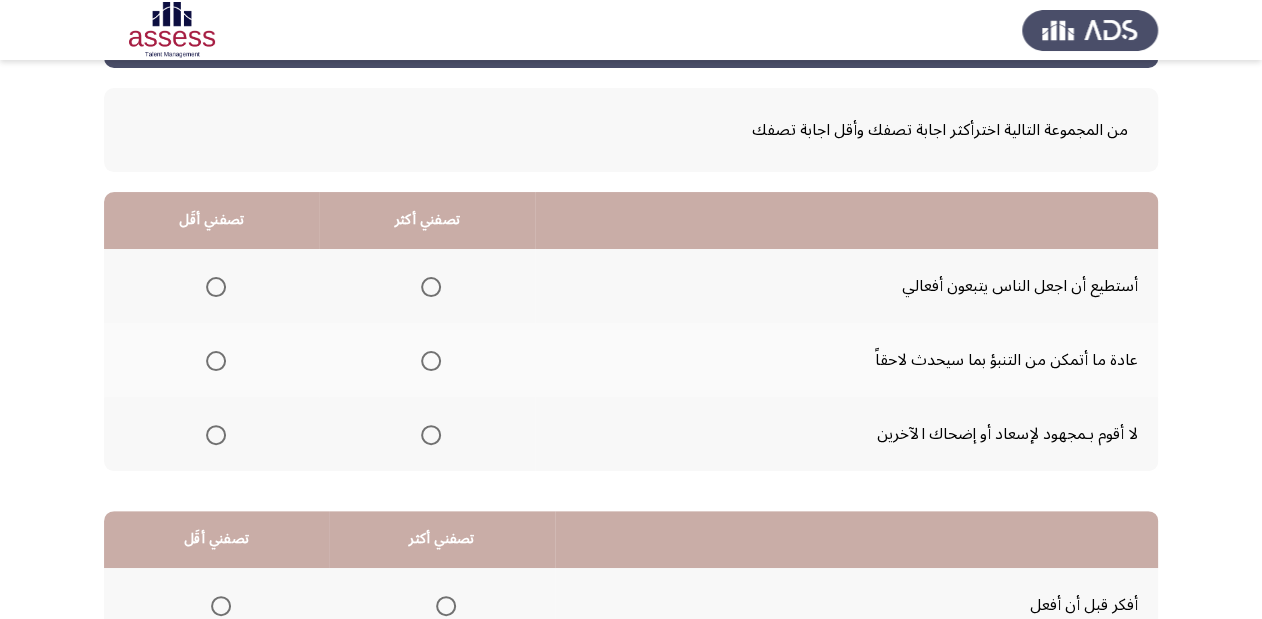 click at bounding box center (216, 287) 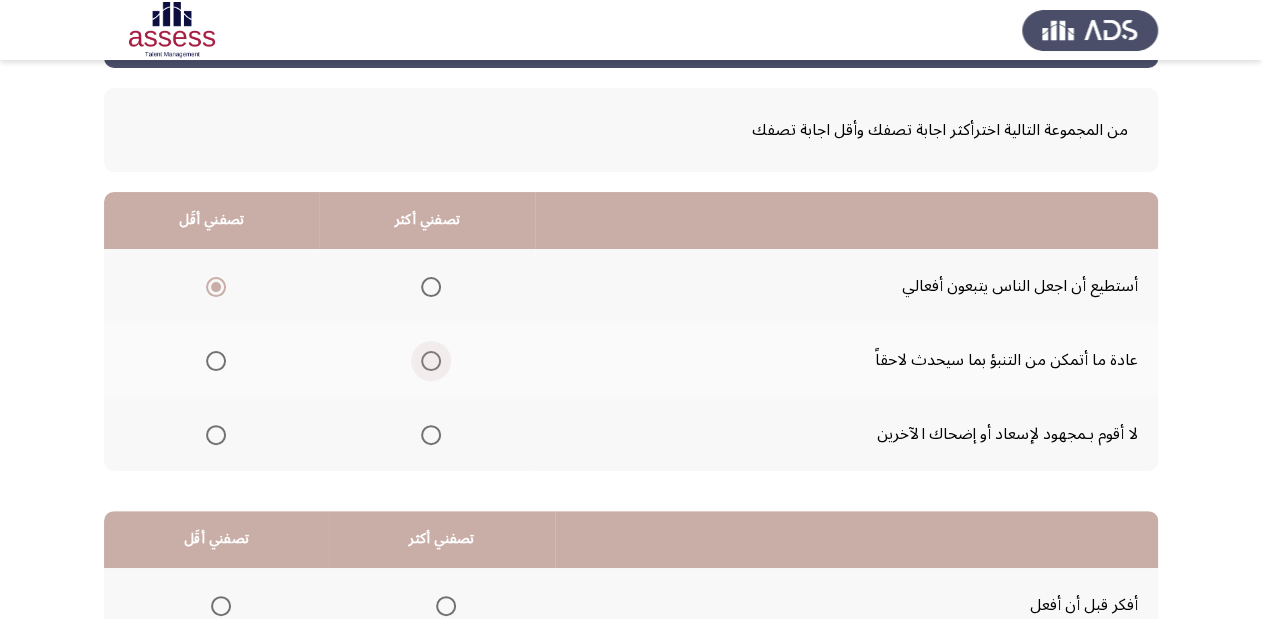 click at bounding box center (431, 361) 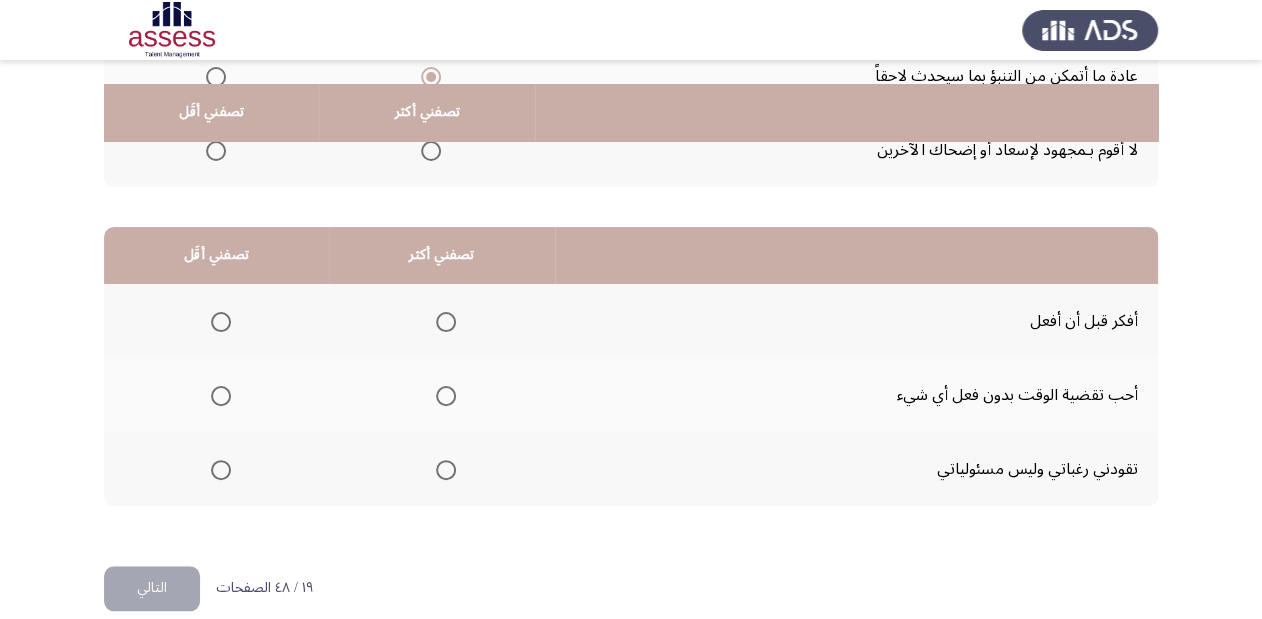 scroll, scrollTop: 388, scrollLeft: 0, axis: vertical 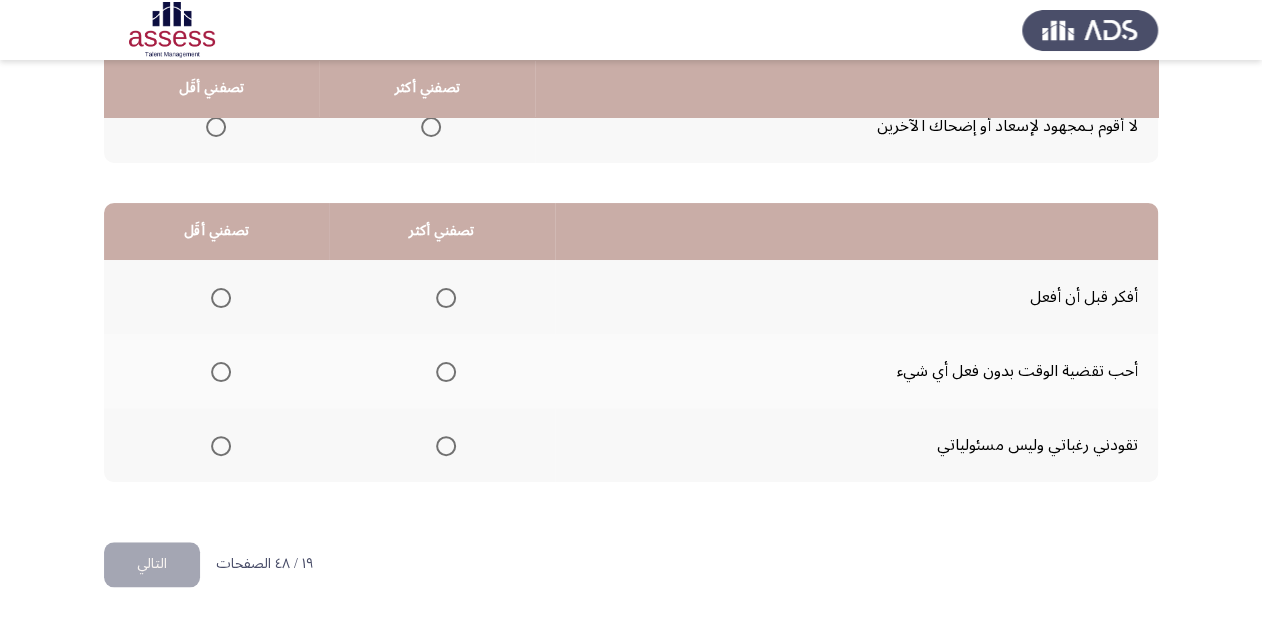 click at bounding box center (446, 298) 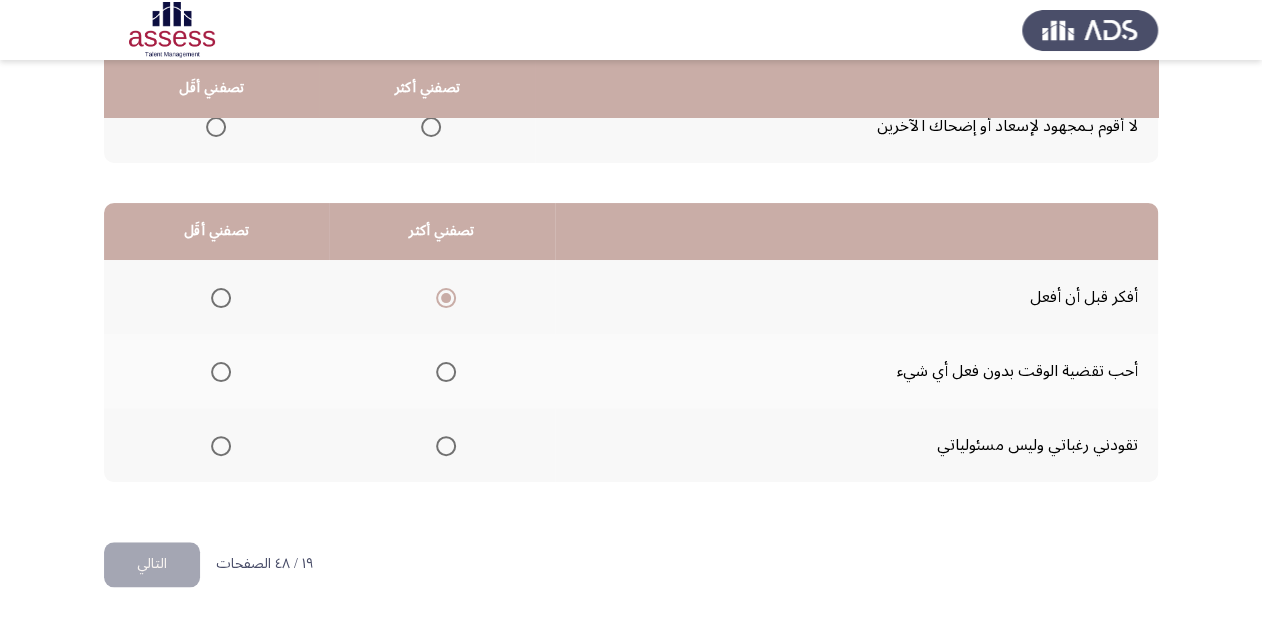 click at bounding box center (221, 446) 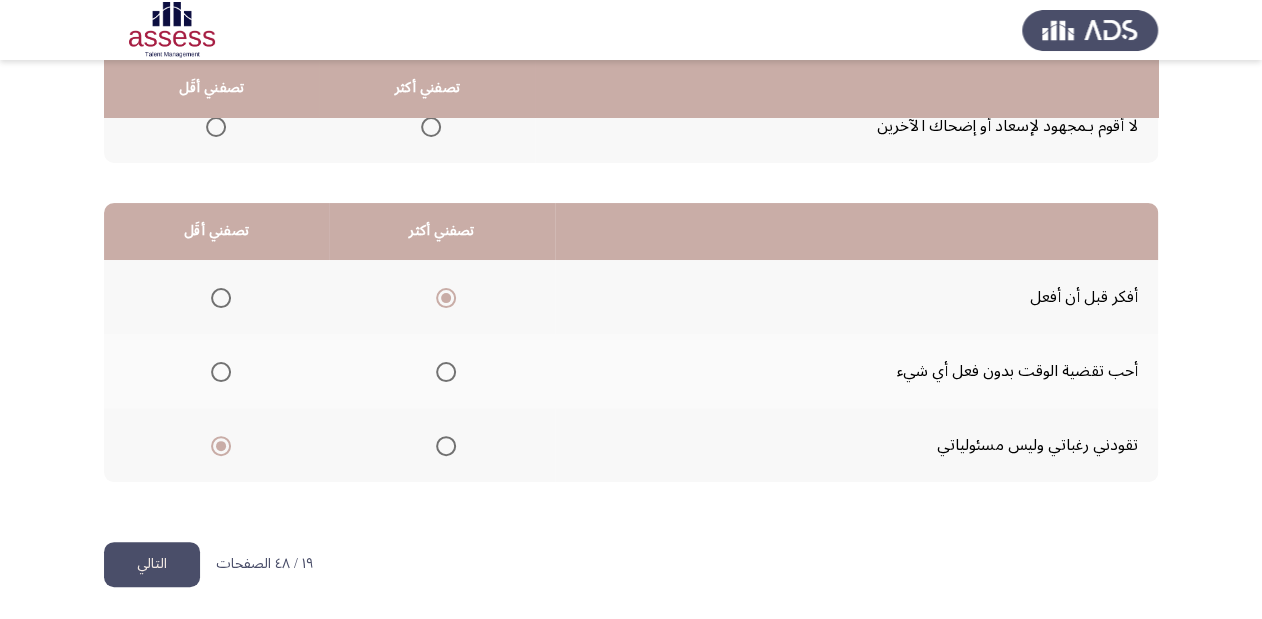click on "التالي" 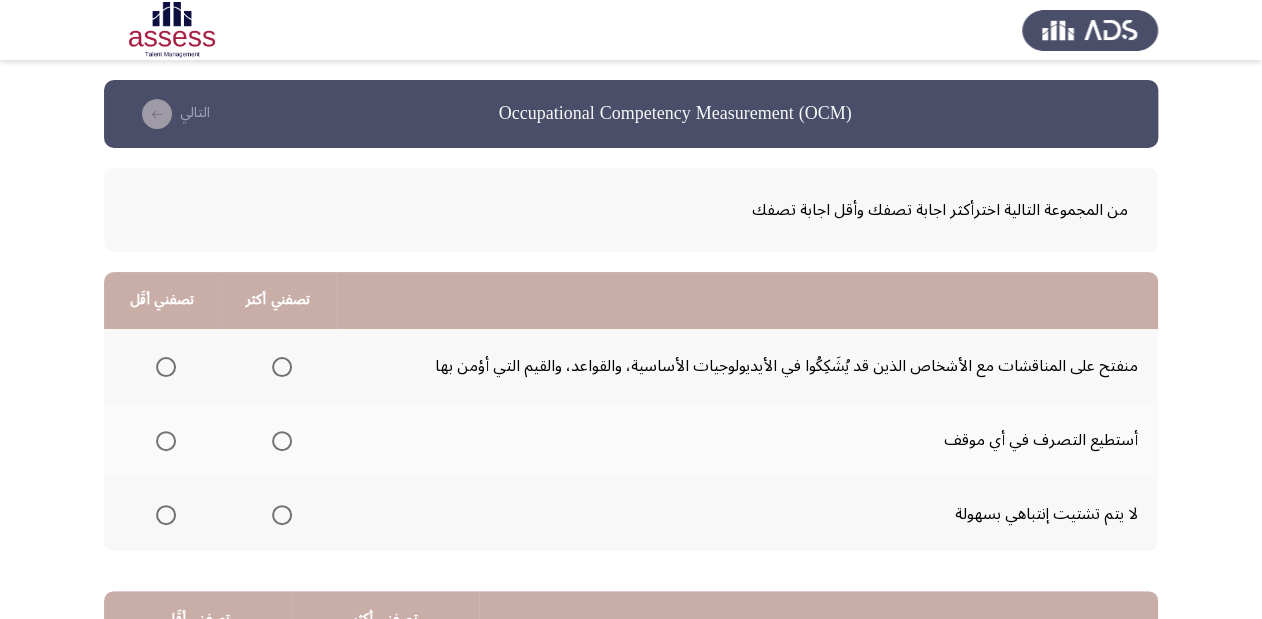 scroll, scrollTop: 80, scrollLeft: 0, axis: vertical 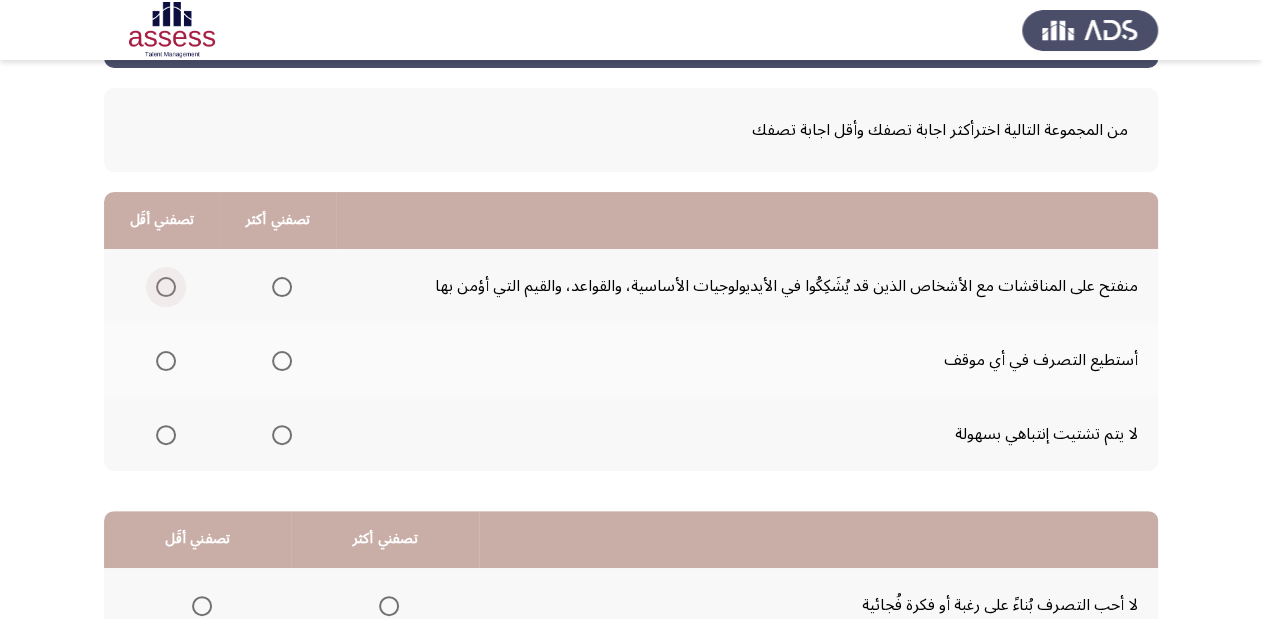 click at bounding box center [166, 287] 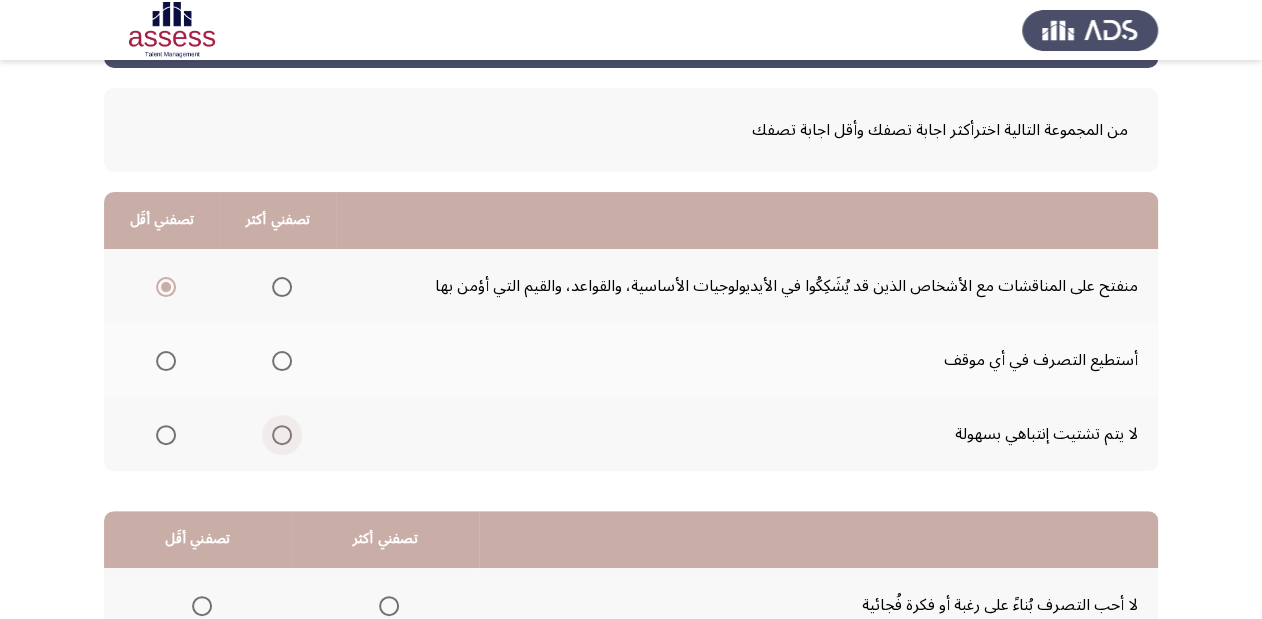 click at bounding box center (282, 435) 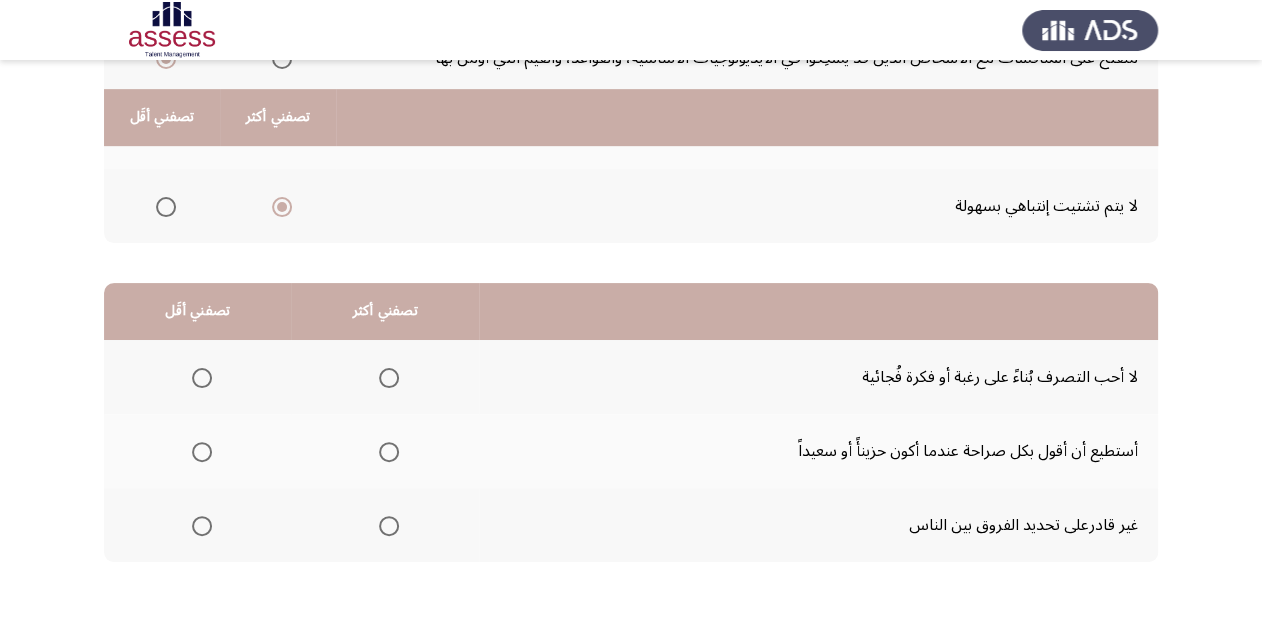 scroll, scrollTop: 388, scrollLeft: 0, axis: vertical 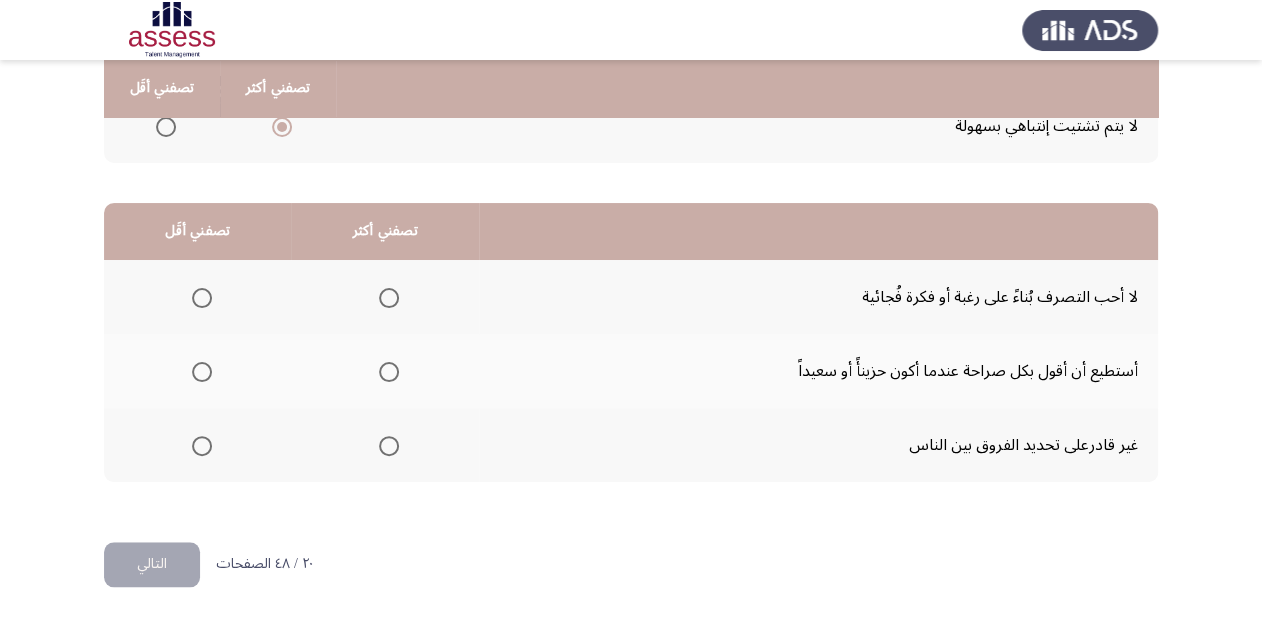 click at bounding box center (202, 298) 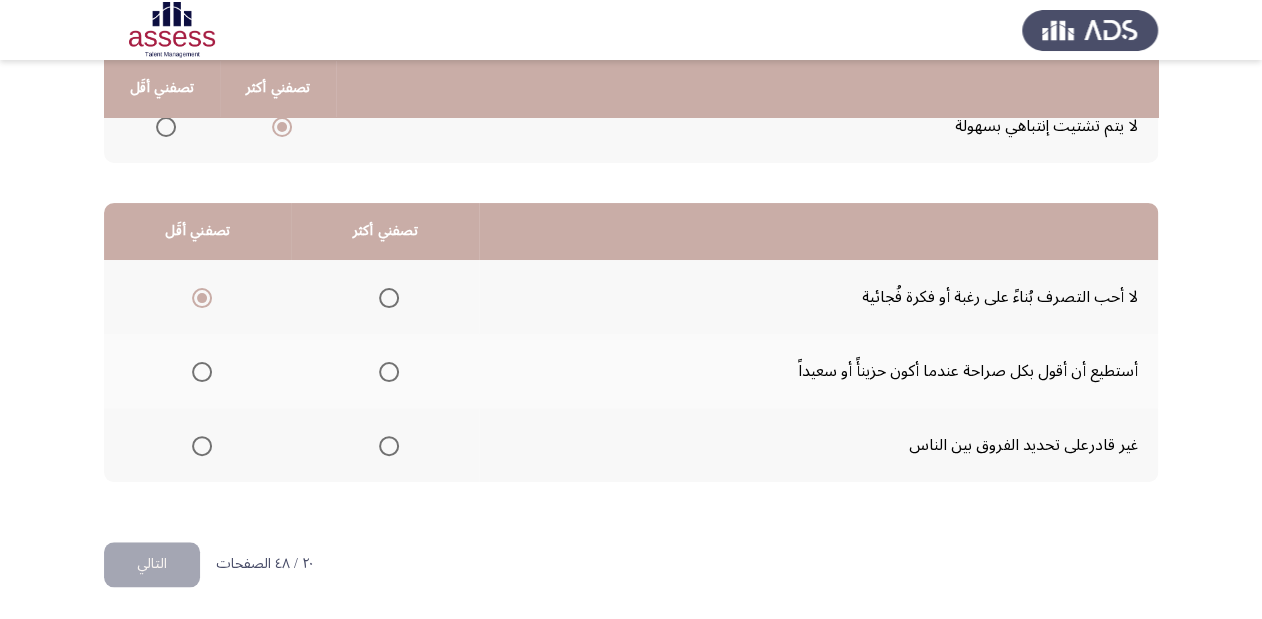 click at bounding box center [389, 298] 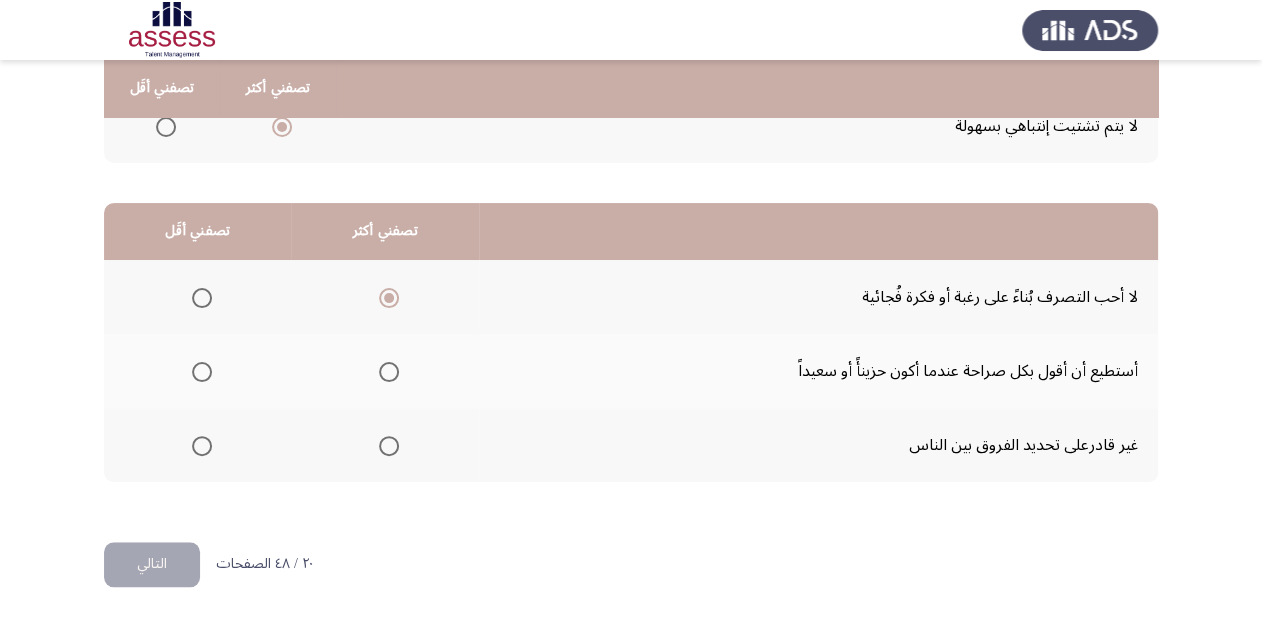 click at bounding box center (198, 446) 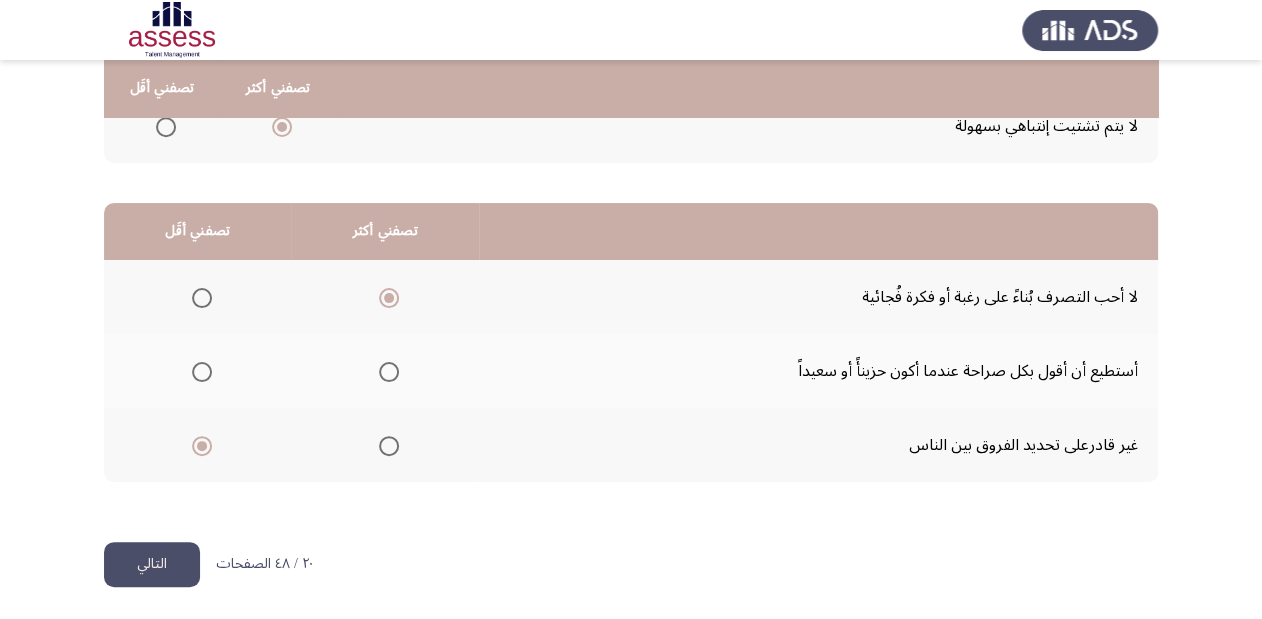 click on "التالي" 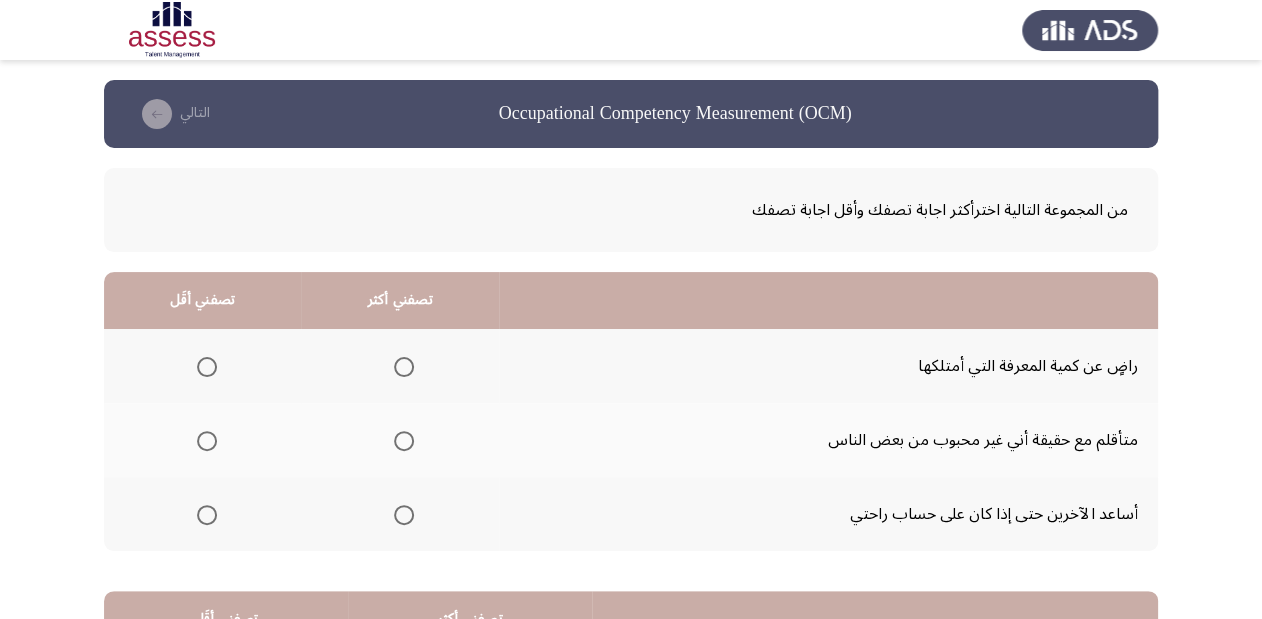 scroll, scrollTop: 80, scrollLeft: 0, axis: vertical 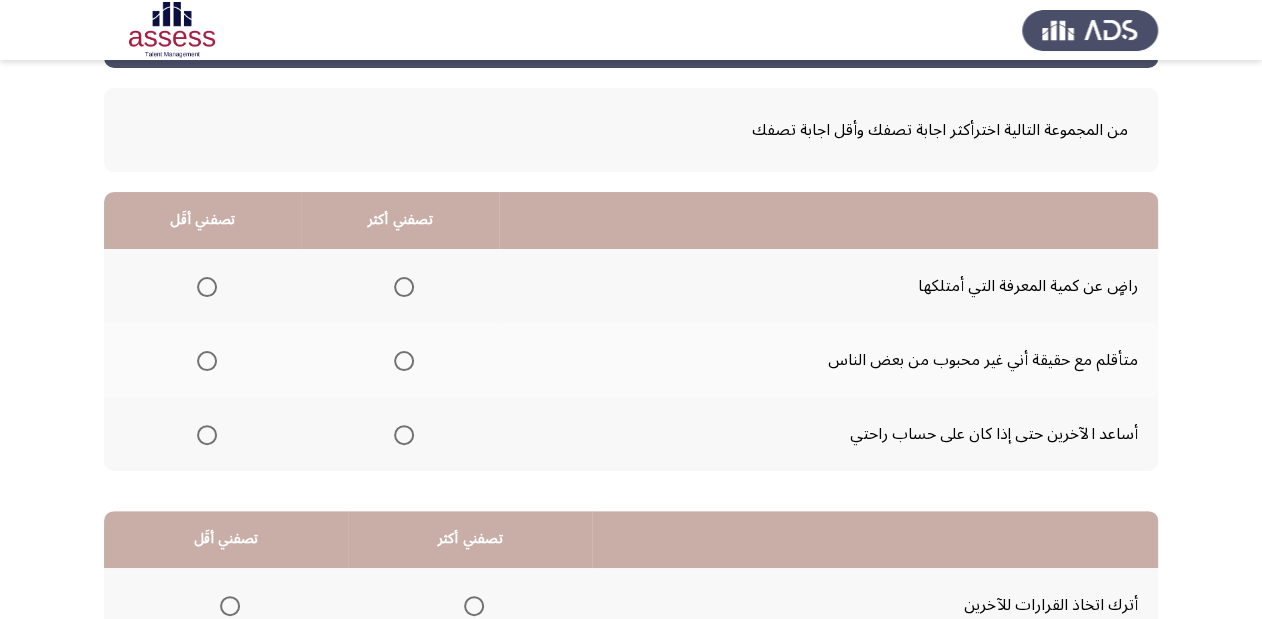 click 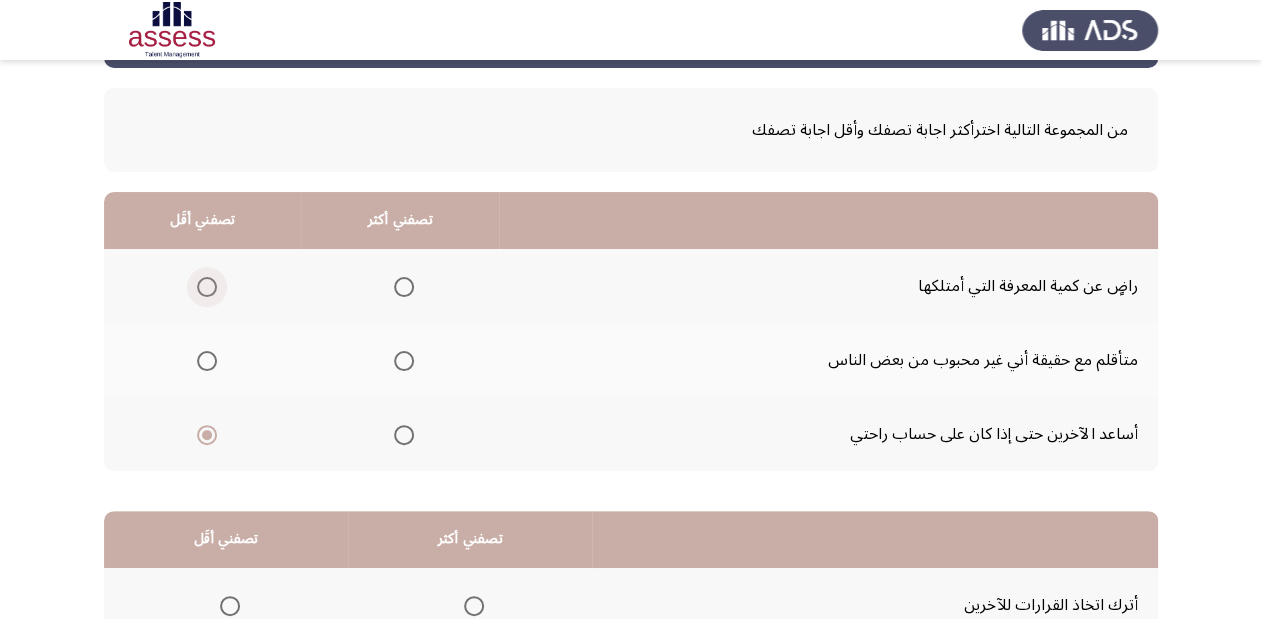 click at bounding box center [207, 287] 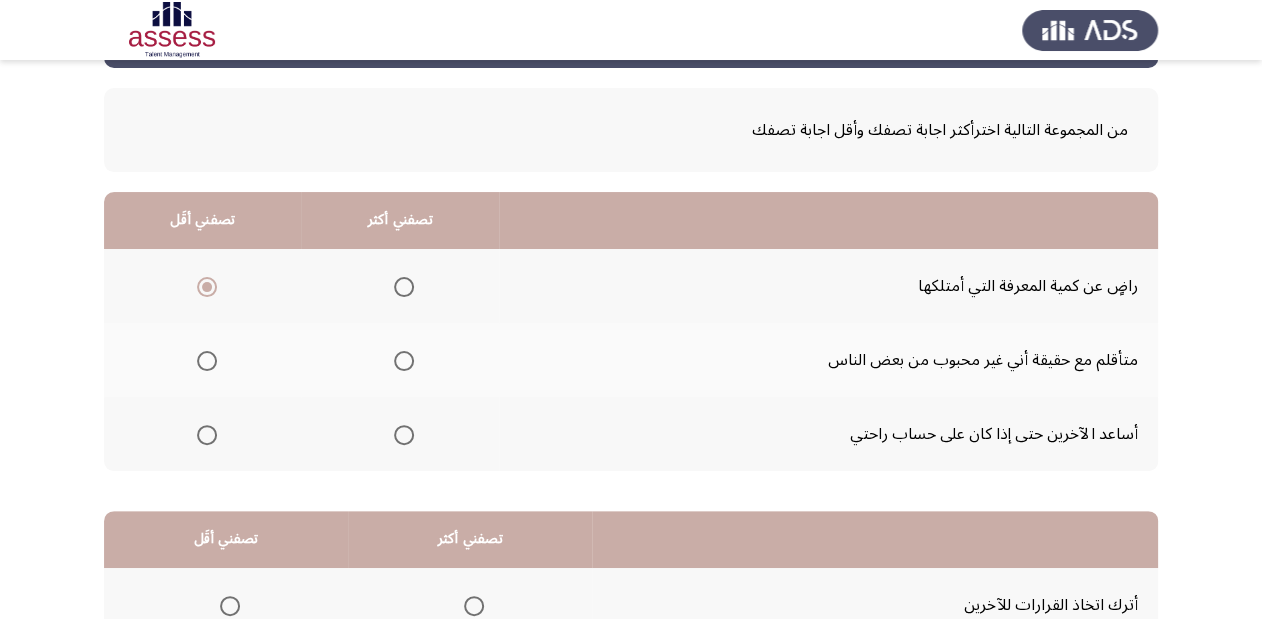 click at bounding box center (404, 435) 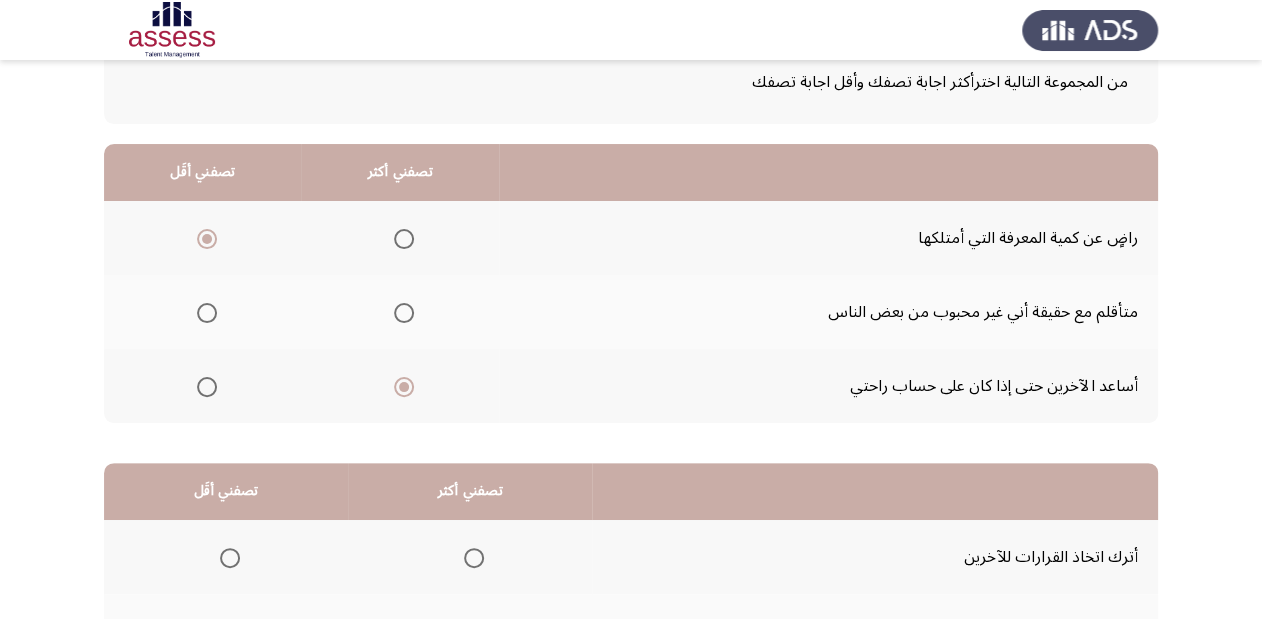 scroll, scrollTop: 388, scrollLeft: 0, axis: vertical 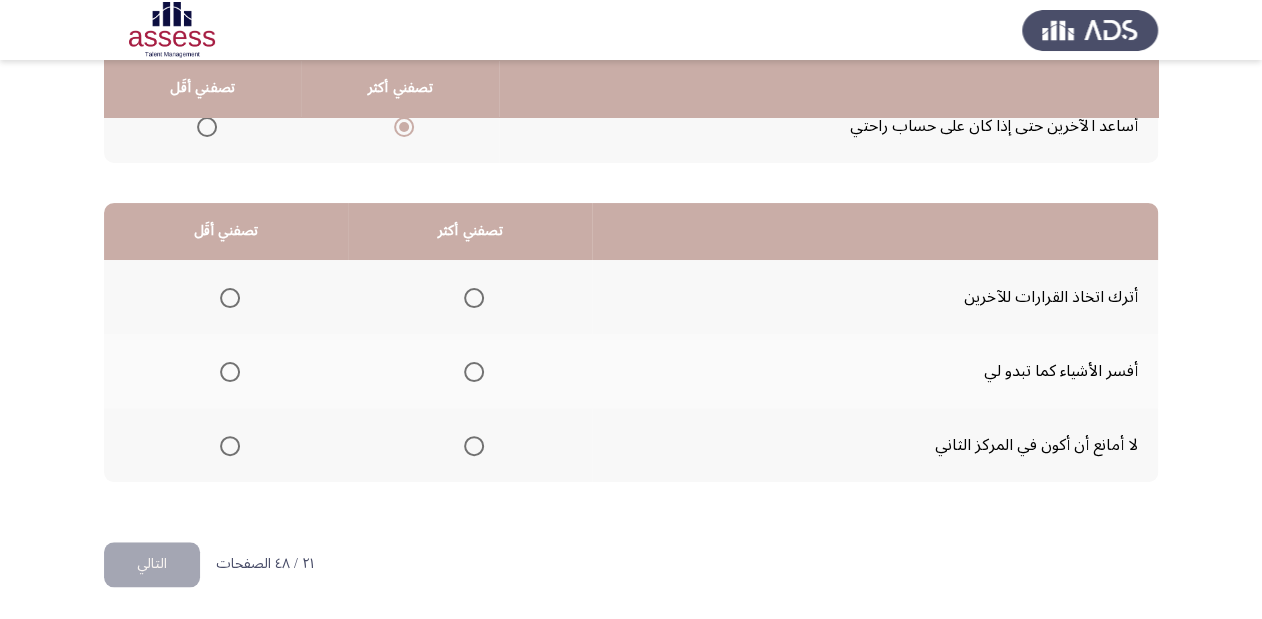 click at bounding box center (230, 298) 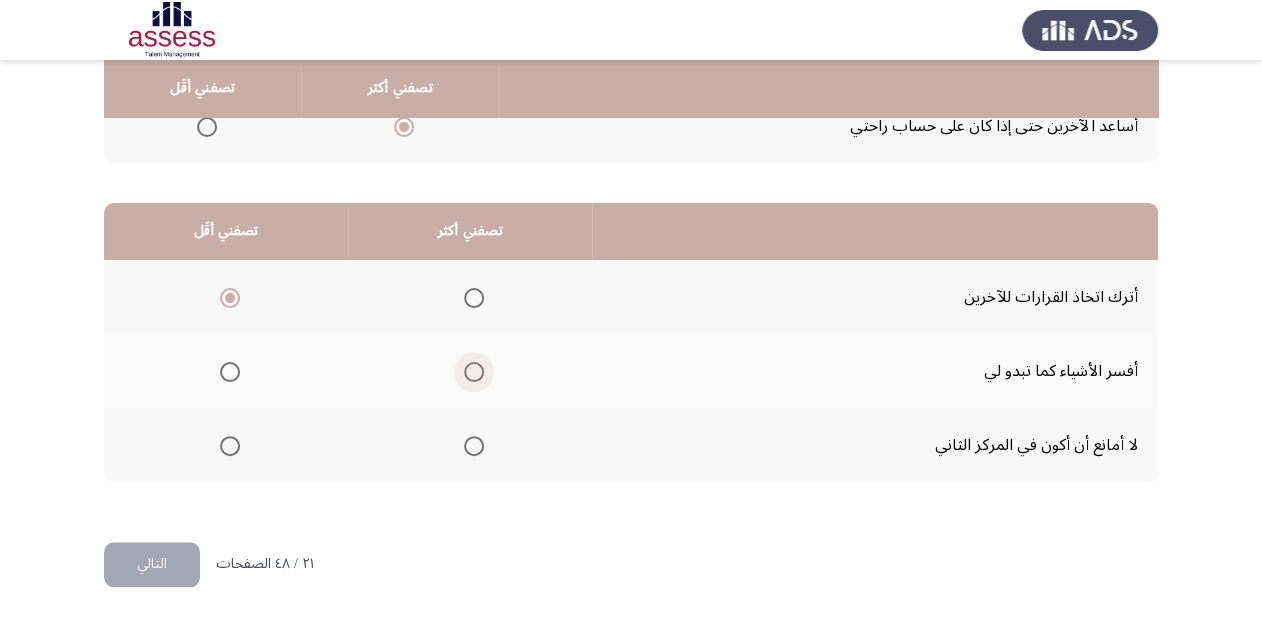 click at bounding box center [474, 372] 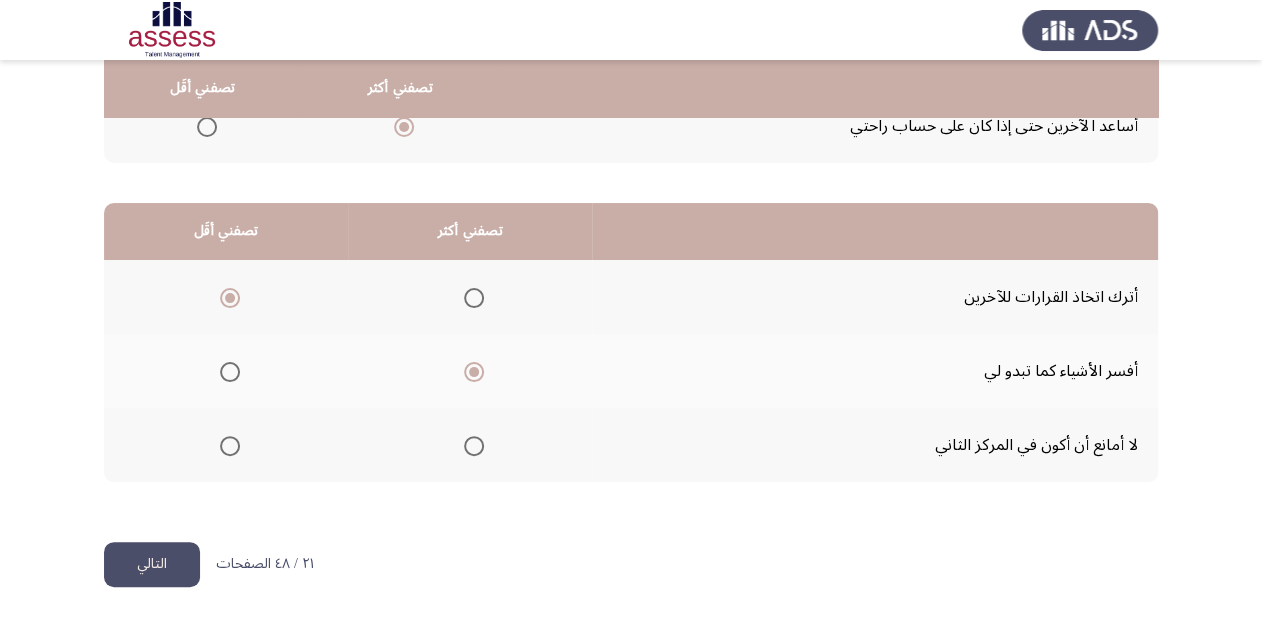 click on "التالي" 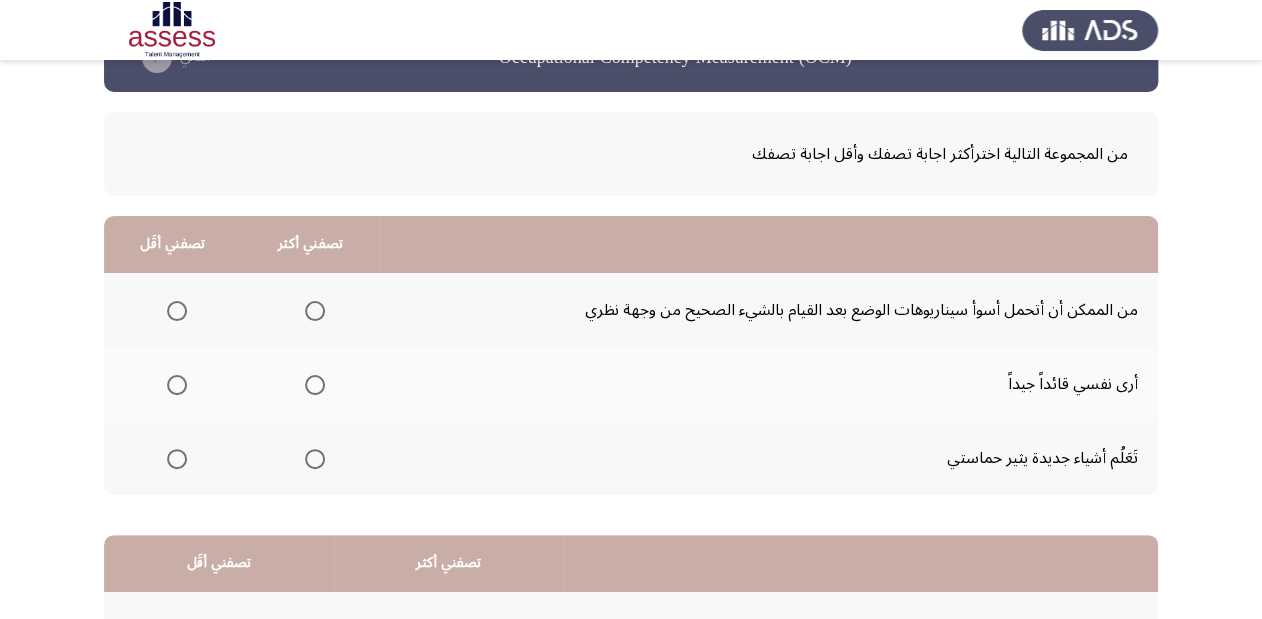 scroll, scrollTop: 80, scrollLeft: 0, axis: vertical 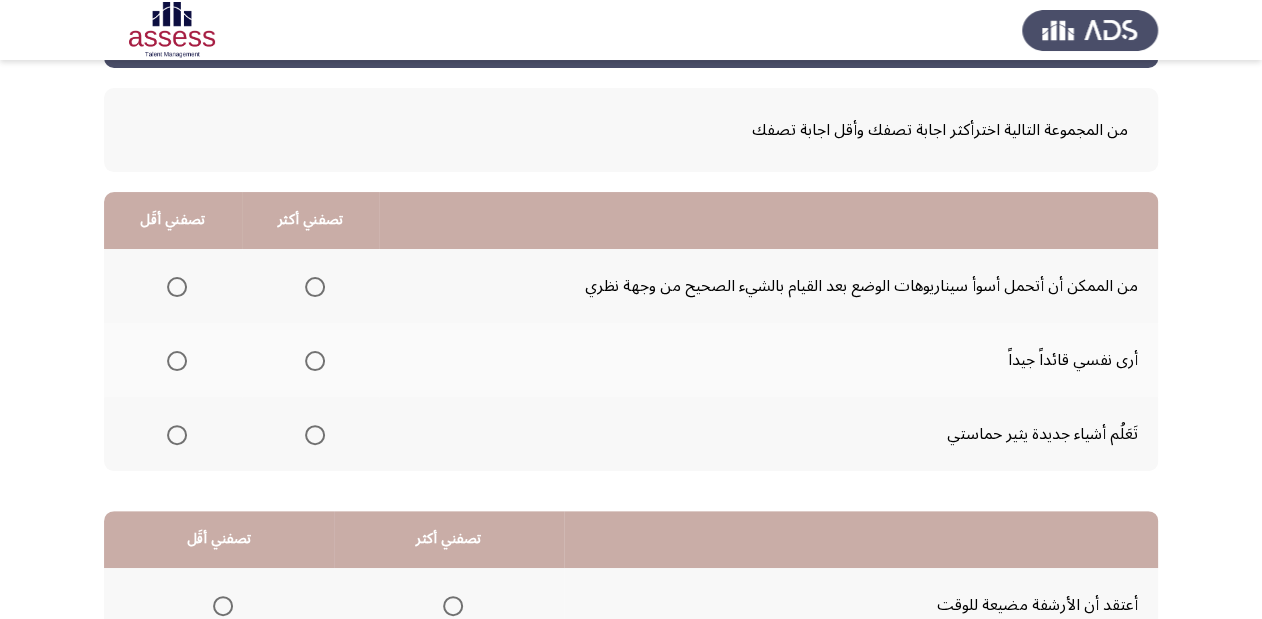 click 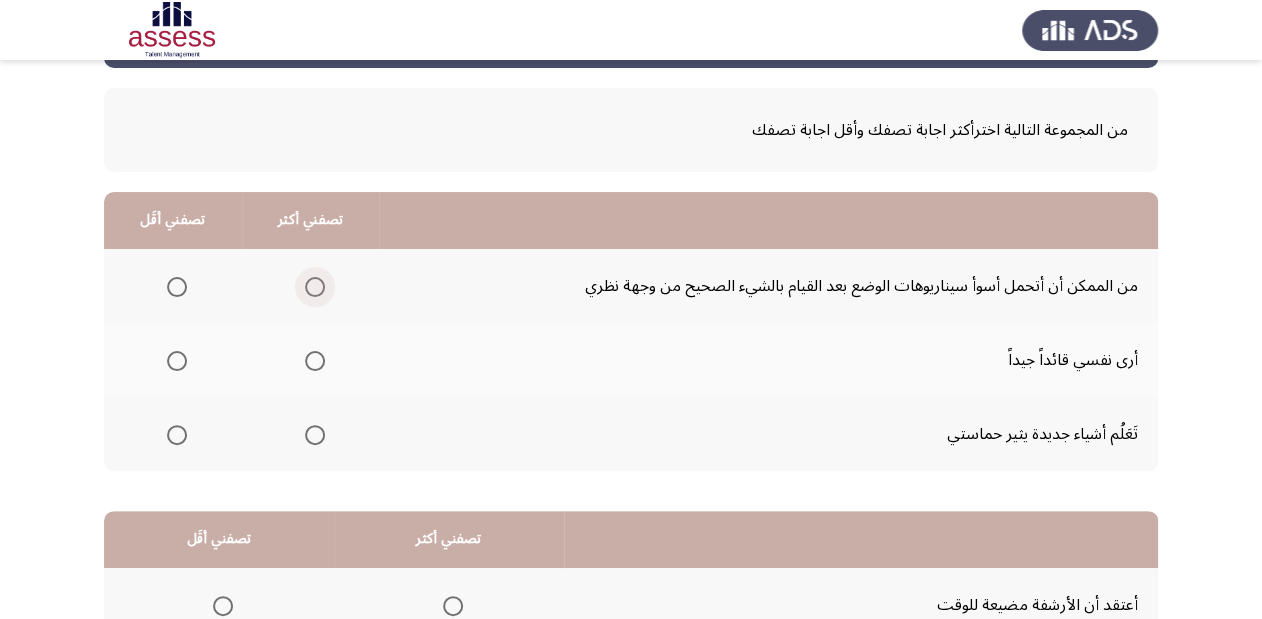 click at bounding box center [315, 287] 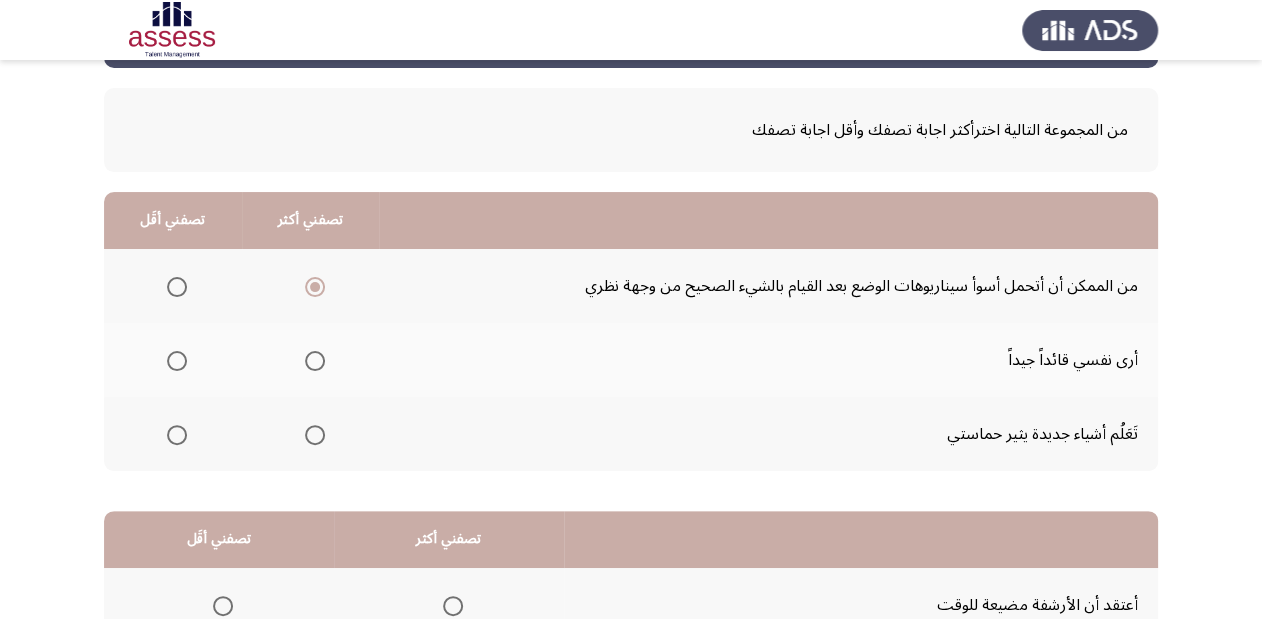 click at bounding box center [177, 361] 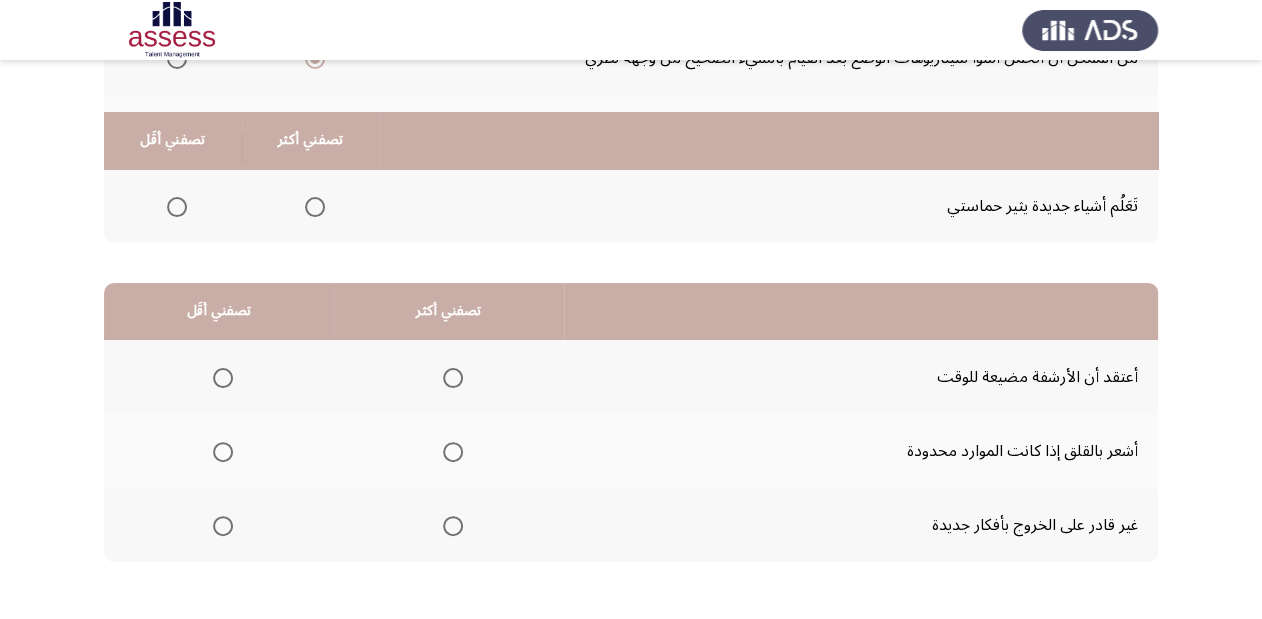 scroll, scrollTop: 388, scrollLeft: 0, axis: vertical 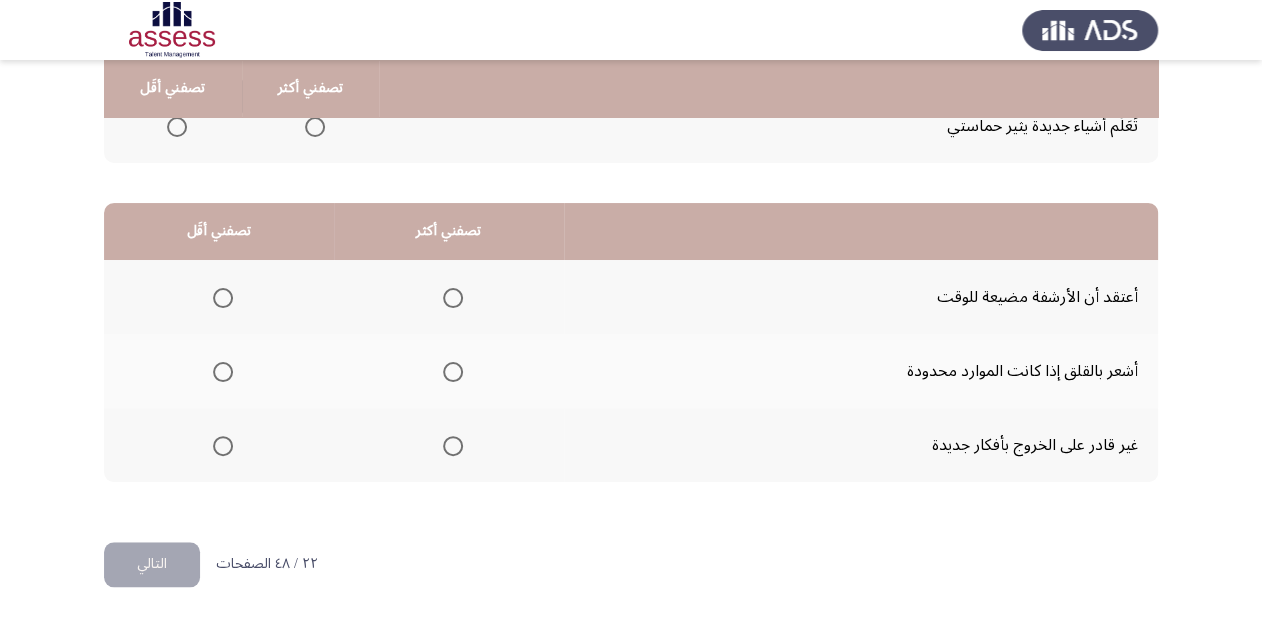 click at bounding box center (223, 446) 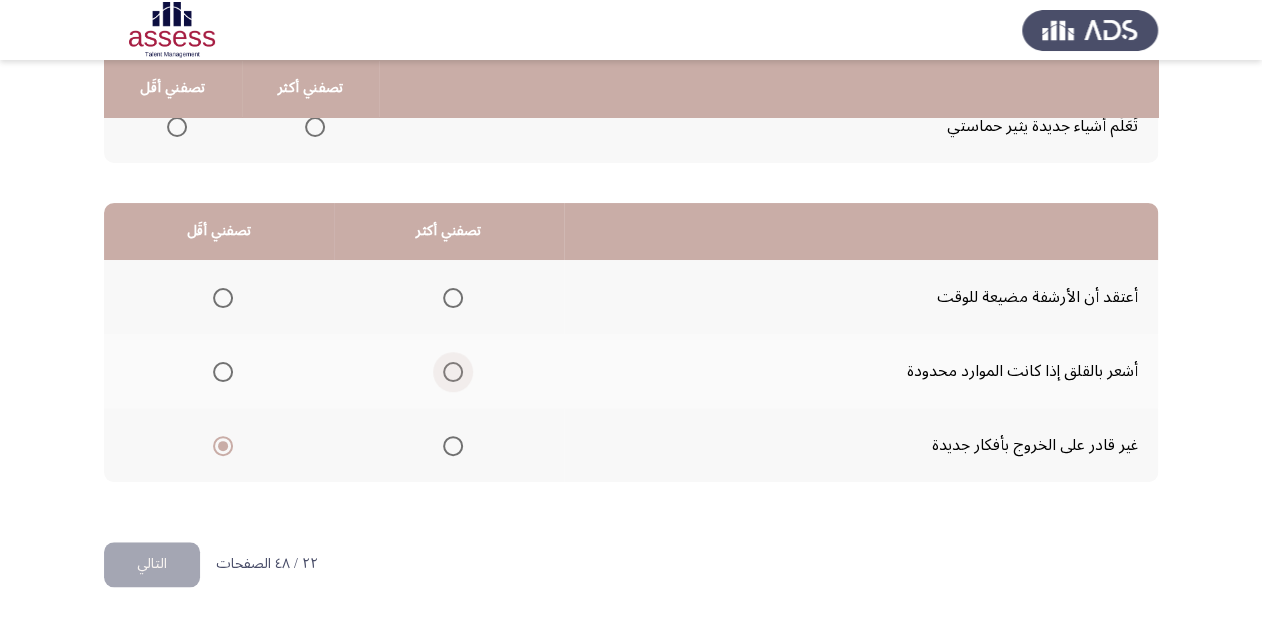 click at bounding box center (453, 372) 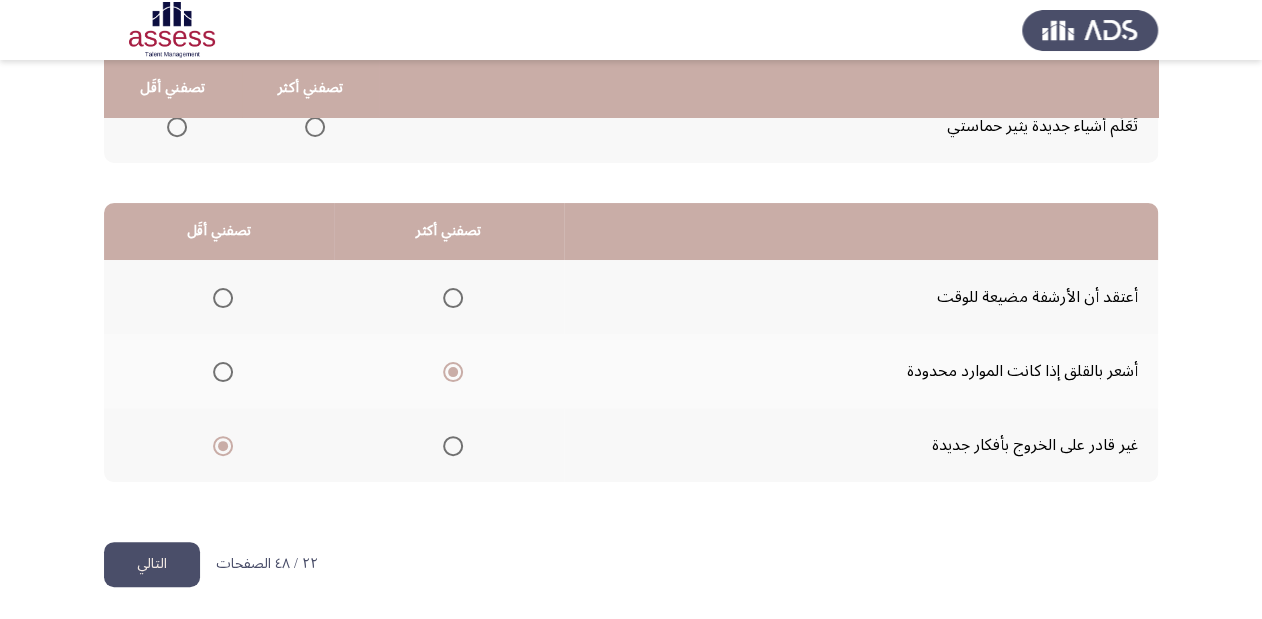click on "التالي" 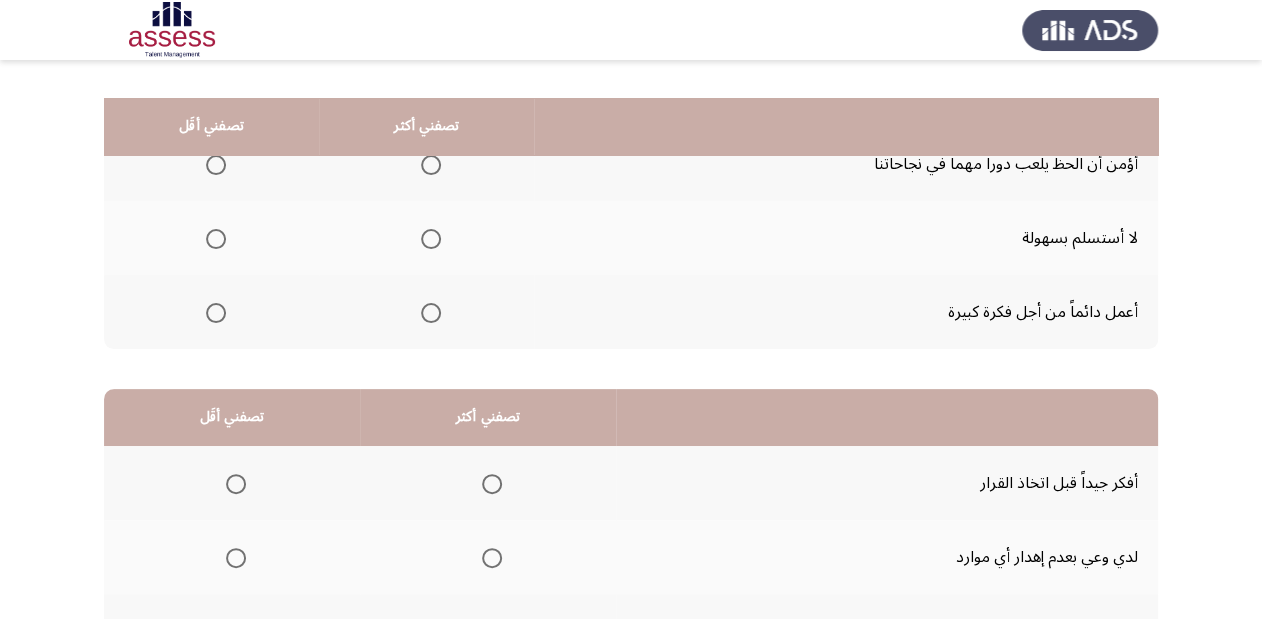scroll, scrollTop: 240, scrollLeft: 0, axis: vertical 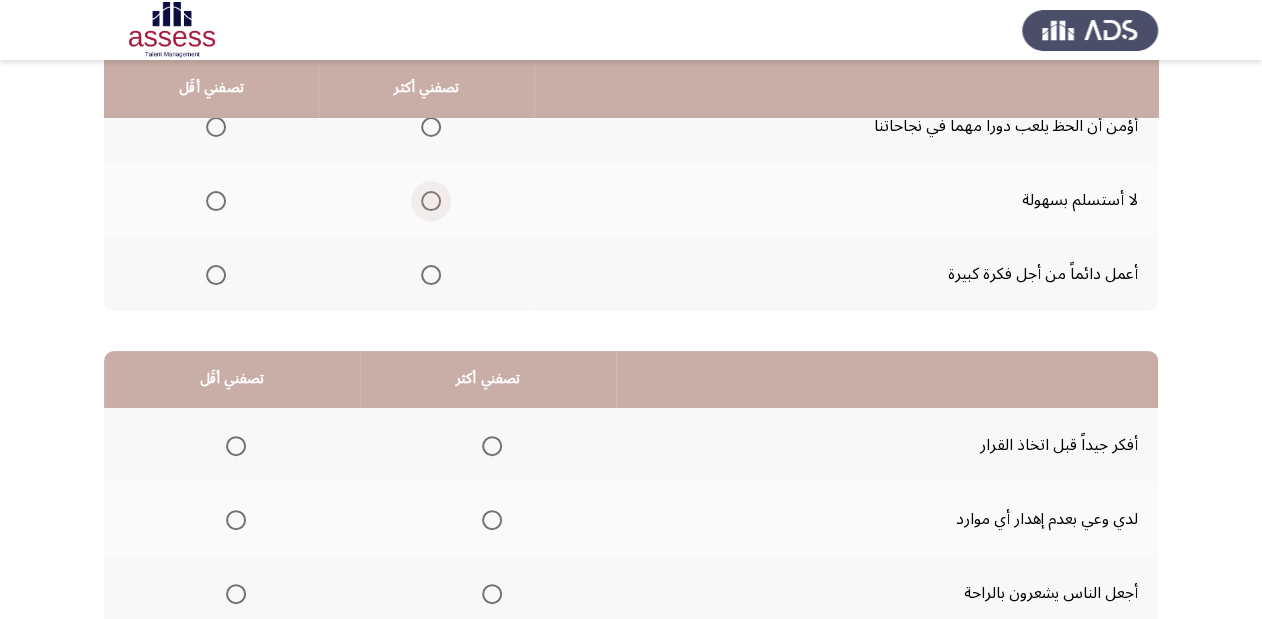 click at bounding box center (431, 201) 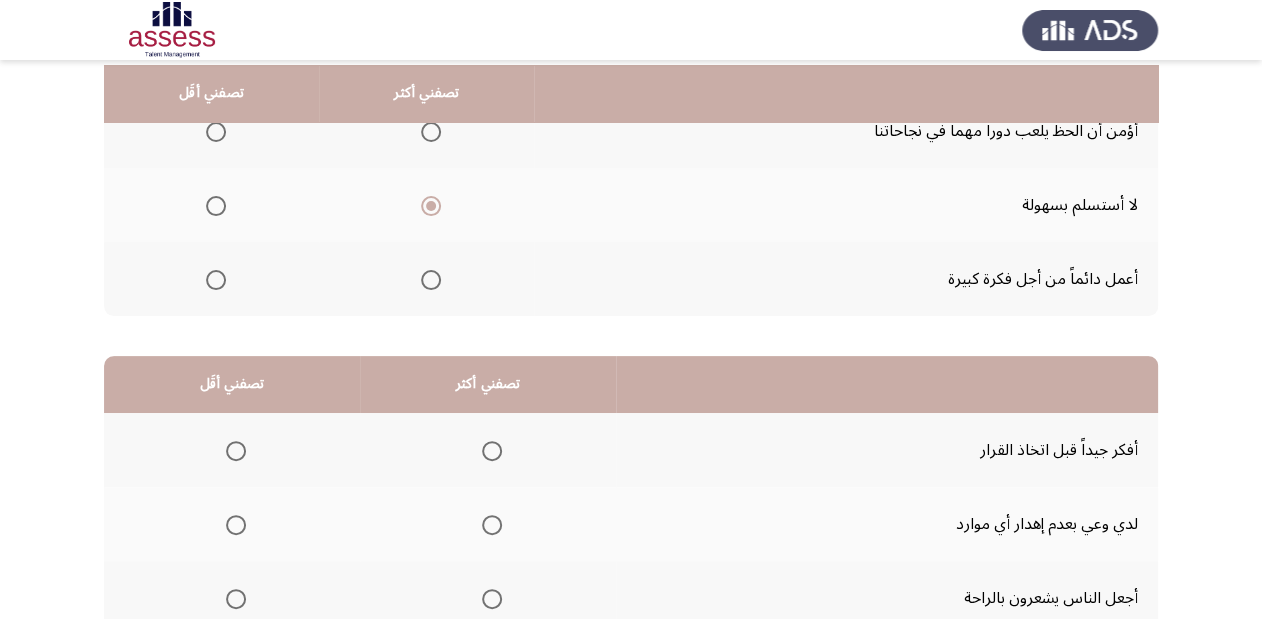 scroll, scrollTop: 160, scrollLeft: 0, axis: vertical 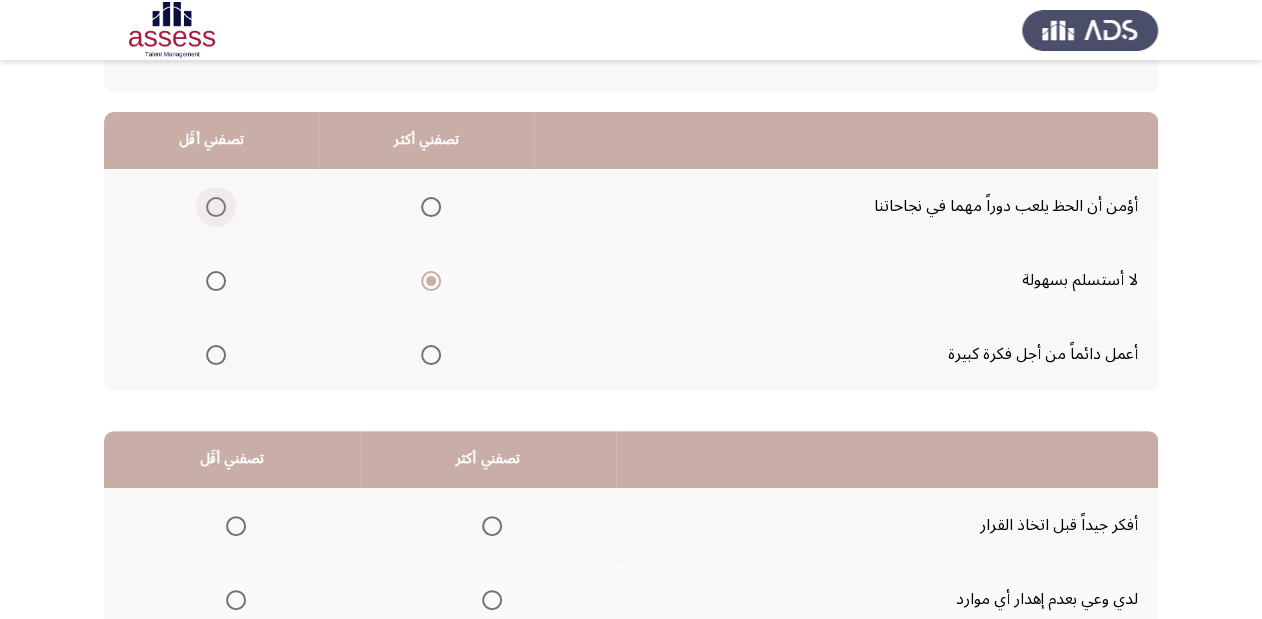 click at bounding box center [216, 207] 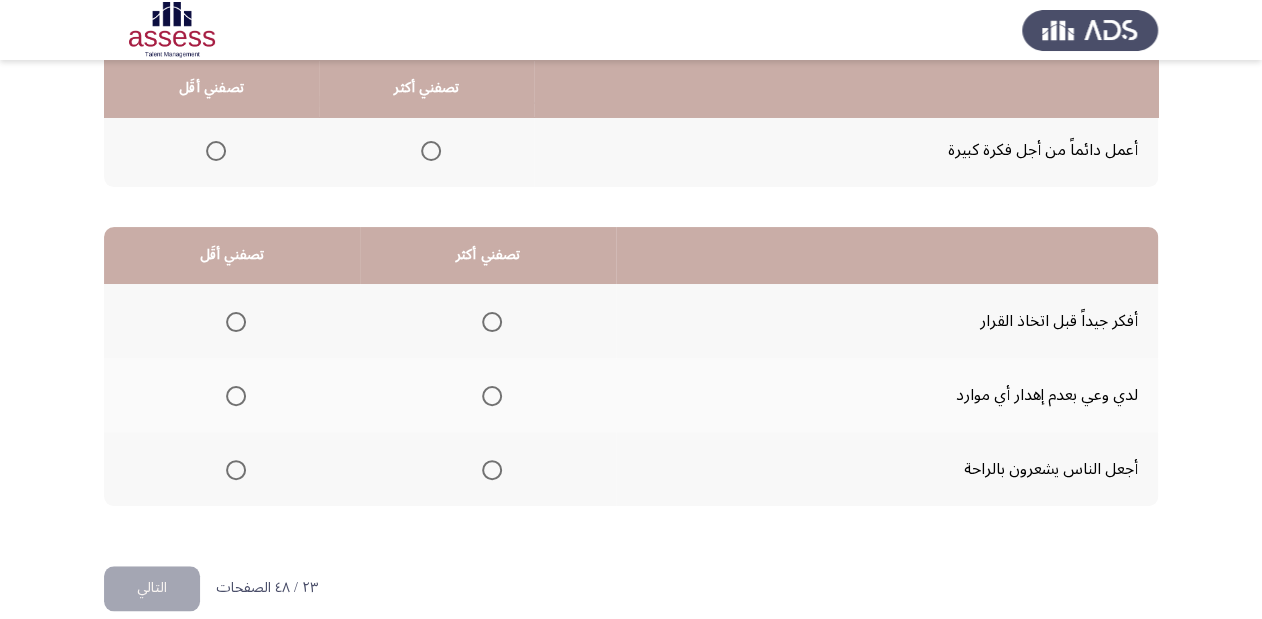 scroll, scrollTop: 388, scrollLeft: 0, axis: vertical 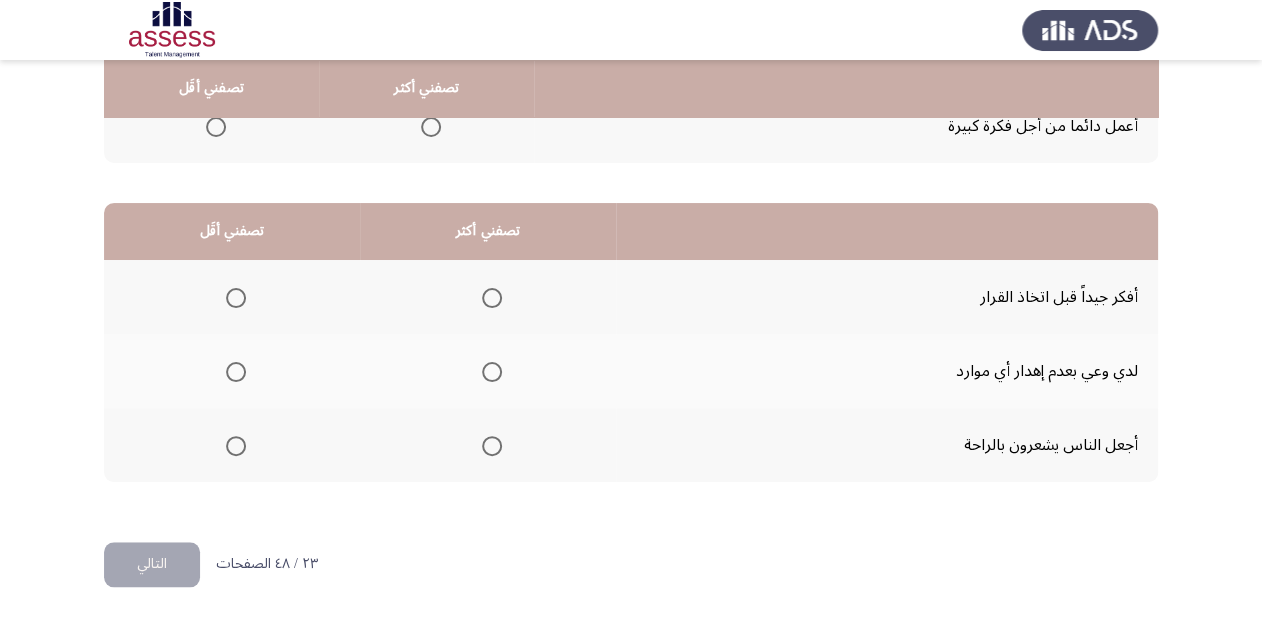 click at bounding box center (492, 372) 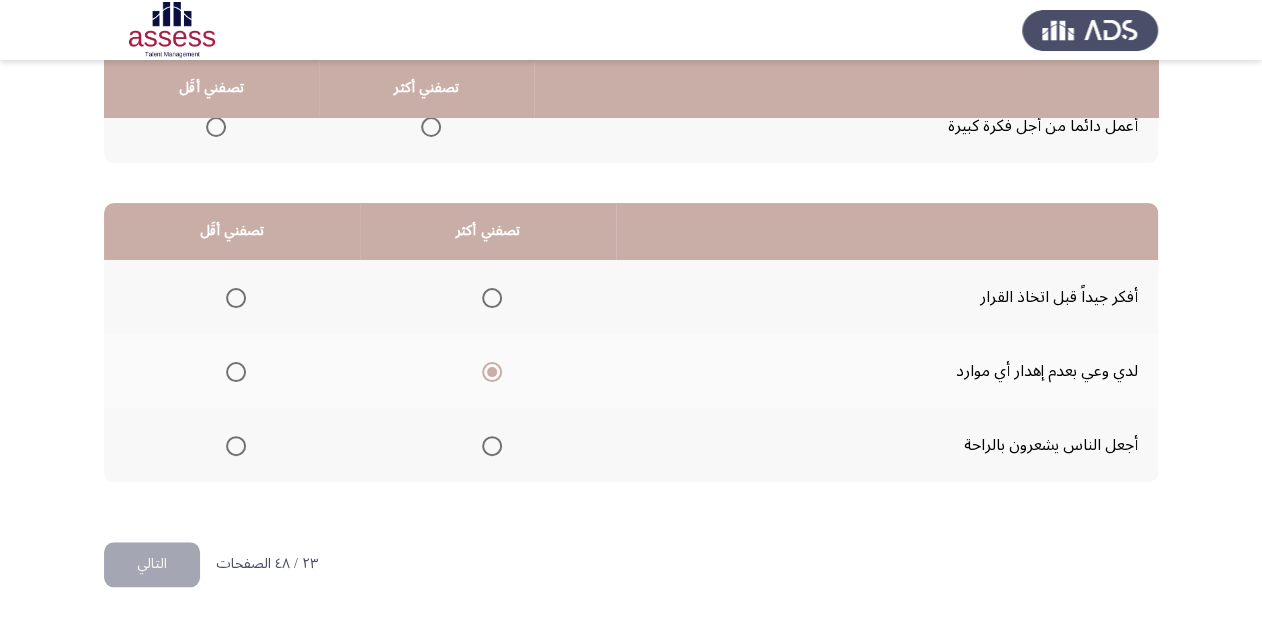 click at bounding box center [236, 446] 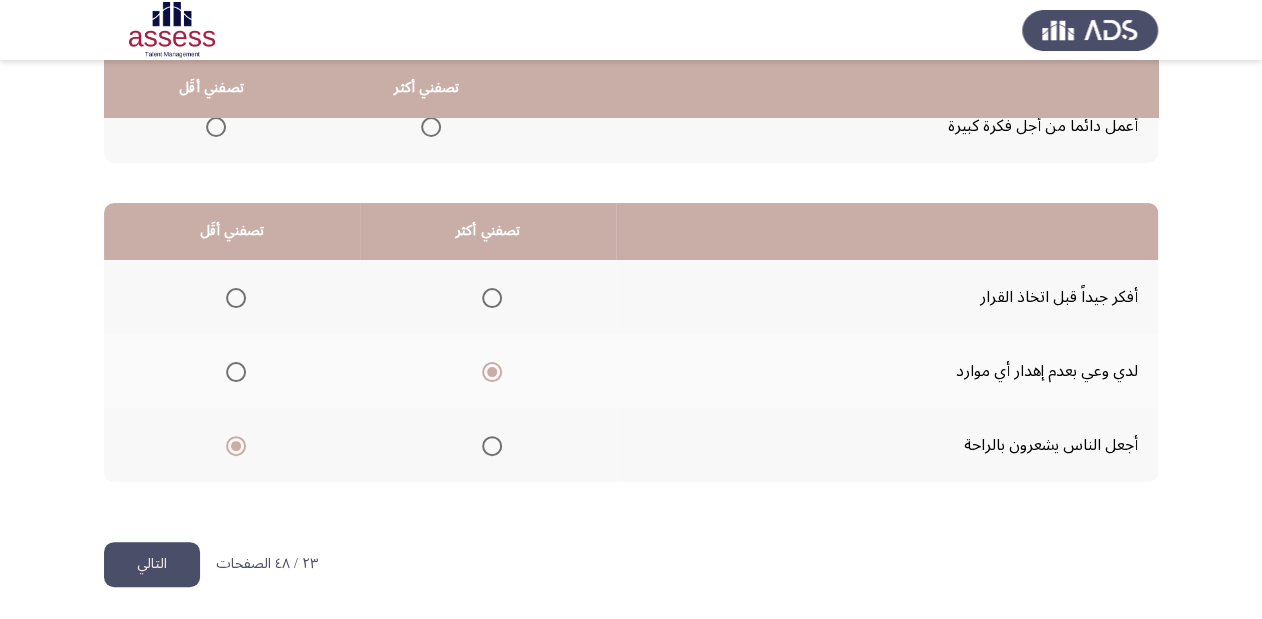 click at bounding box center (492, 298) 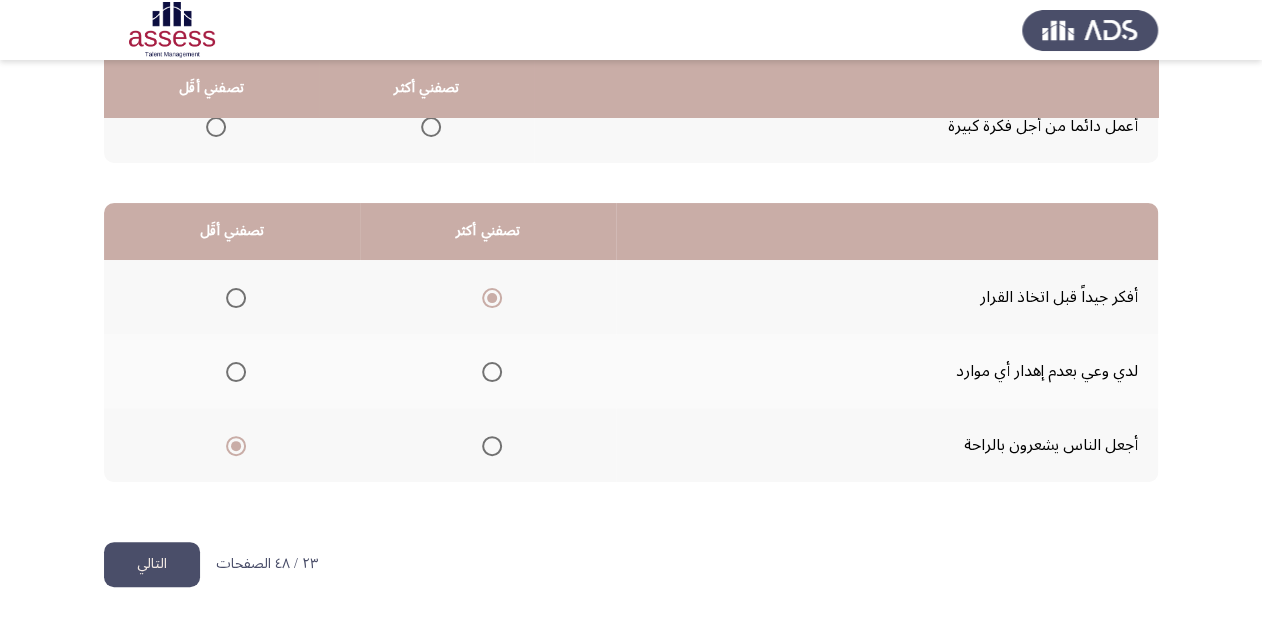 click on "التالي" 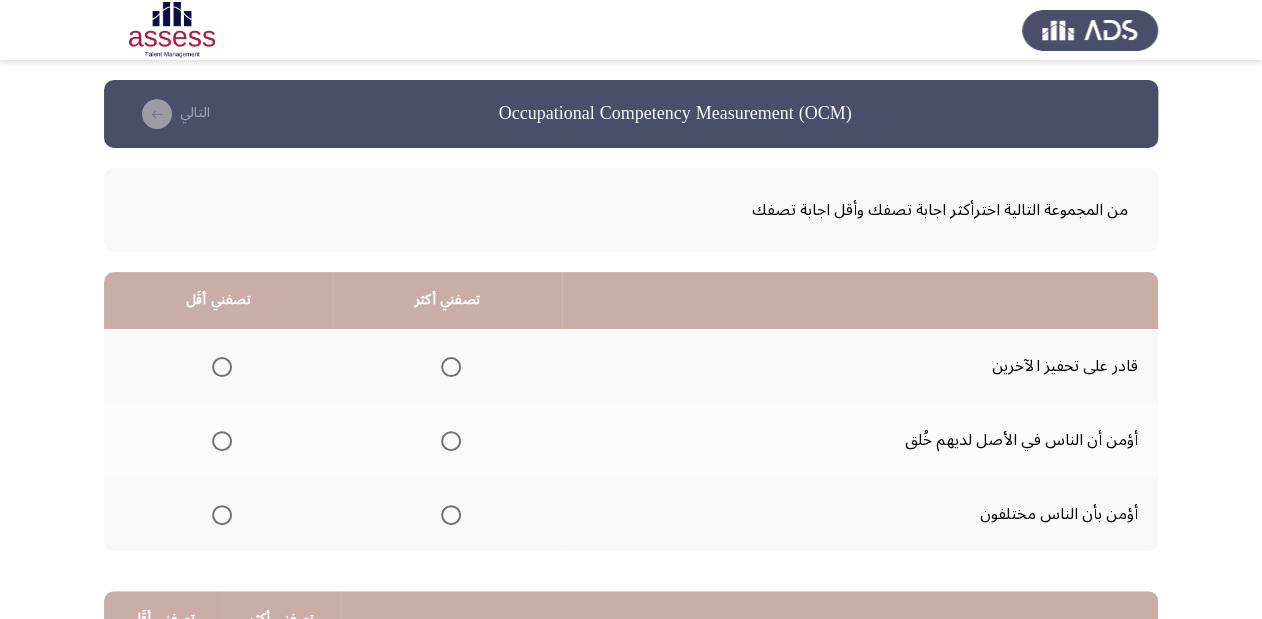 scroll, scrollTop: 80, scrollLeft: 0, axis: vertical 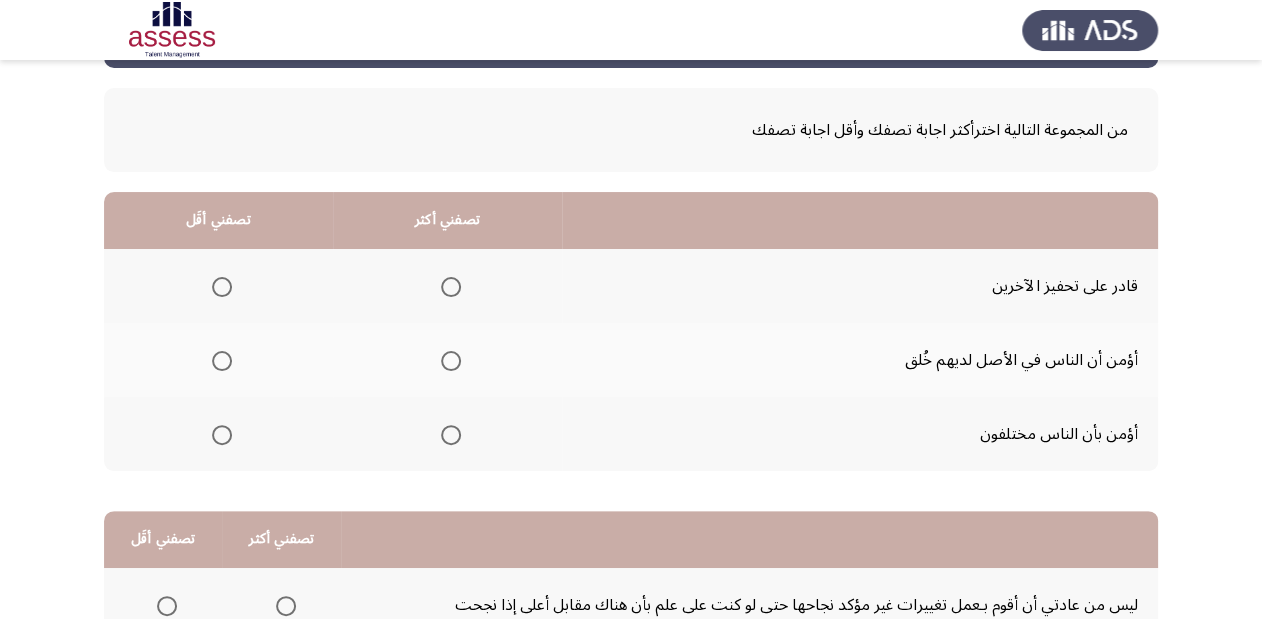 click at bounding box center [451, 435] 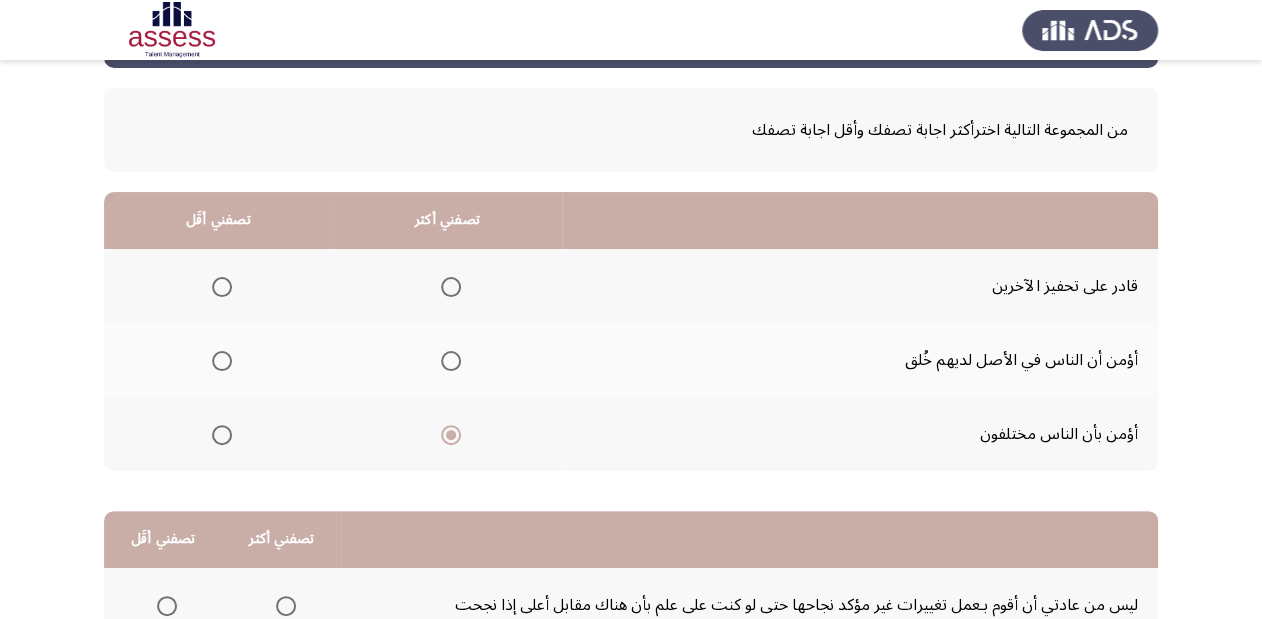 click at bounding box center (222, 361) 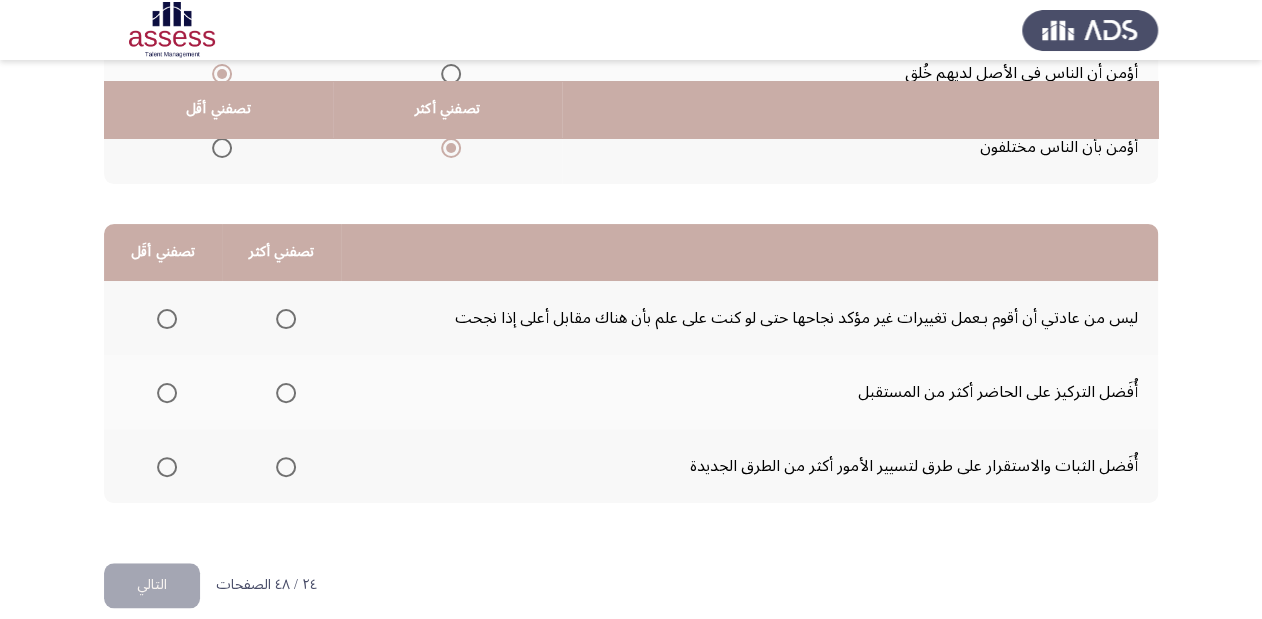 scroll, scrollTop: 388, scrollLeft: 0, axis: vertical 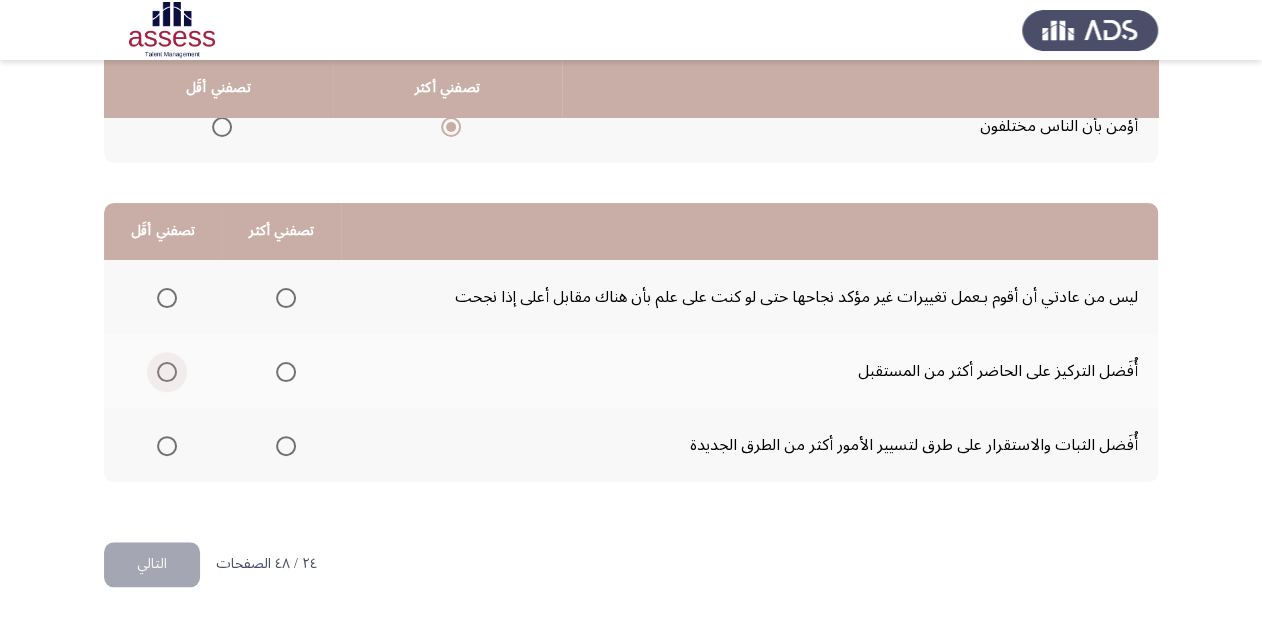 click at bounding box center (167, 372) 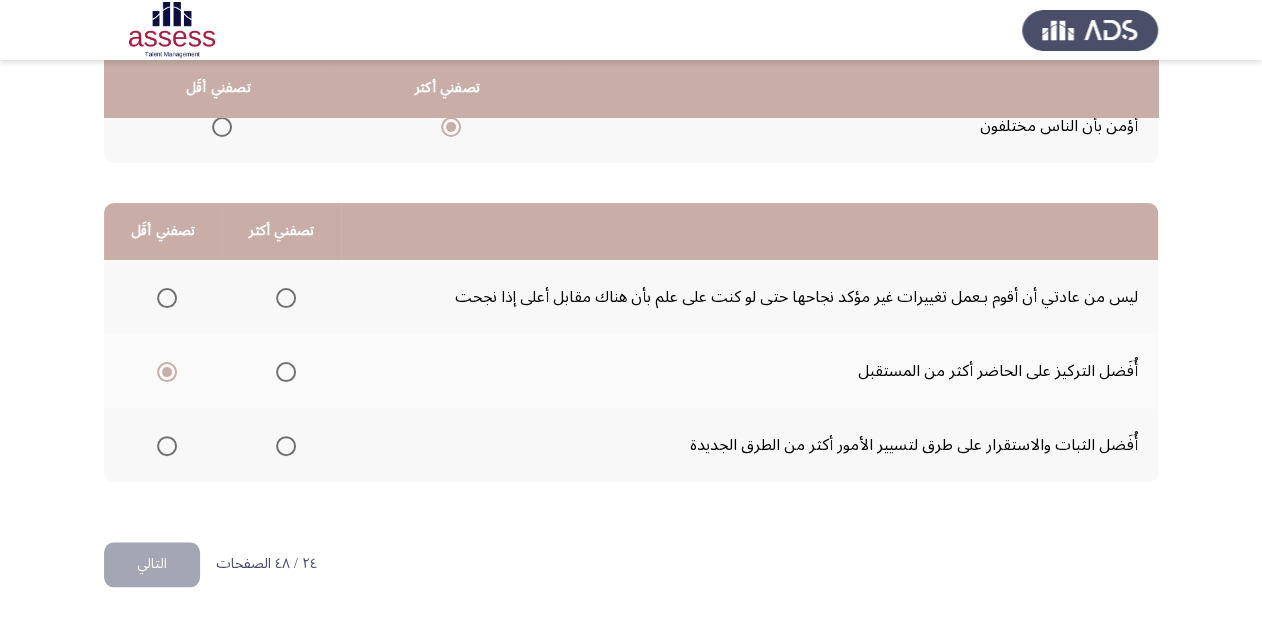 click at bounding box center (286, 372) 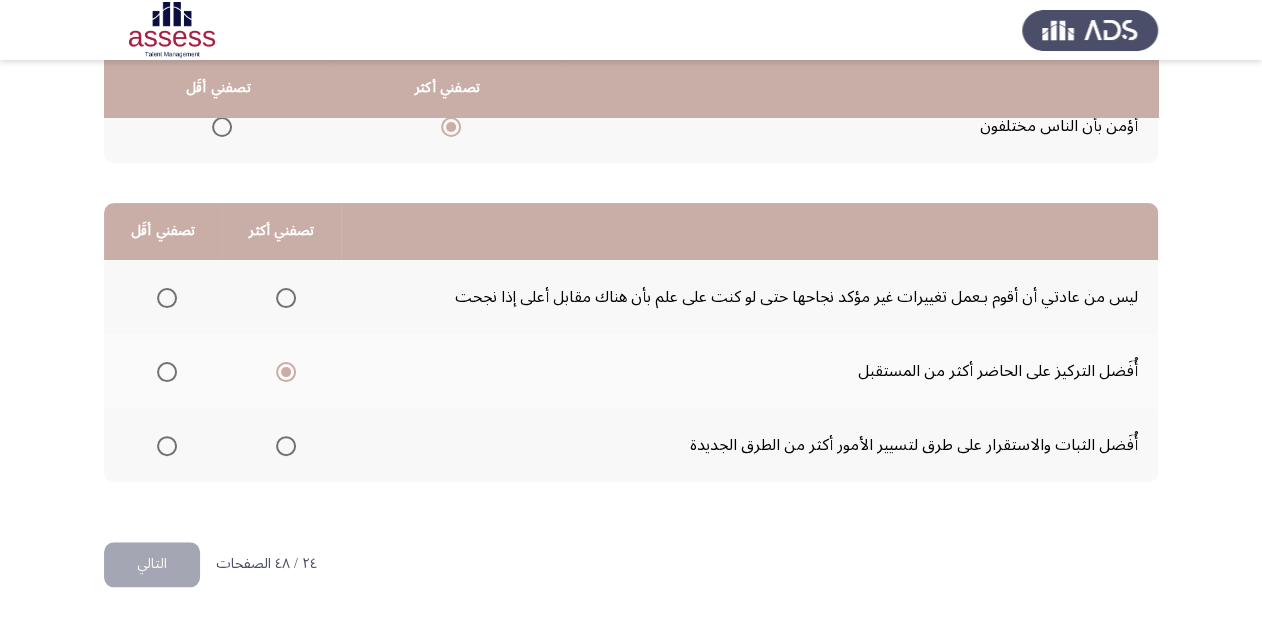 click 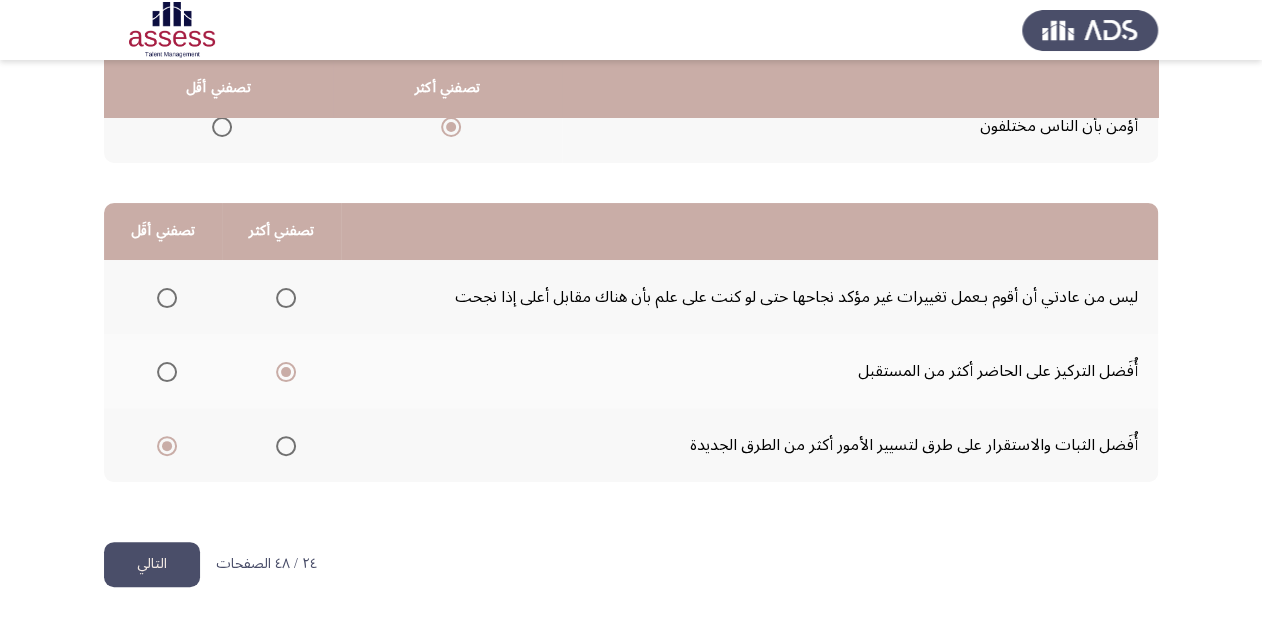 click on "التالي" 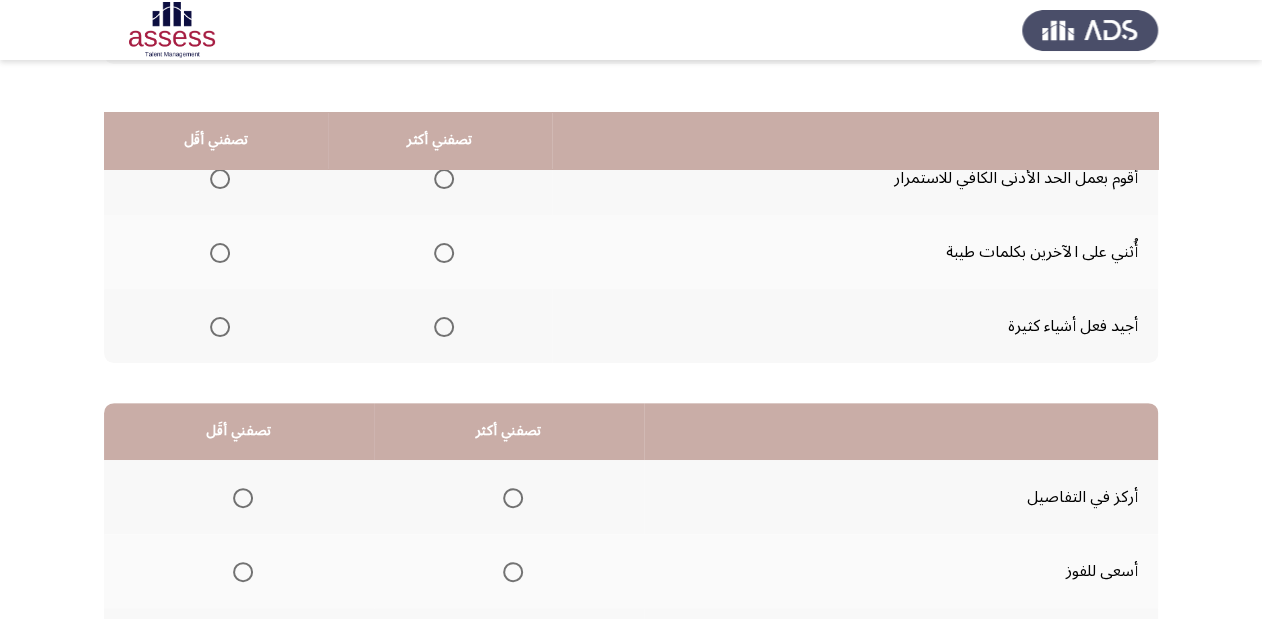 scroll, scrollTop: 160, scrollLeft: 0, axis: vertical 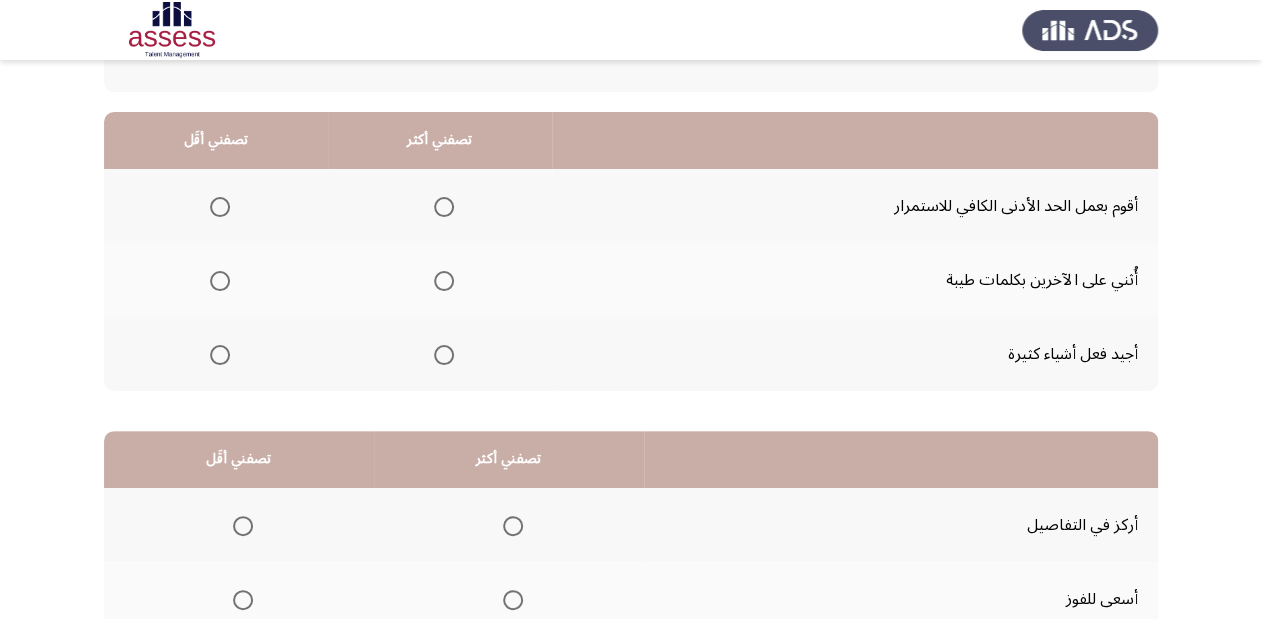 click at bounding box center (220, 355) 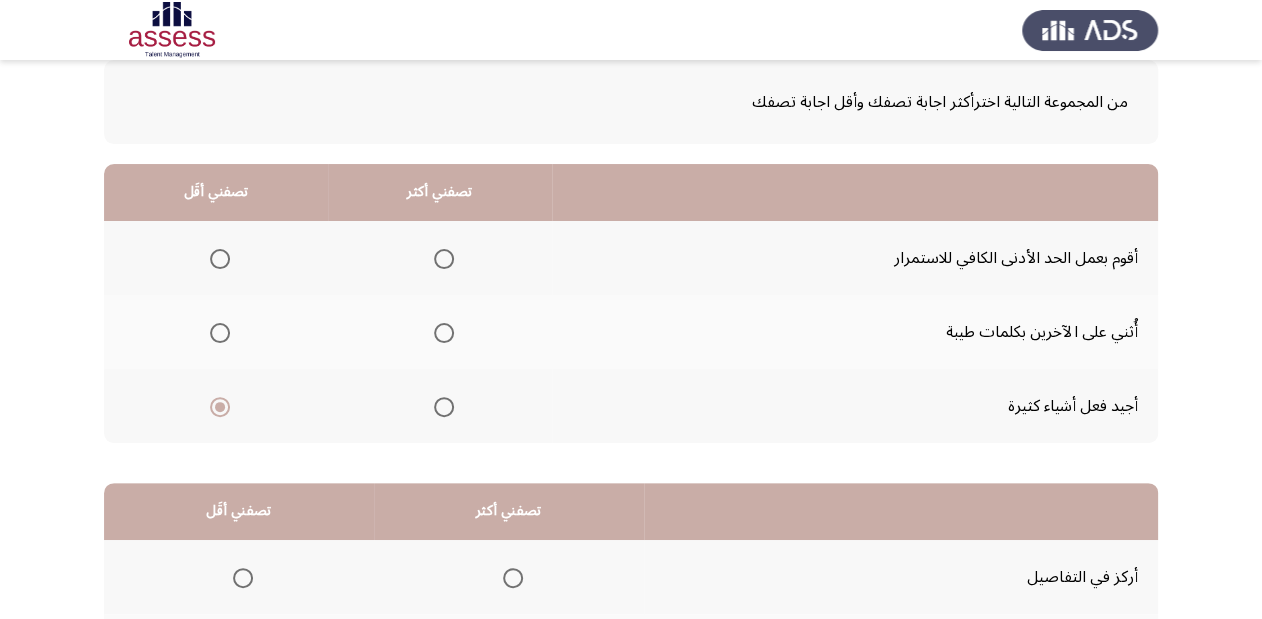scroll, scrollTop: 80, scrollLeft: 0, axis: vertical 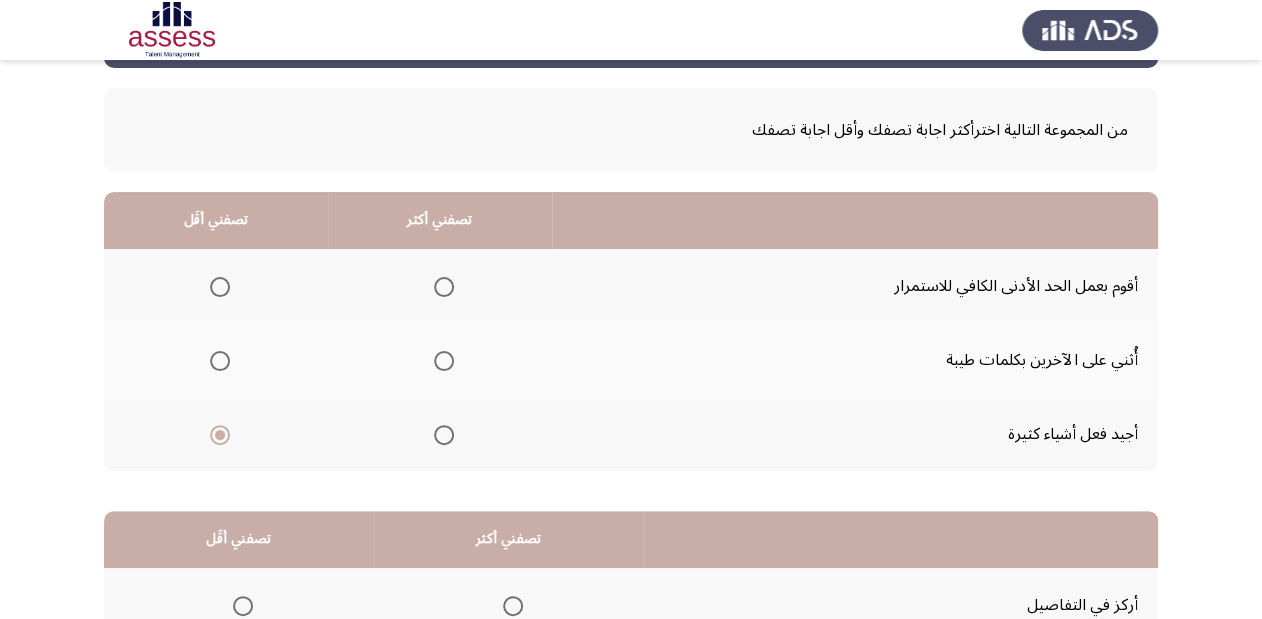 click at bounding box center [444, 361] 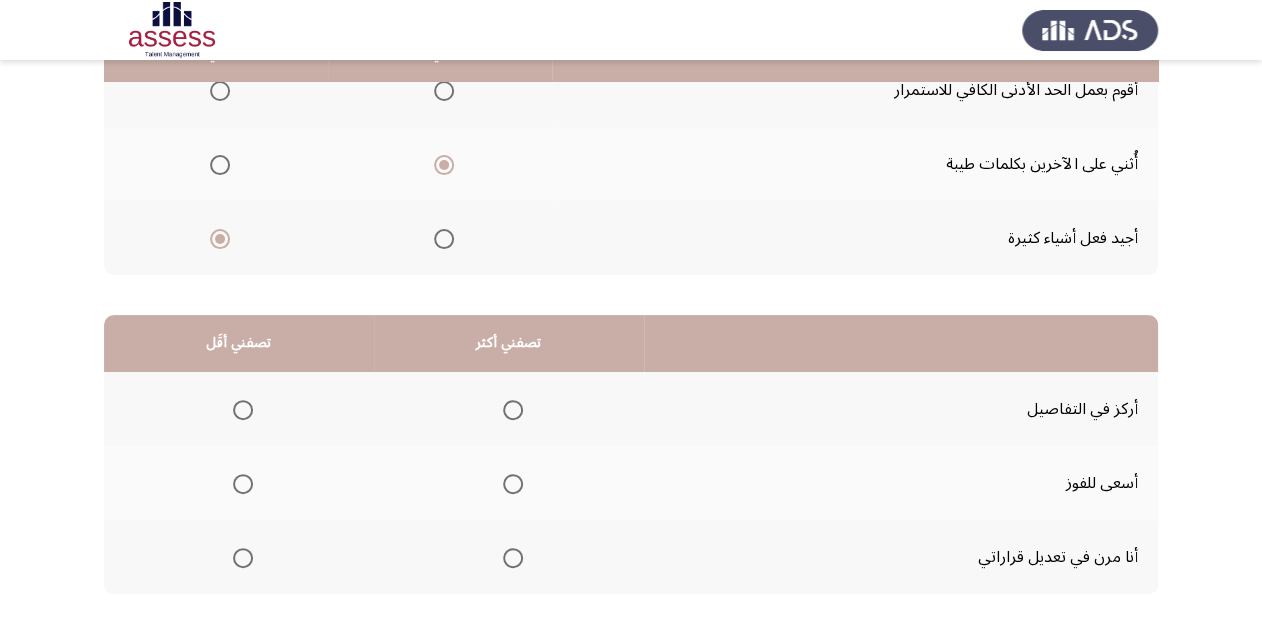 scroll, scrollTop: 240, scrollLeft: 0, axis: vertical 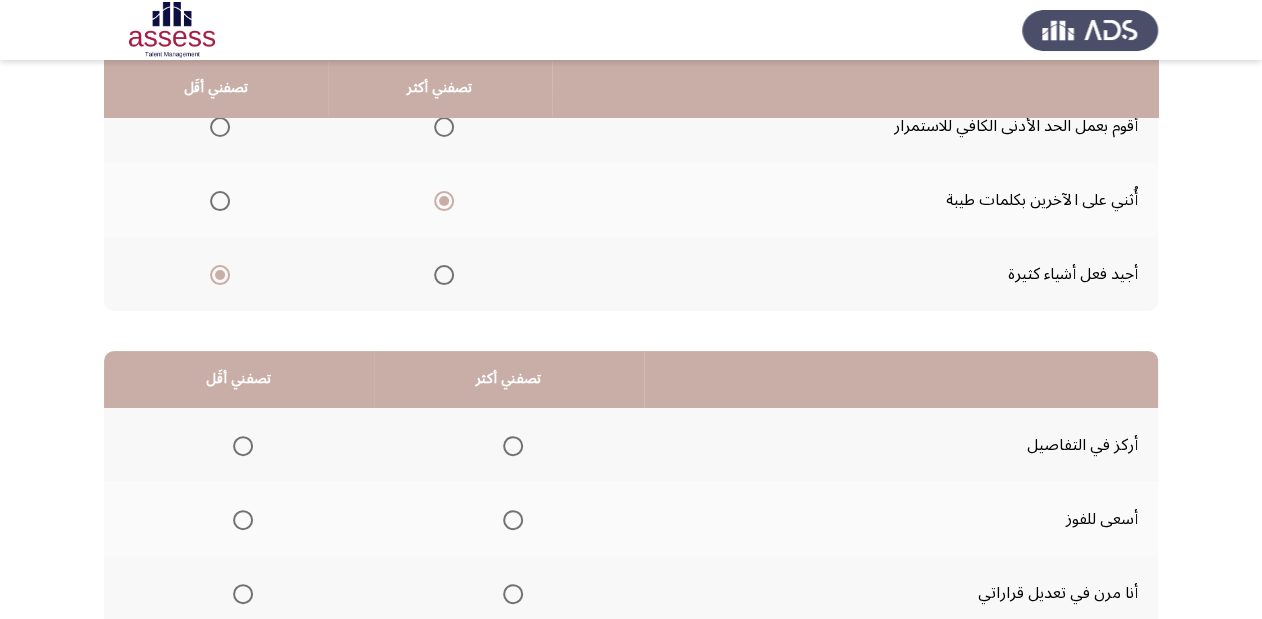 click at bounding box center (509, 445) 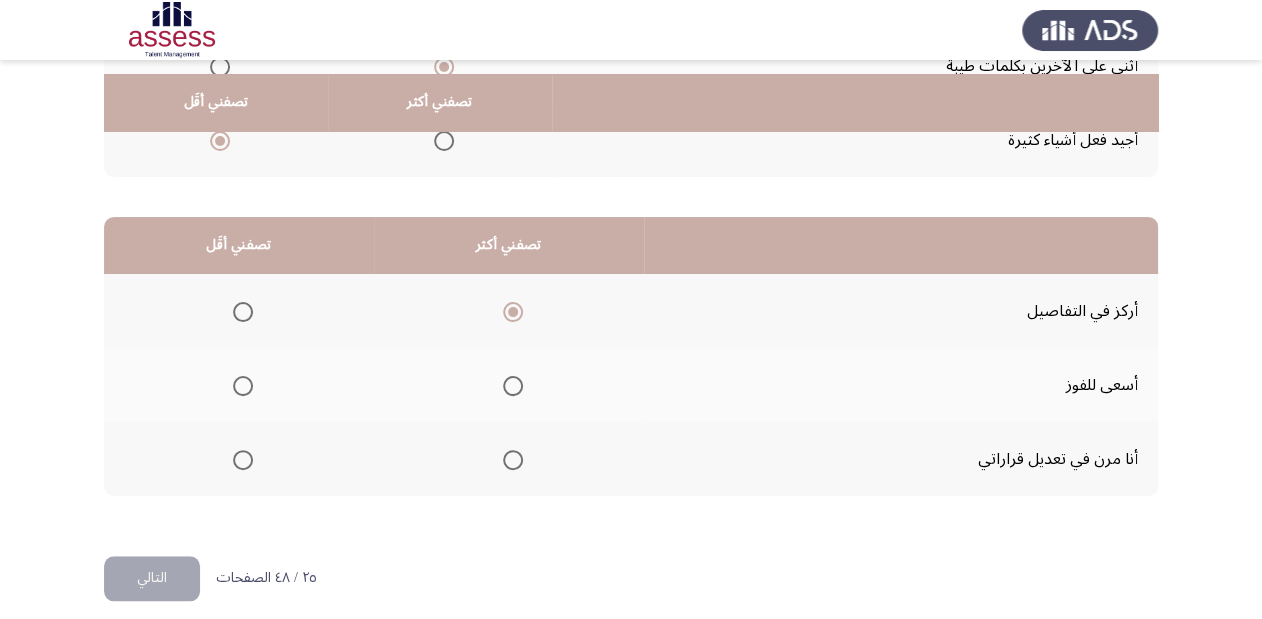 scroll, scrollTop: 388, scrollLeft: 0, axis: vertical 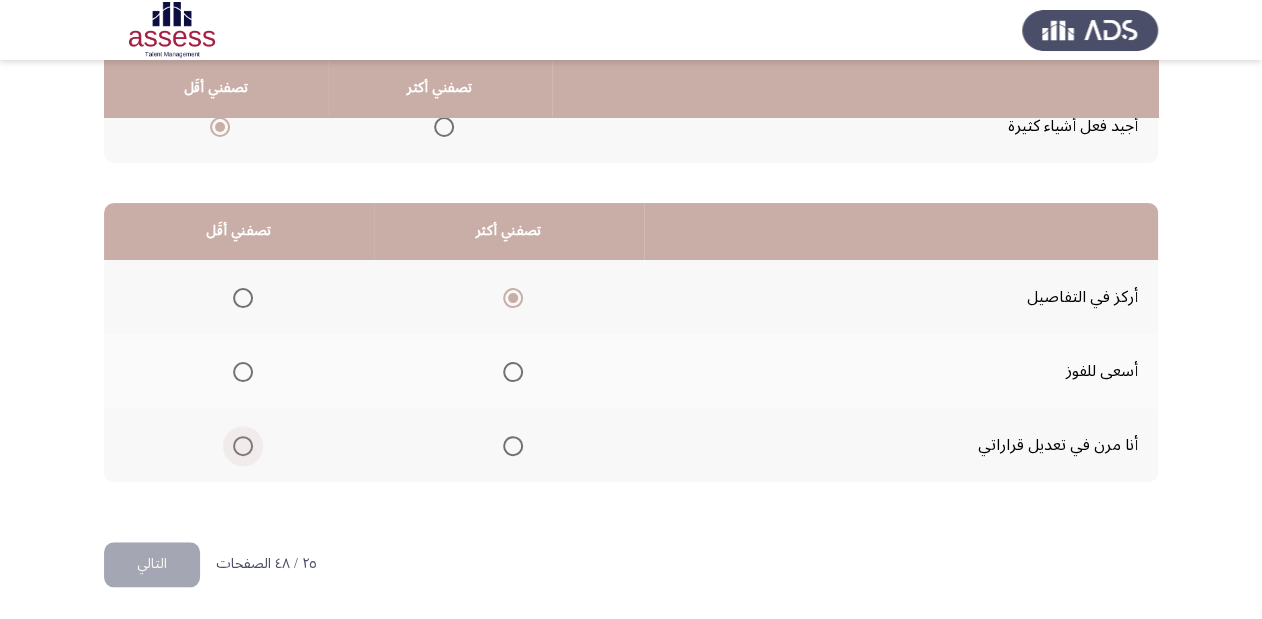 click at bounding box center (239, 446) 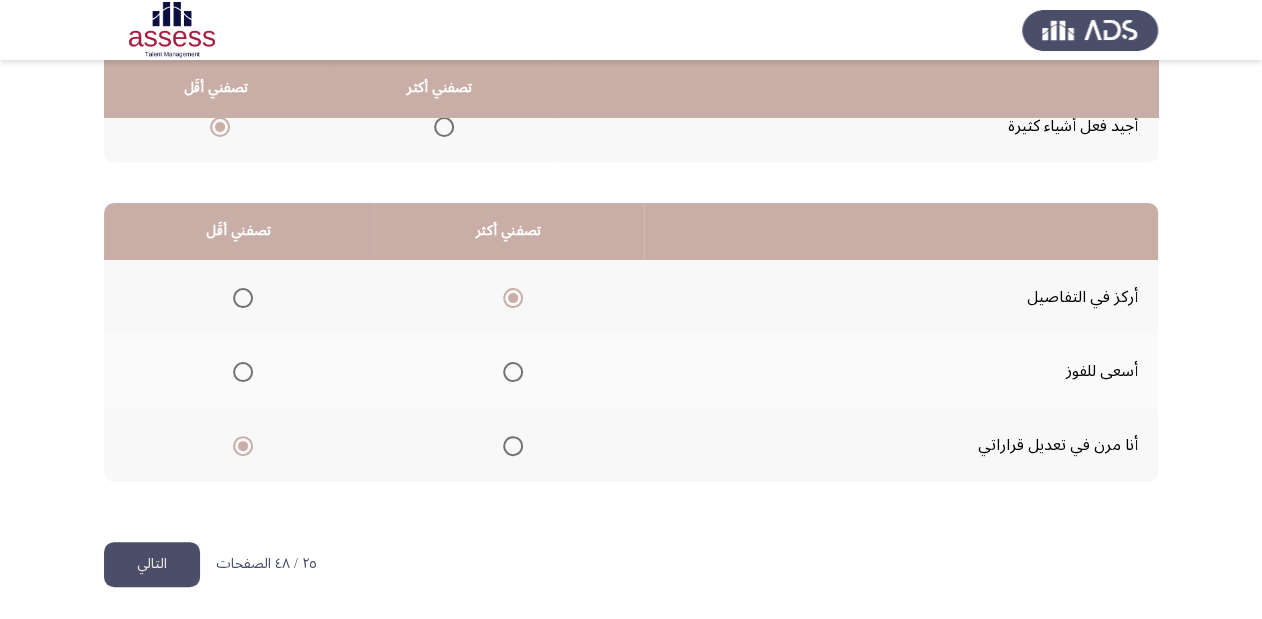click at bounding box center [243, 372] 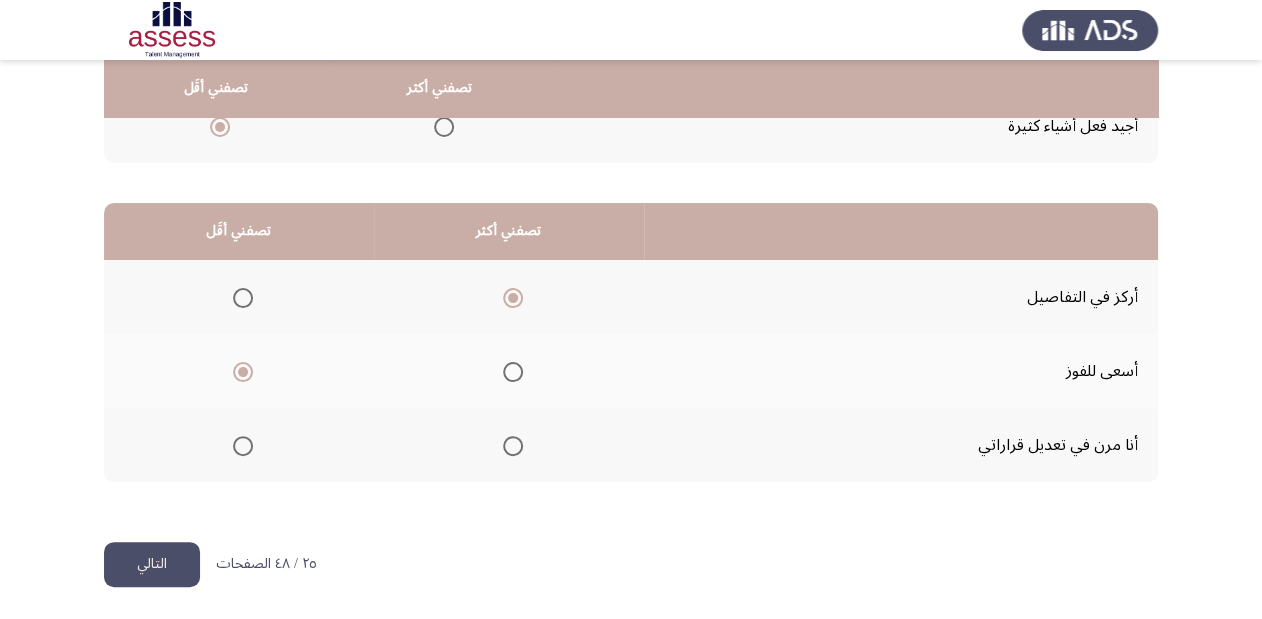 click on "التالي" 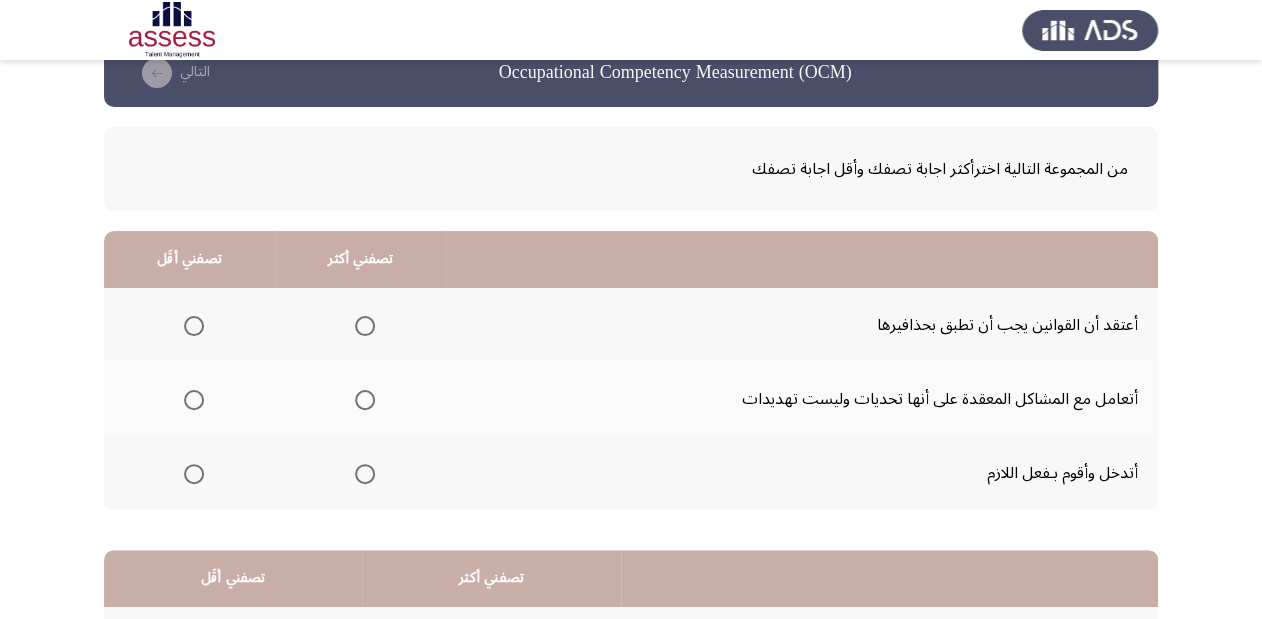 scroll, scrollTop: 80, scrollLeft: 0, axis: vertical 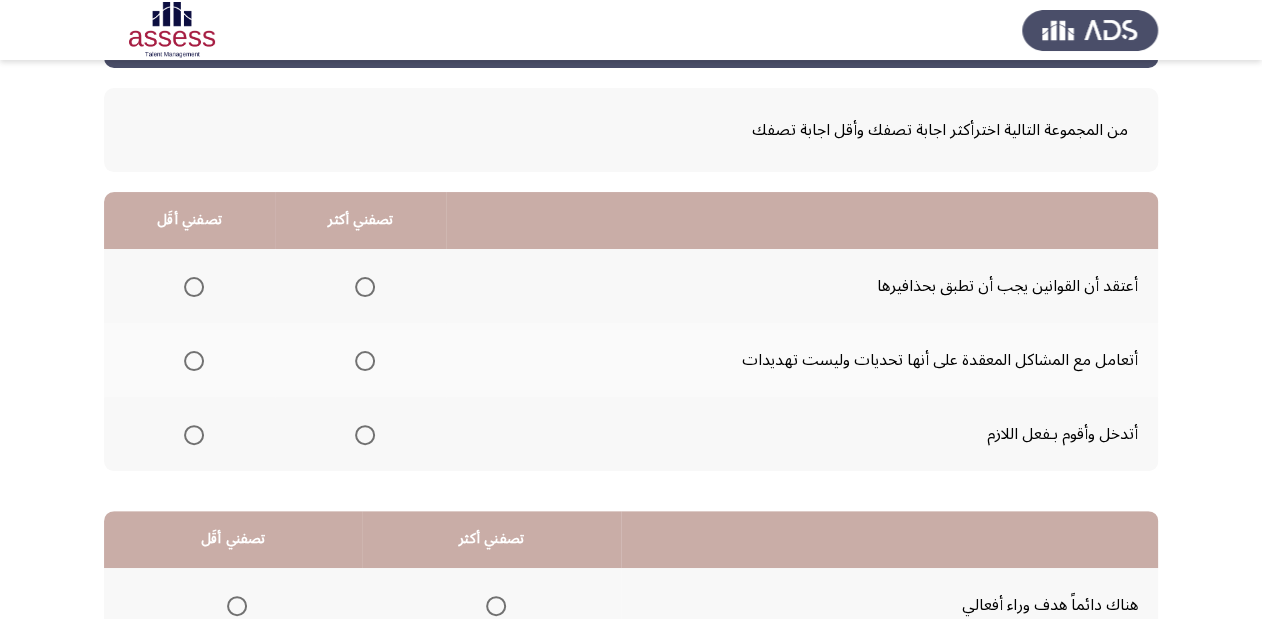 click at bounding box center (194, 287) 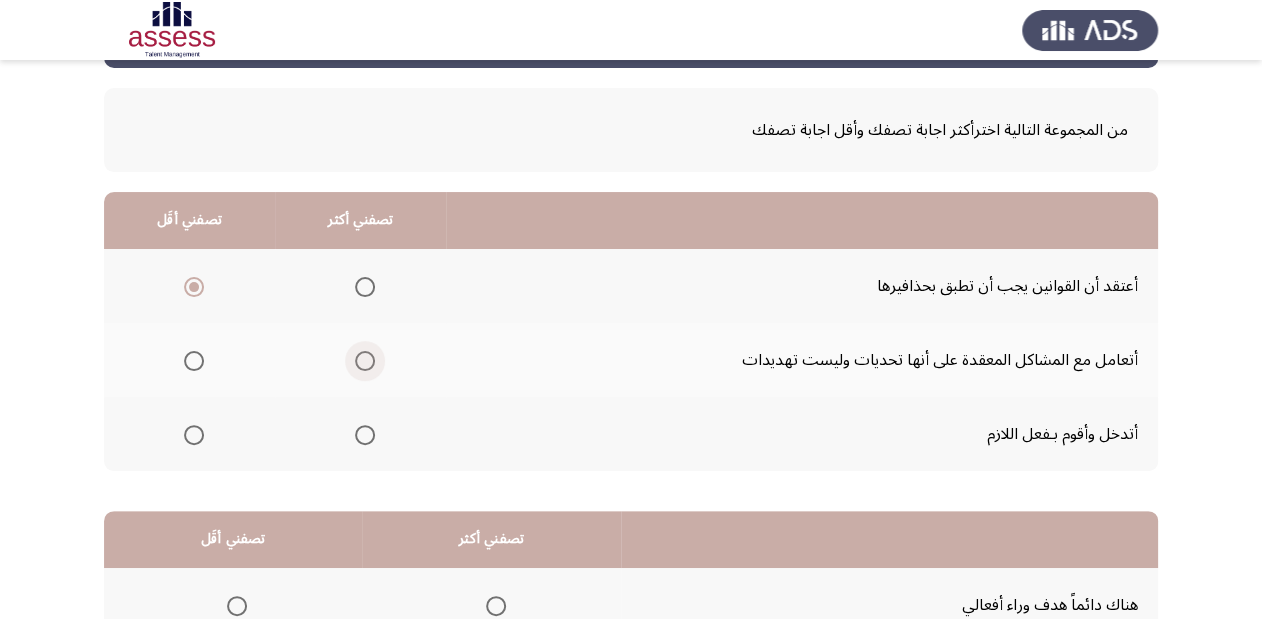 click at bounding box center (365, 361) 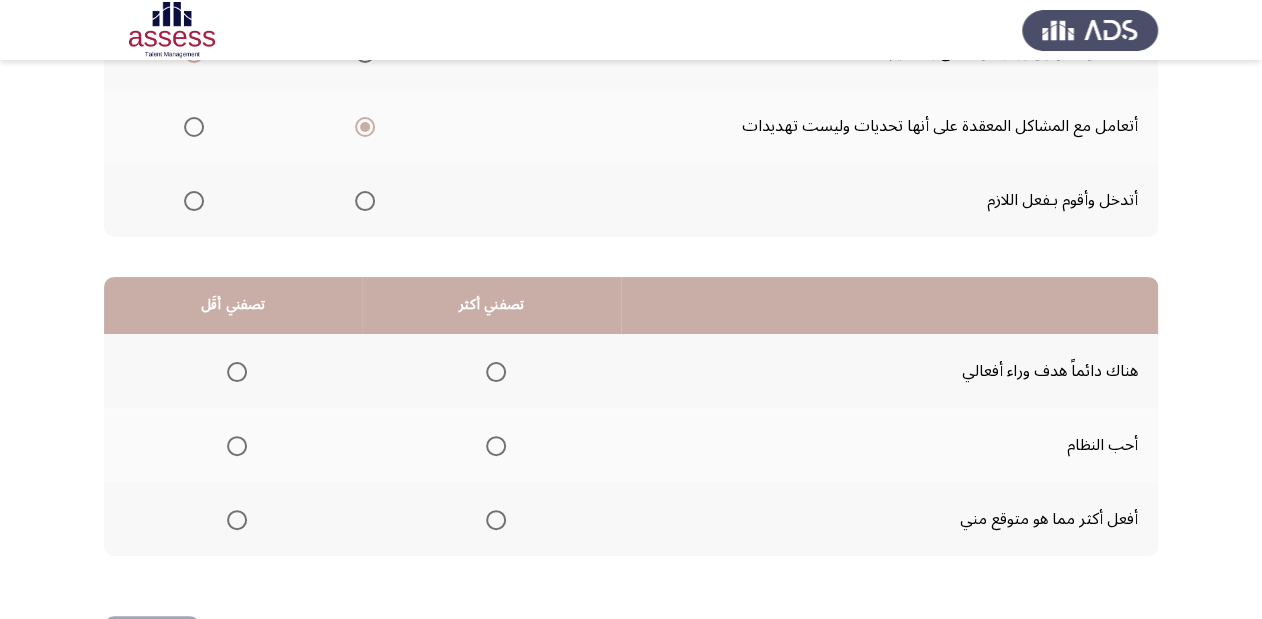 scroll, scrollTop: 388, scrollLeft: 0, axis: vertical 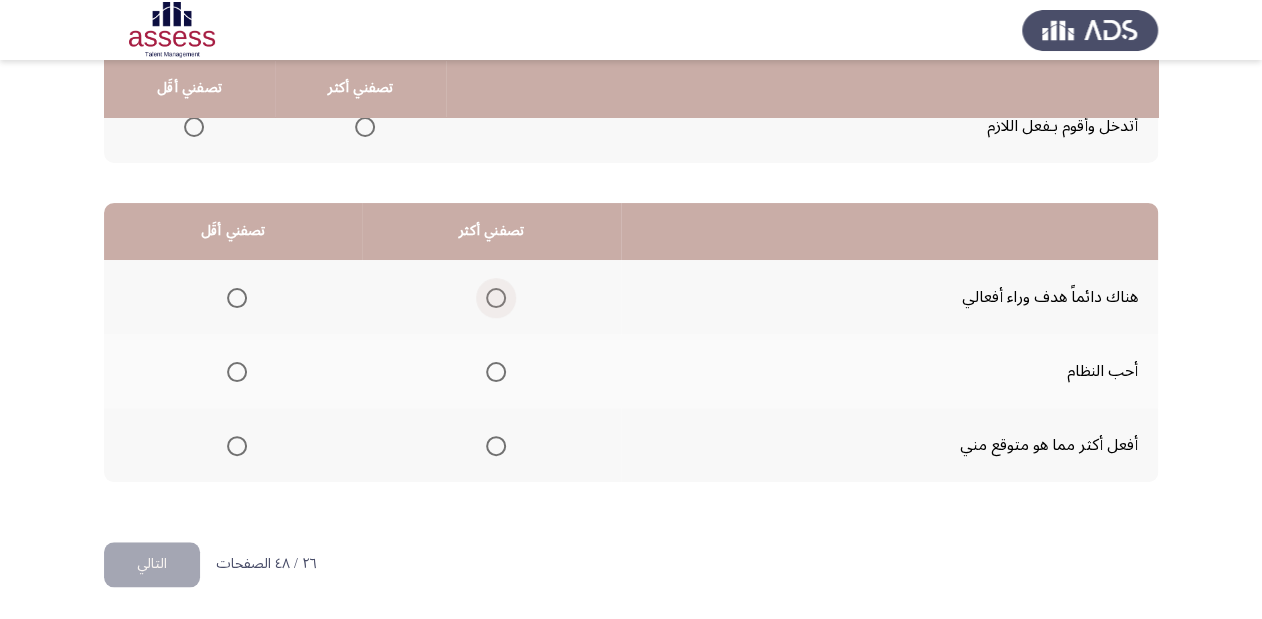 click at bounding box center (496, 298) 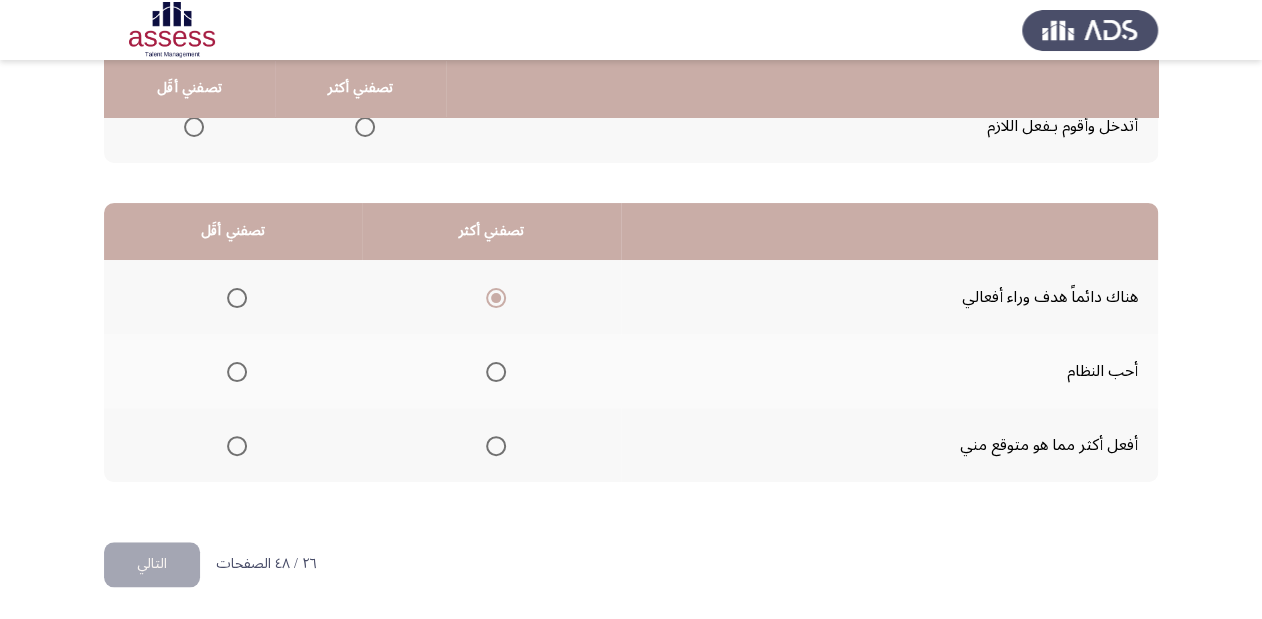 click at bounding box center (237, 372) 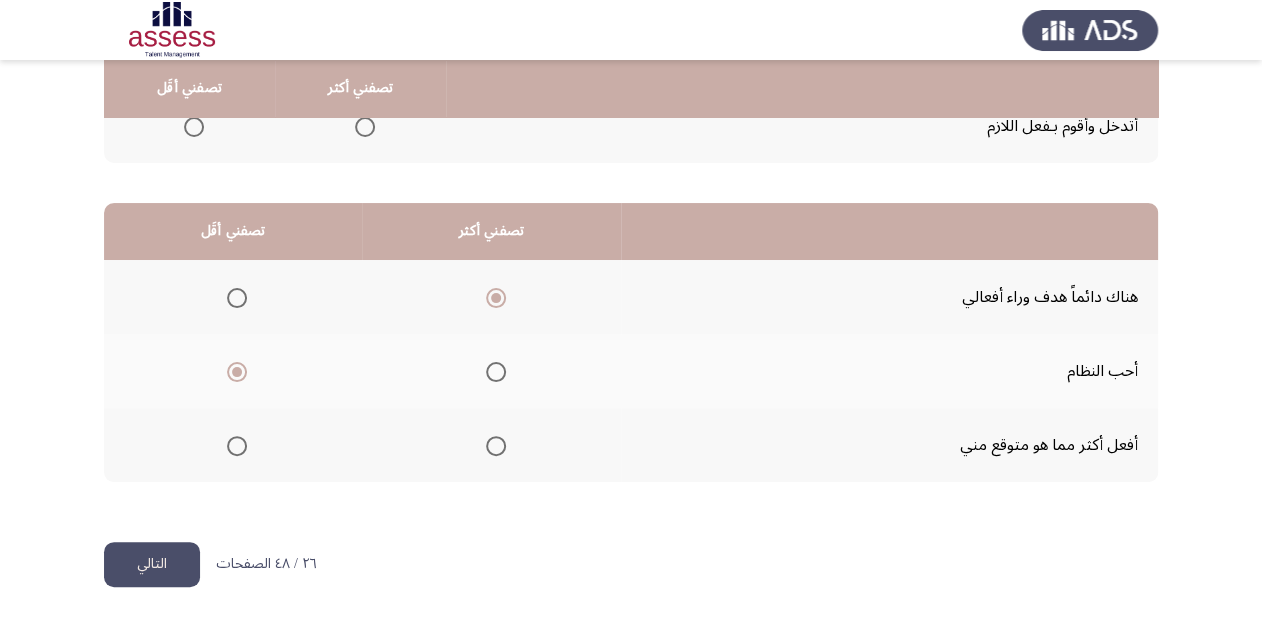 click on "التالي" 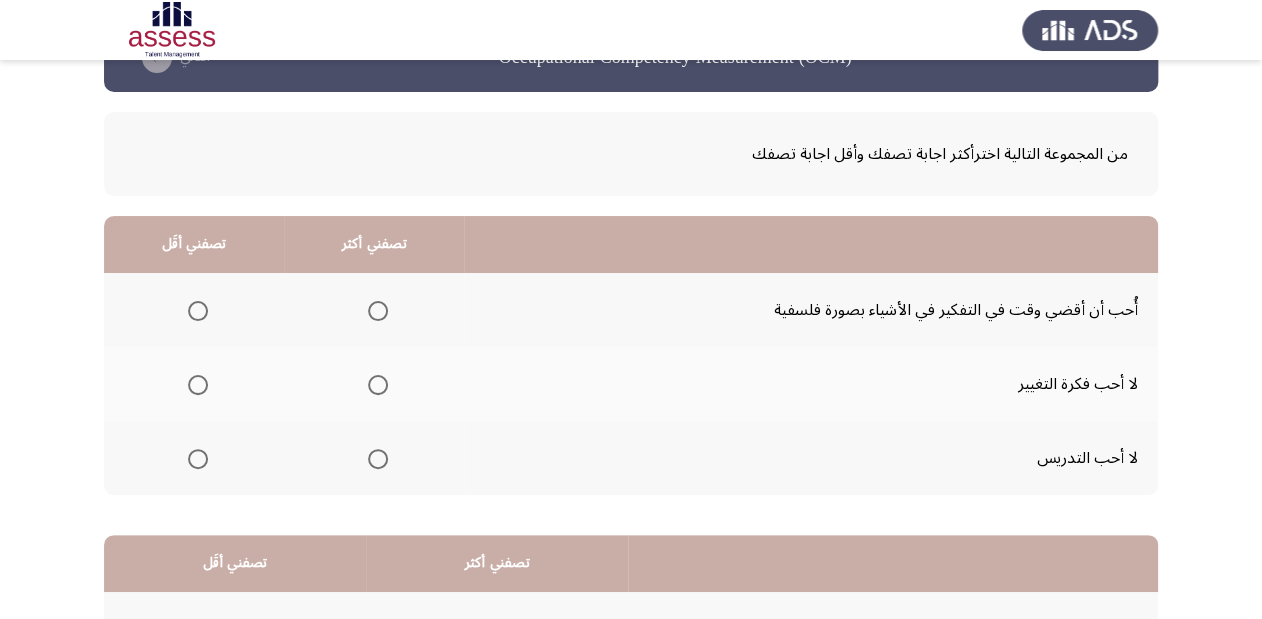 scroll, scrollTop: 80, scrollLeft: 0, axis: vertical 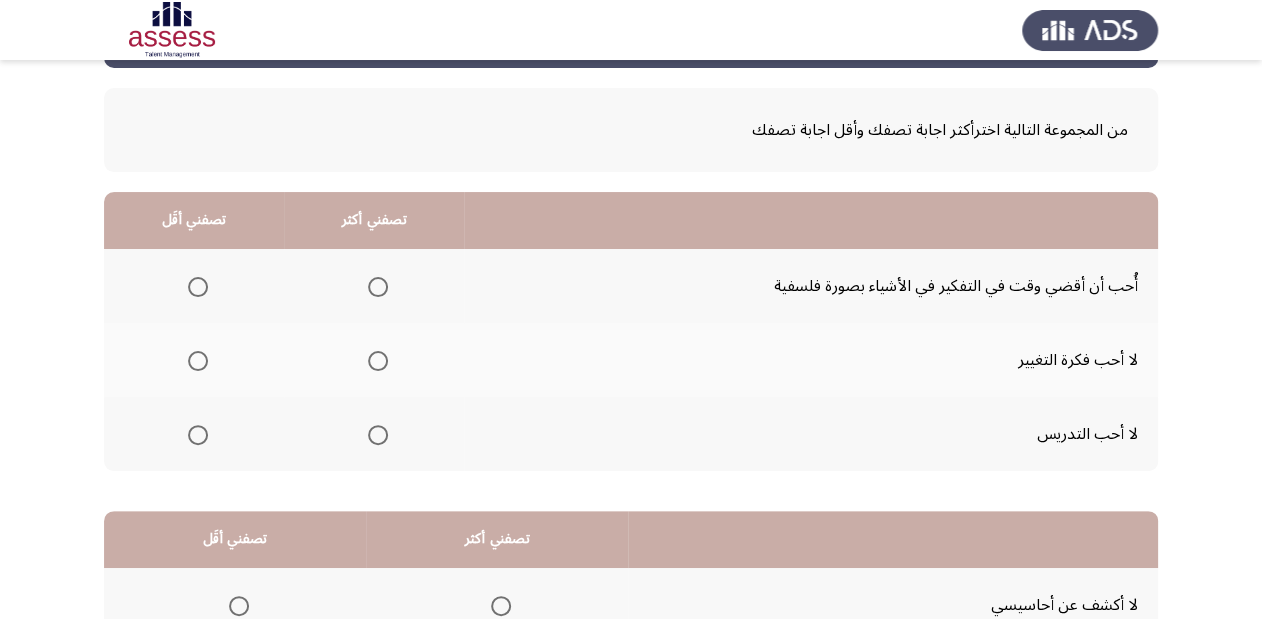 click at bounding box center (198, 361) 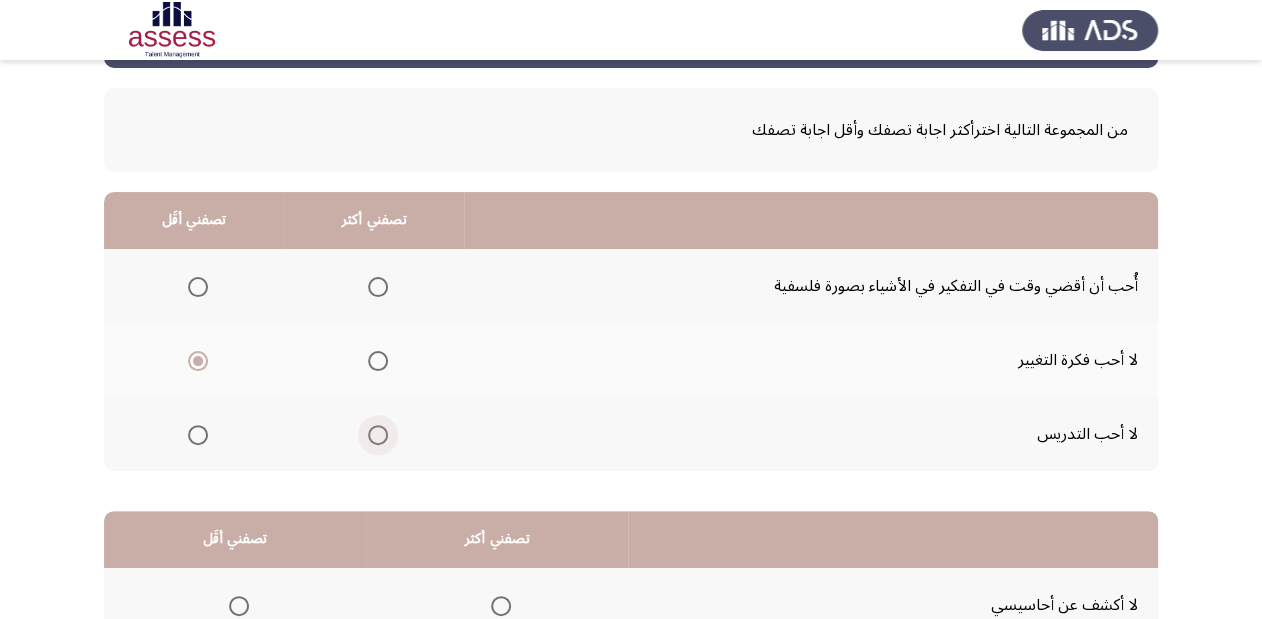 click at bounding box center (378, 435) 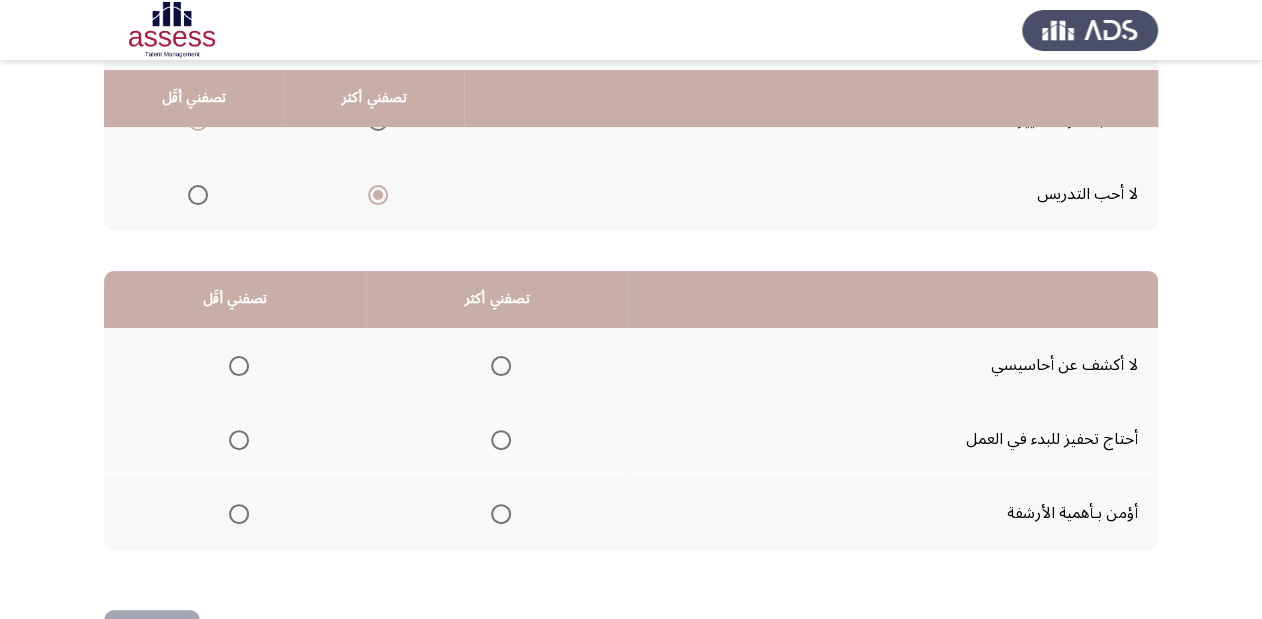 scroll, scrollTop: 388, scrollLeft: 0, axis: vertical 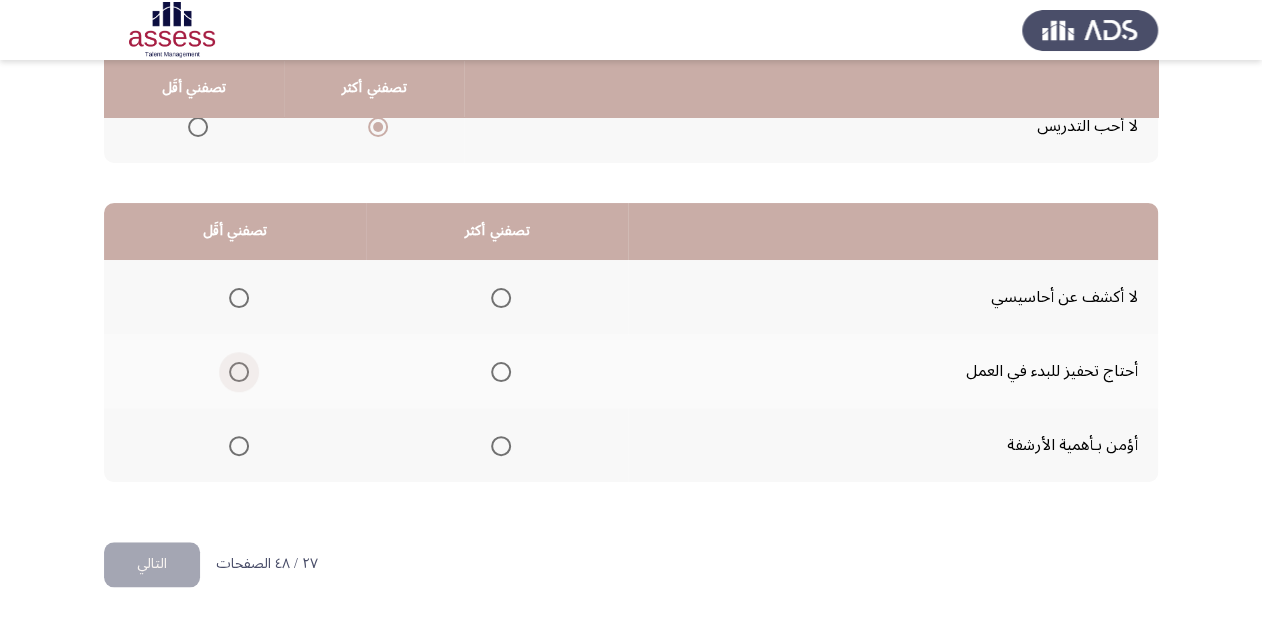 click at bounding box center (239, 372) 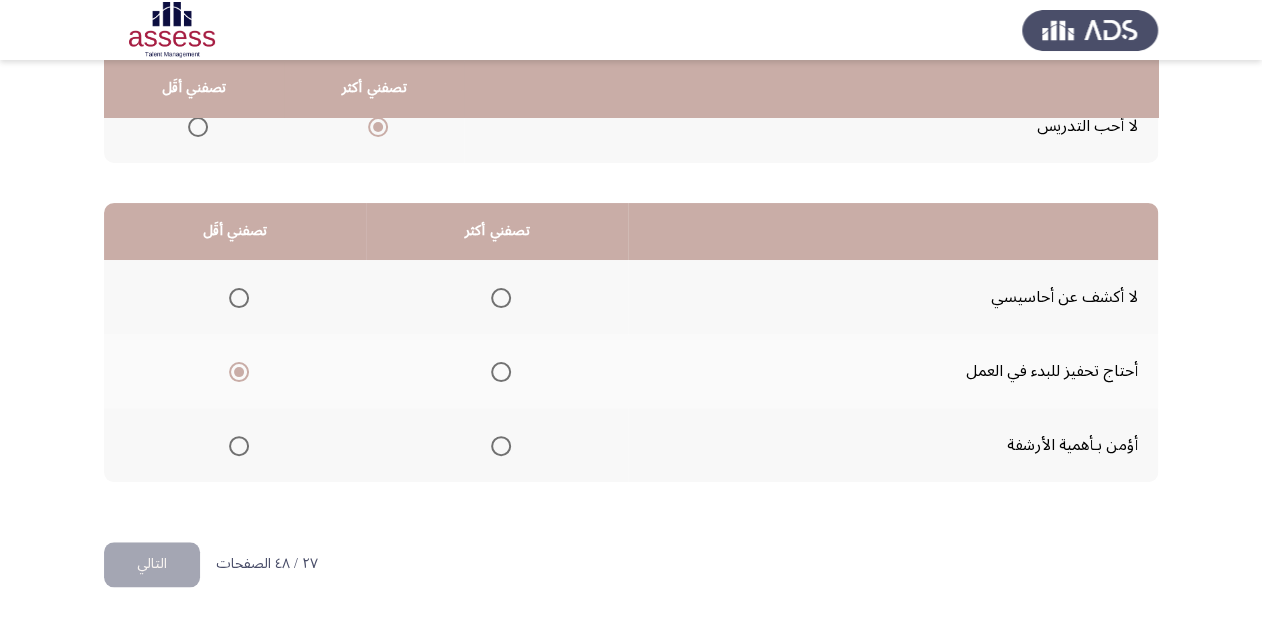 click at bounding box center (501, 298) 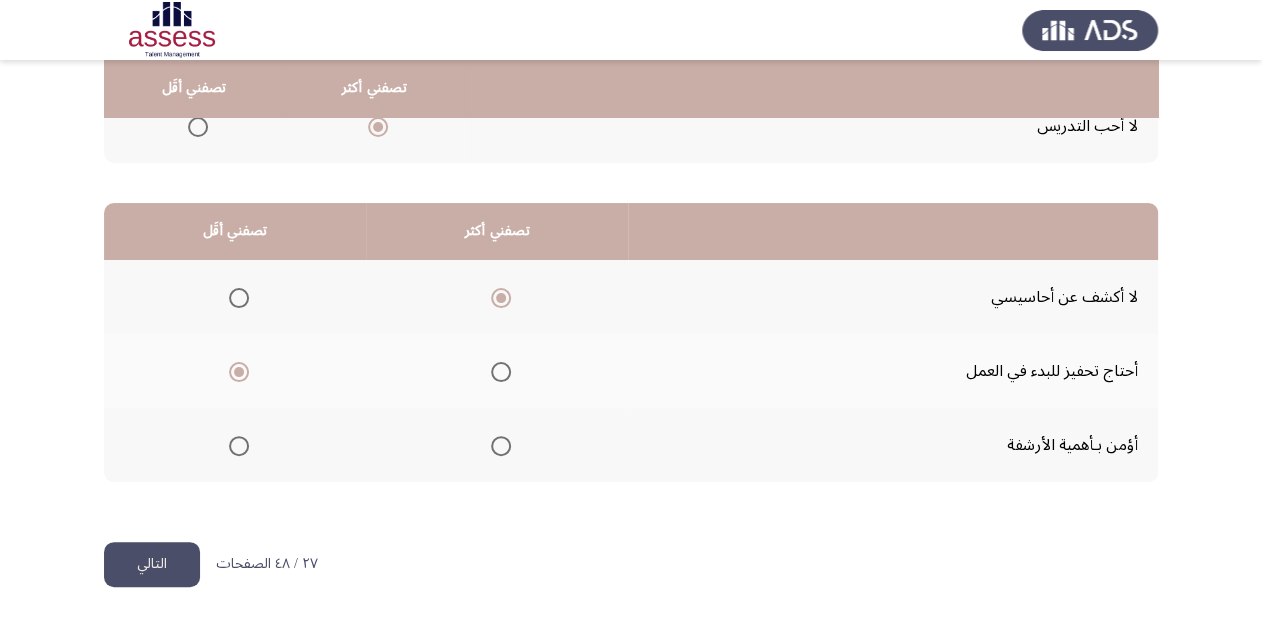 click on "التالي" 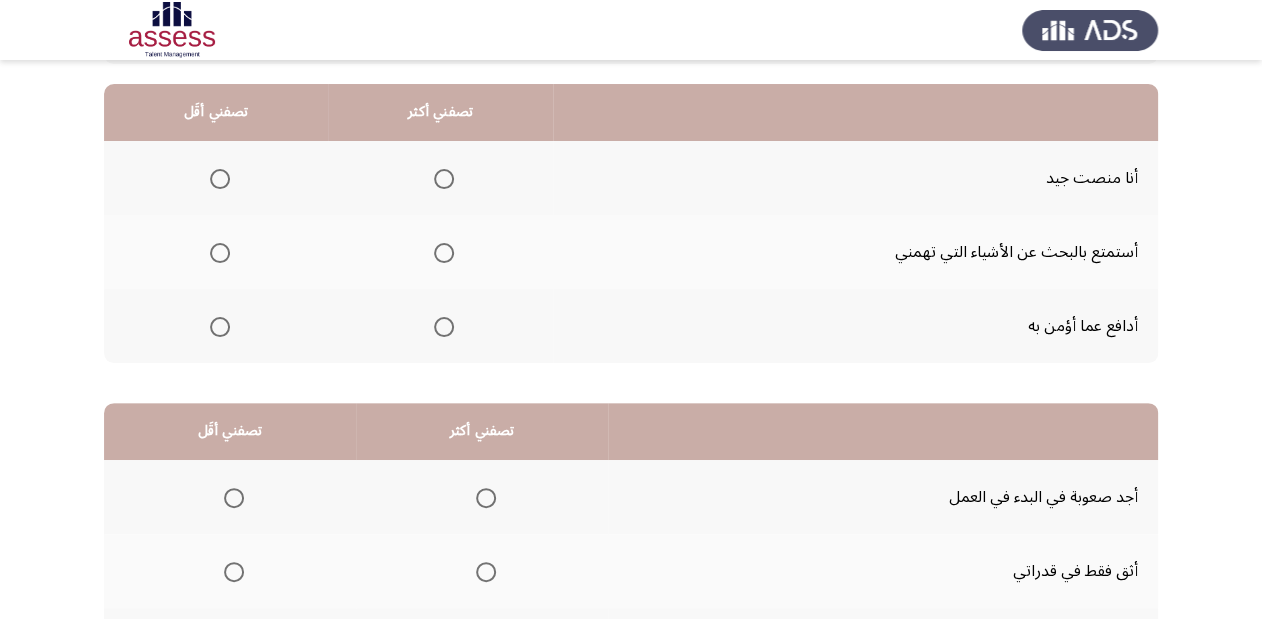 scroll, scrollTop: 160, scrollLeft: 0, axis: vertical 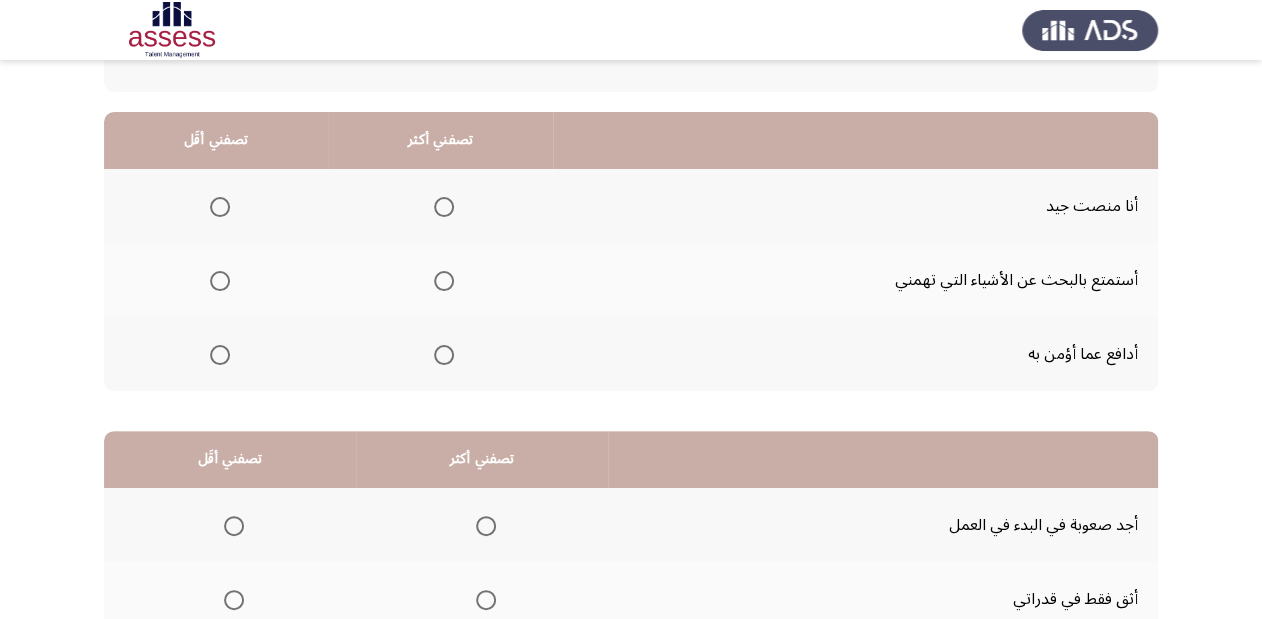 click at bounding box center [444, 355] 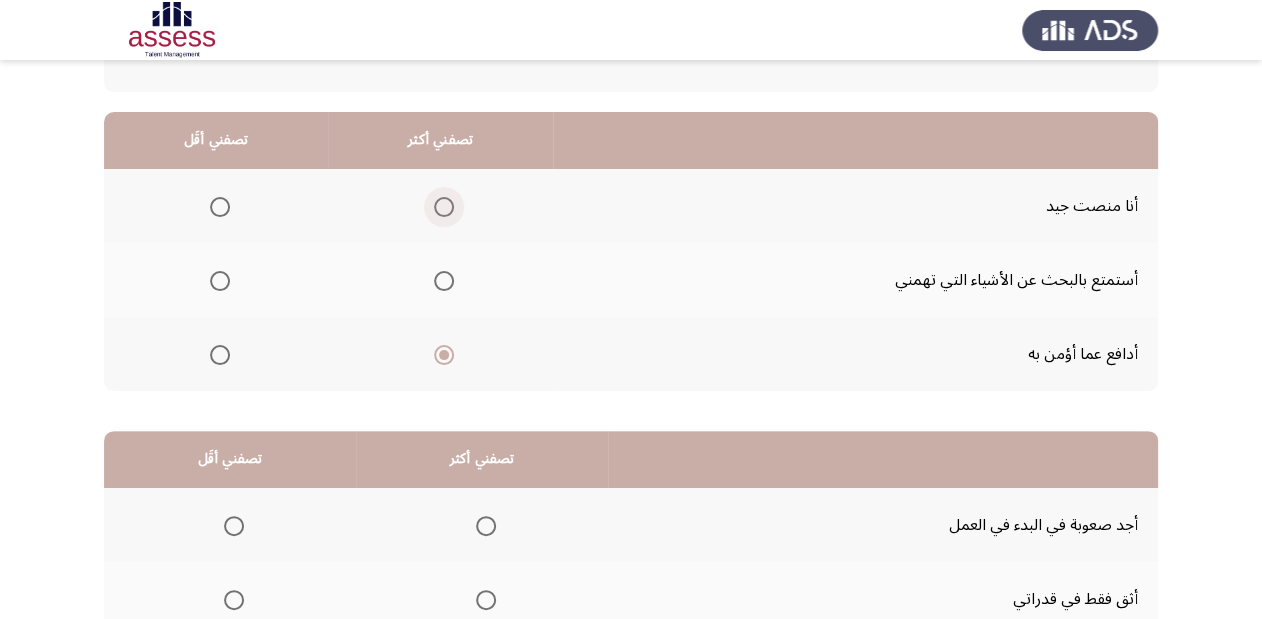 click at bounding box center [444, 207] 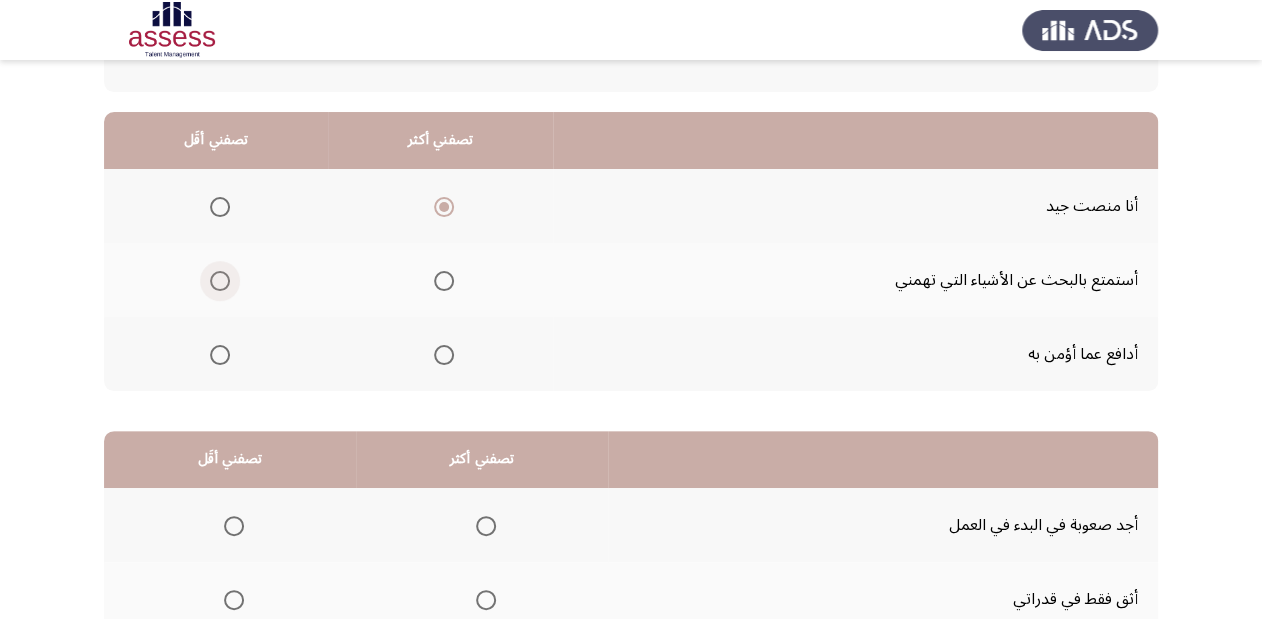 click at bounding box center [220, 281] 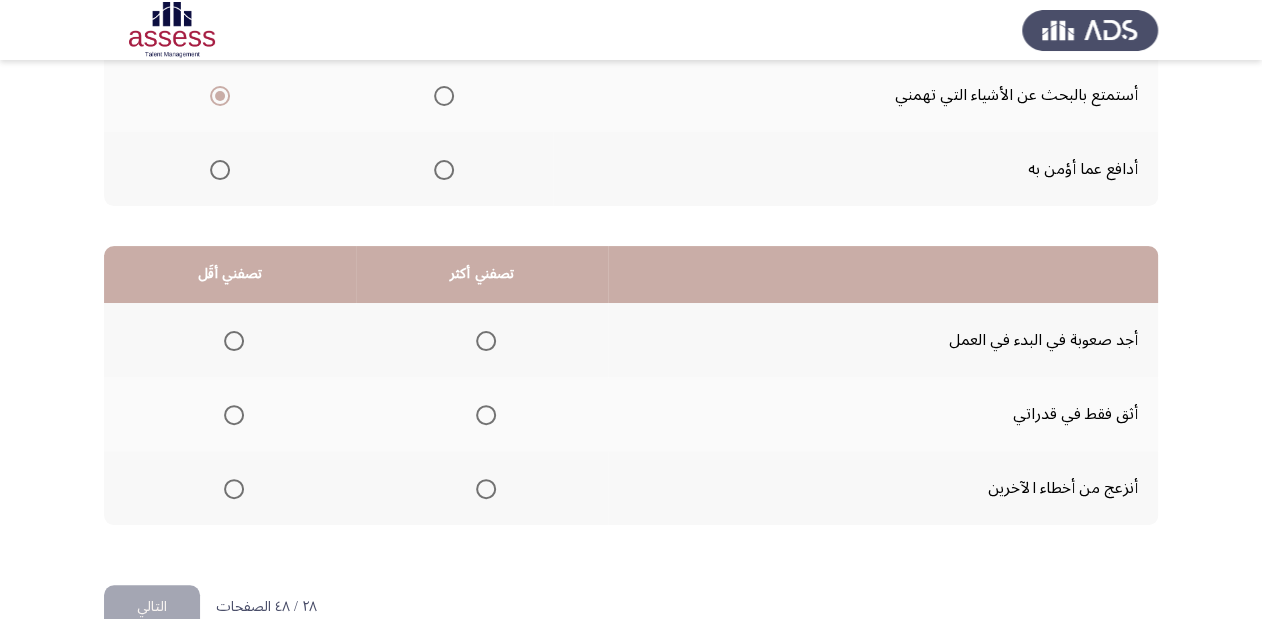 scroll, scrollTop: 388, scrollLeft: 0, axis: vertical 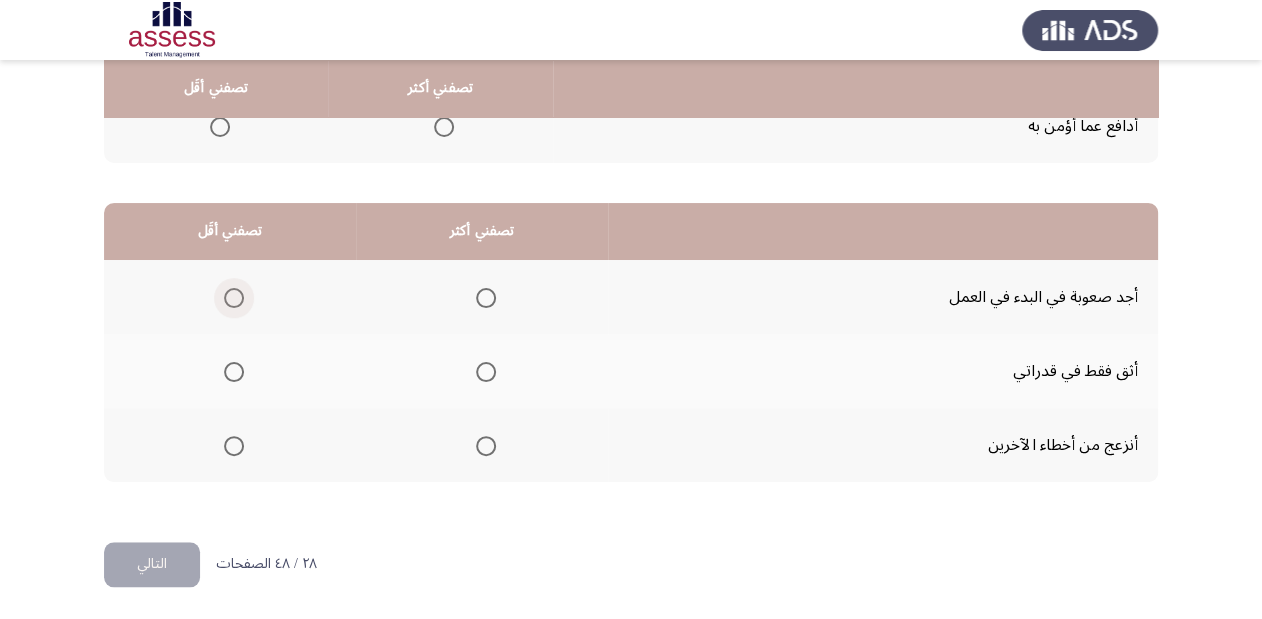 click at bounding box center (234, 298) 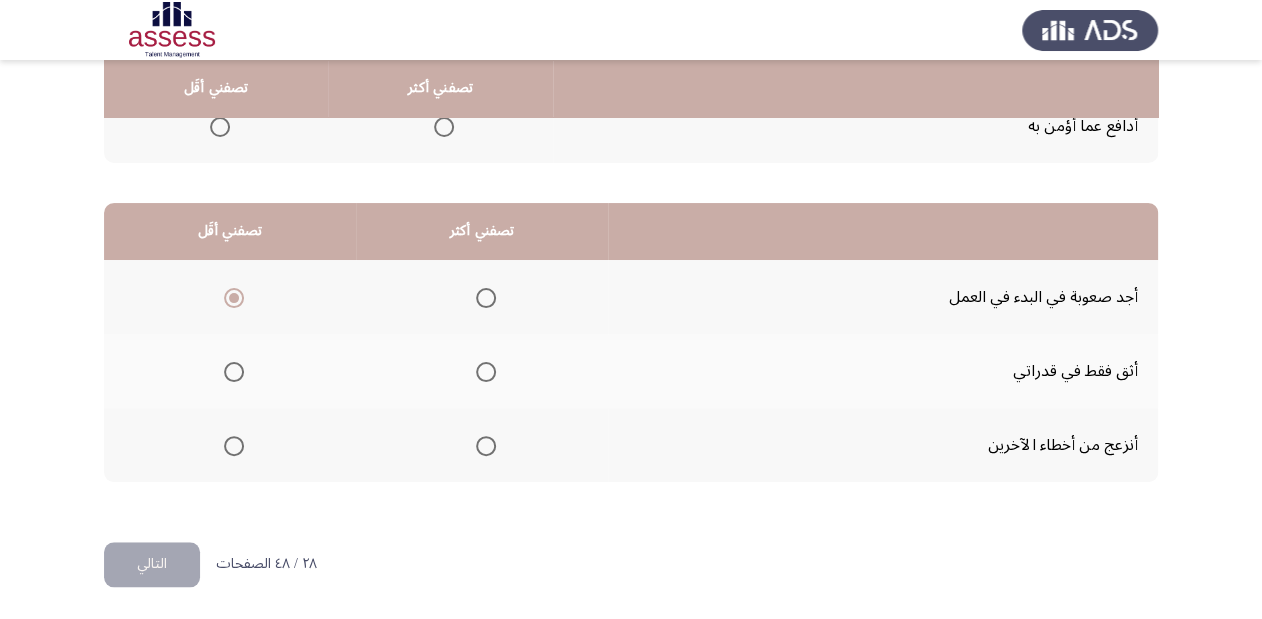 click at bounding box center [234, 372] 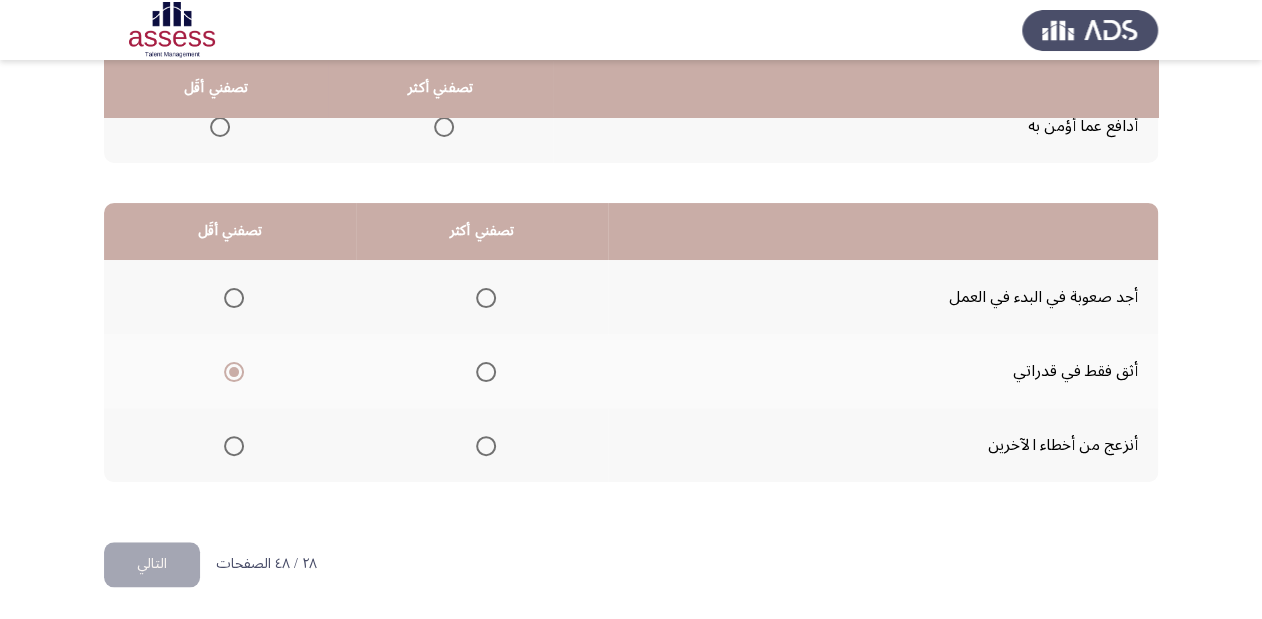 click at bounding box center (486, 372) 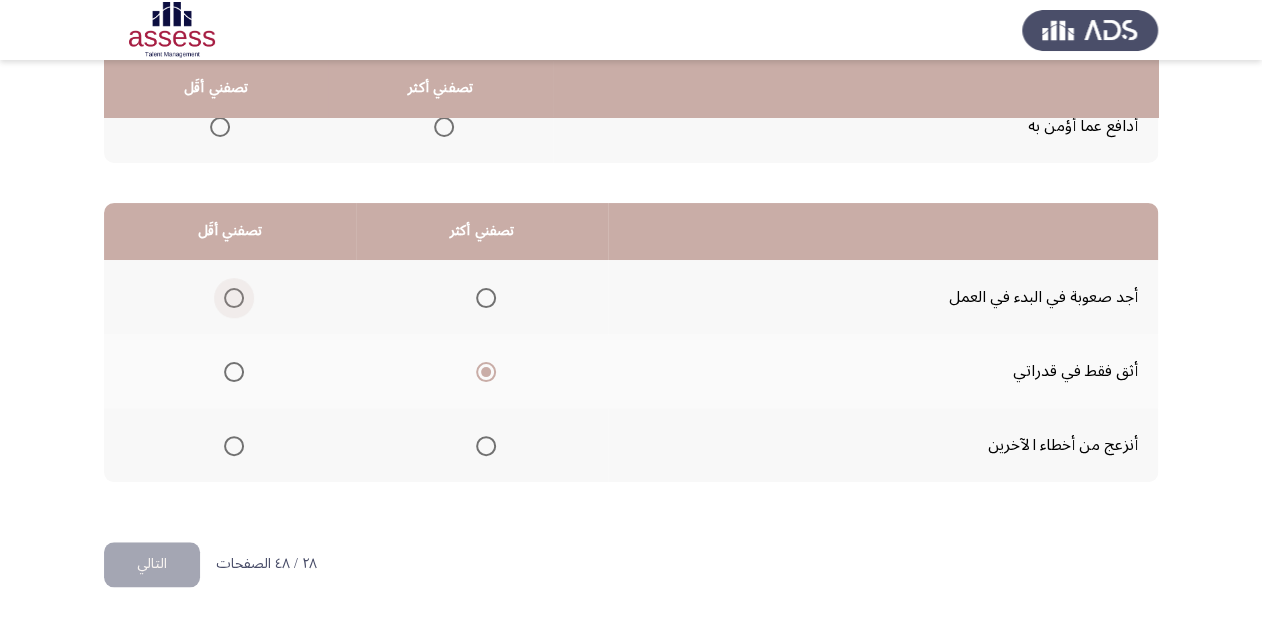 click at bounding box center (234, 298) 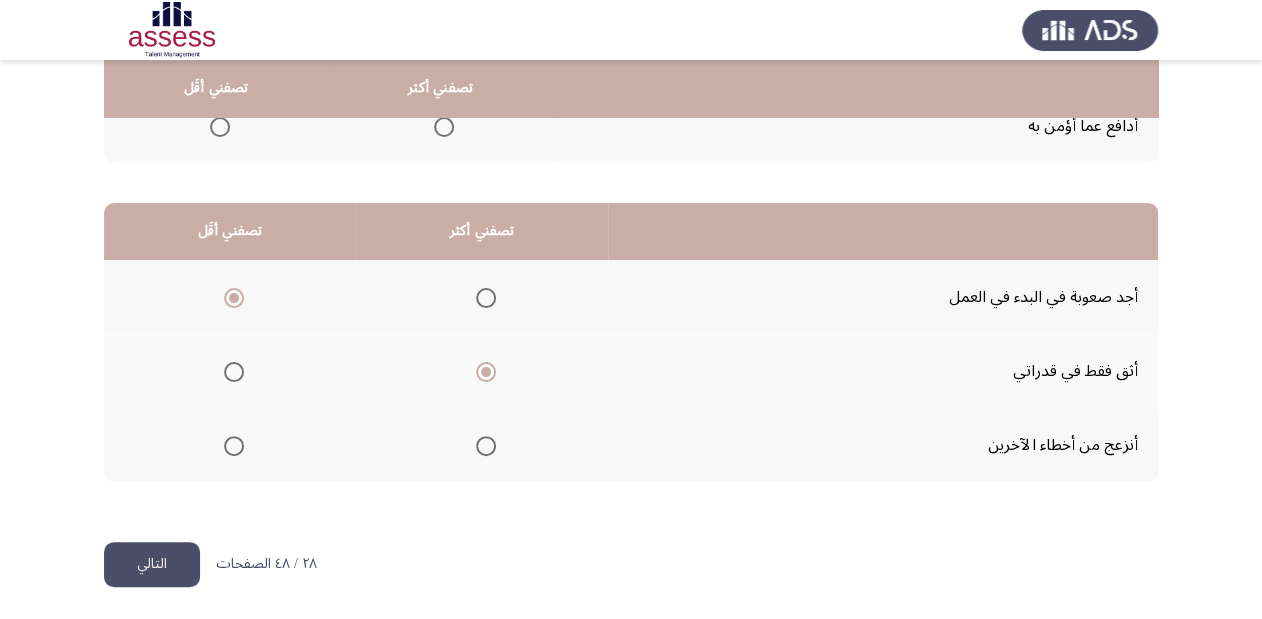 click on "التالي" 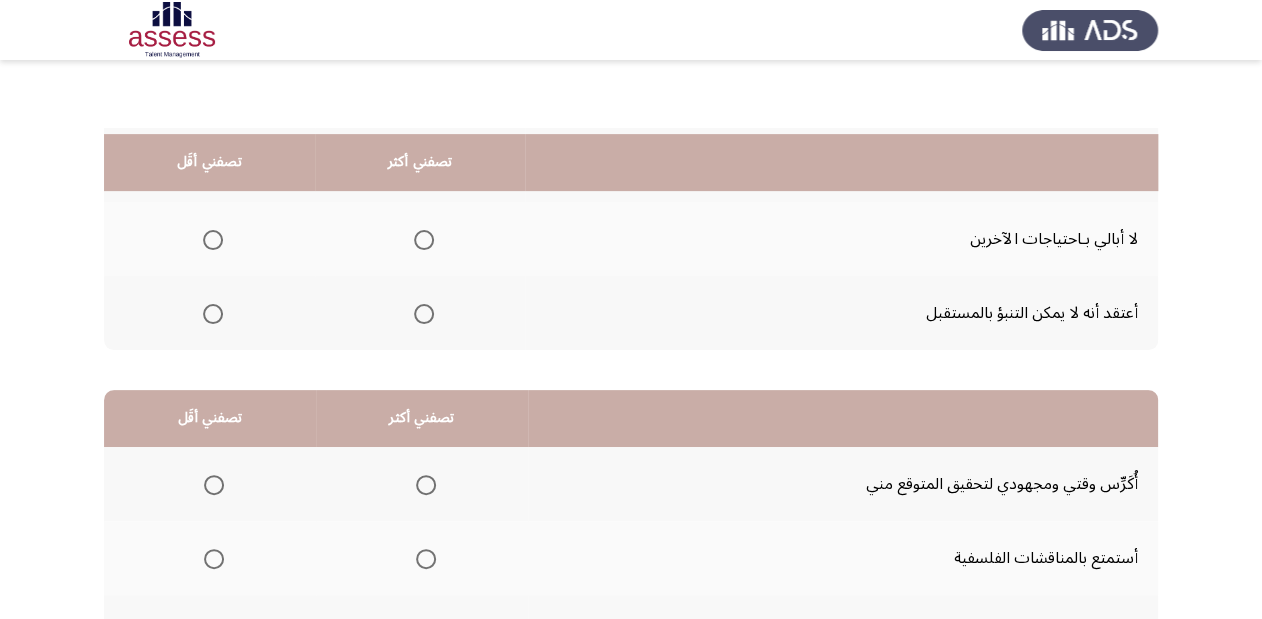 scroll, scrollTop: 148, scrollLeft: 0, axis: vertical 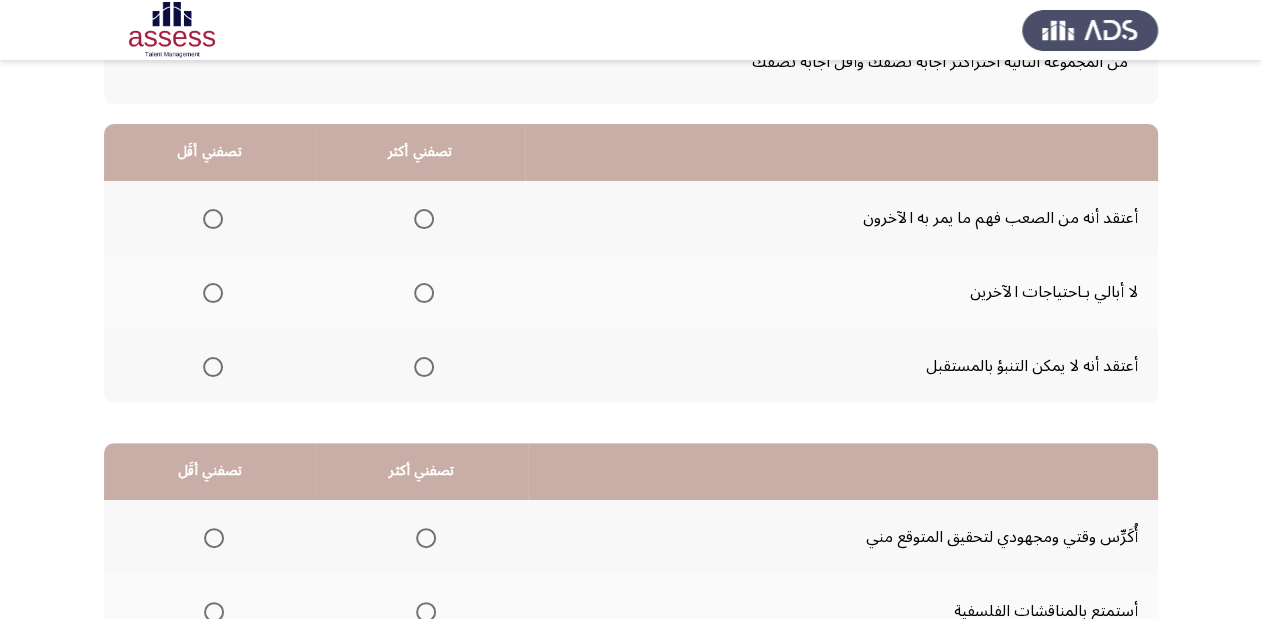 click at bounding box center (213, 219) 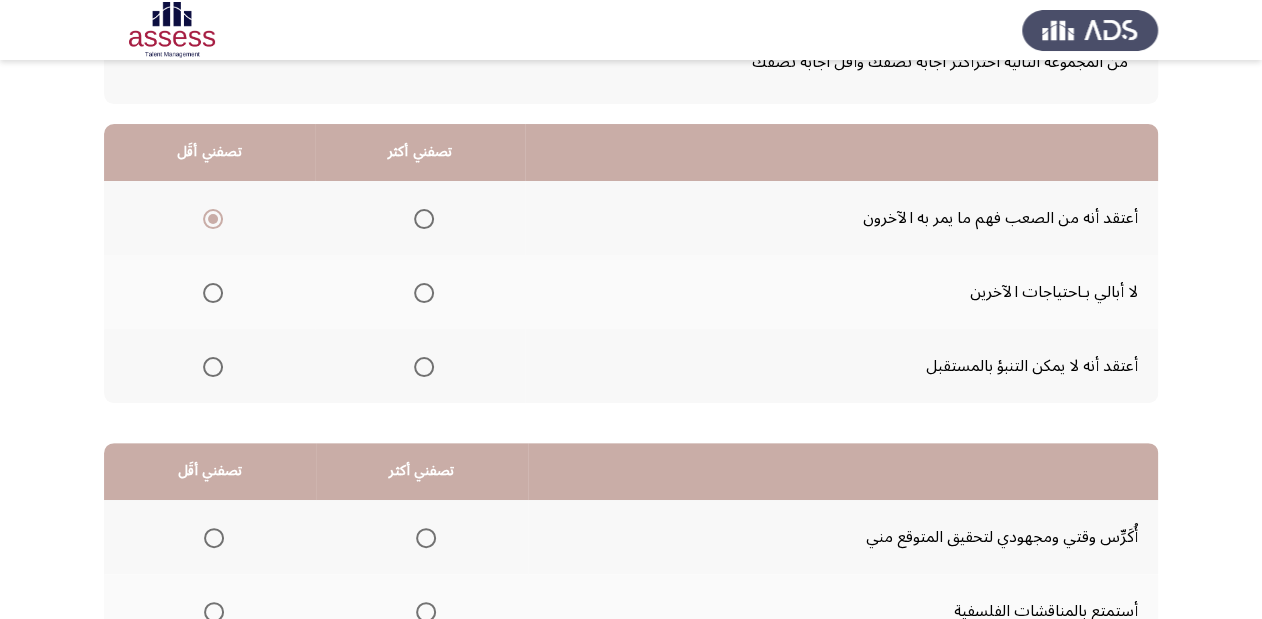 click at bounding box center [424, 367] 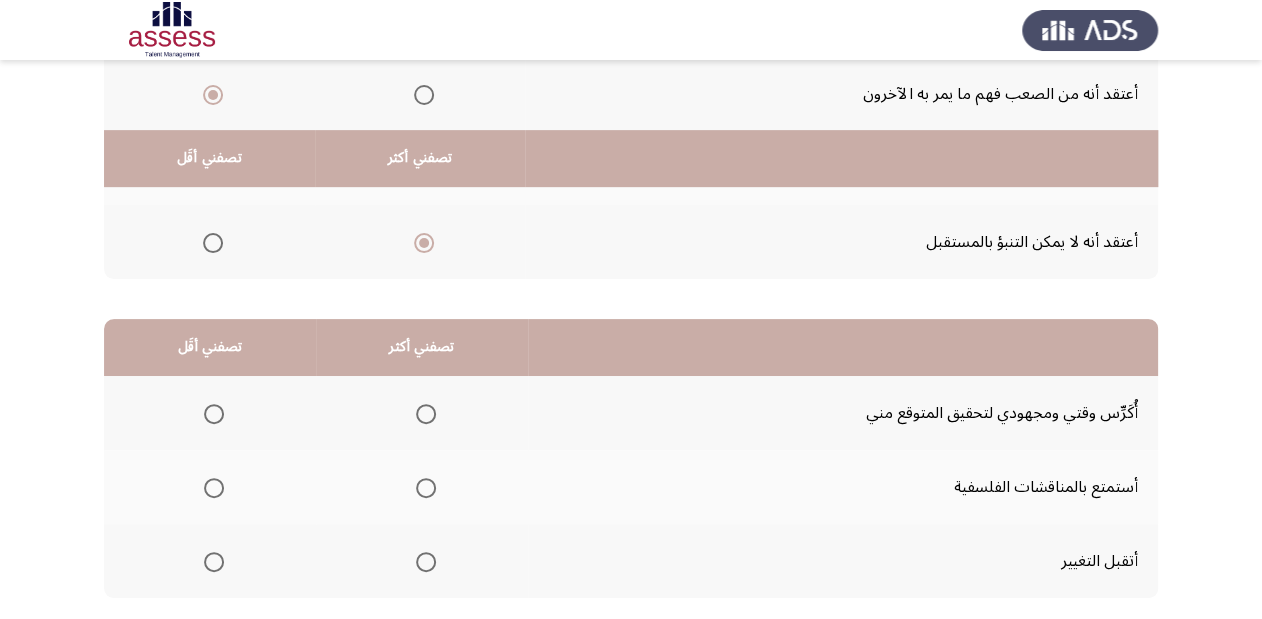 scroll, scrollTop: 388, scrollLeft: 0, axis: vertical 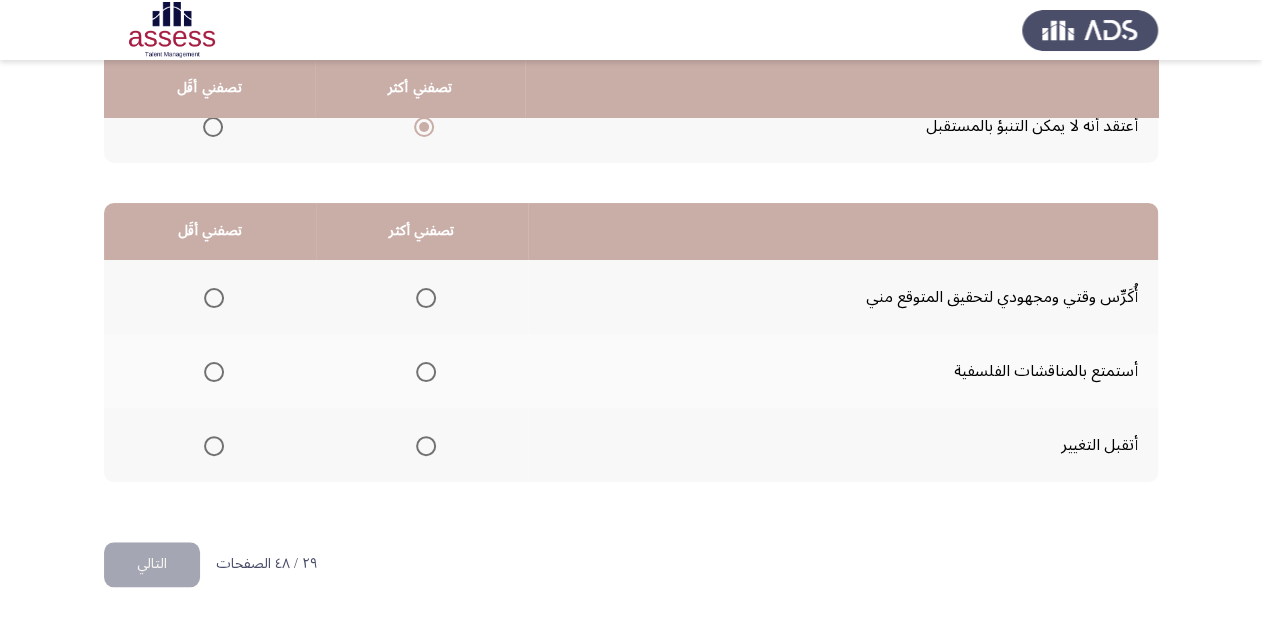 click at bounding box center (214, 372) 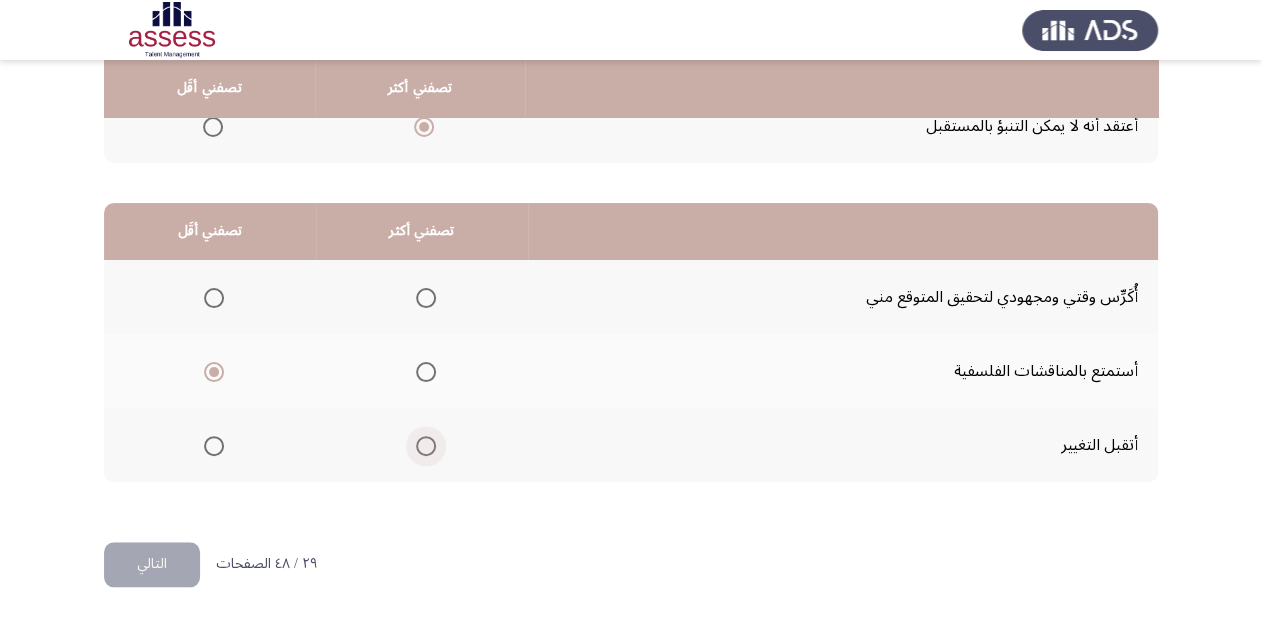 click at bounding box center (426, 446) 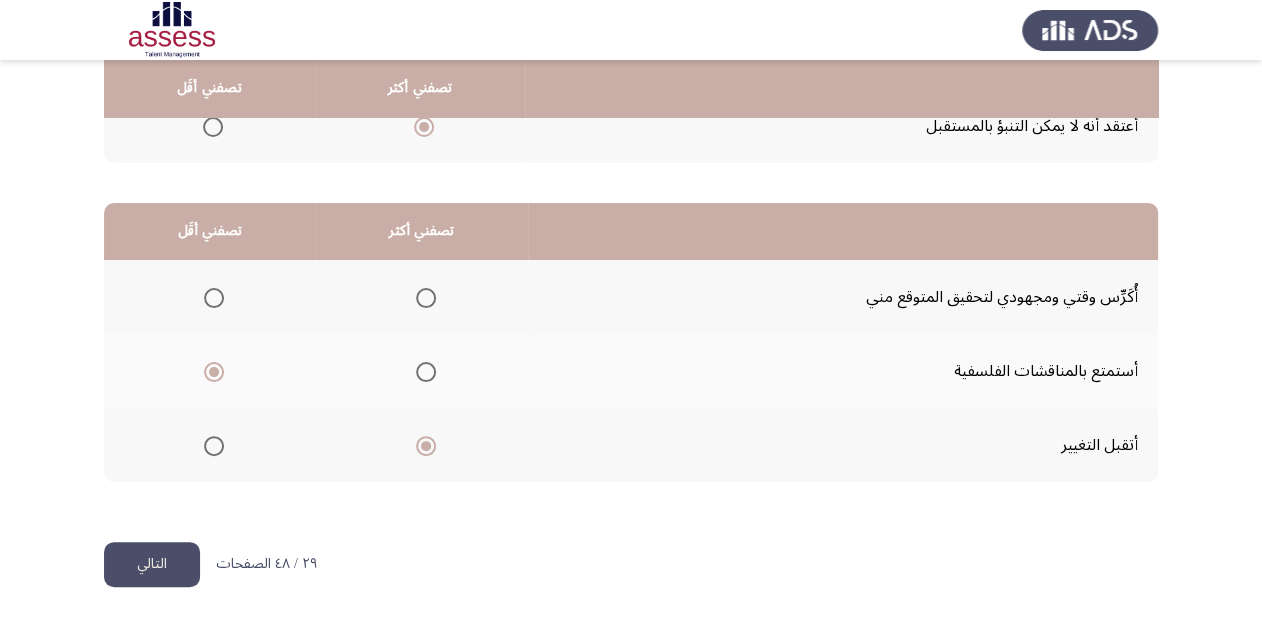click on "التالي" 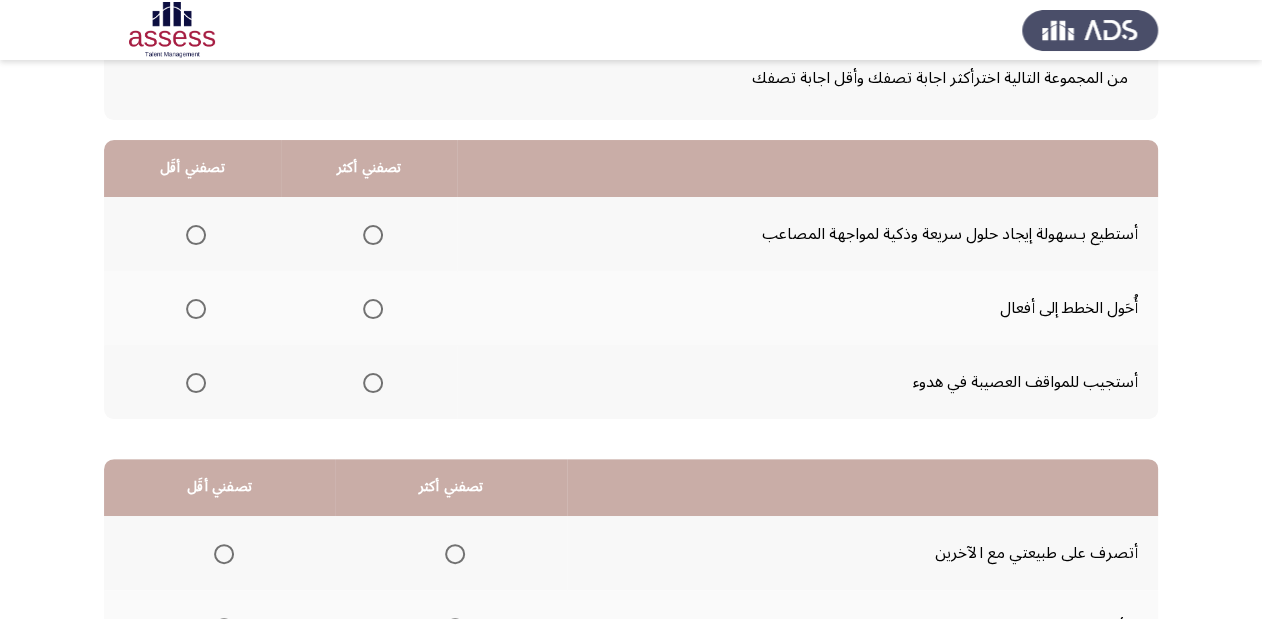 scroll, scrollTop: 160, scrollLeft: 0, axis: vertical 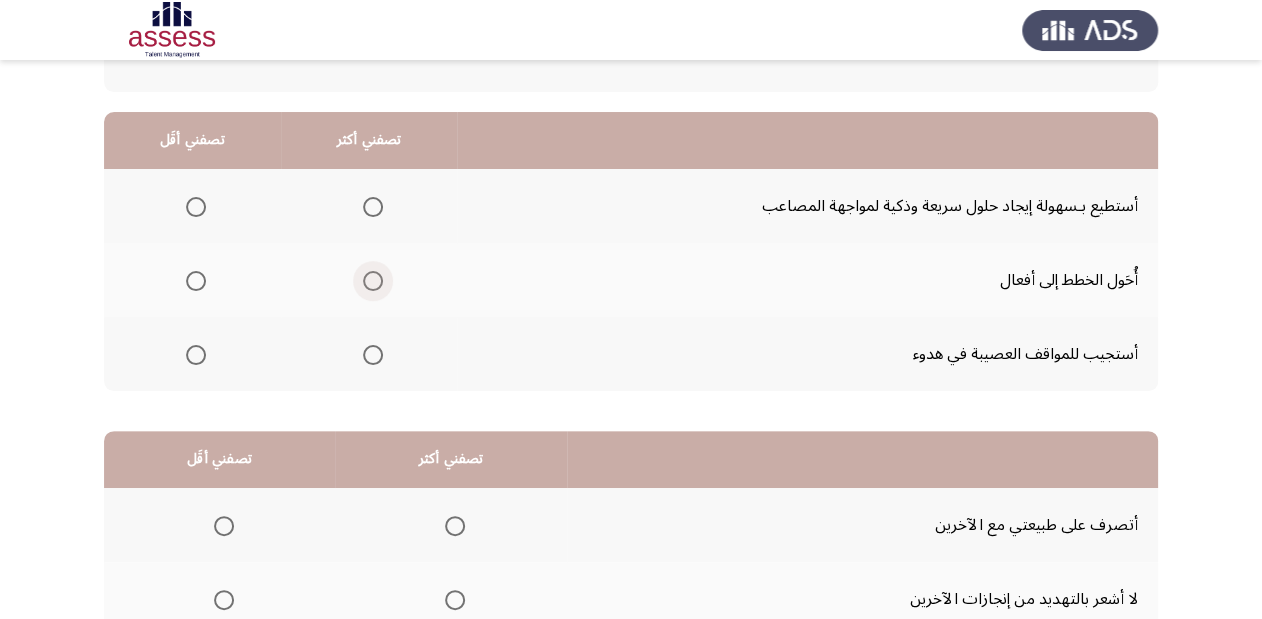 click at bounding box center [373, 281] 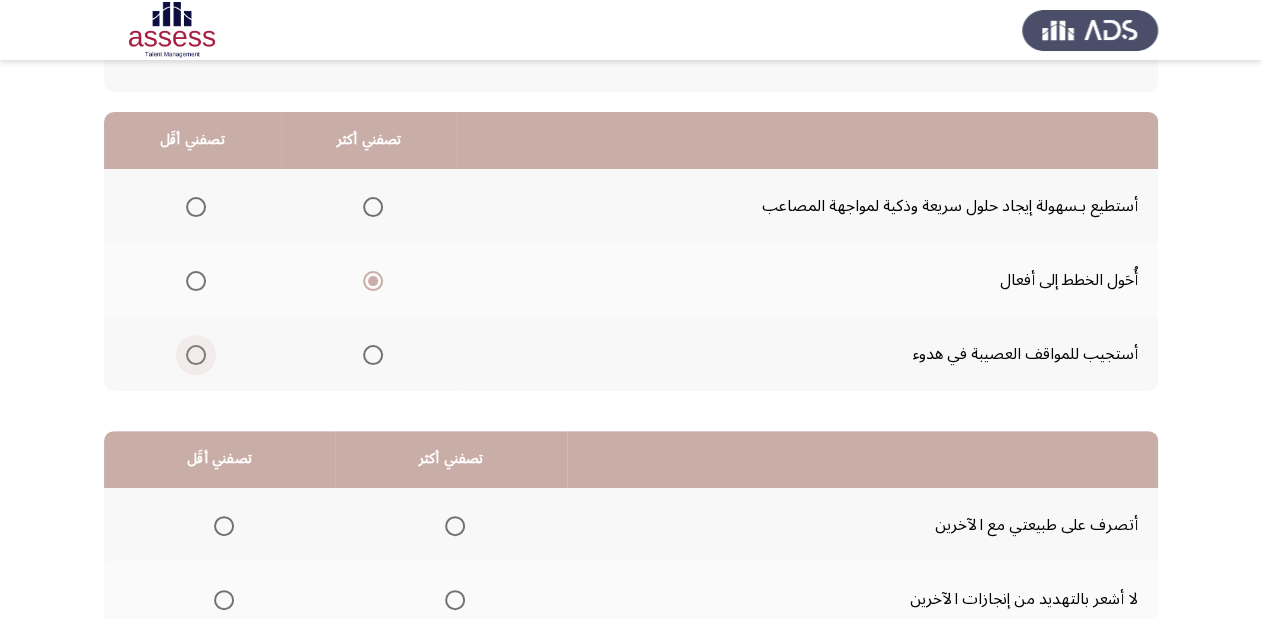 click at bounding box center [196, 355] 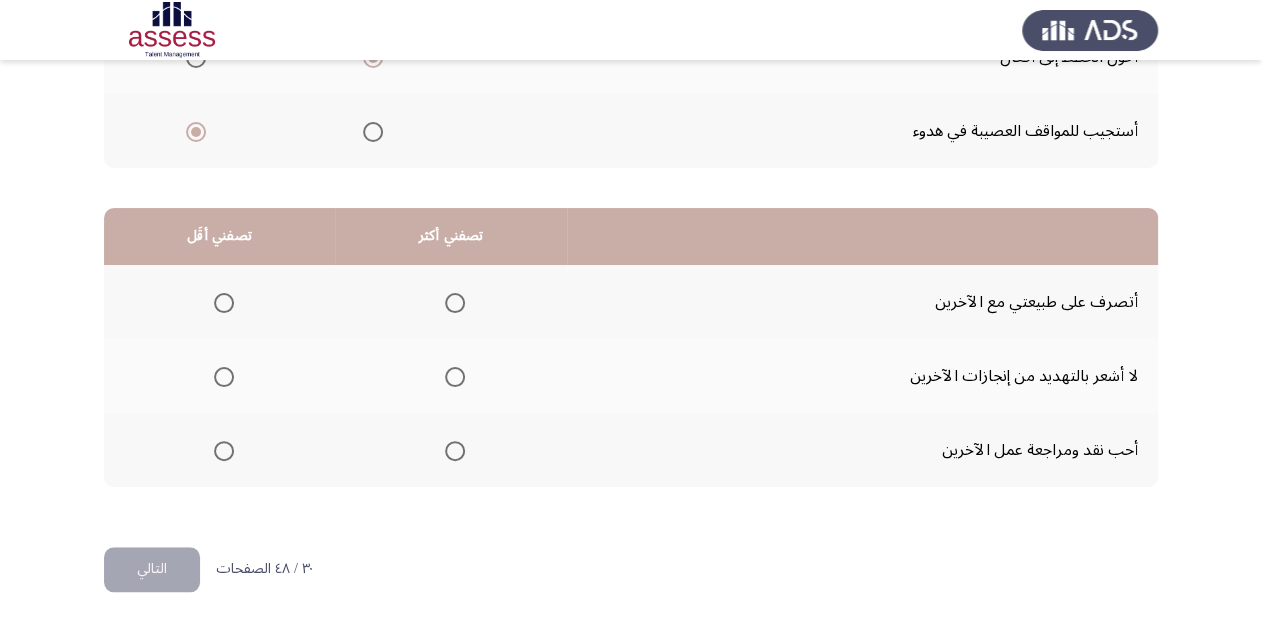 scroll, scrollTop: 388, scrollLeft: 0, axis: vertical 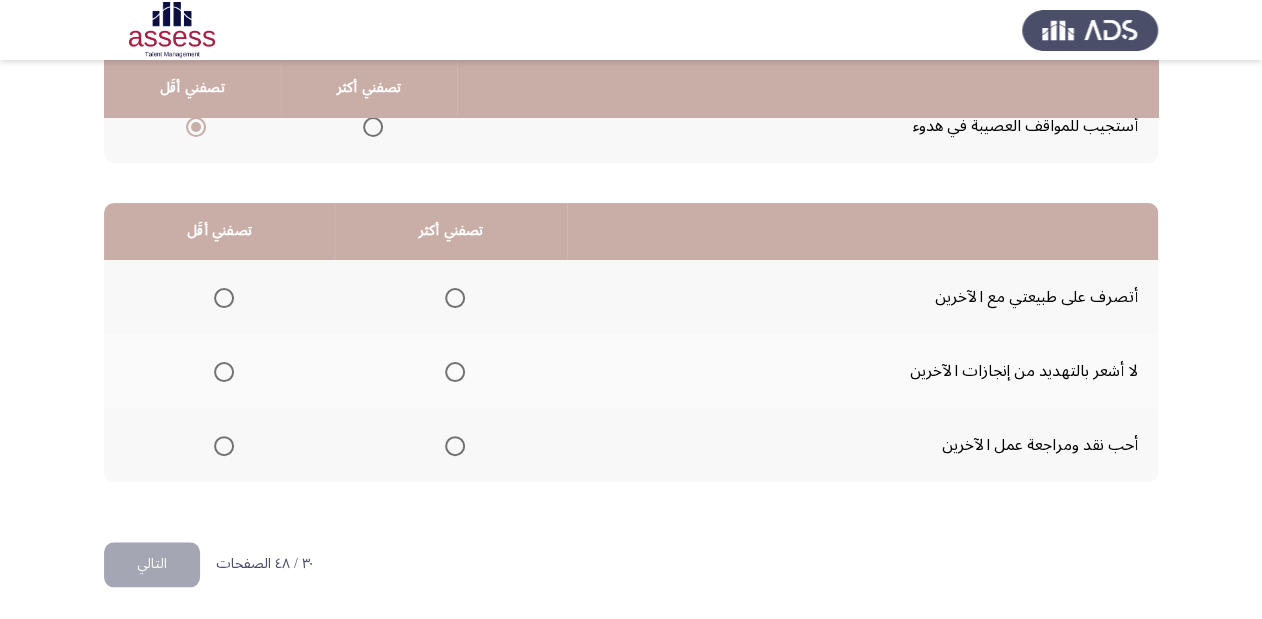 click at bounding box center (455, 298) 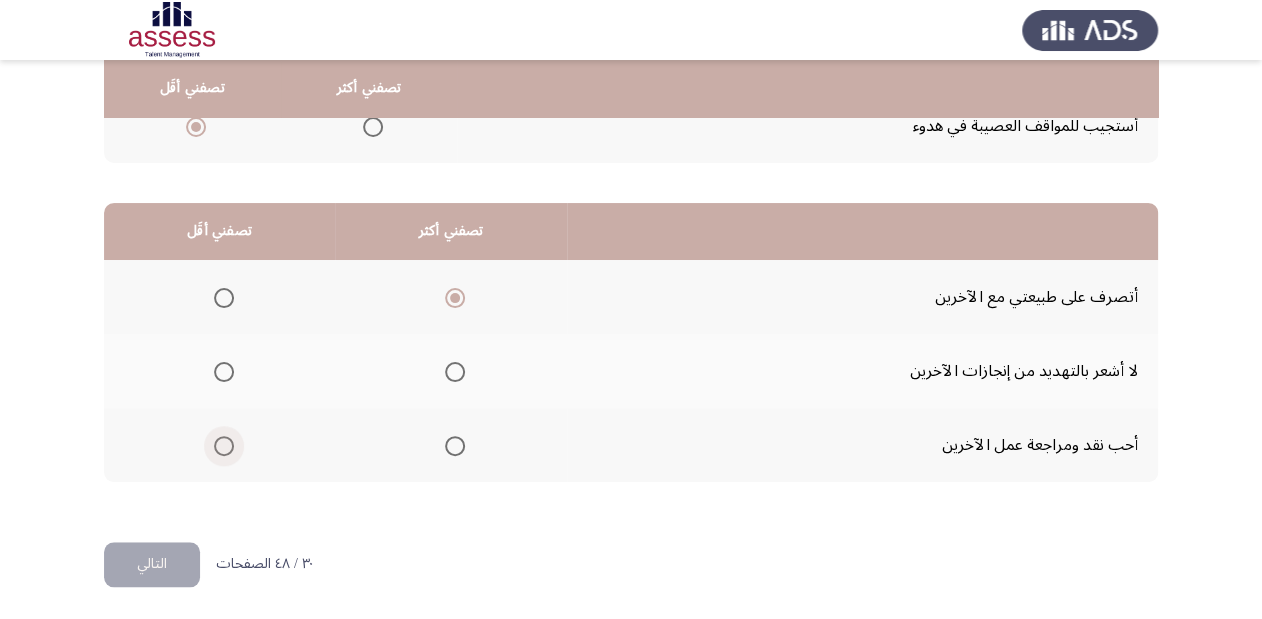 click at bounding box center [224, 446] 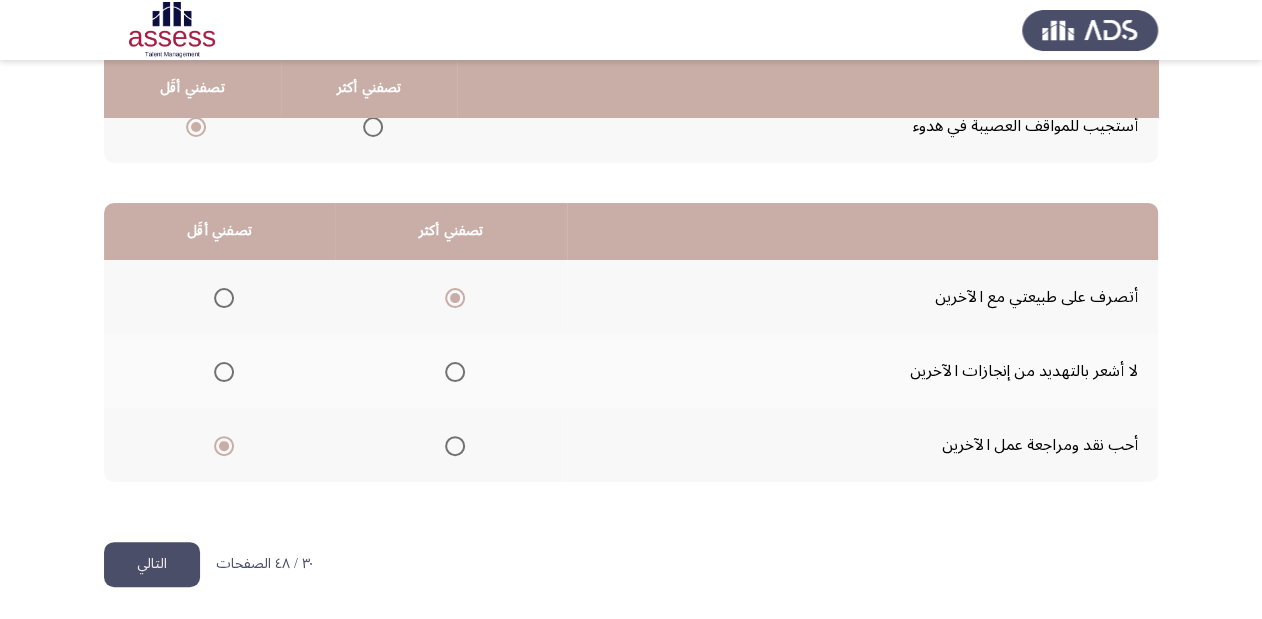 click on "التالي" 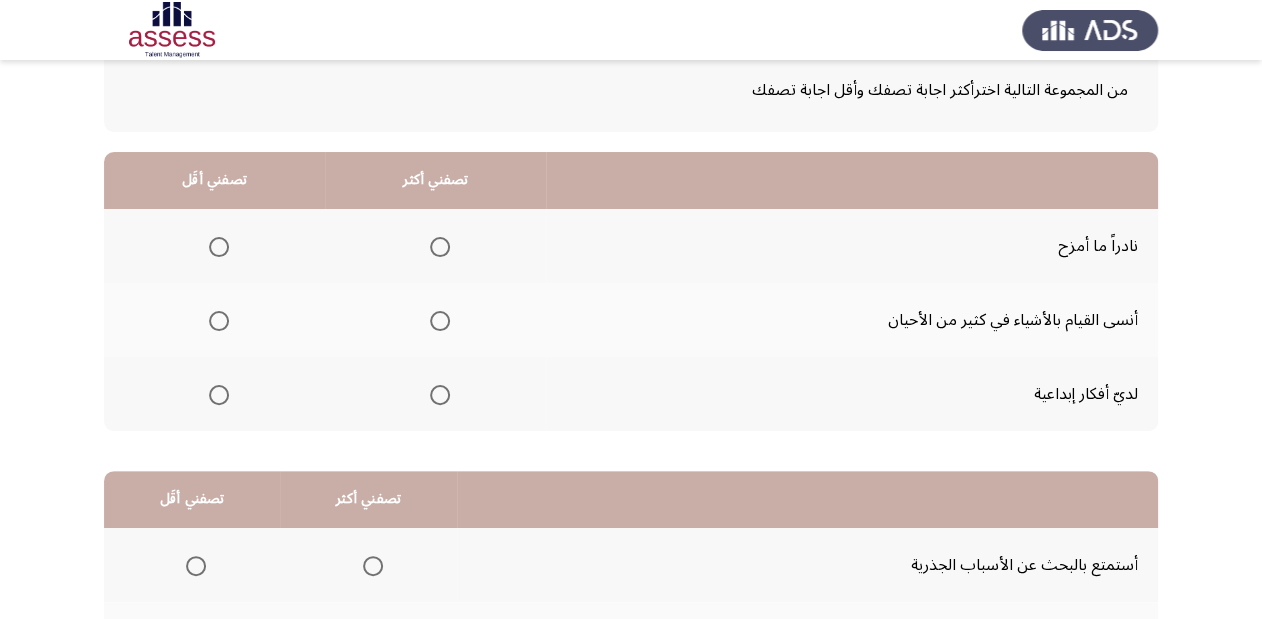 scroll, scrollTop: 80, scrollLeft: 0, axis: vertical 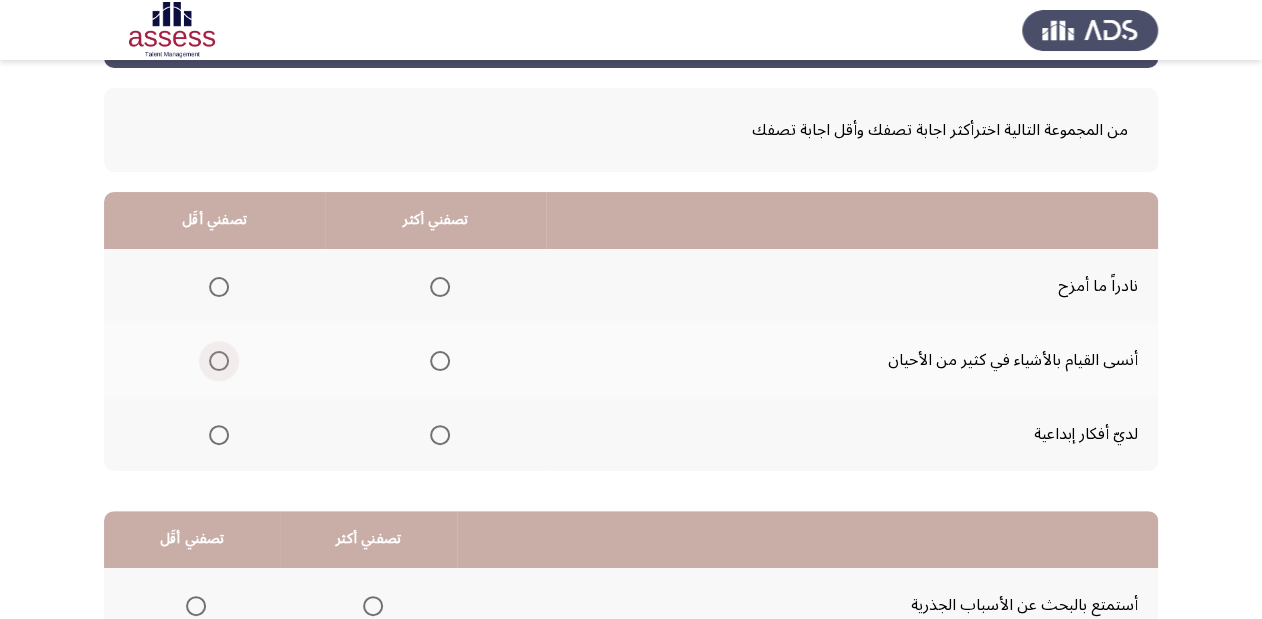 click at bounding box center [219, 361] 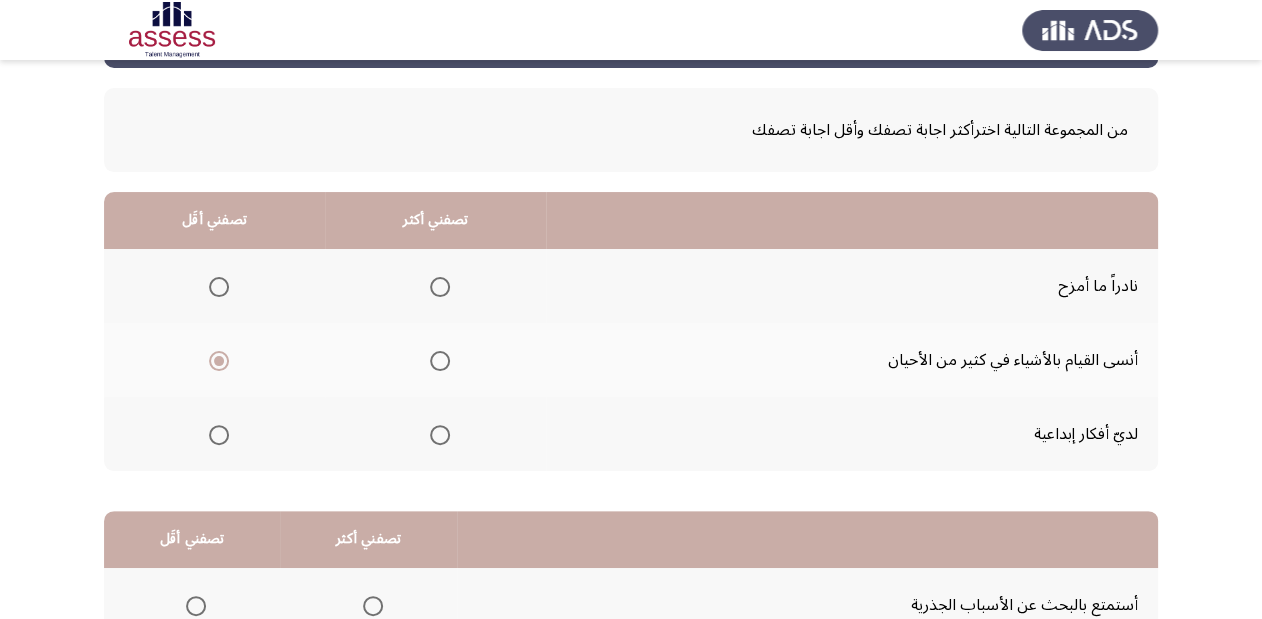 click 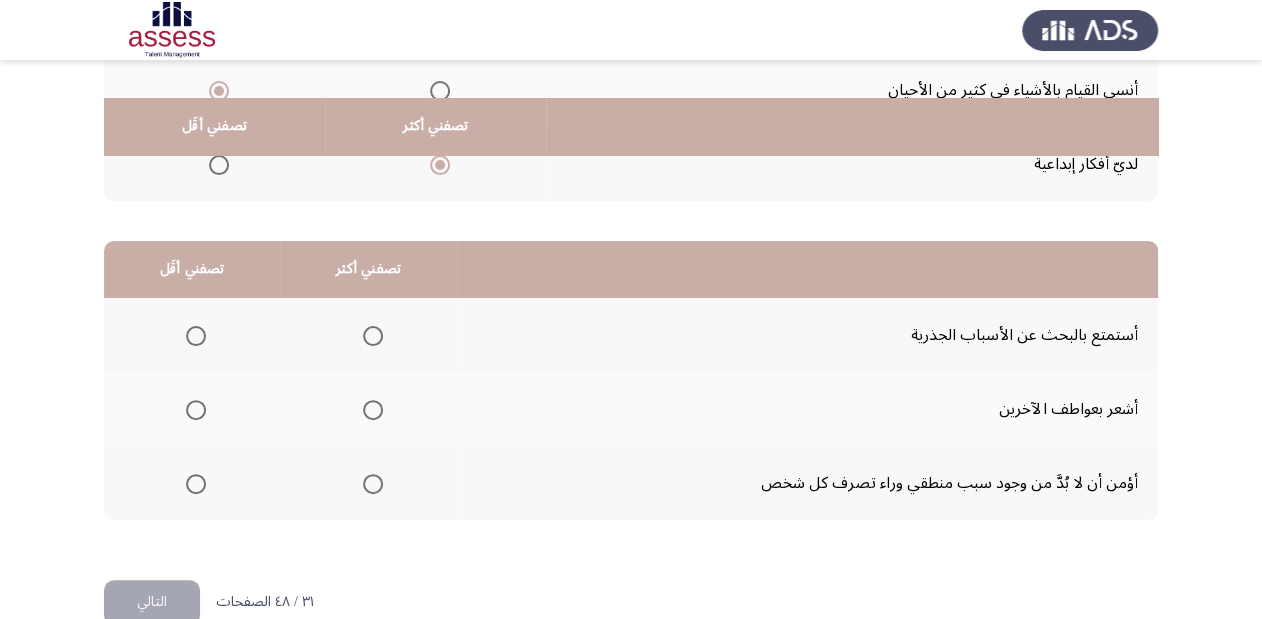scroll, scrollTop: 388, scrollLeft: 0, axis: vertical 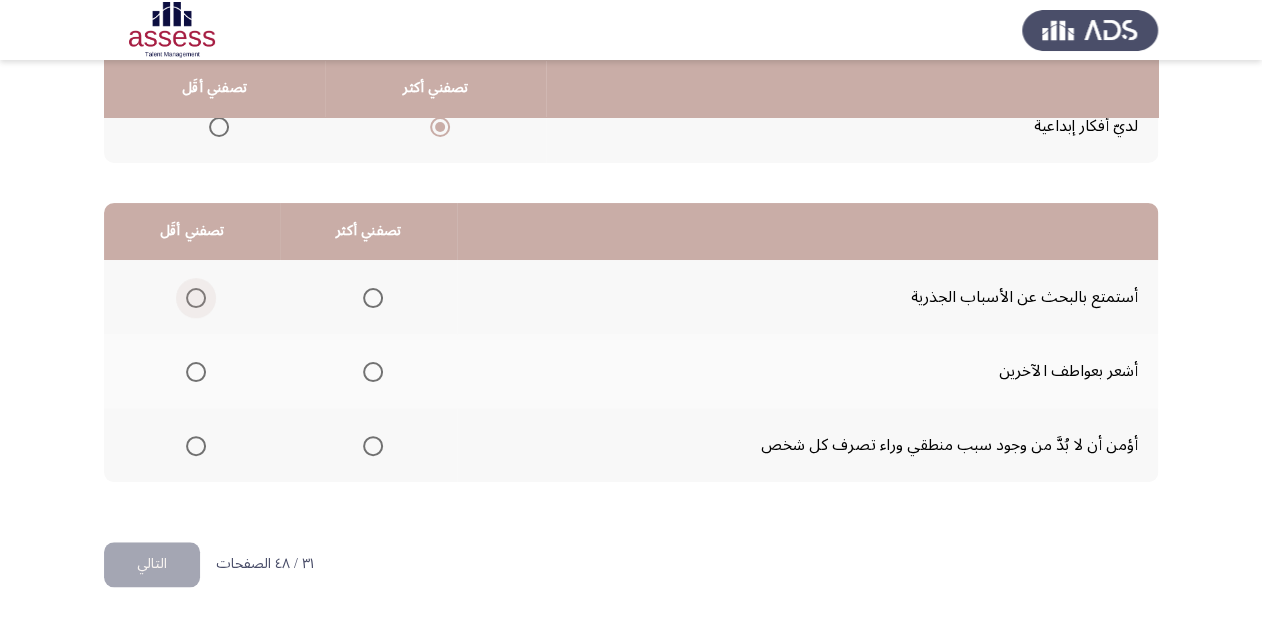 click at bounding box center (196, 298) 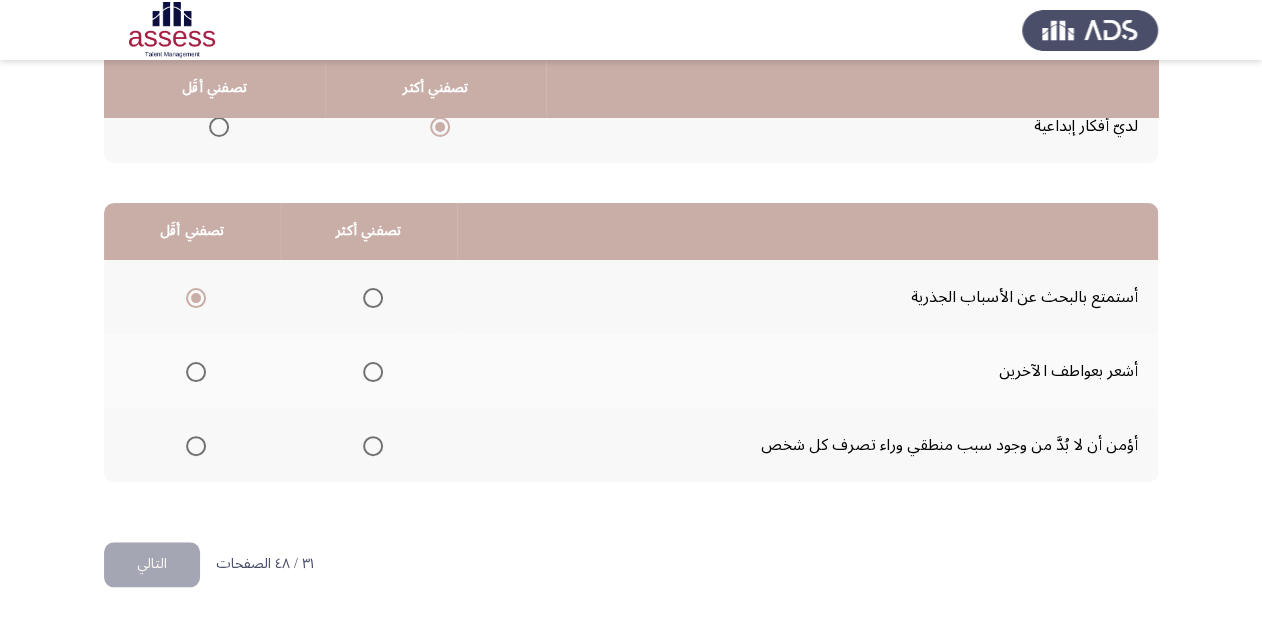 click at bounding box center (373, 372) 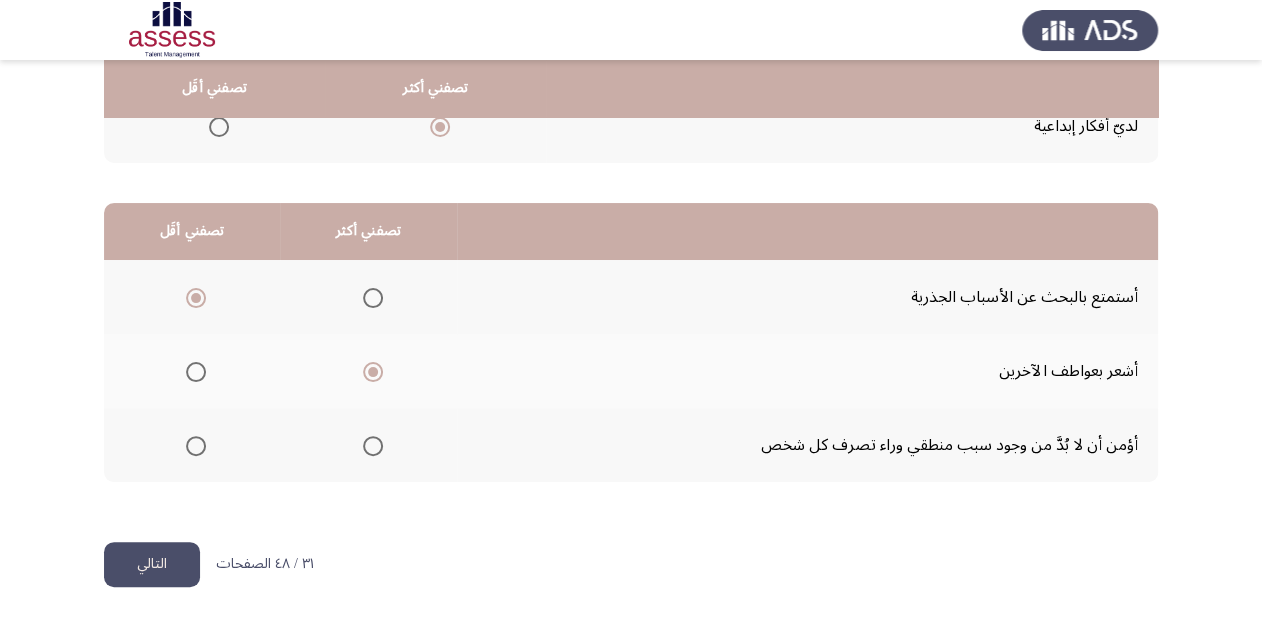 click on "التالي" 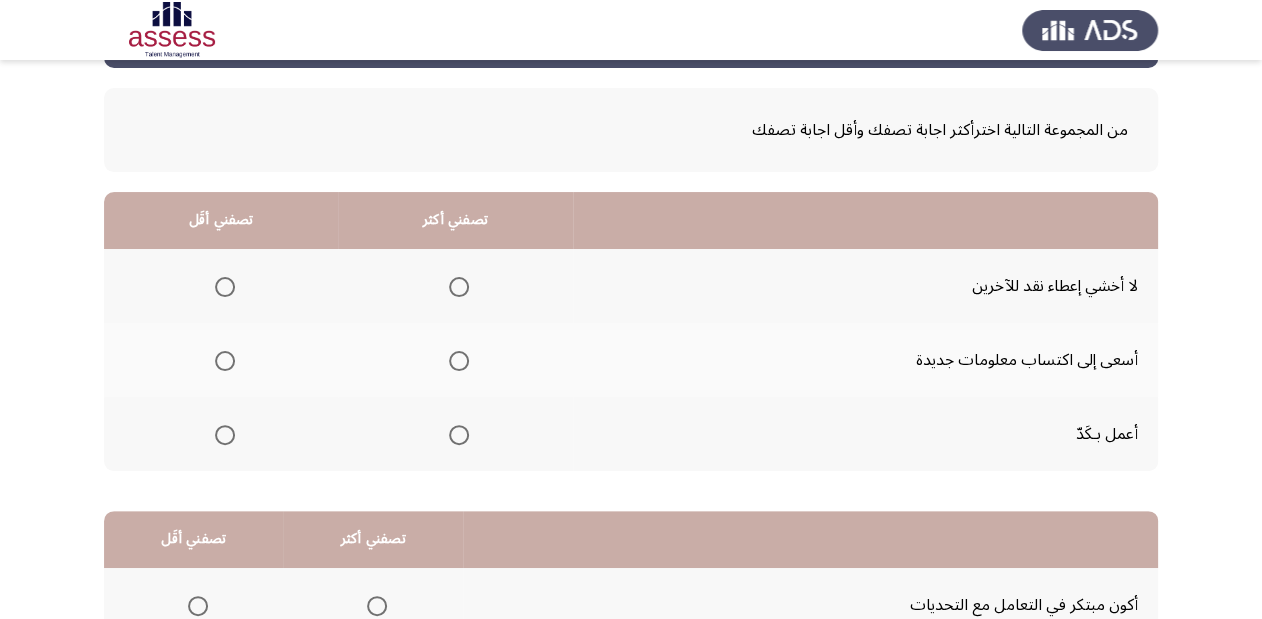 scroll, scrollTop: 160, scrollLeft: 0, axis: vertical 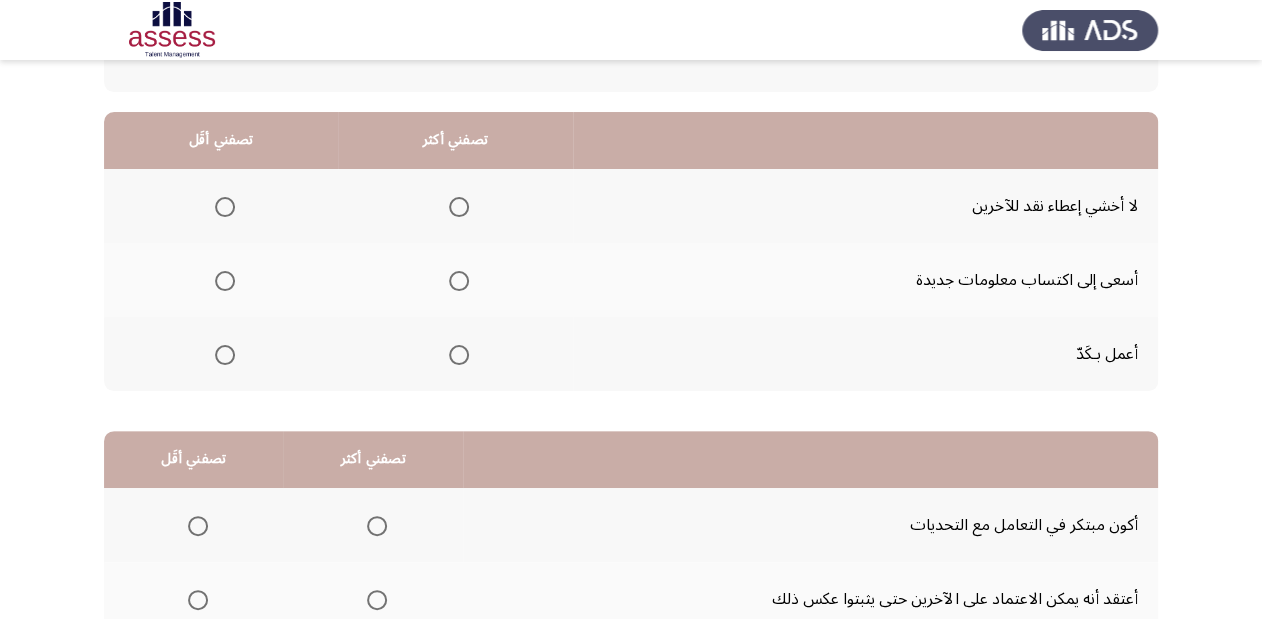 click at bounding box center [459, 281] 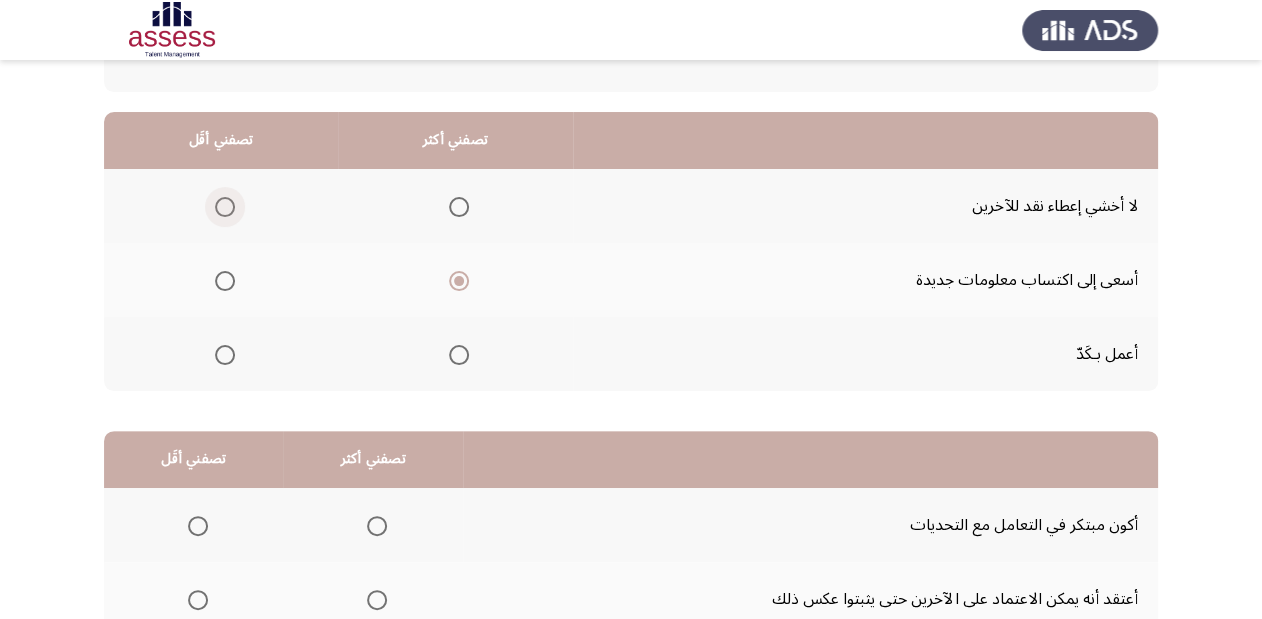 click at bounding box center [225, 207] 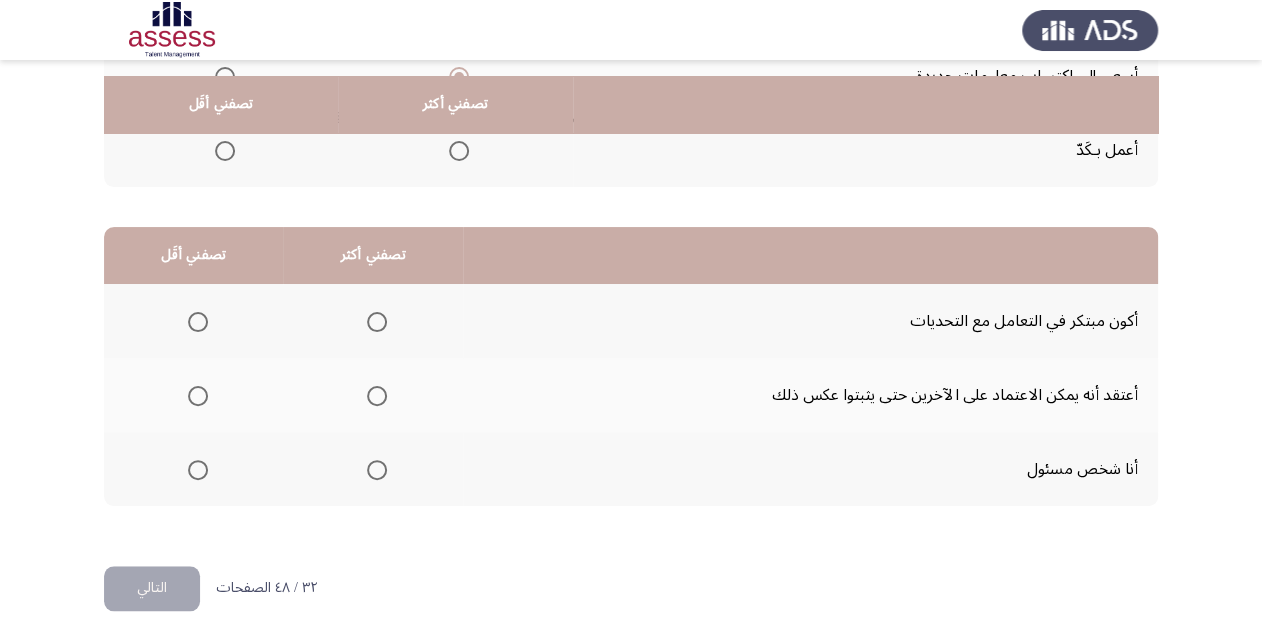 scroll, scrollTop: 388, scrollLeft: 0, axis: vertical 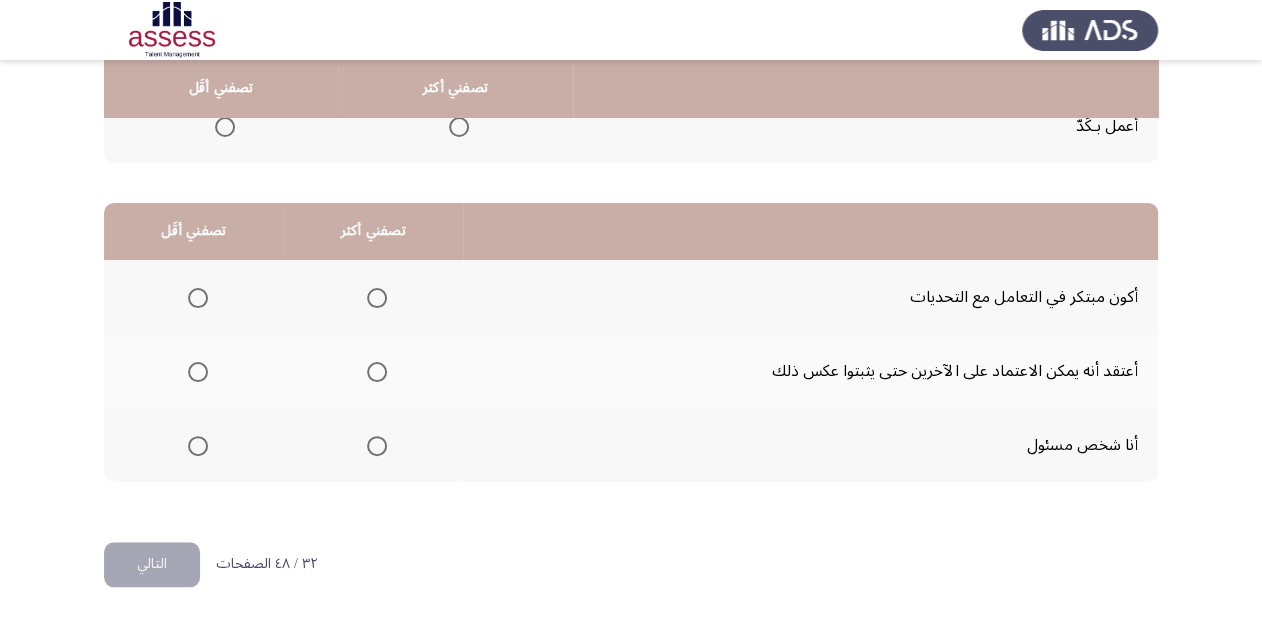 click at bounding box center (377, 446) 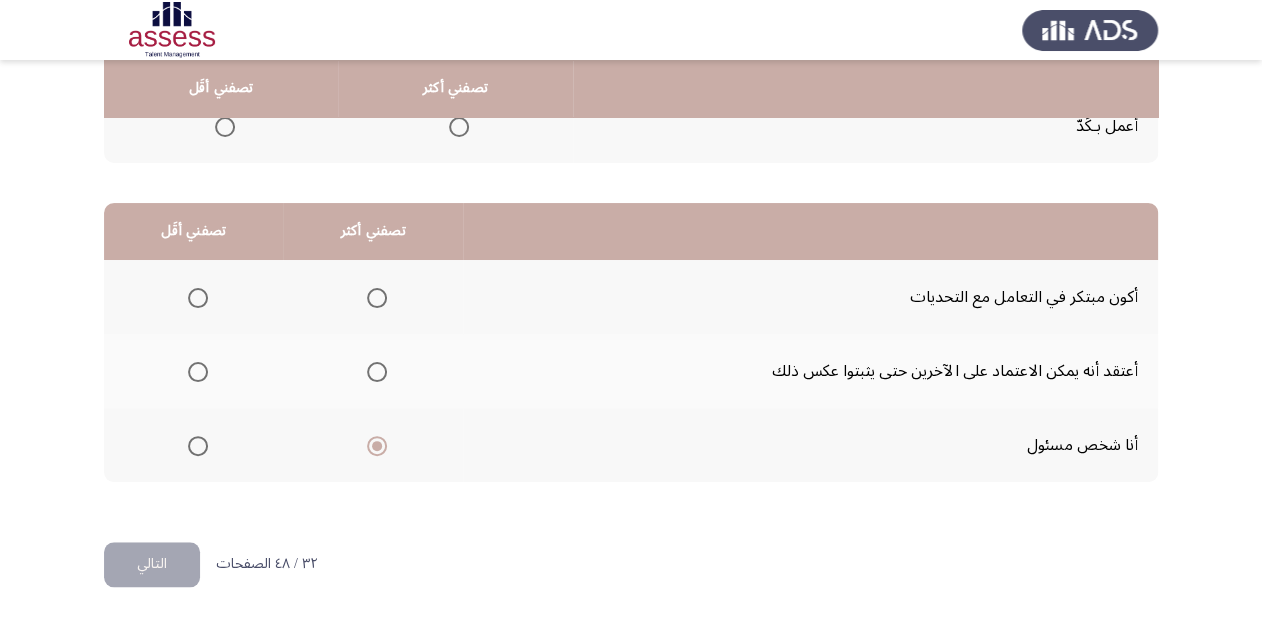 click at bounding box center [377, 298] 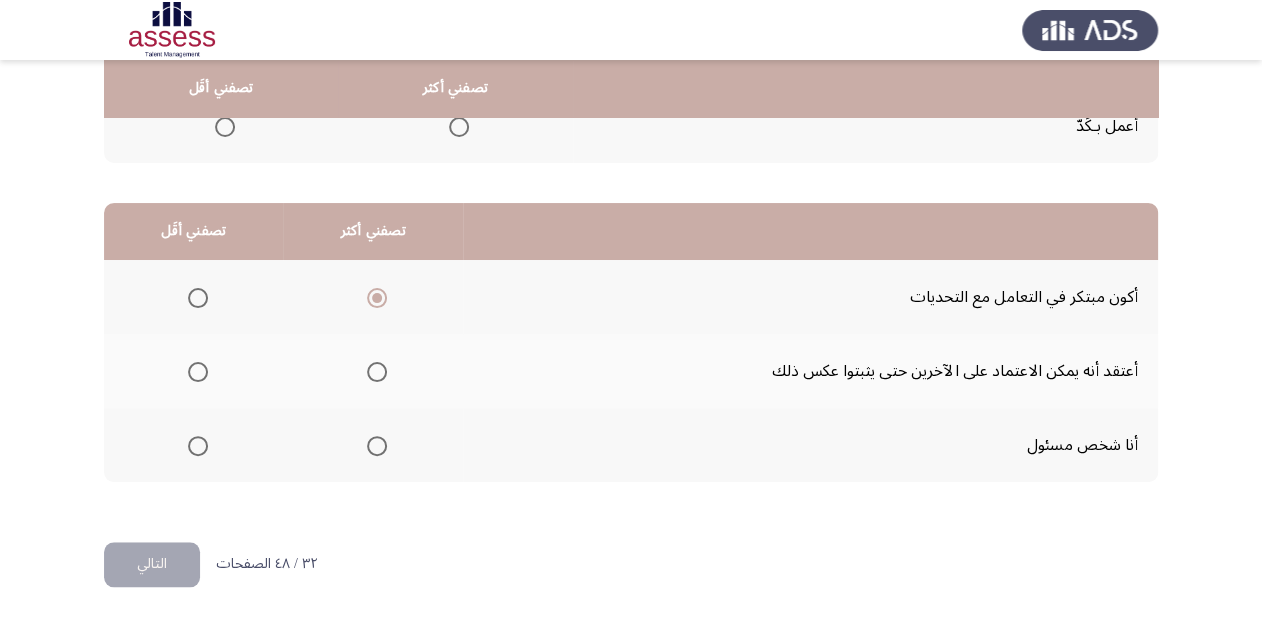 click at bounding box center (198, 372) 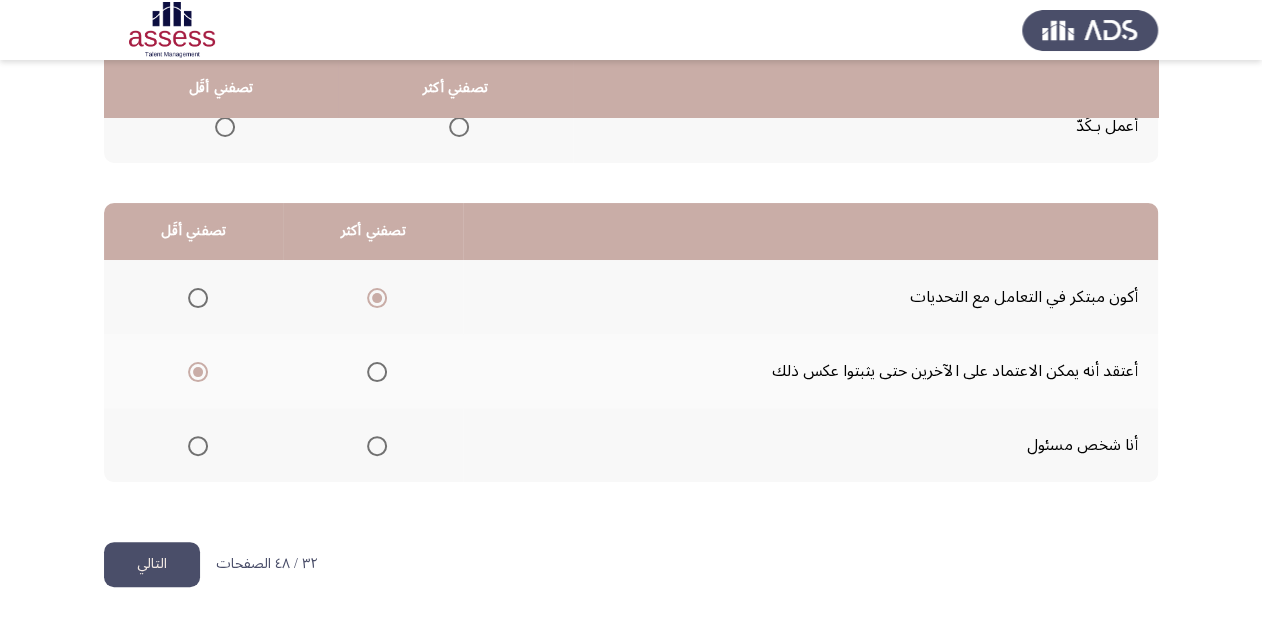click on "التالي" 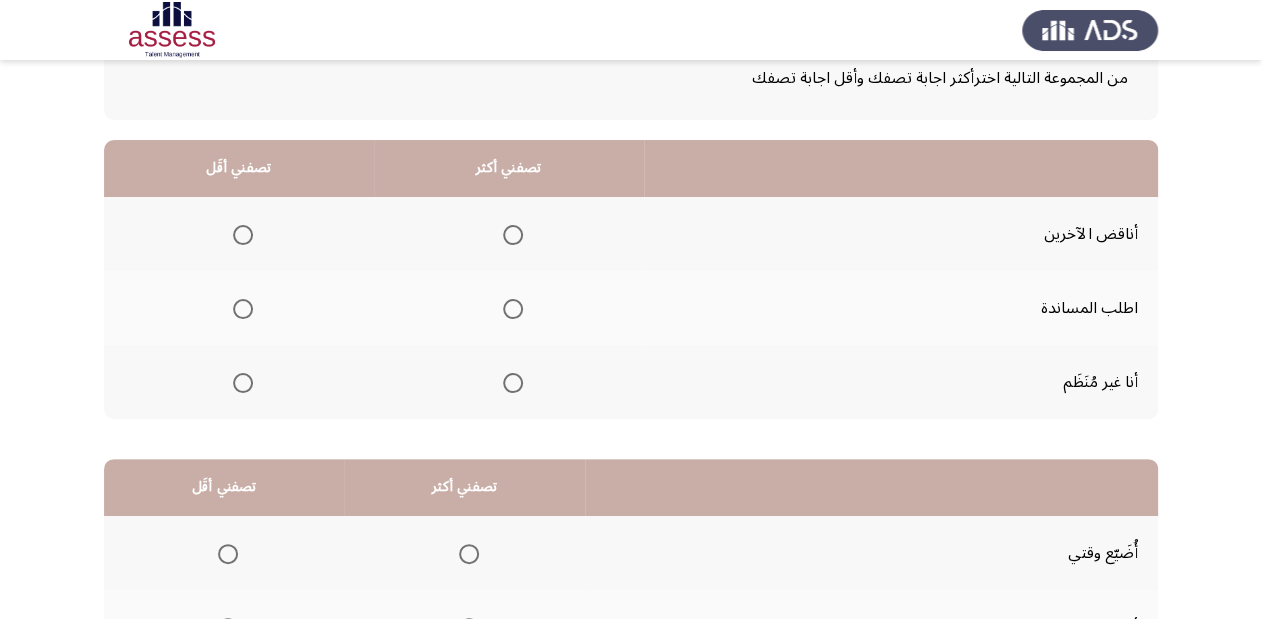scroll, scrollTop: 160, scrollLeft: 0, axis: vertical 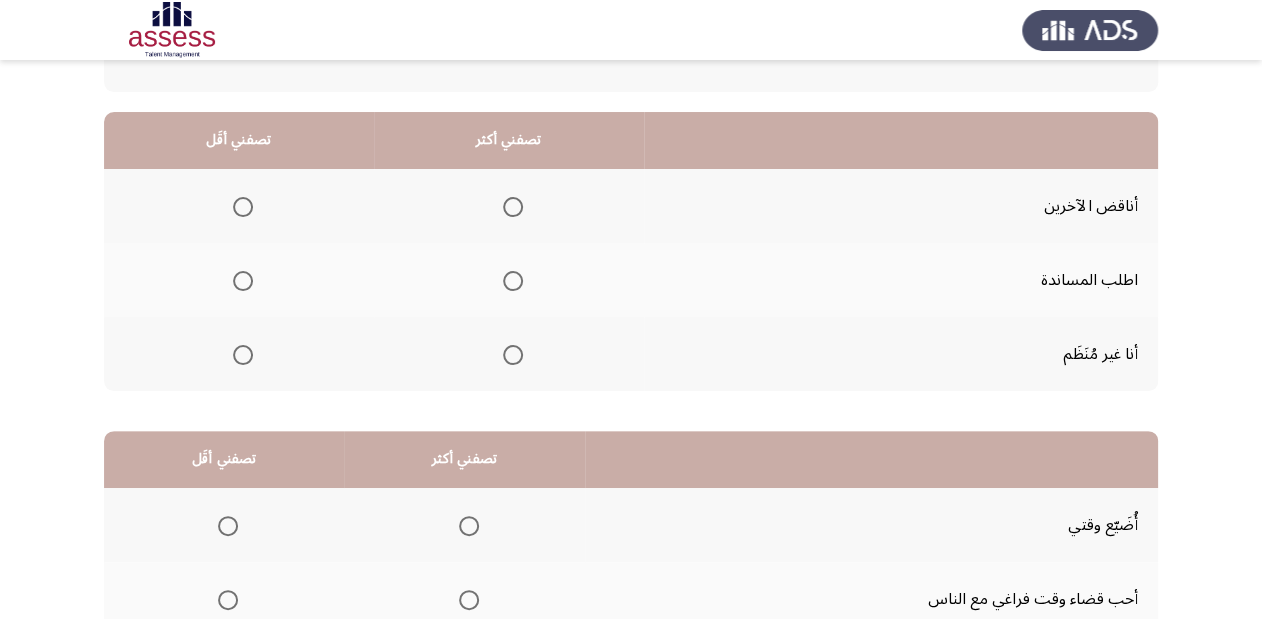 click at bounding box center [513, 281] 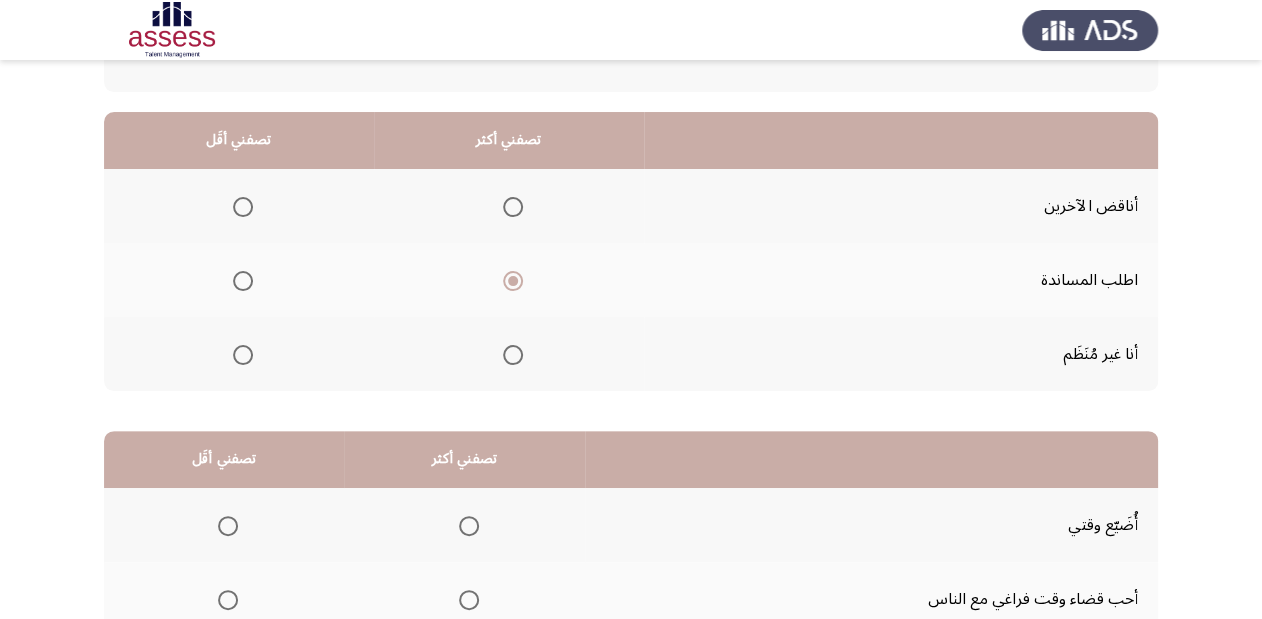 click at bounding box center (243, 355) 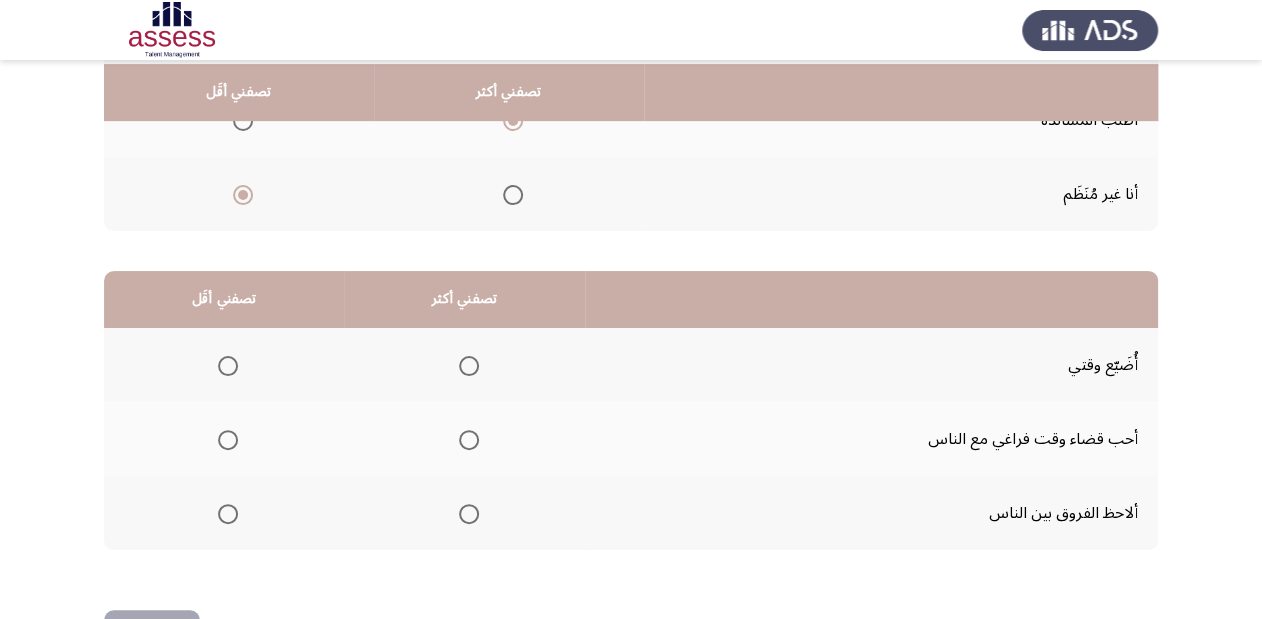 scroll, scrollTop: 388, scrollLeft: 0, axis: vertical 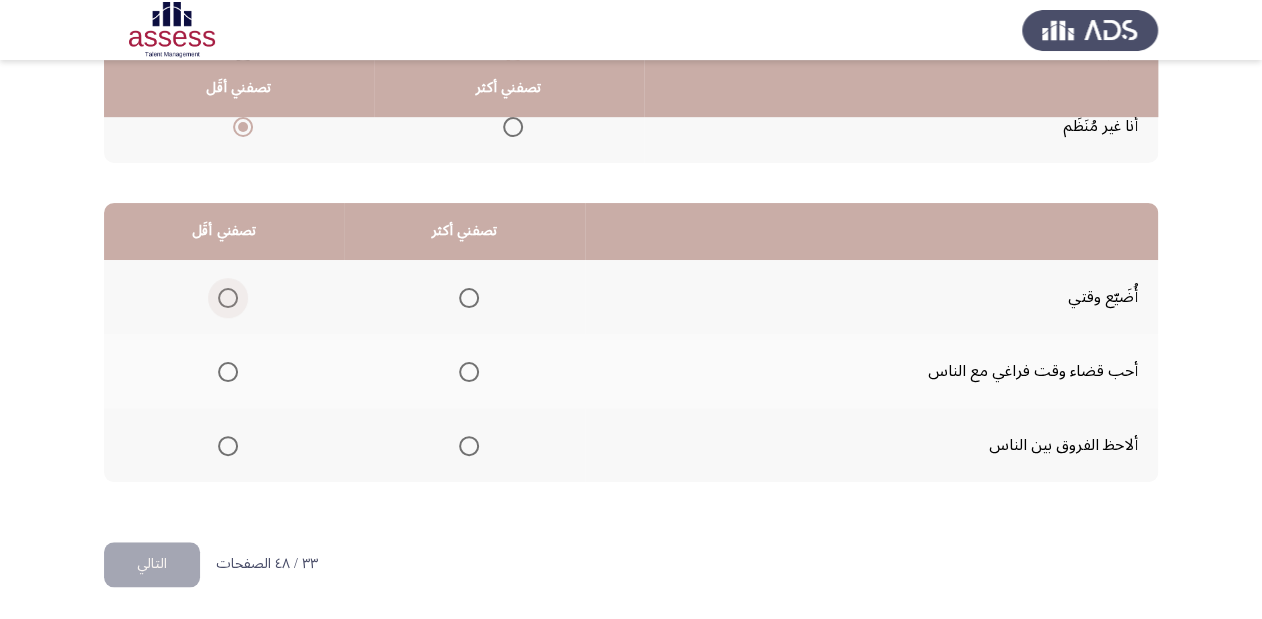 click at bounding box center (228, 298) 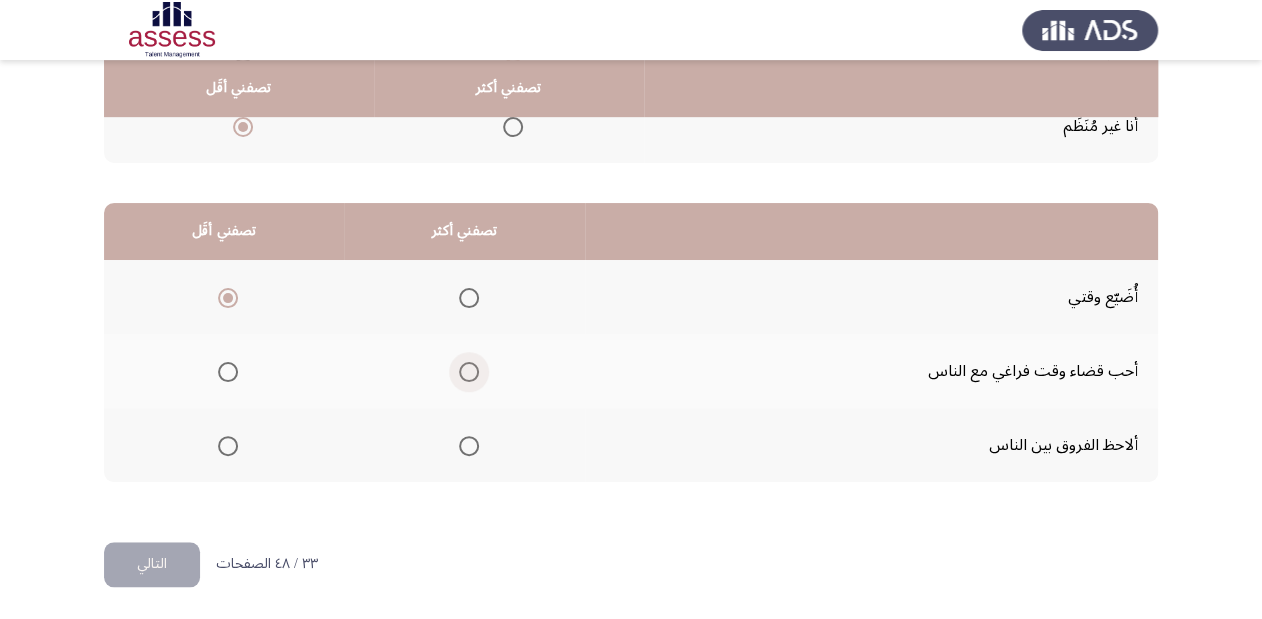 click at bounding box center [469, 372] 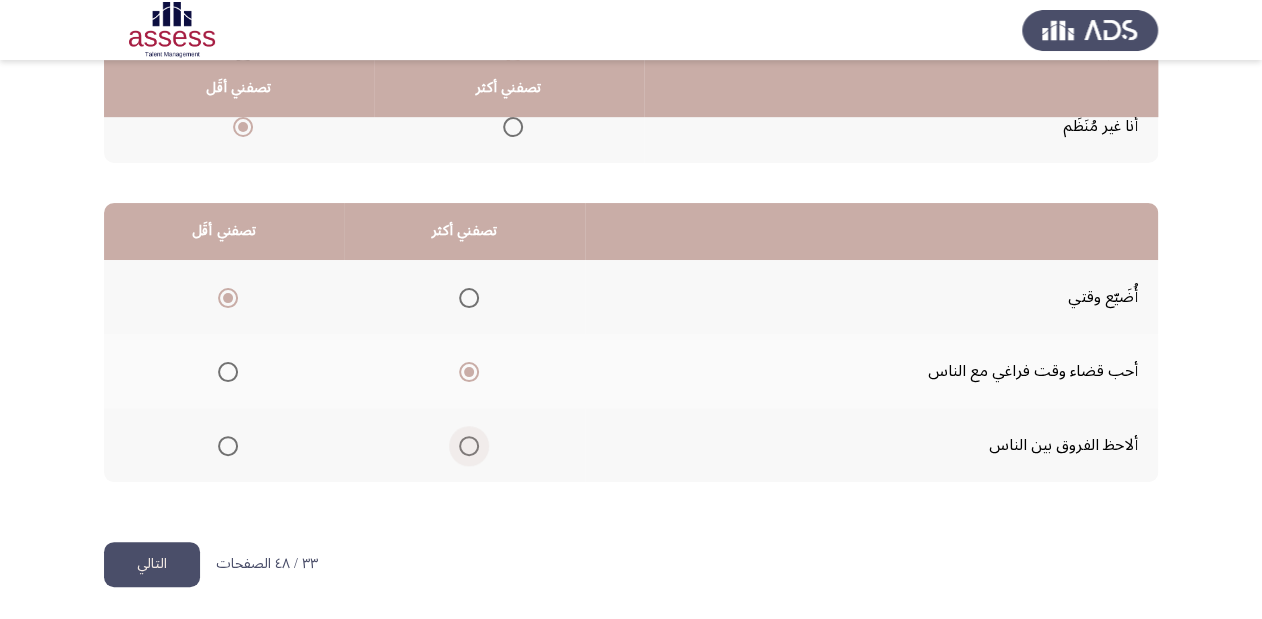 click at bounding box center (469, 446) 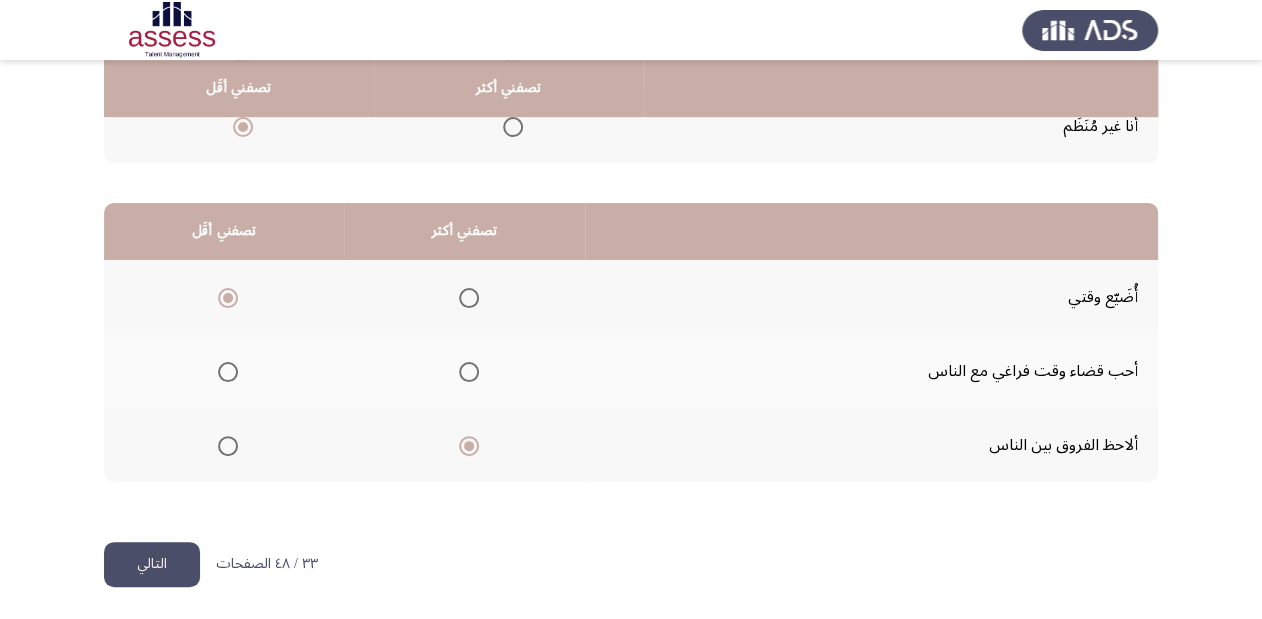 click on "التالي" 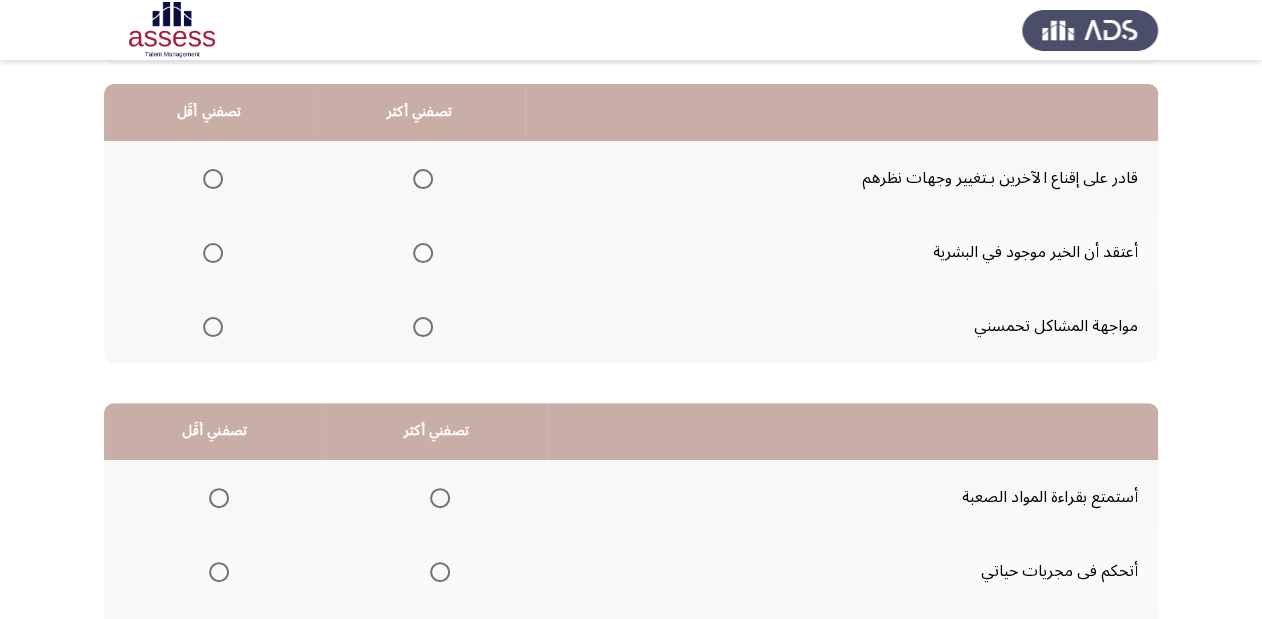 scroll, scrollTop: 160, scrollLeft: 0, axis: vertical 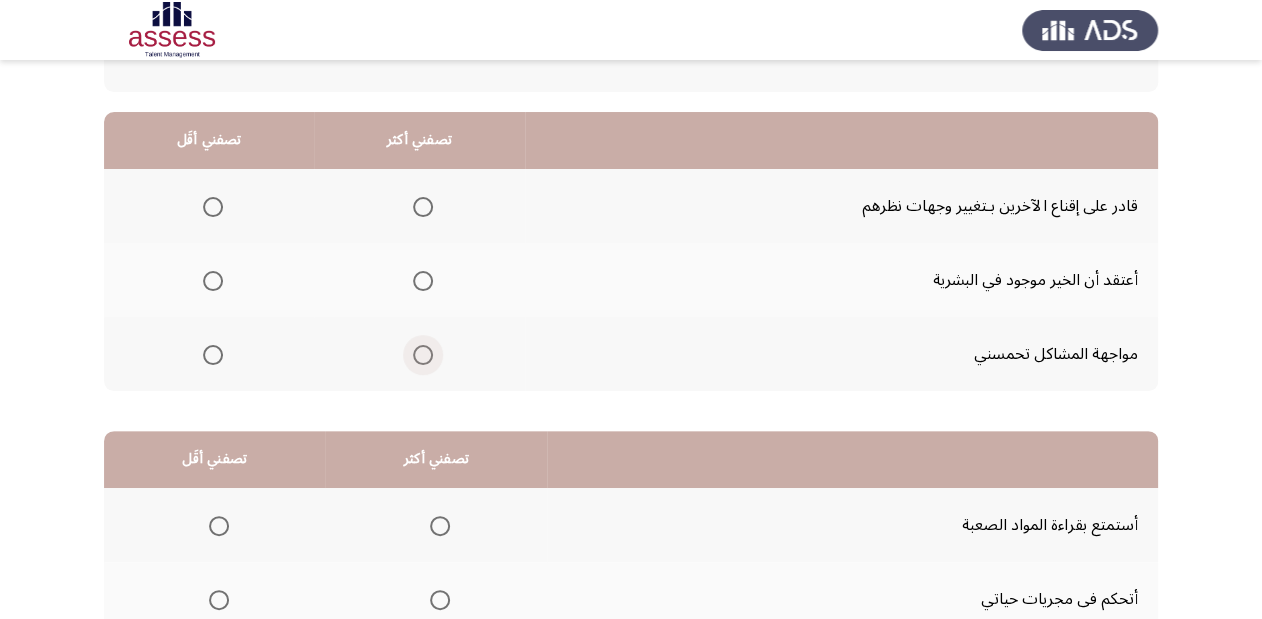 click at bounding box center [423, 355] 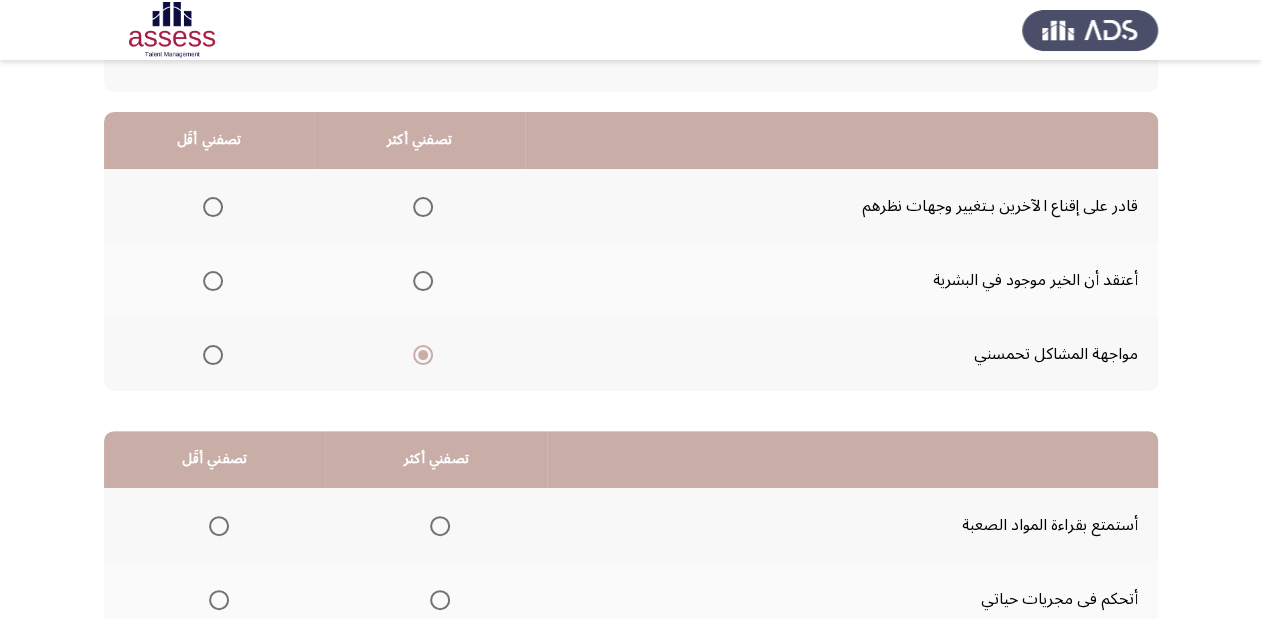click at bounding box center (213, 207) 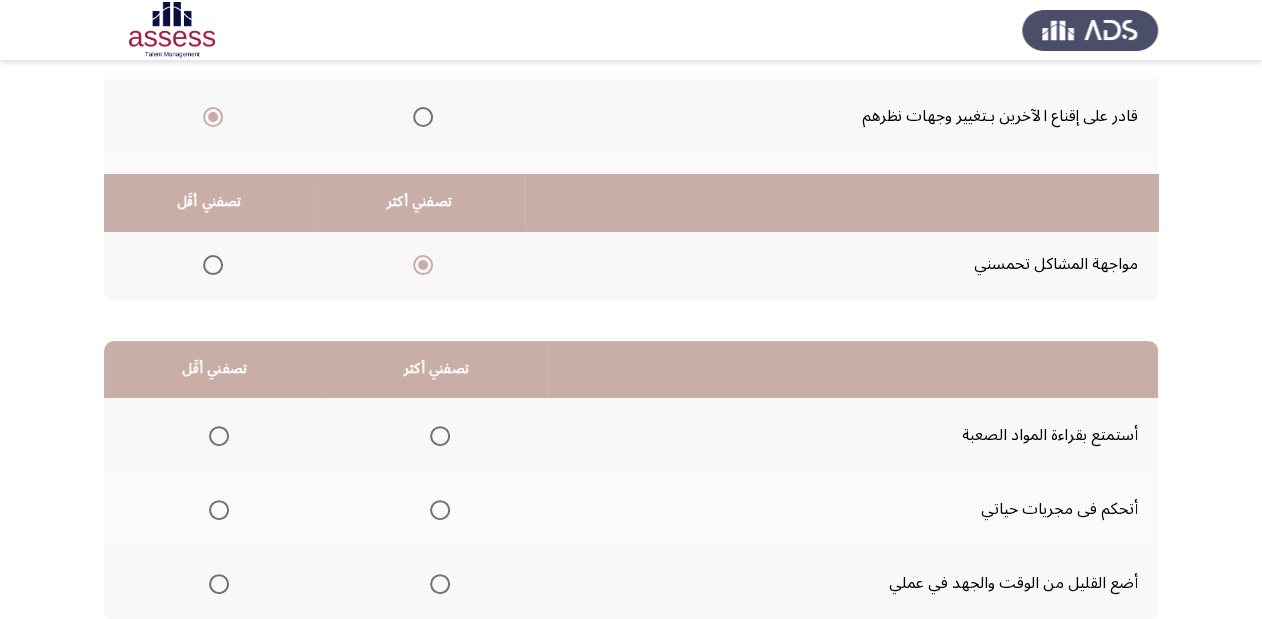 scroll, scrollTop: 388, scrollLeft: 0, axis: vertical 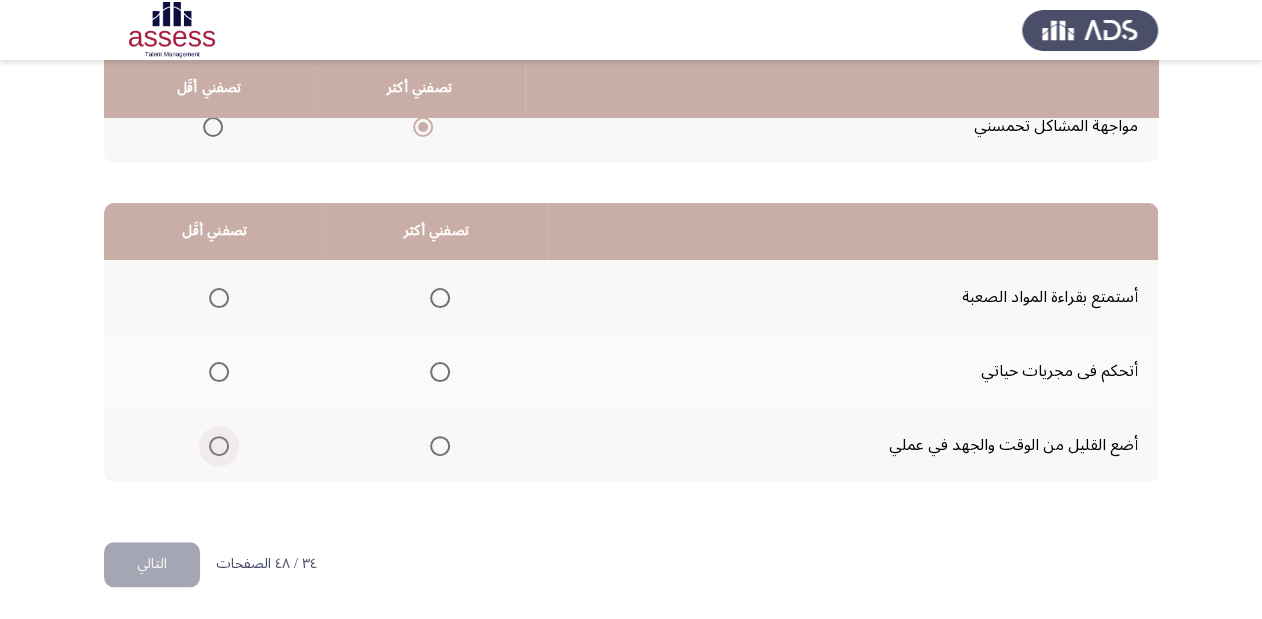 click at bounding box center (219, 446) 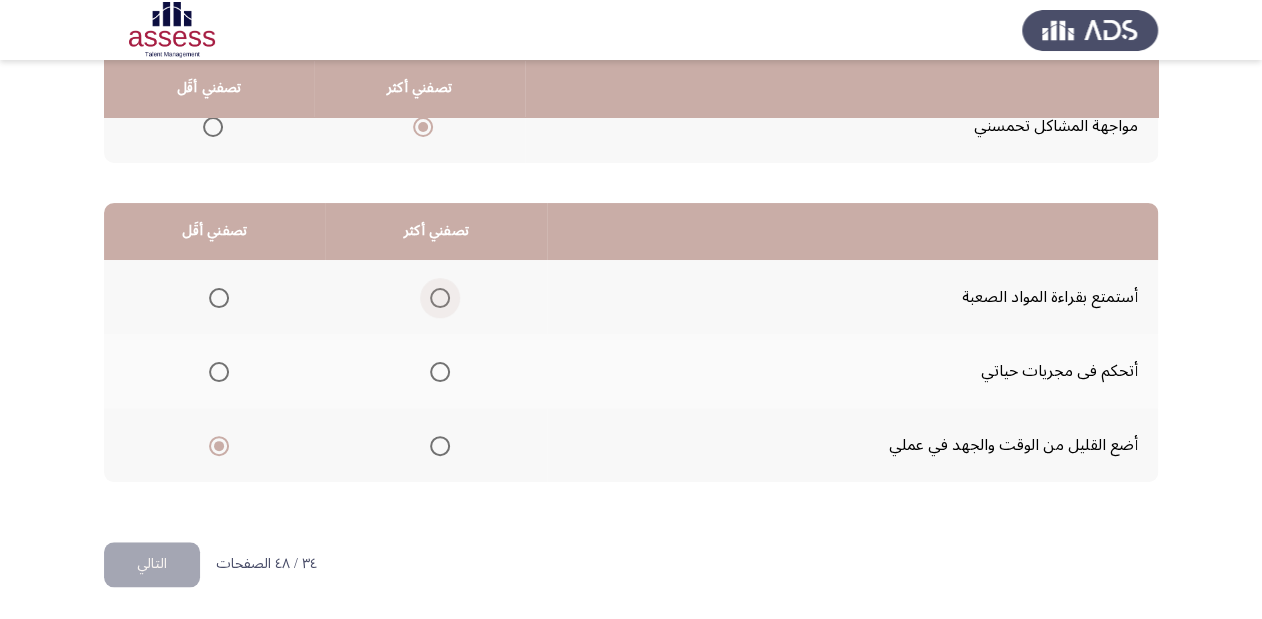 click at bounding box center (440, 298) 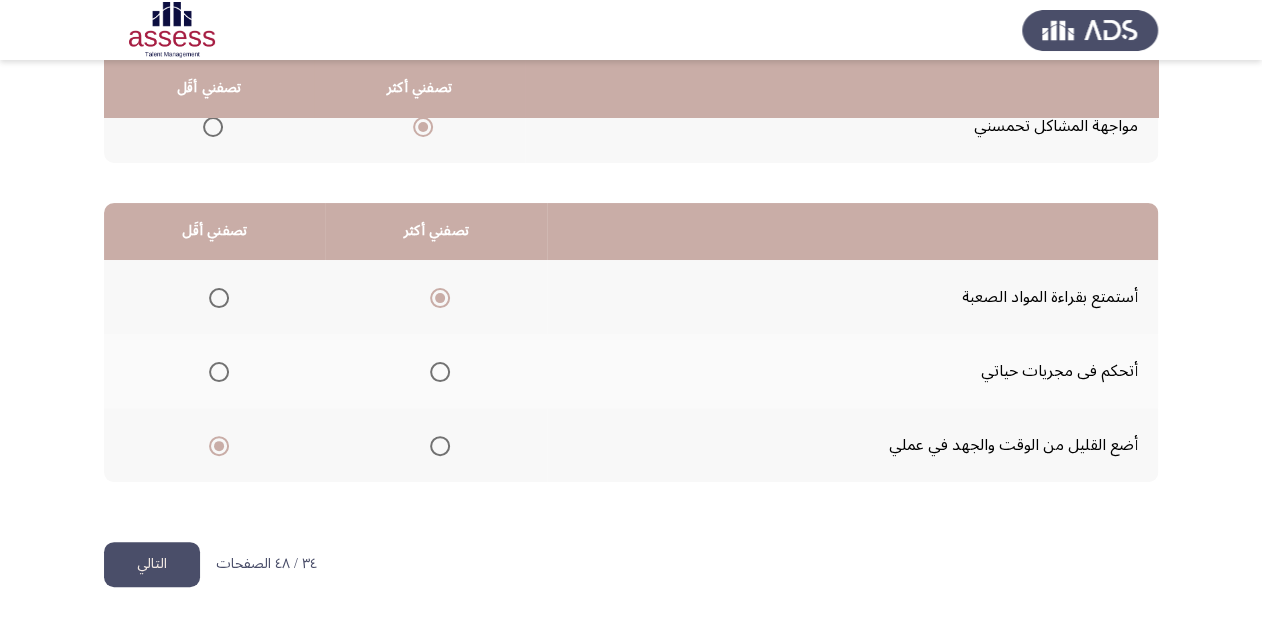 click on "التالي" 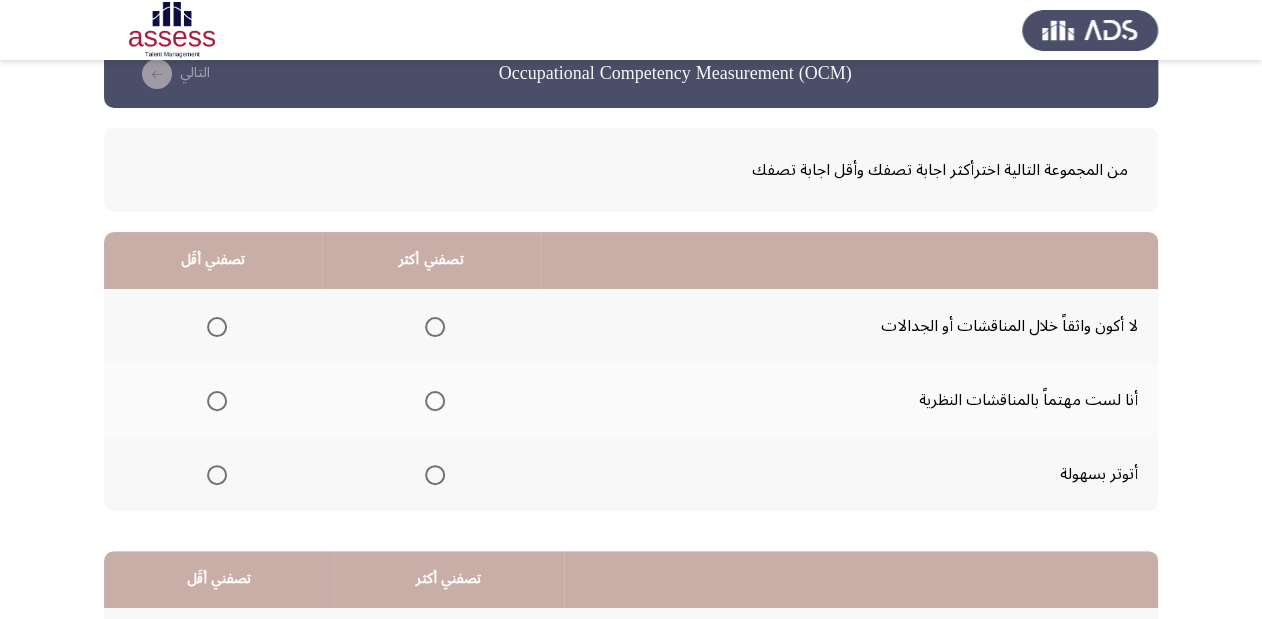 scroll, scrollTop: 80, scrollLeft: 0, axis: vertical 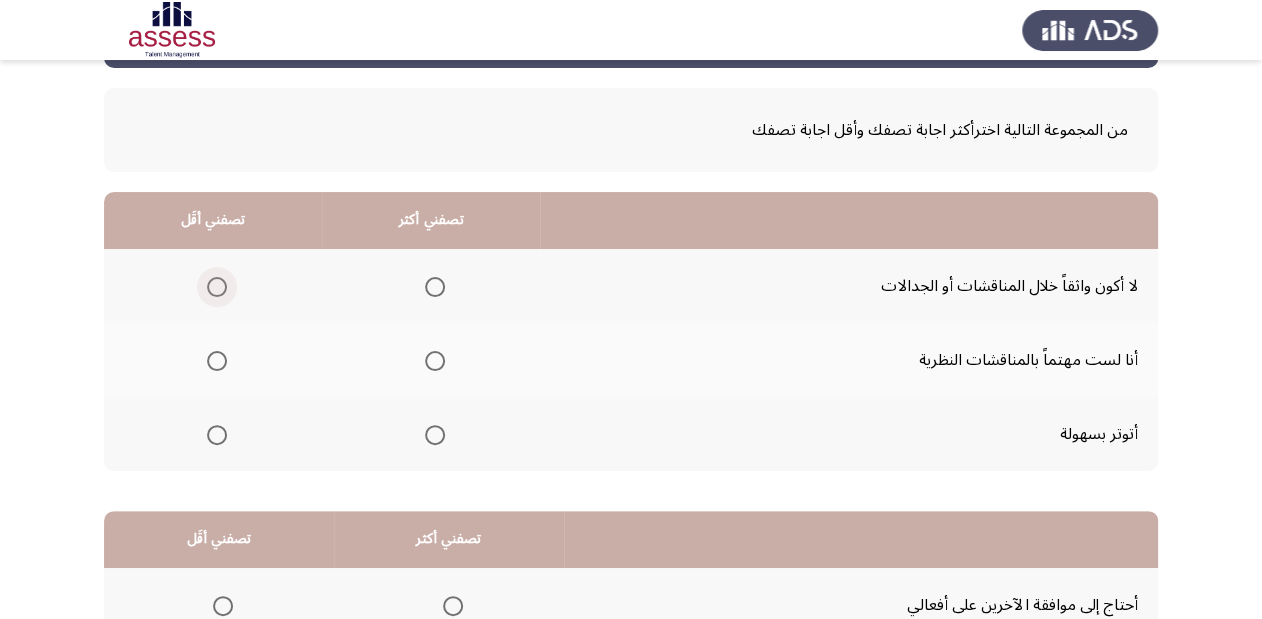 click at bounding box center (217, 287) 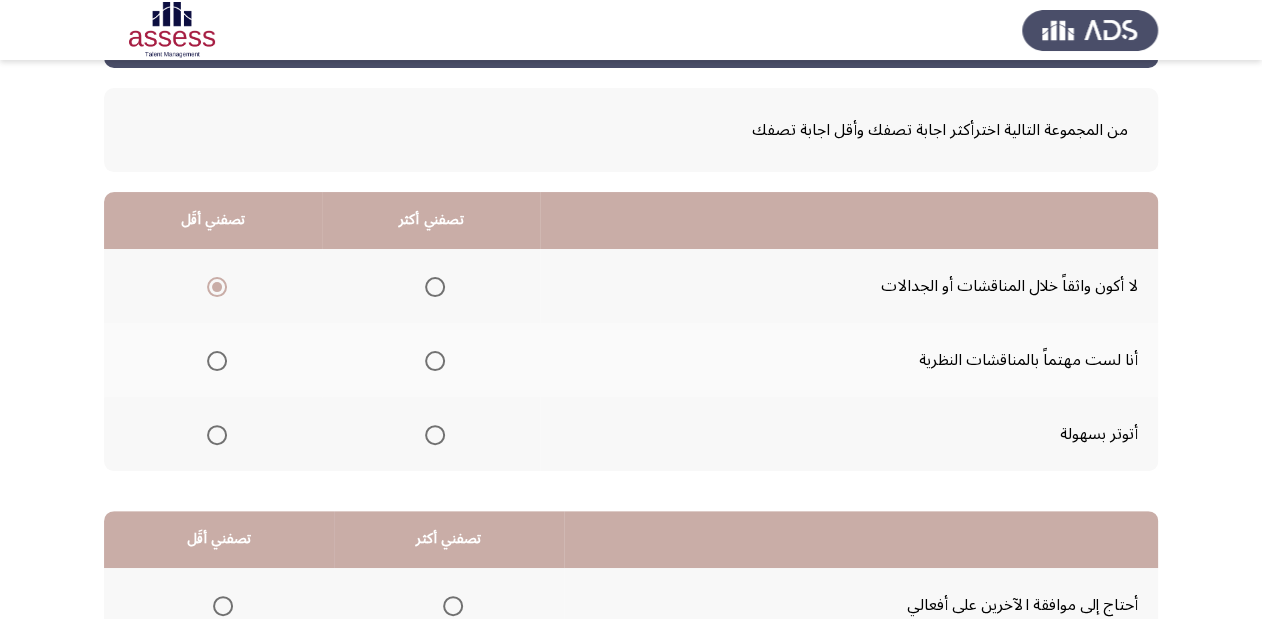 click at bounding box center (217, 435) 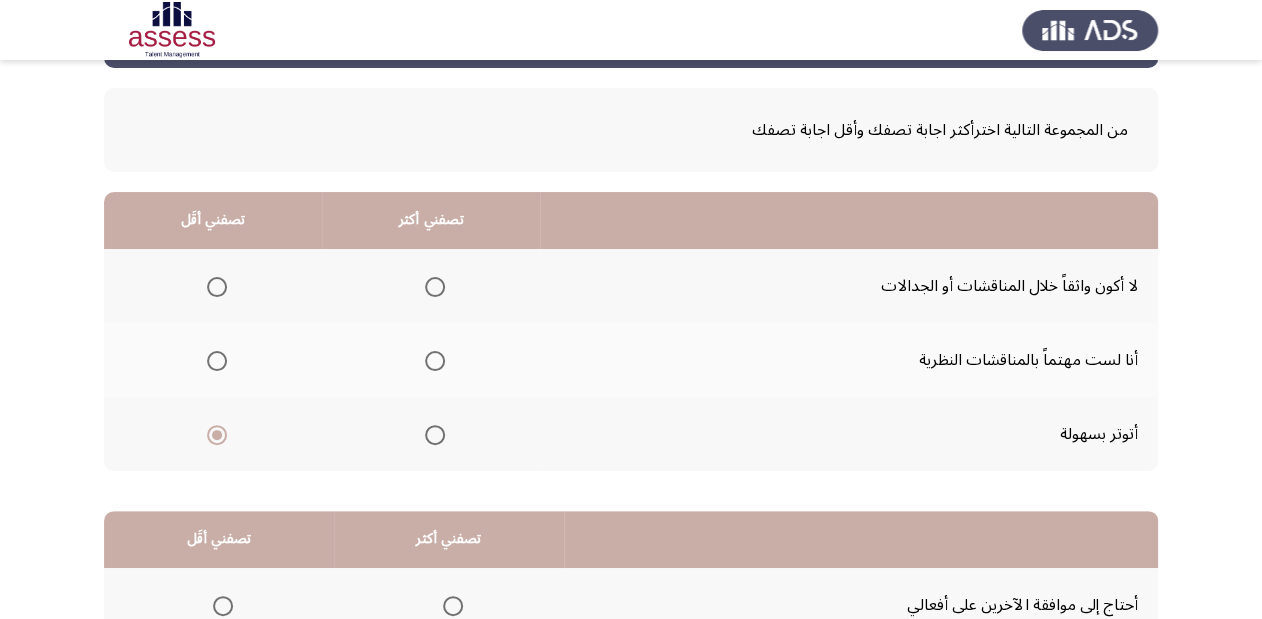 click at bounding box center [435, 361] 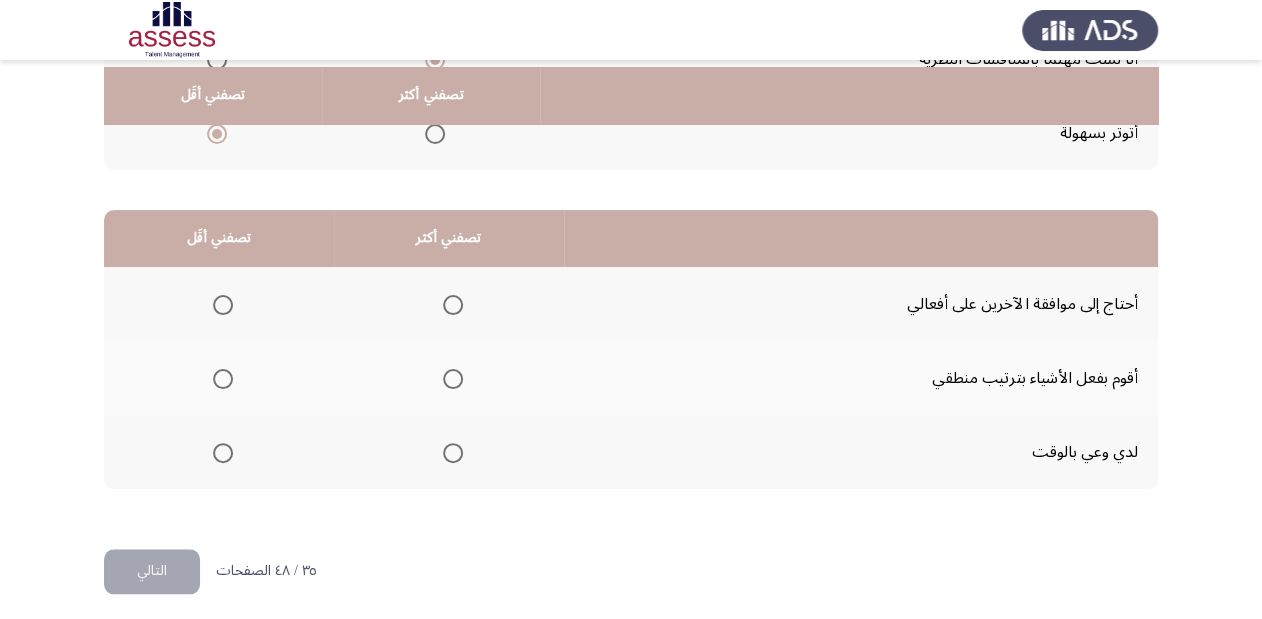 scroll, scrollTop: 388, scrollLeft: 0, axis: vertical 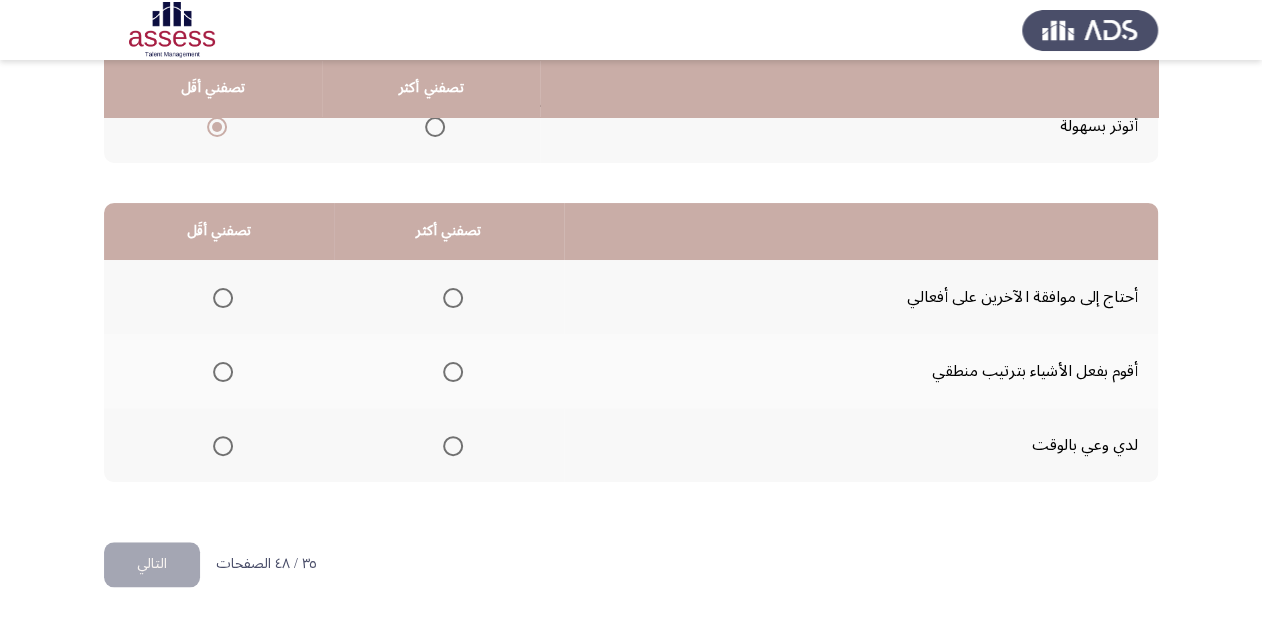 click at bounding box center (223, 298) 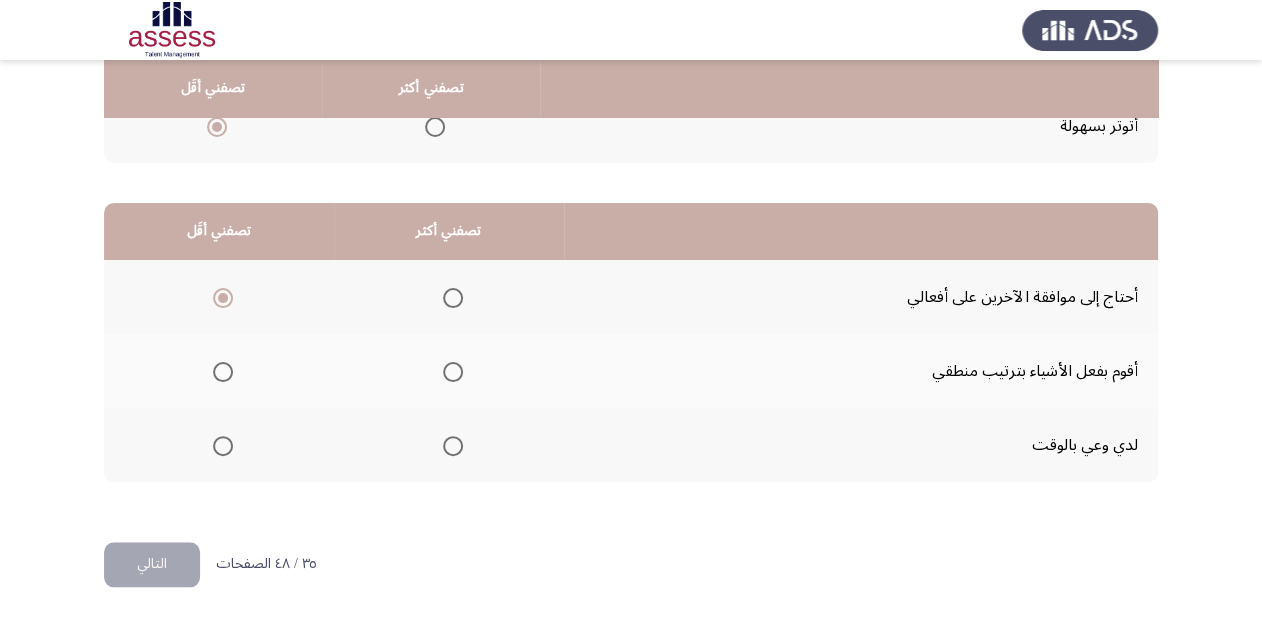 click at bounding box center (453, 446) 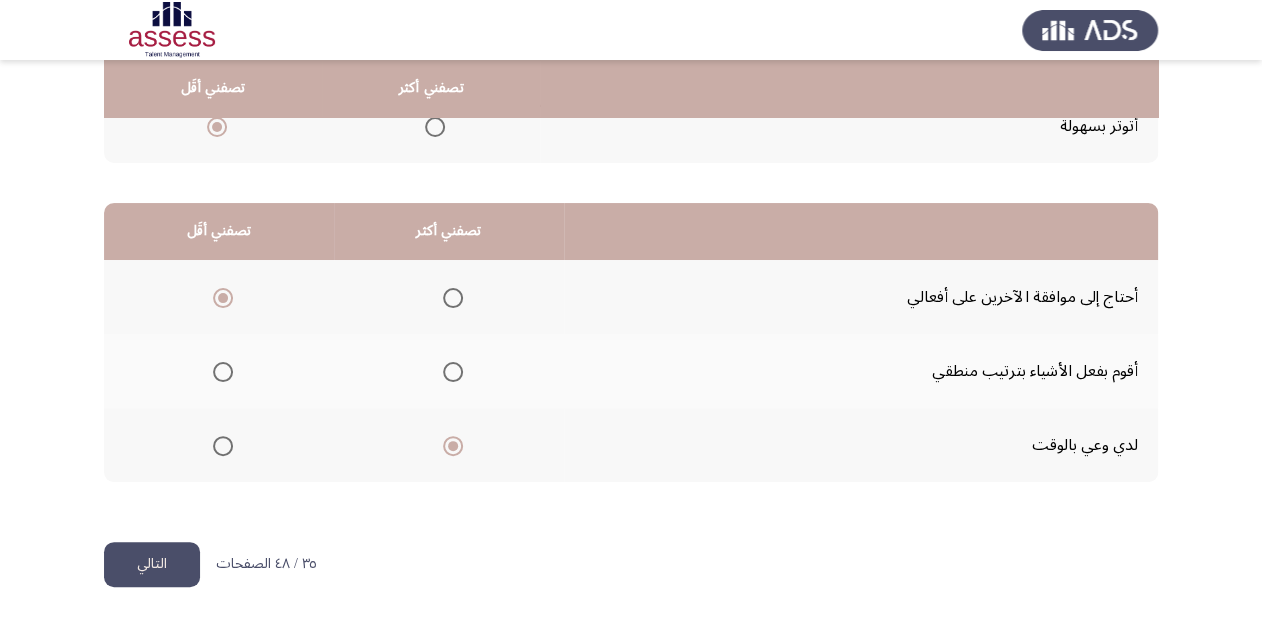 click on "التالي" 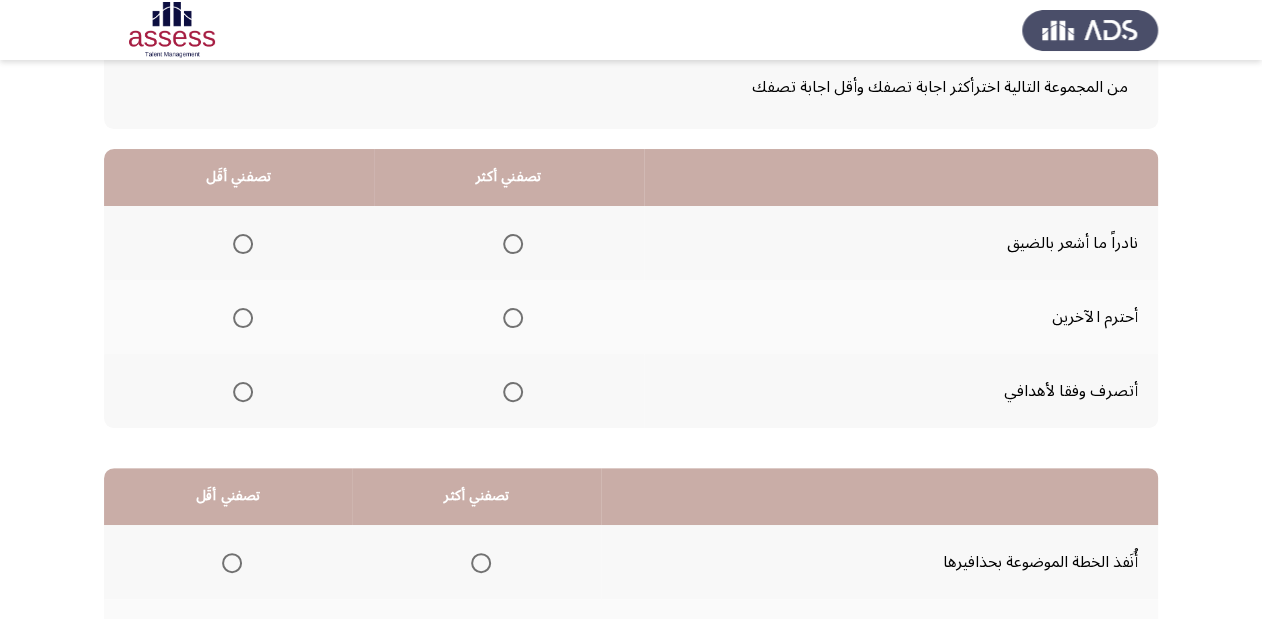 scroll, scrollTop: 160, scrollLeft: 0, axis: vertical 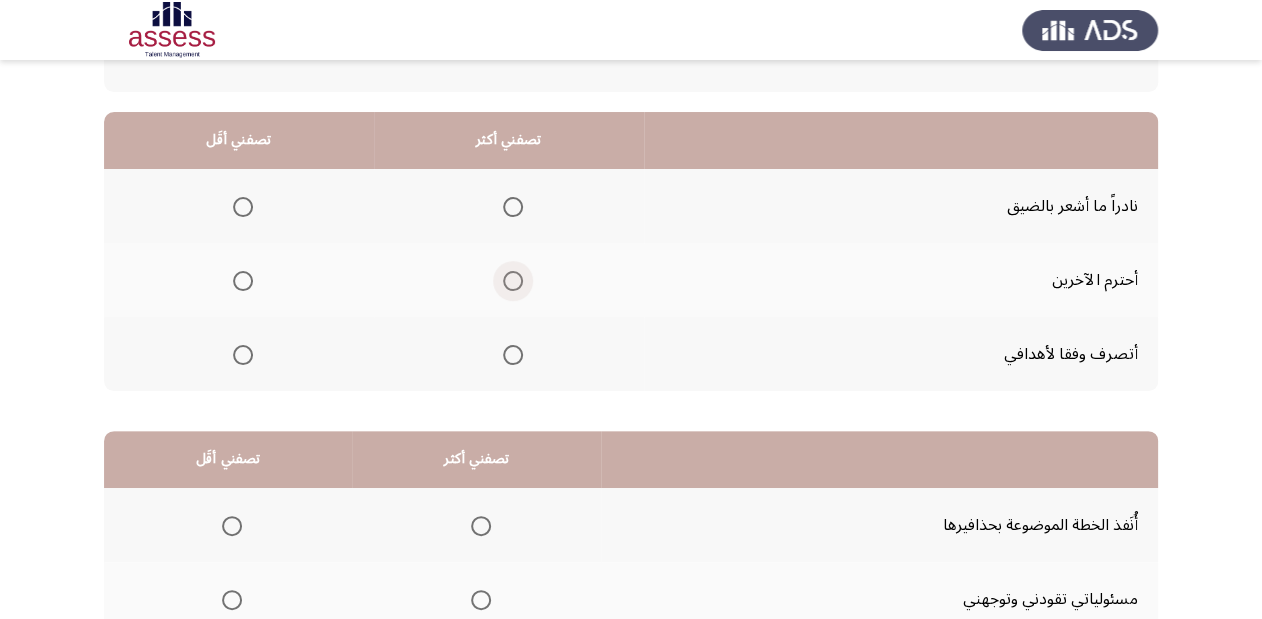 click at bounding box center (513, 281) 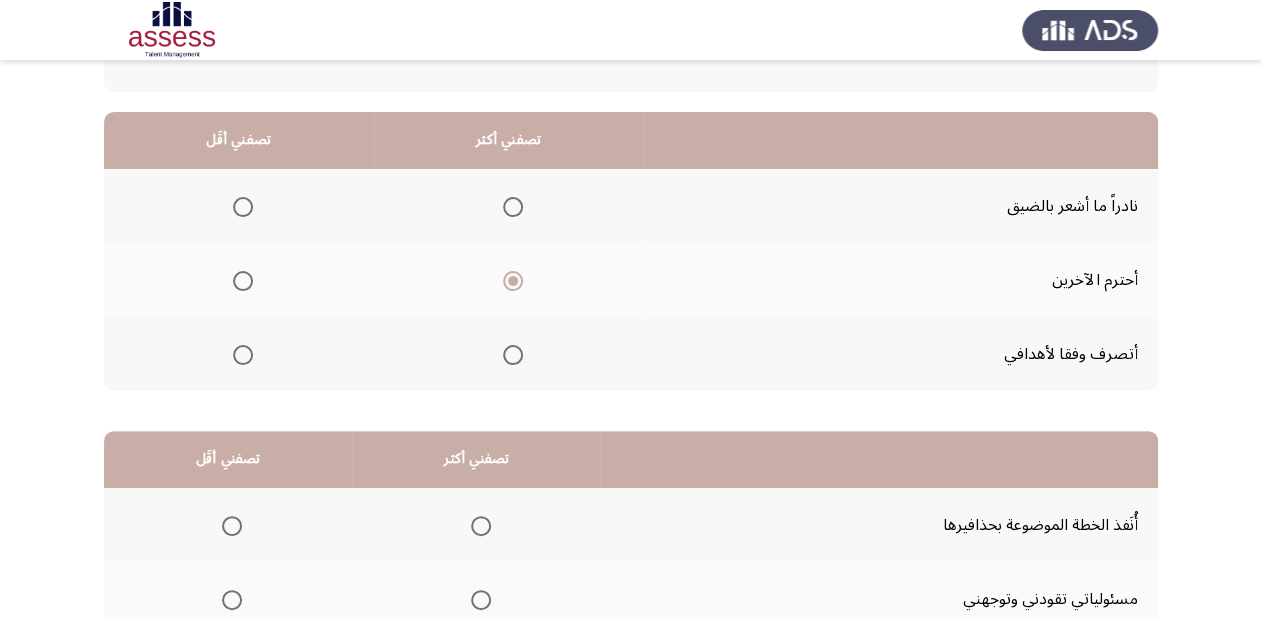 click at bounding box center (243, 207) 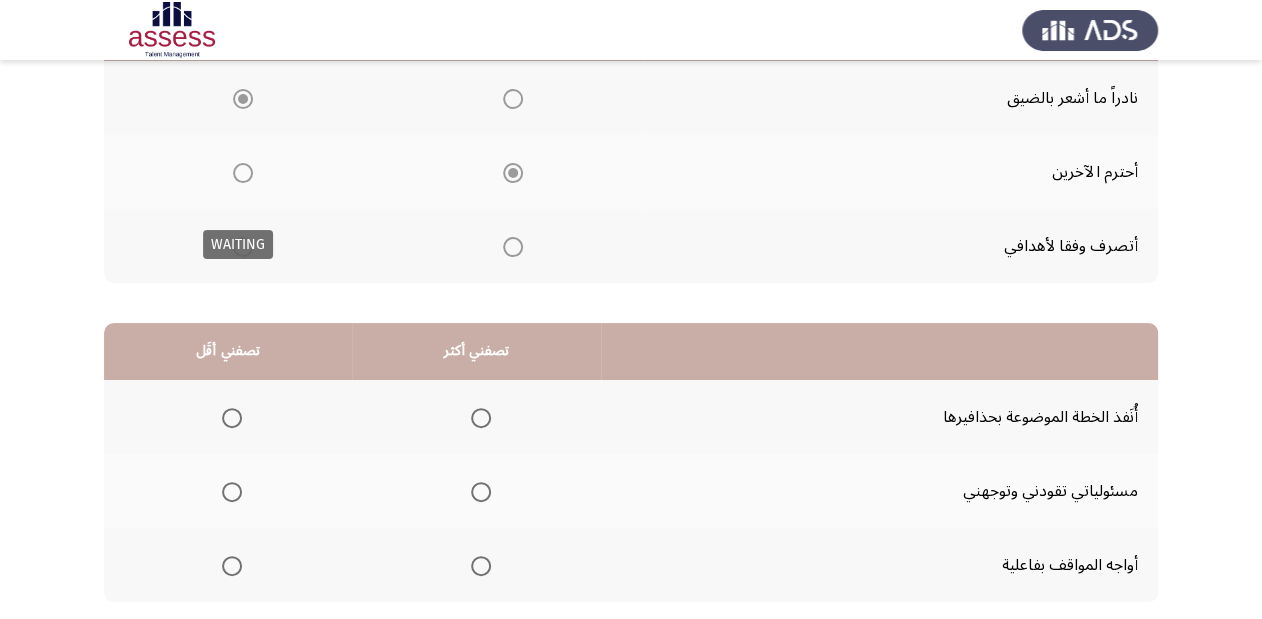 scroll, scrollTop: 388, scrollLeft: 0, axis: vertical 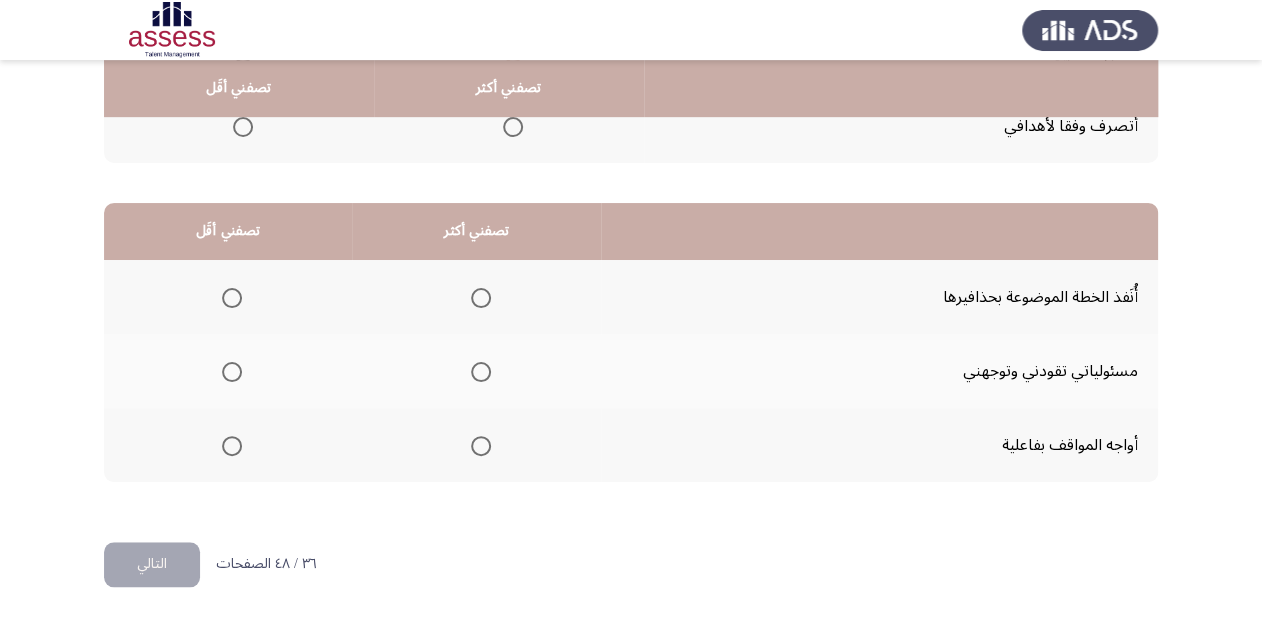 click at bounding box center (481, 446) 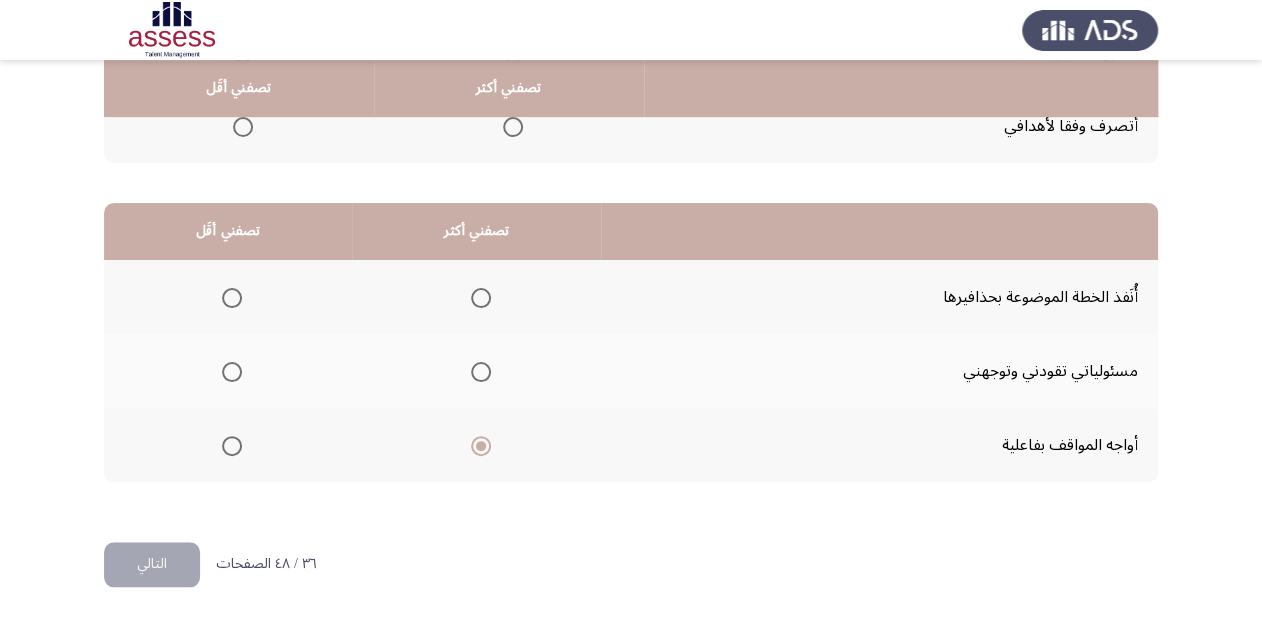 click at bounding box center [232, 372] 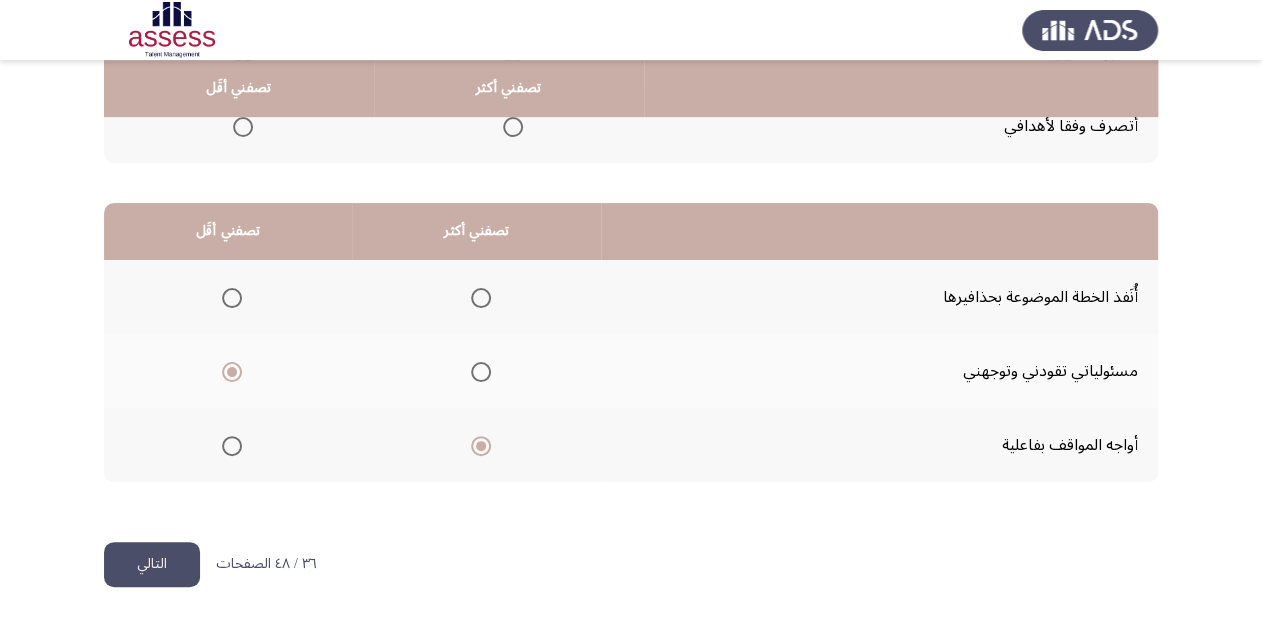 click on "التالي" 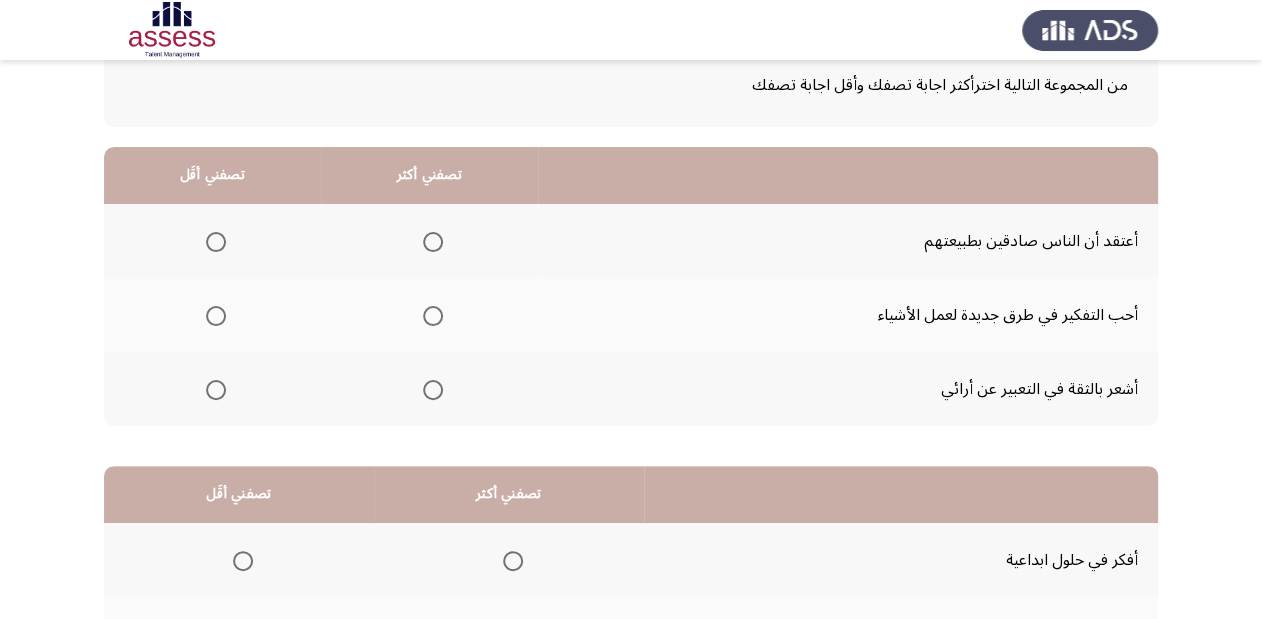 scroll, scrollTop: 80, scrollLeft: 0, axis: vertical 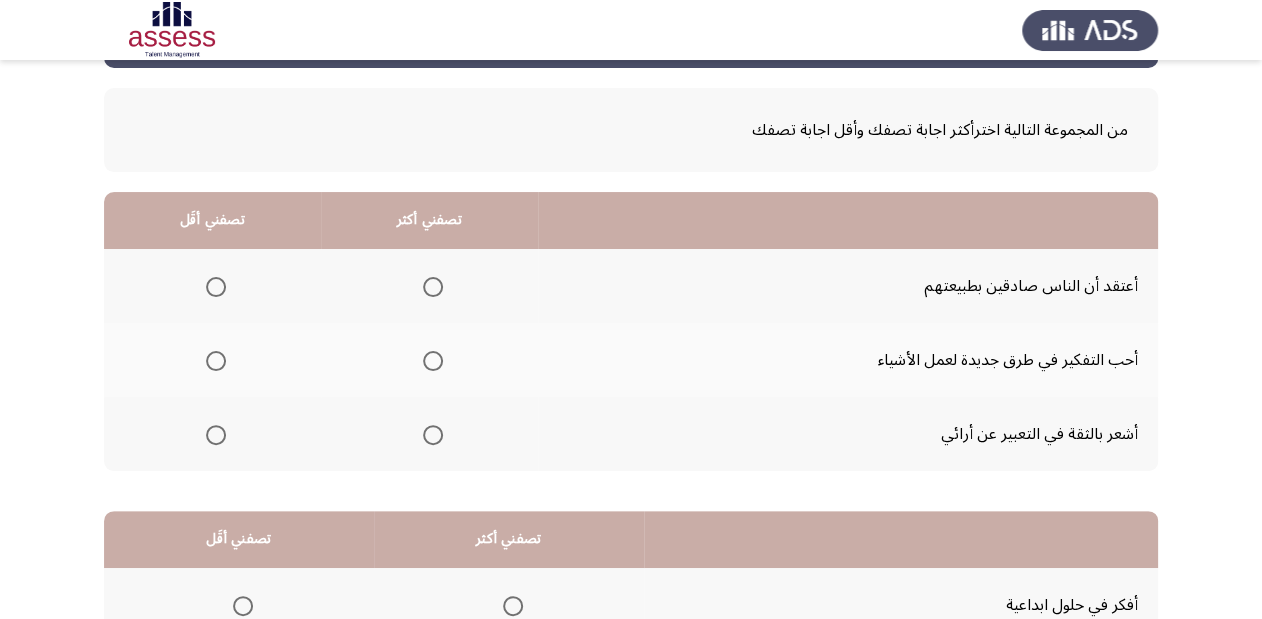 click at bounding box center [216, 287] 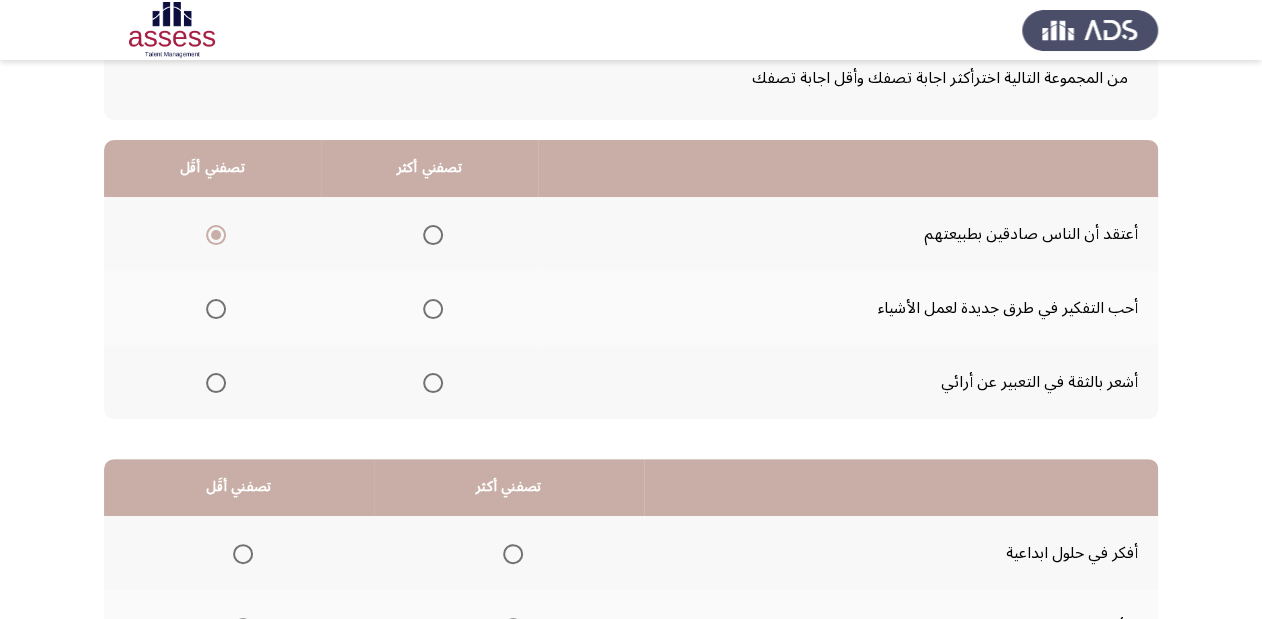 scroll, scrollTop: 160, scrollLeft: 0, axis: vertical 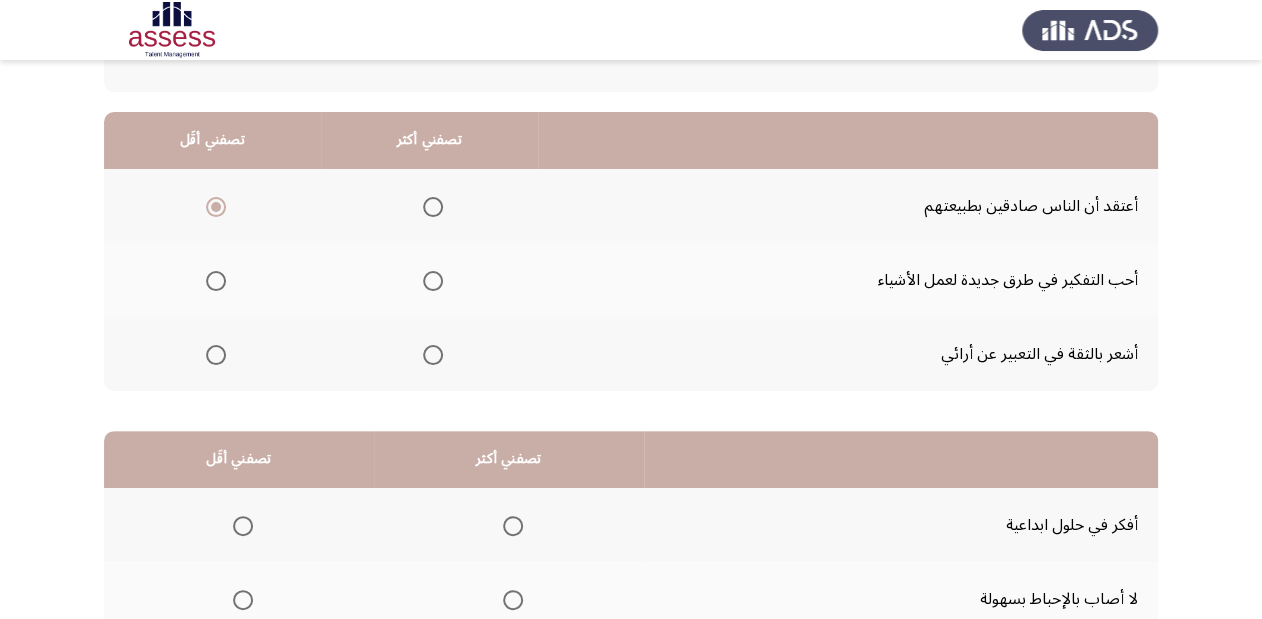 click at bounding box center (433, 281) 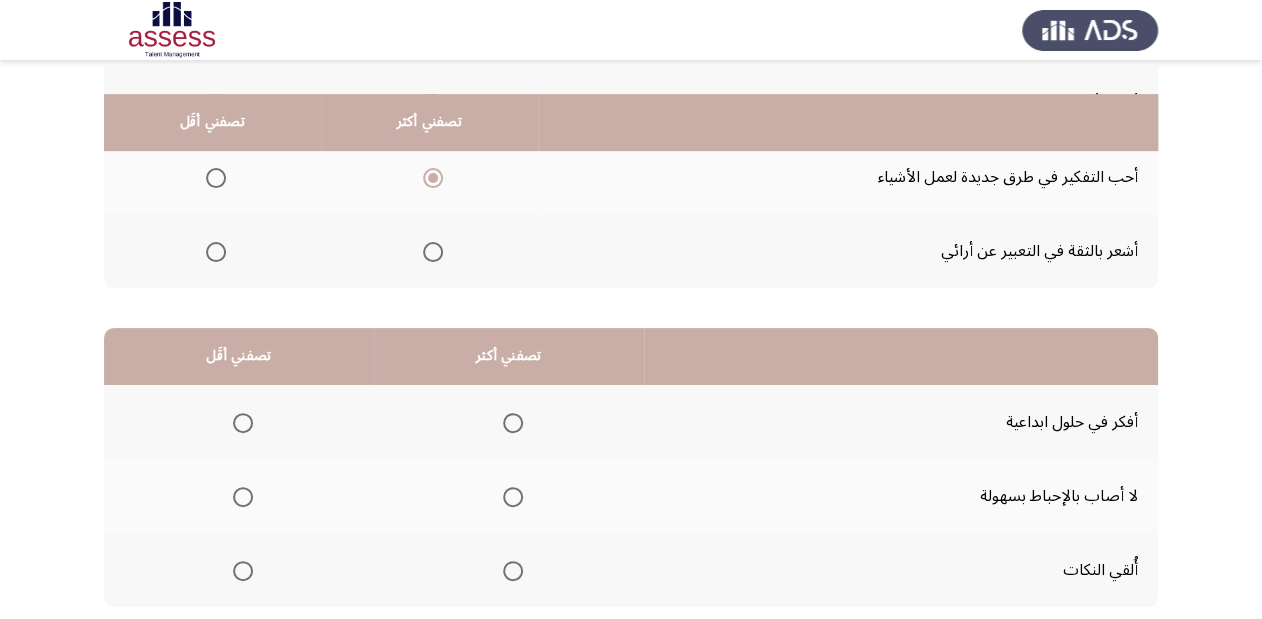 scroll, scrollTop: 388, scrollLeft: 0, axis: vertical 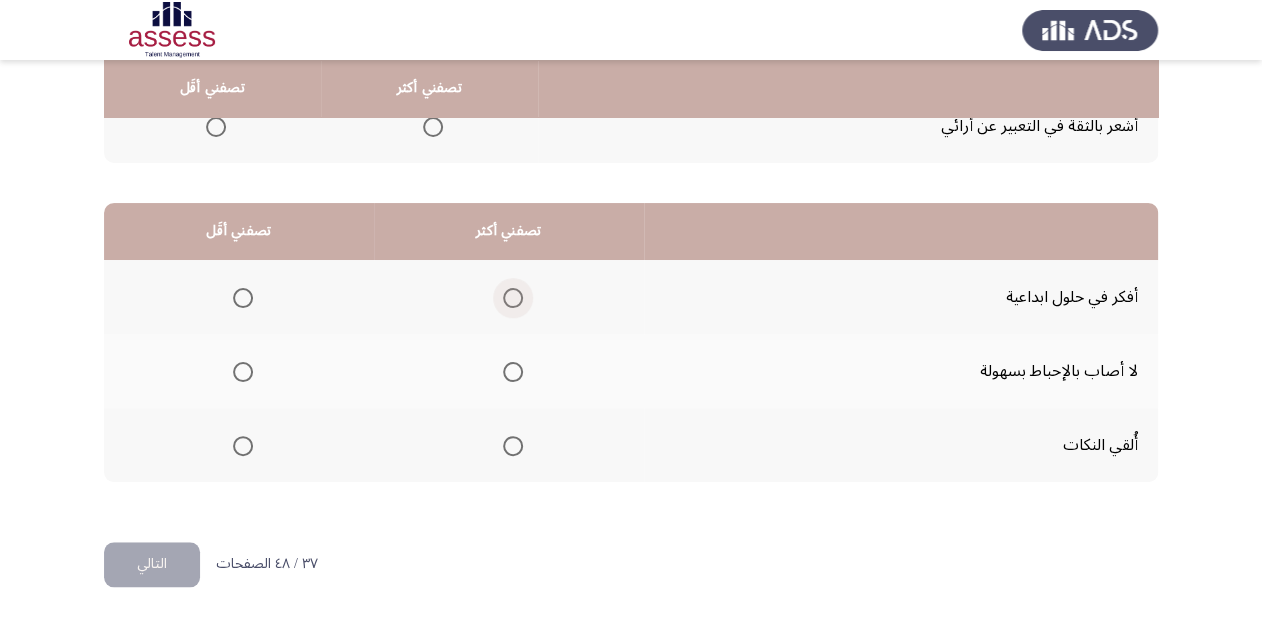 click at bounding box center (513, 298) 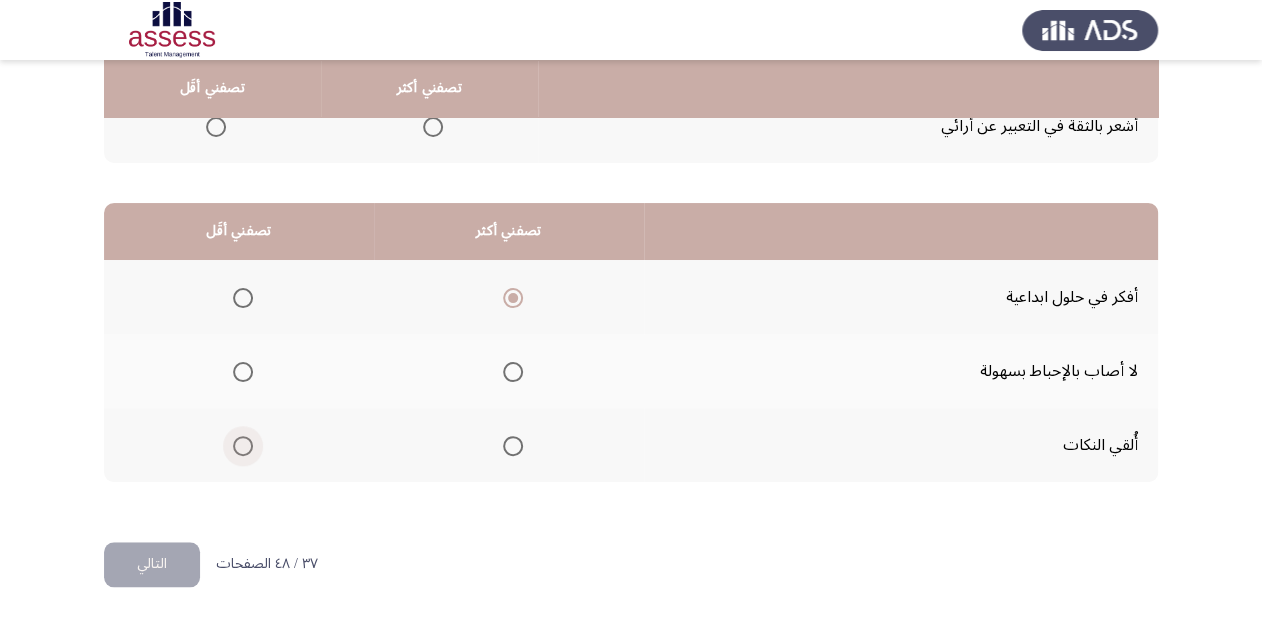 click at bounding box center (243, 446) 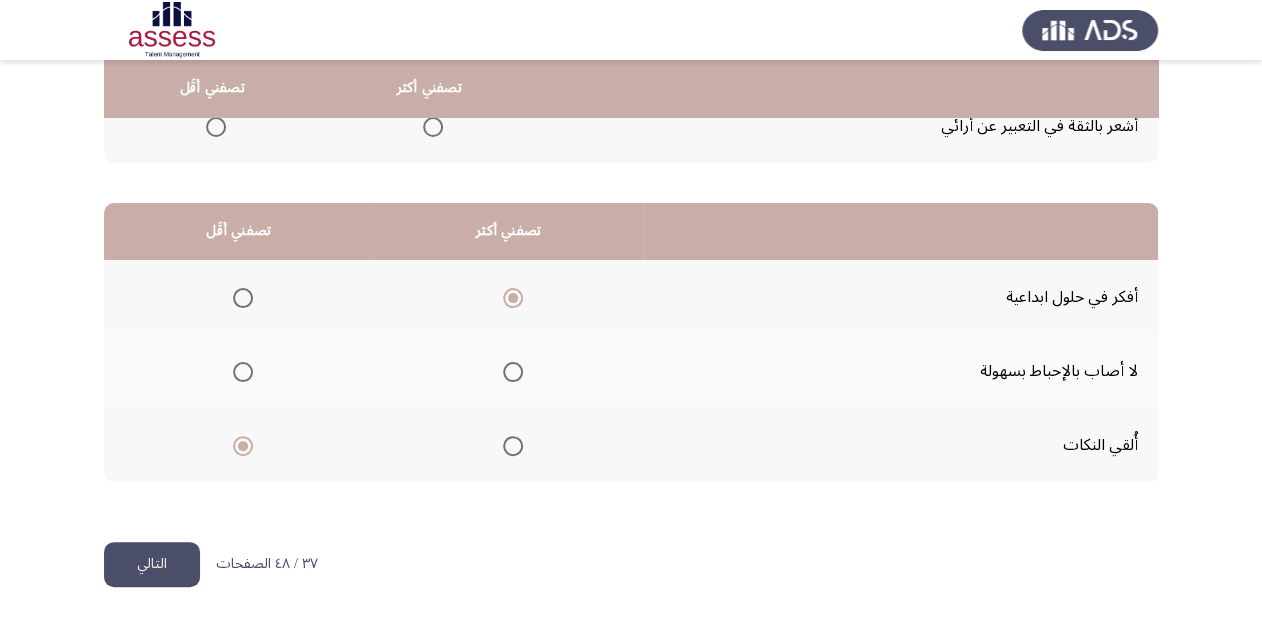 click at bounding box center (243, 372) 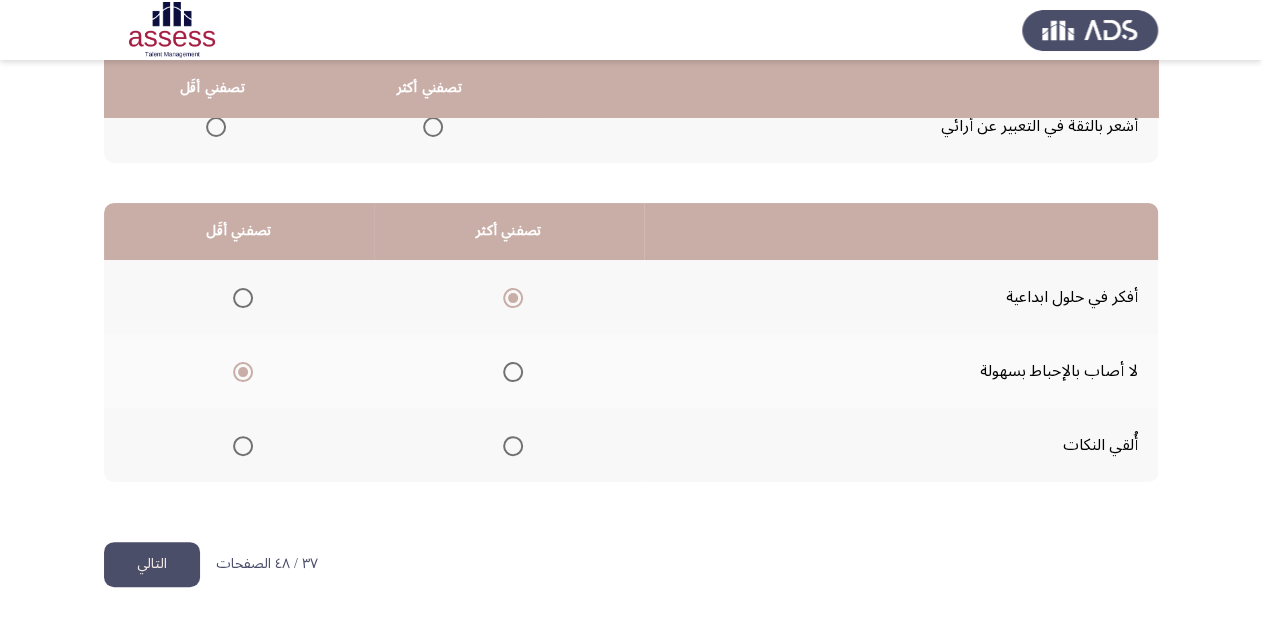 click on "التالي" 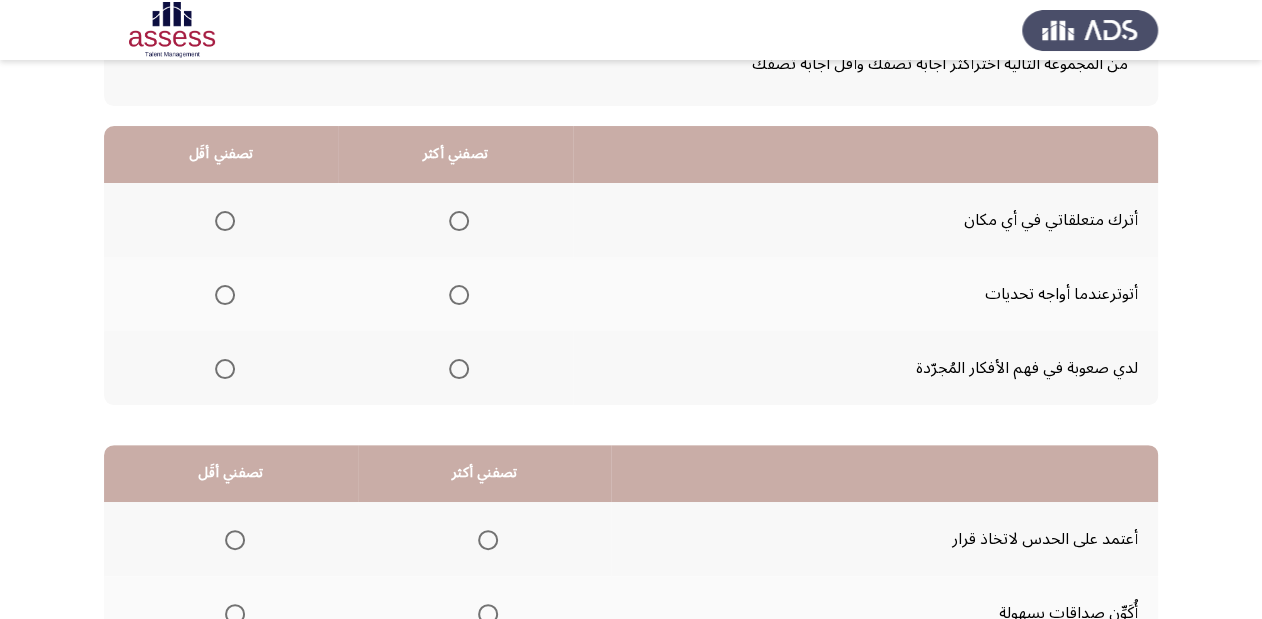 scroll, scrollTop: 160, scrollLeft: 0, axis: vertical 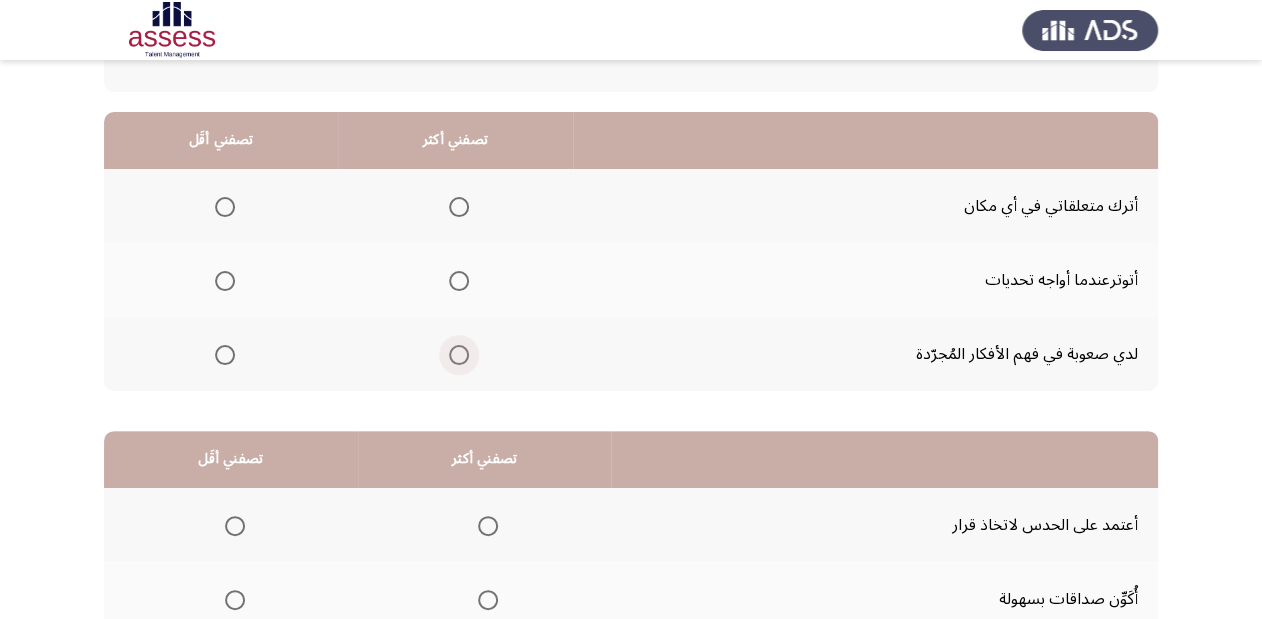 click at bounding box center (459, 355) 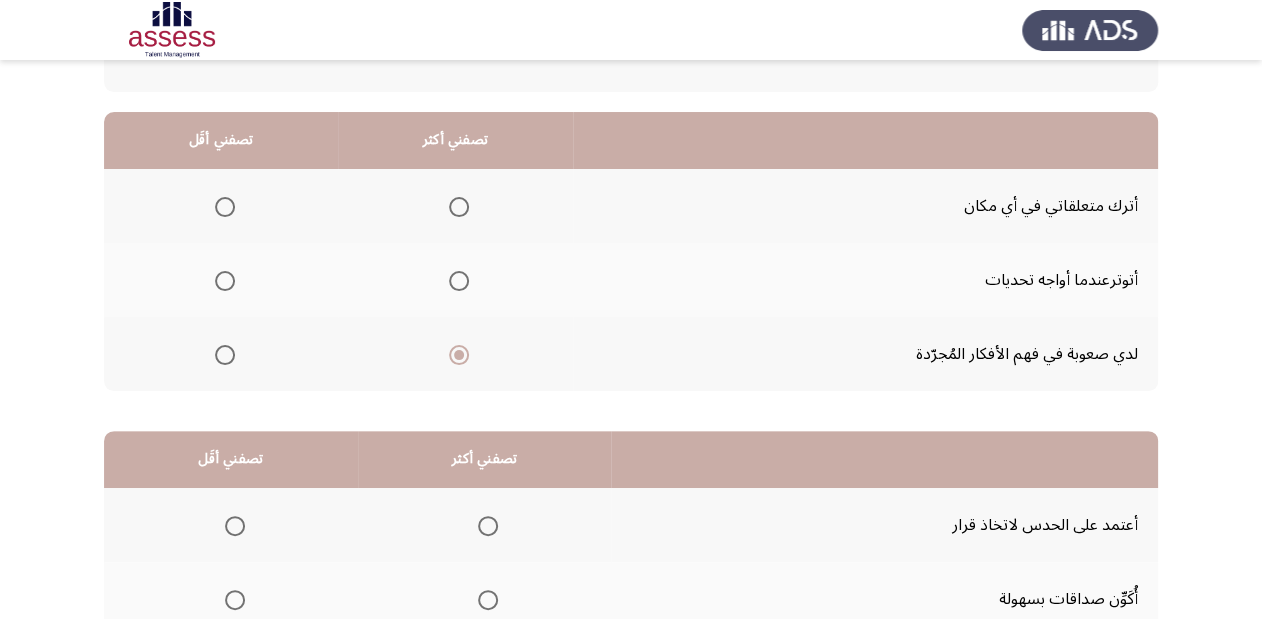 click at bounding box center [225, 281] 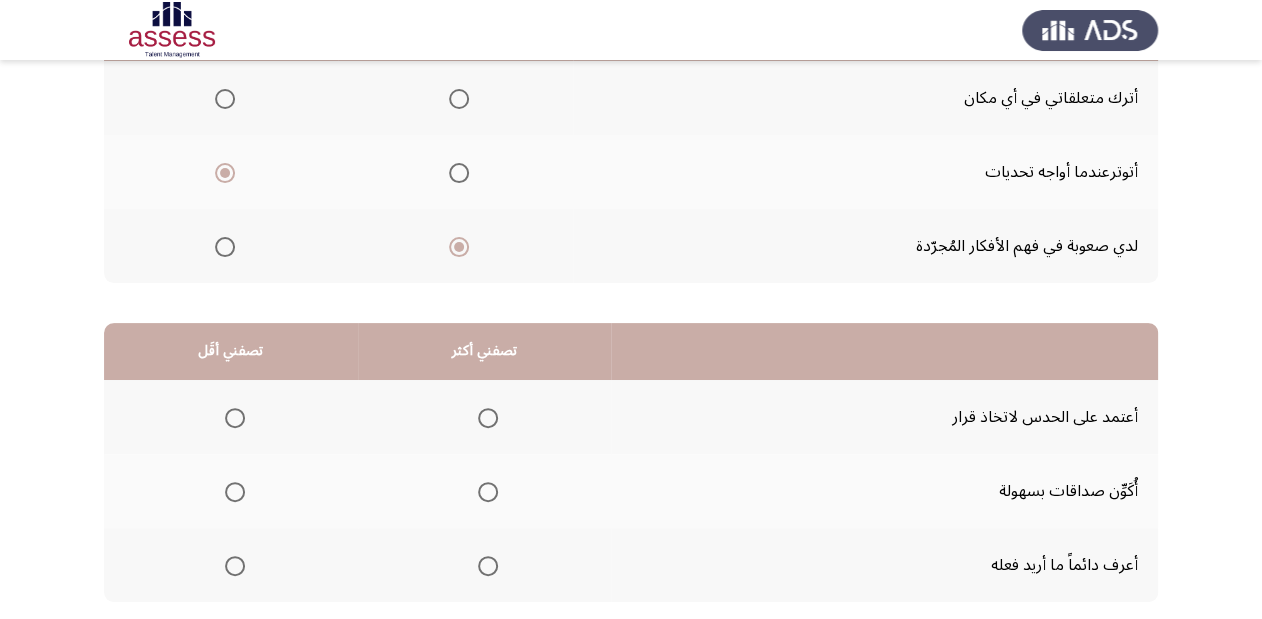 scroll, scrollTop: 388, scrollLeft: 0, axis: vertical 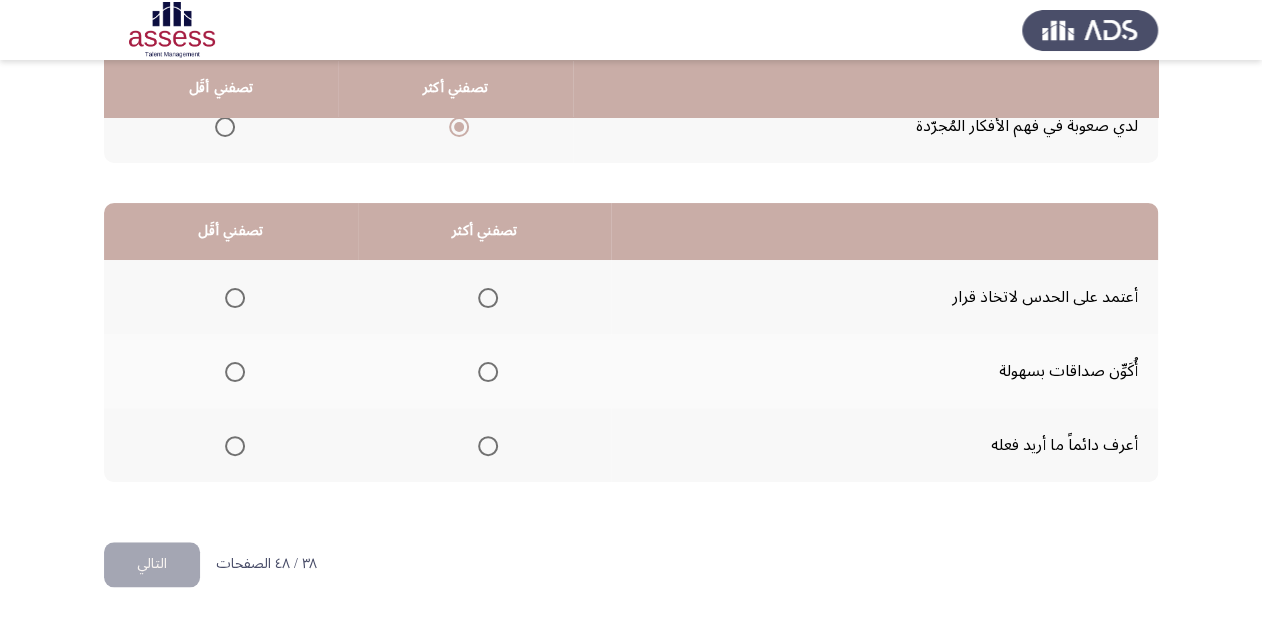 click at bounding box center [488, 298] 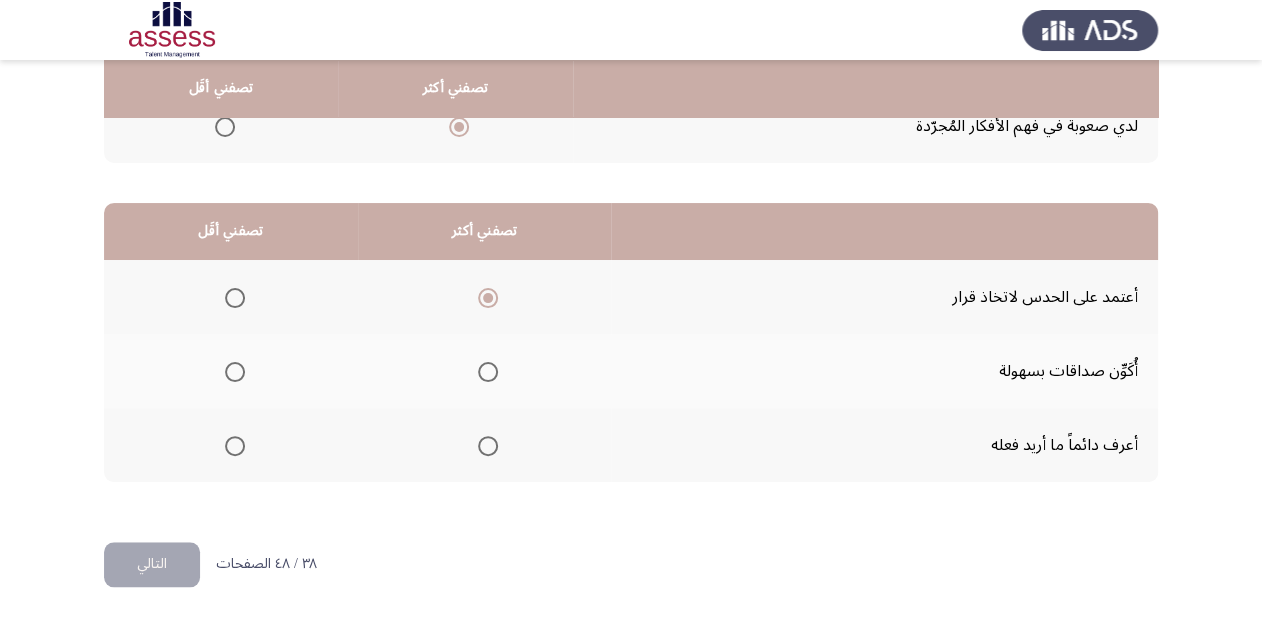 click at bounding box center (488, 446) 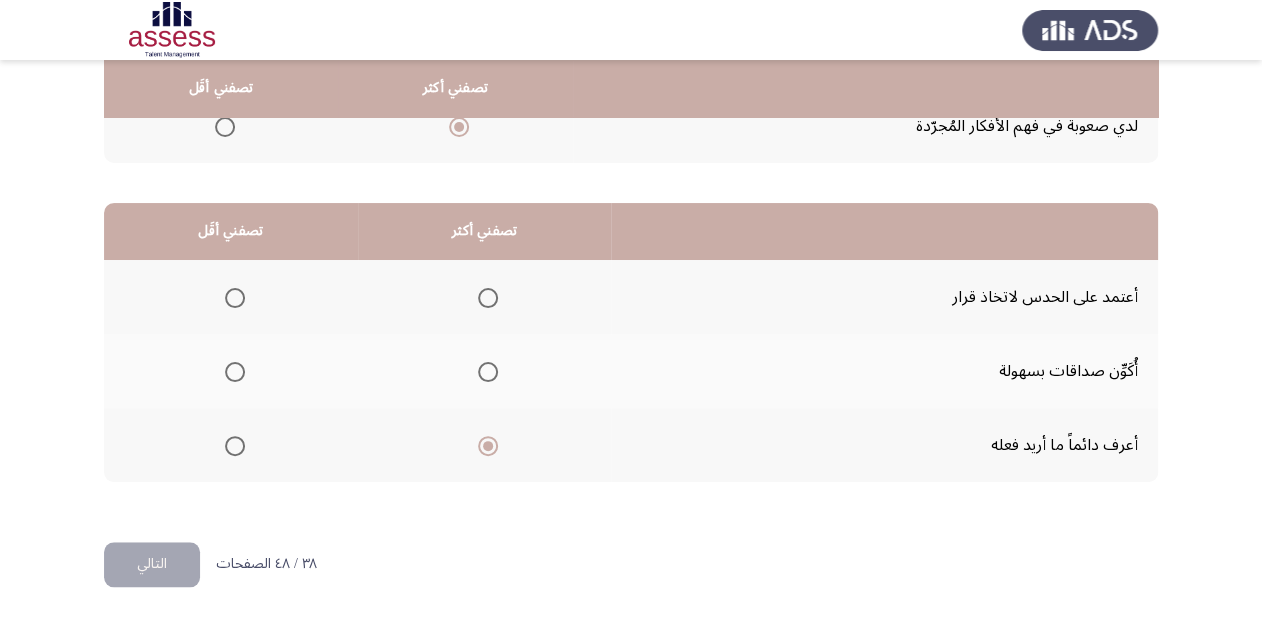 click at bounding box center [235, 298] 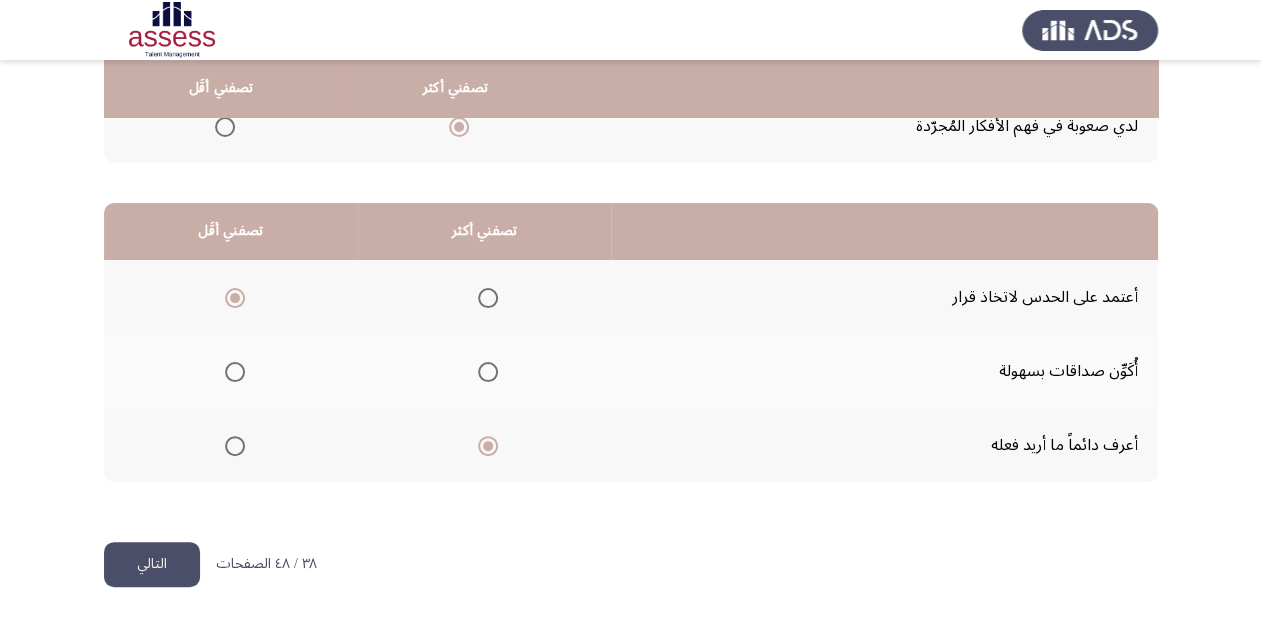 click on "التالي" 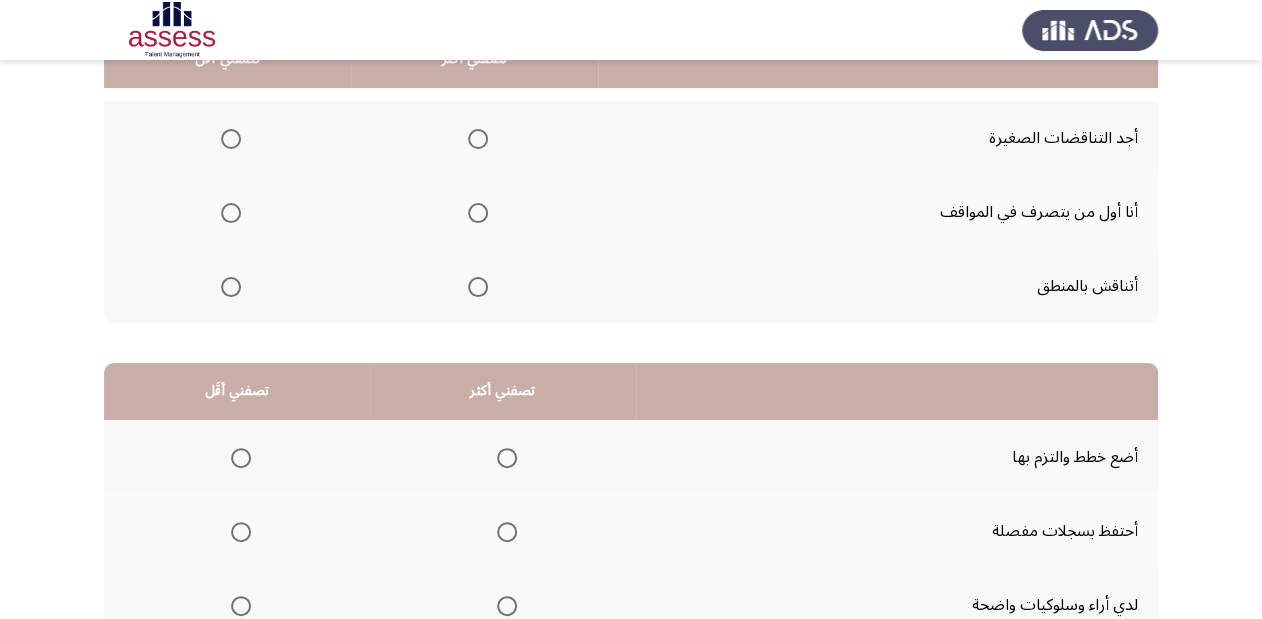 scroll, scrollTop: 148, scrollLeft: 0, axis: vertical 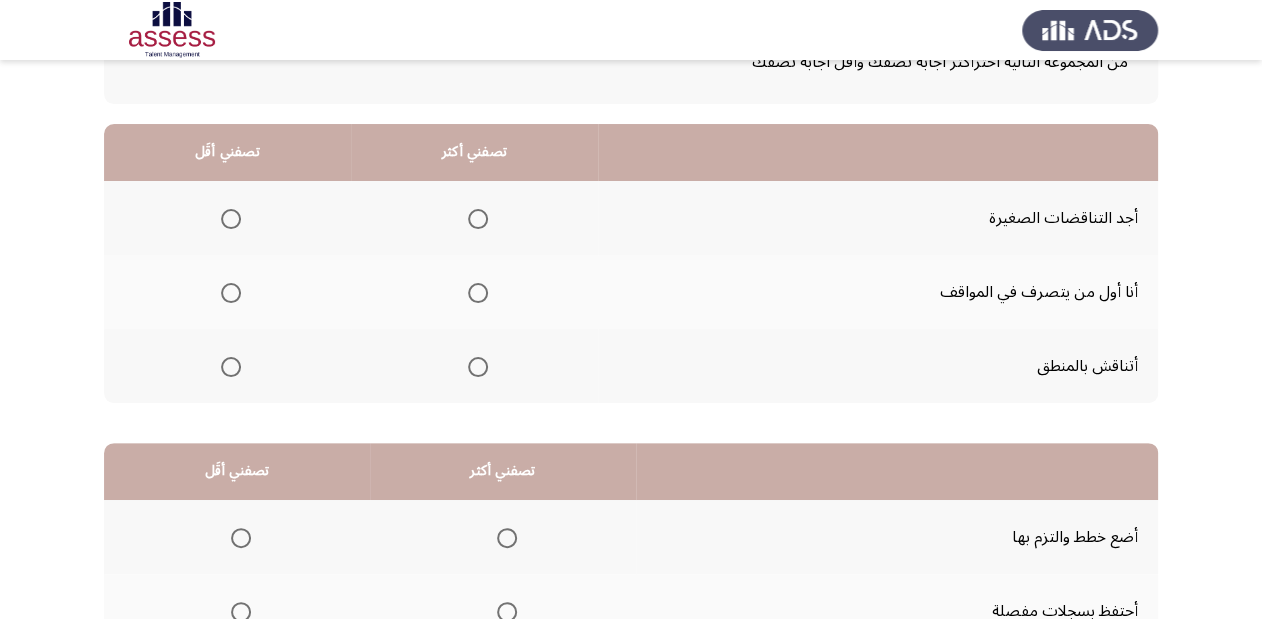 click at bounding box center (231, 219) 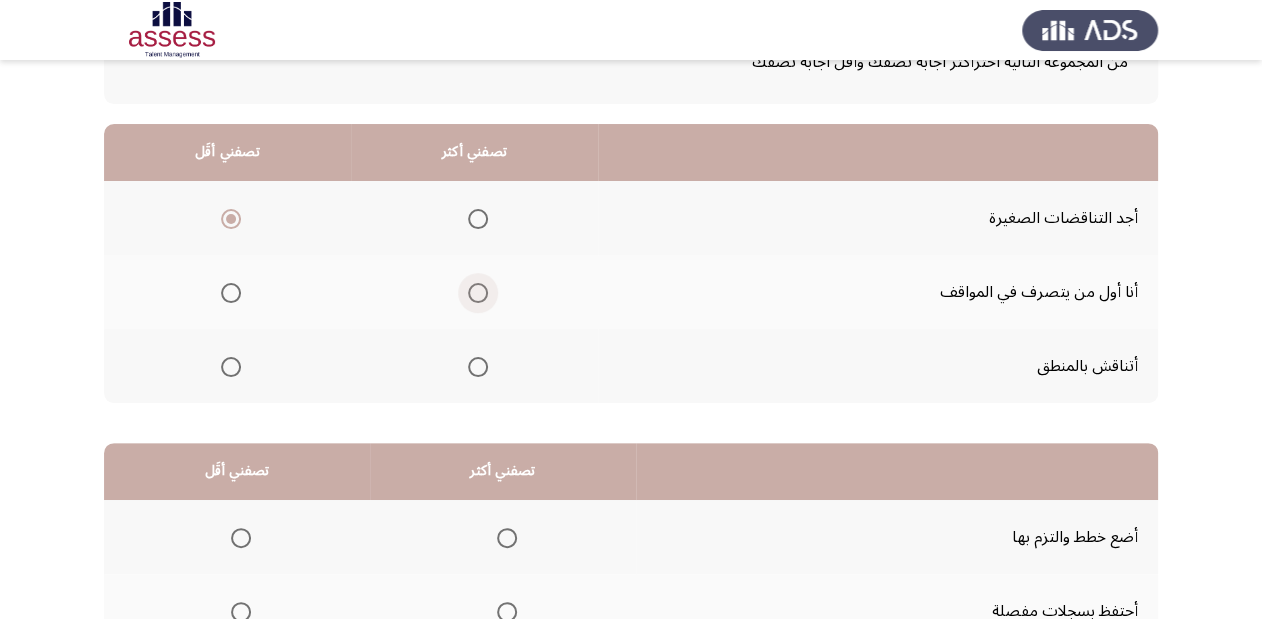 click at bounding box center (478, 293) 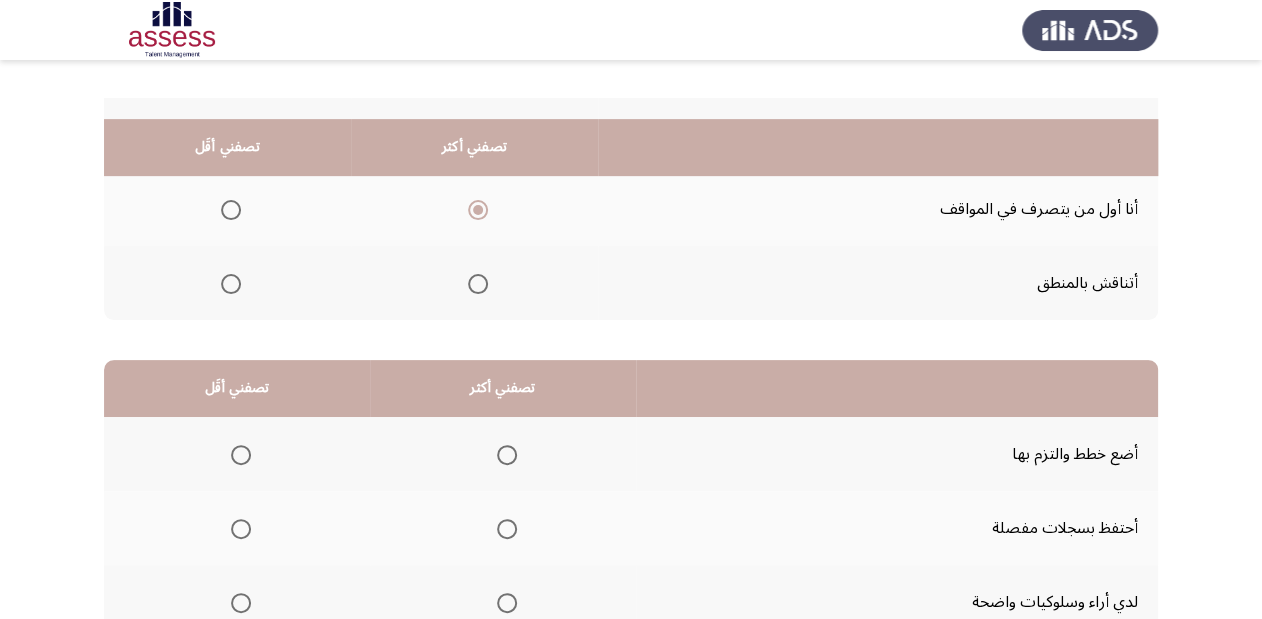 scroll, scrollTop: 308, scrollLeft: 0, axis: vertical 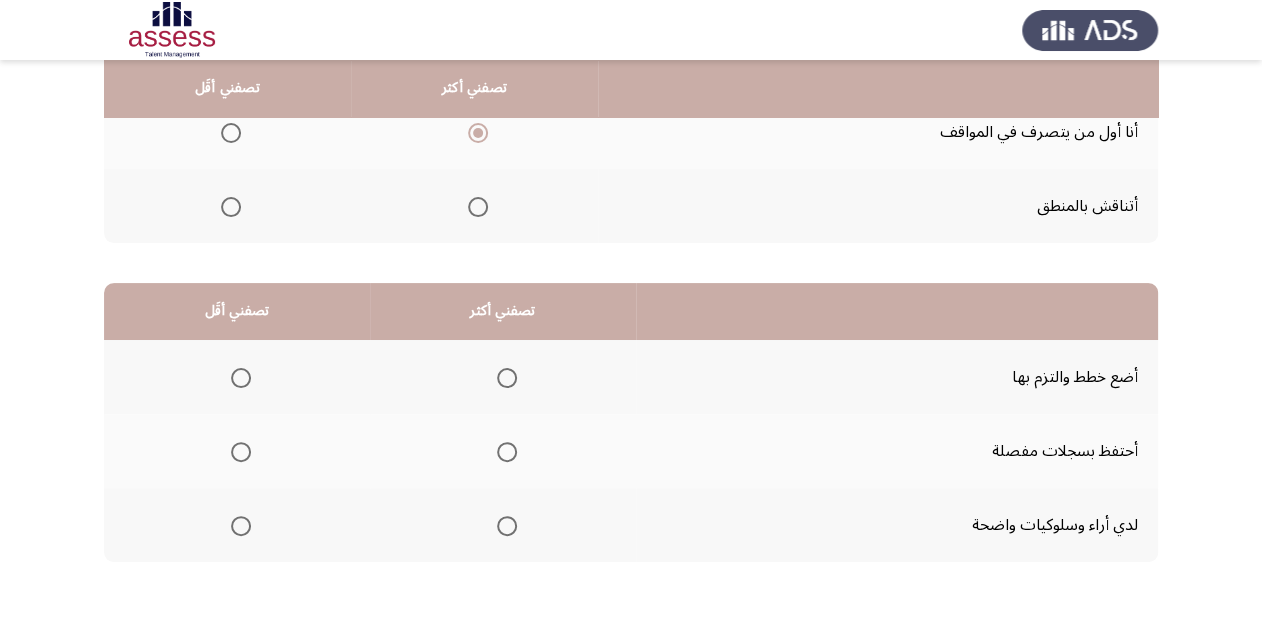 click at bounding box center [478, 207] 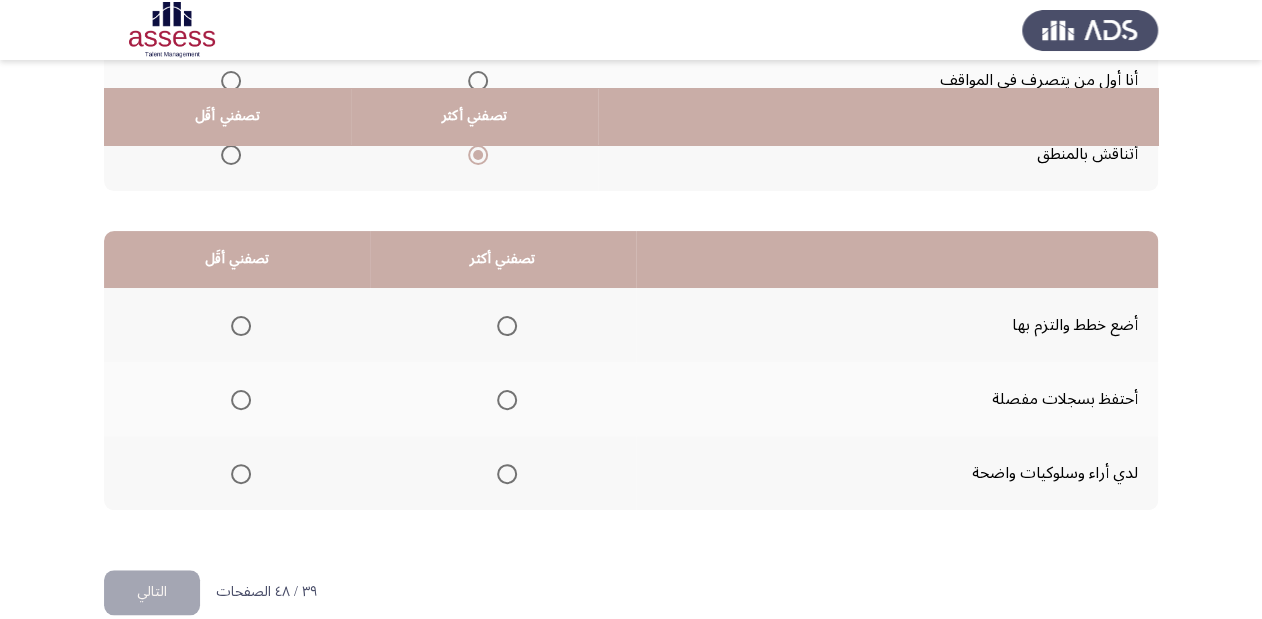 scroll, scrollTop: 388, scrollLeft: 0, axis: vertical 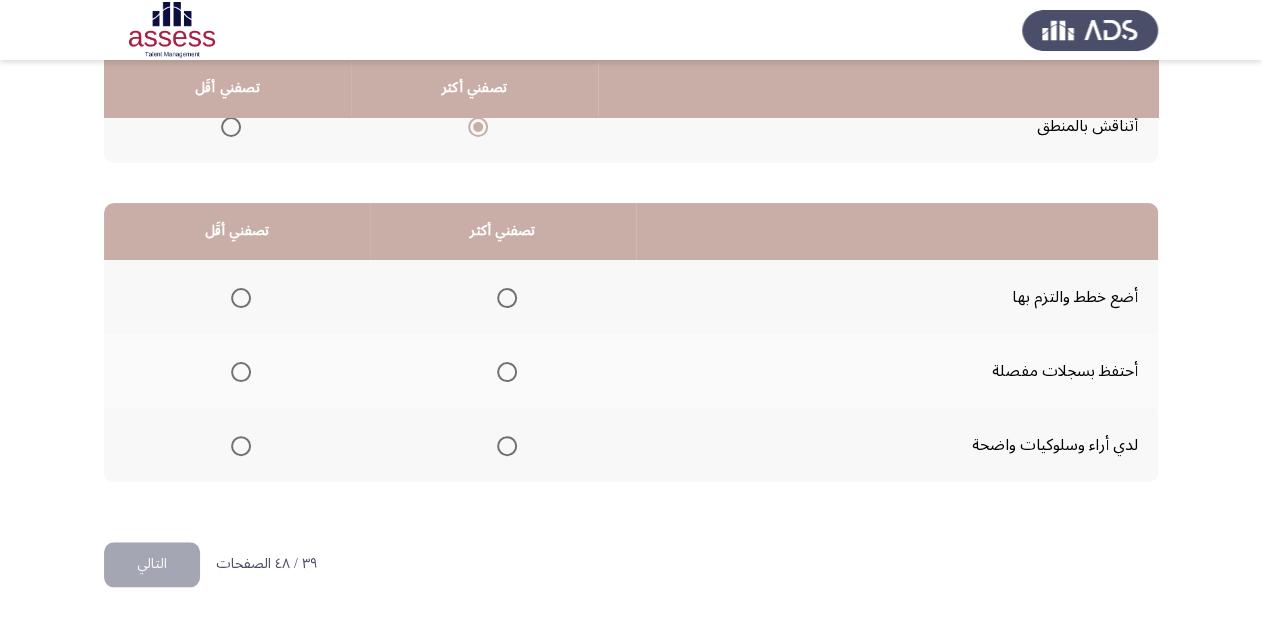 click at bounding box center [507, 446] 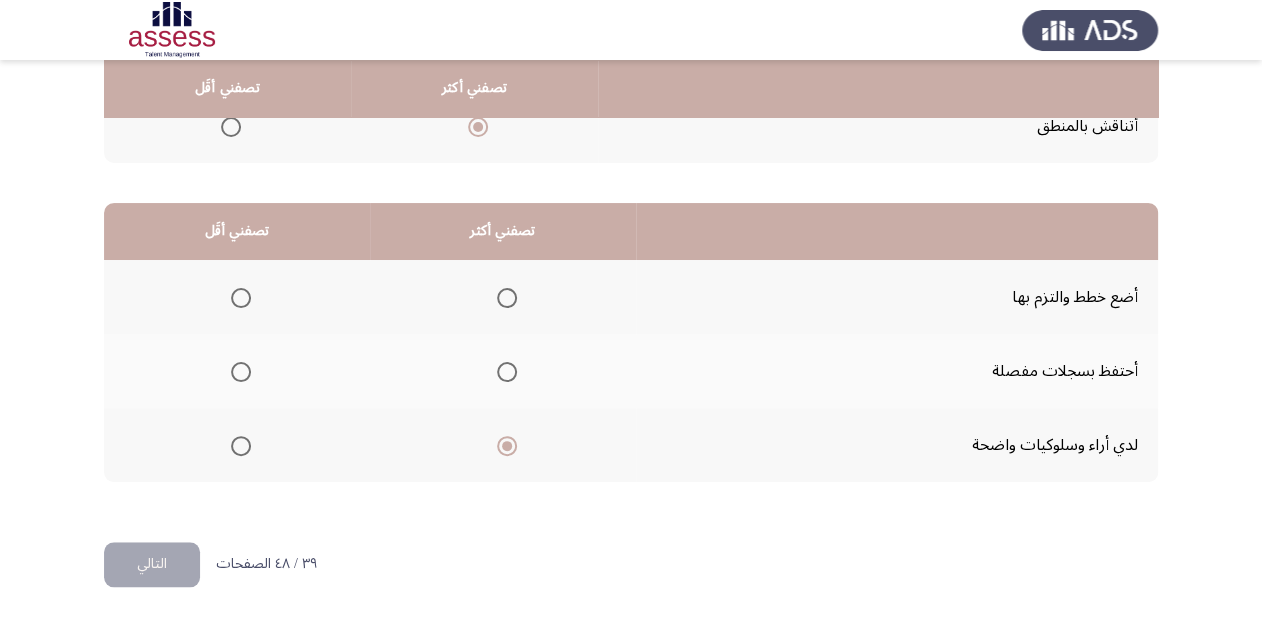 click at bounding box center (241, 372) 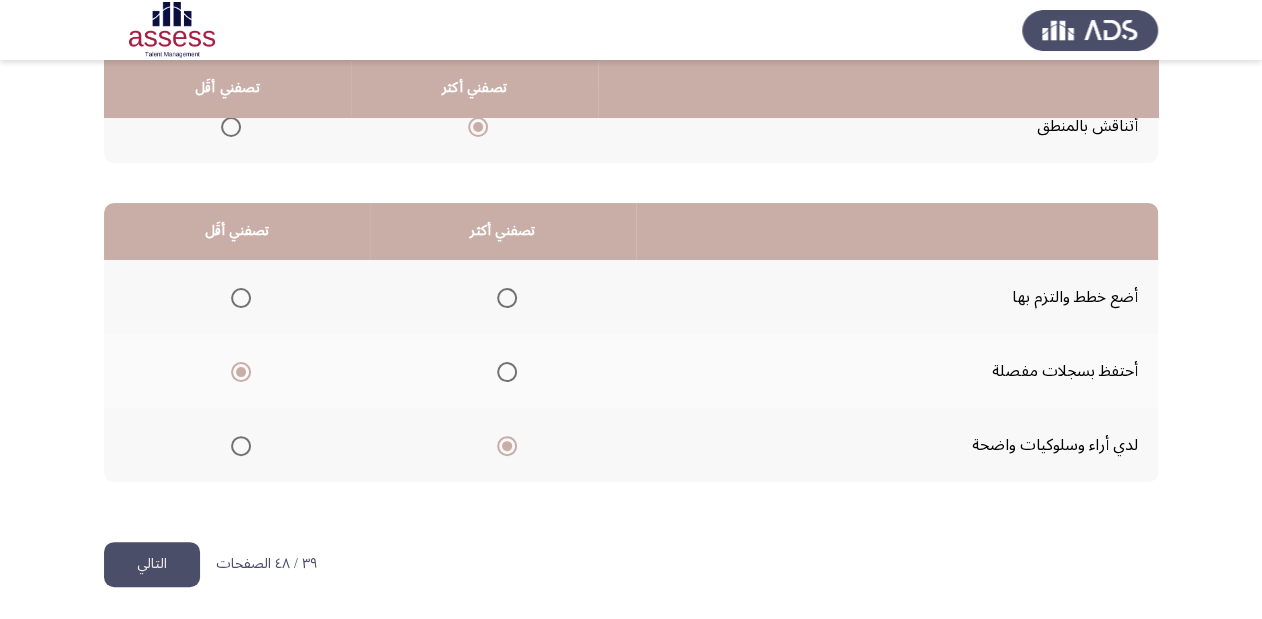 click on "التالي" 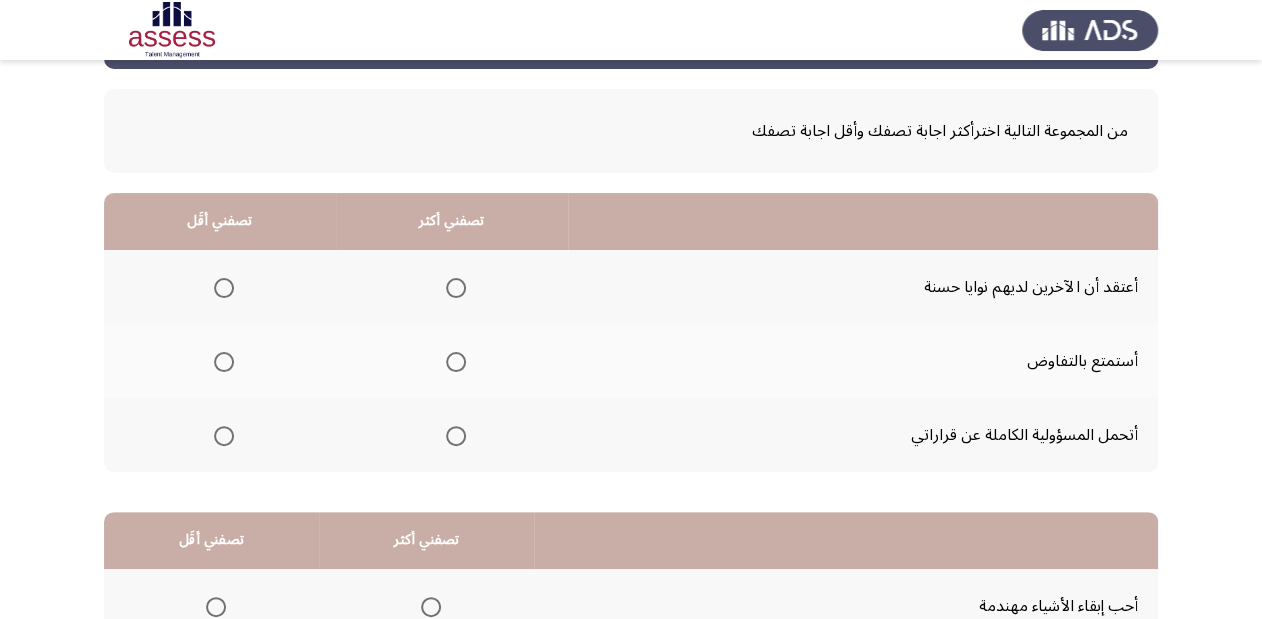 scroll, scrollTop: 80, scrollLeft: 0, axis: vertical 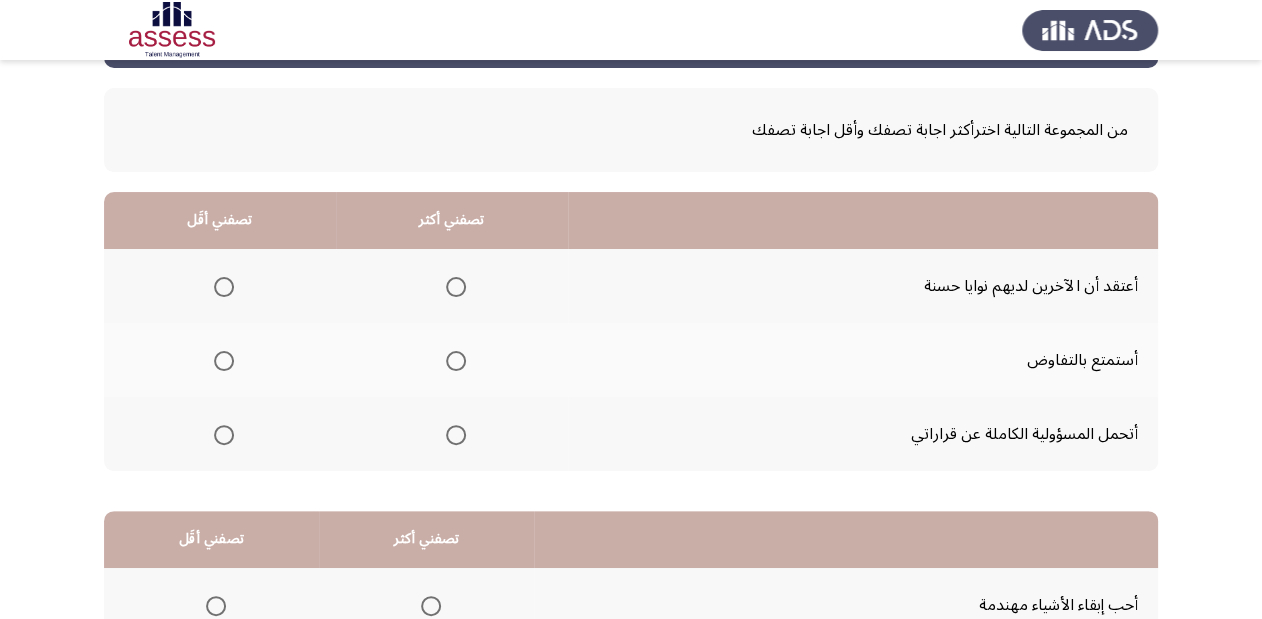 click at bounding box center [456, 435] 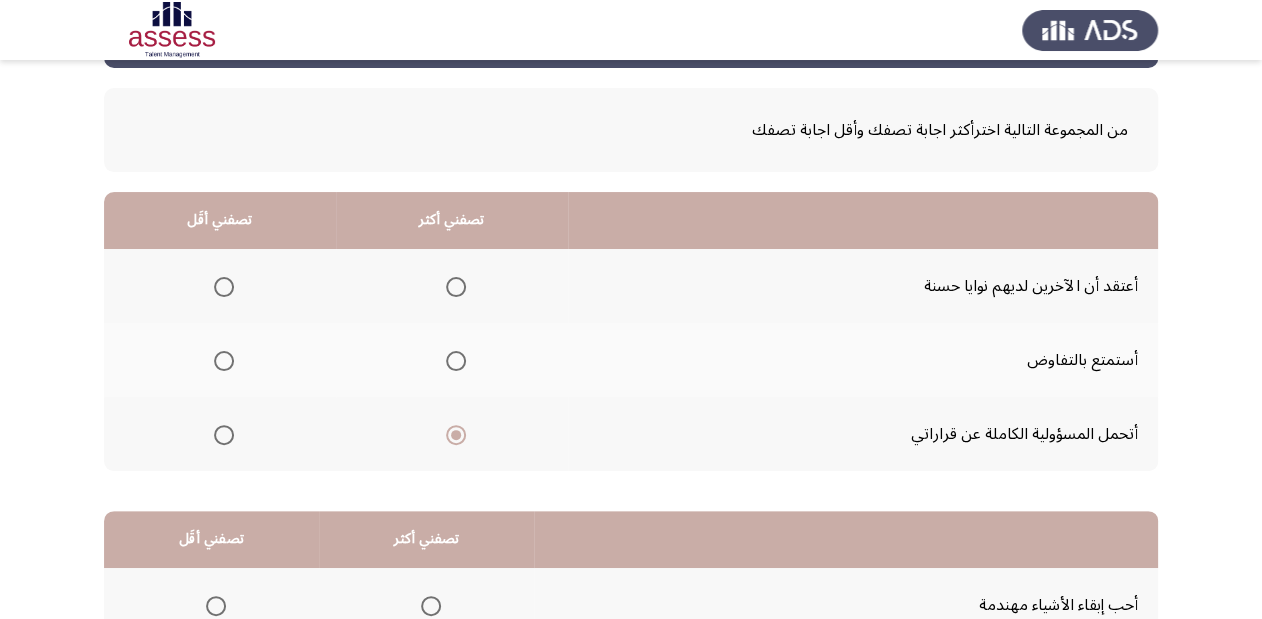 click at bounding box center [224, 287] 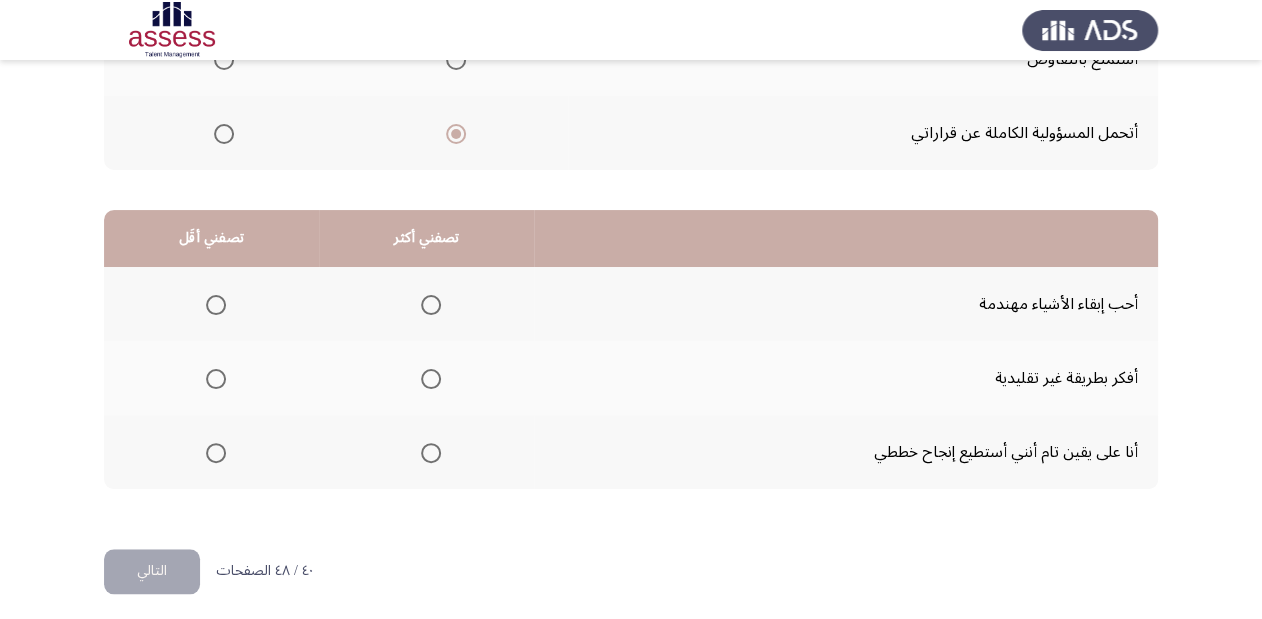 scroll, scrollTop: 388, scrollLeft: 0, axis: vertical 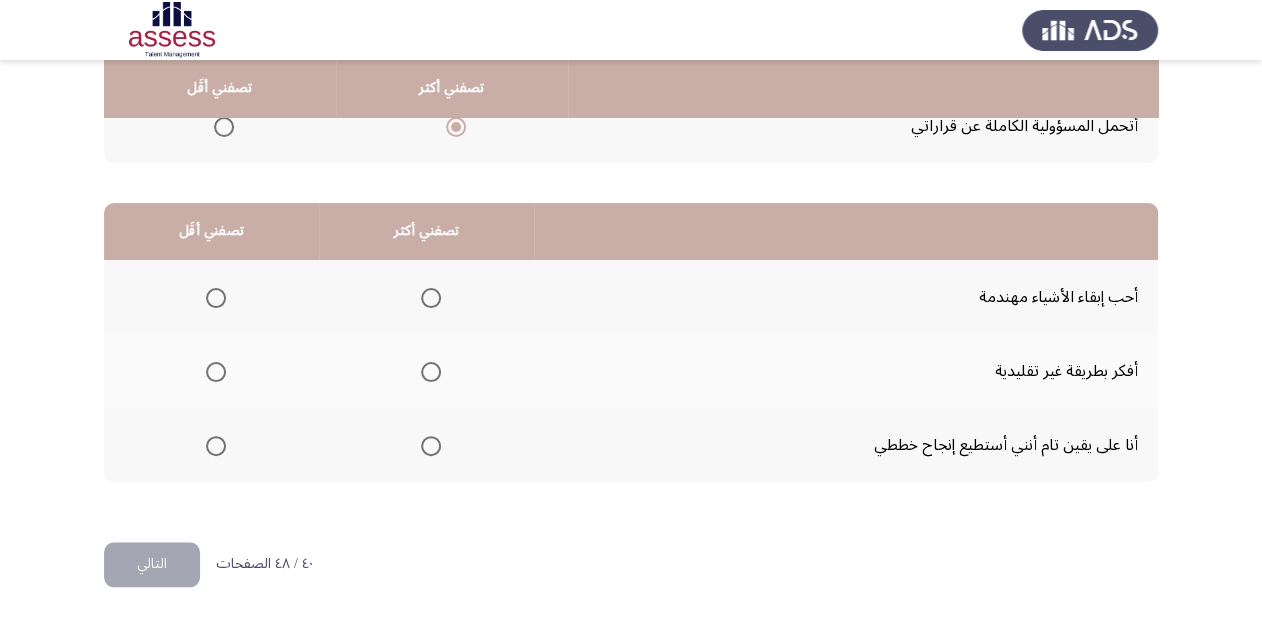 click at bounding box center (431, 372) 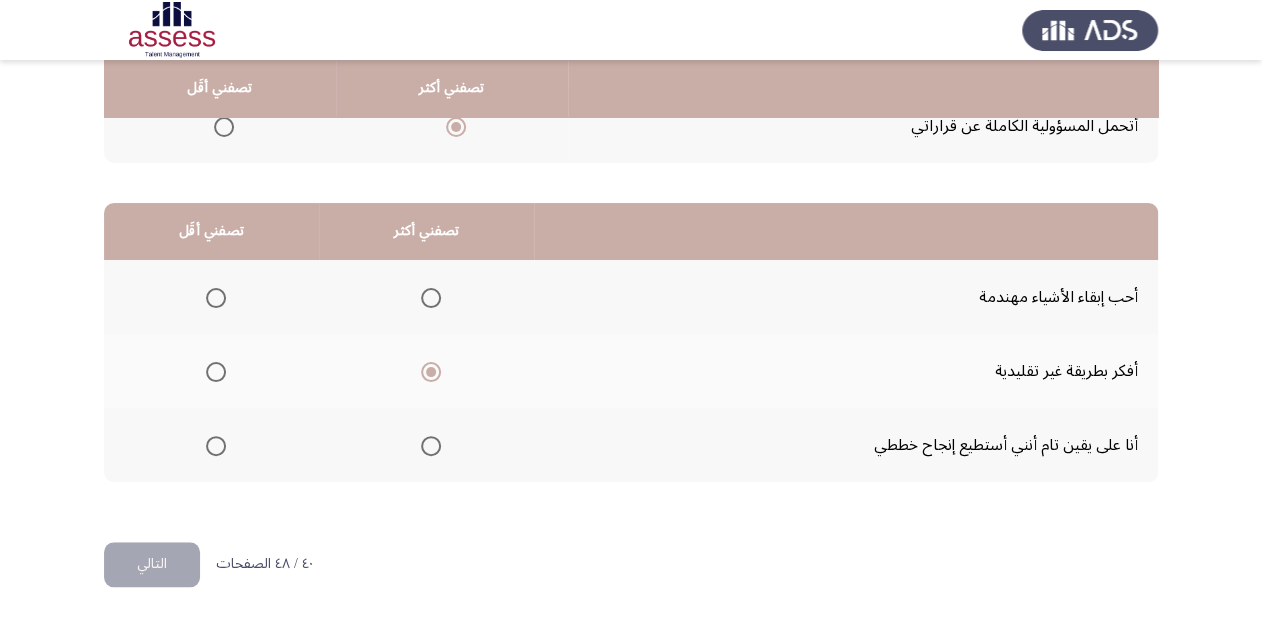 click at bounding box center [216, 298] 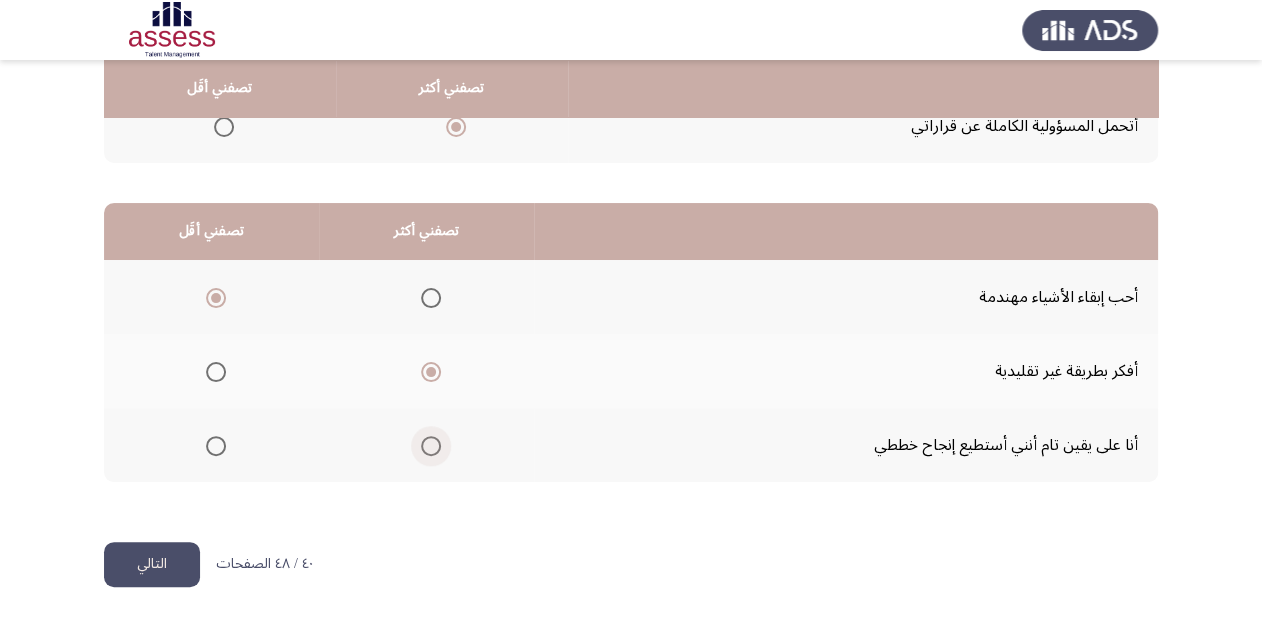 click at bounding box center (431, 446) 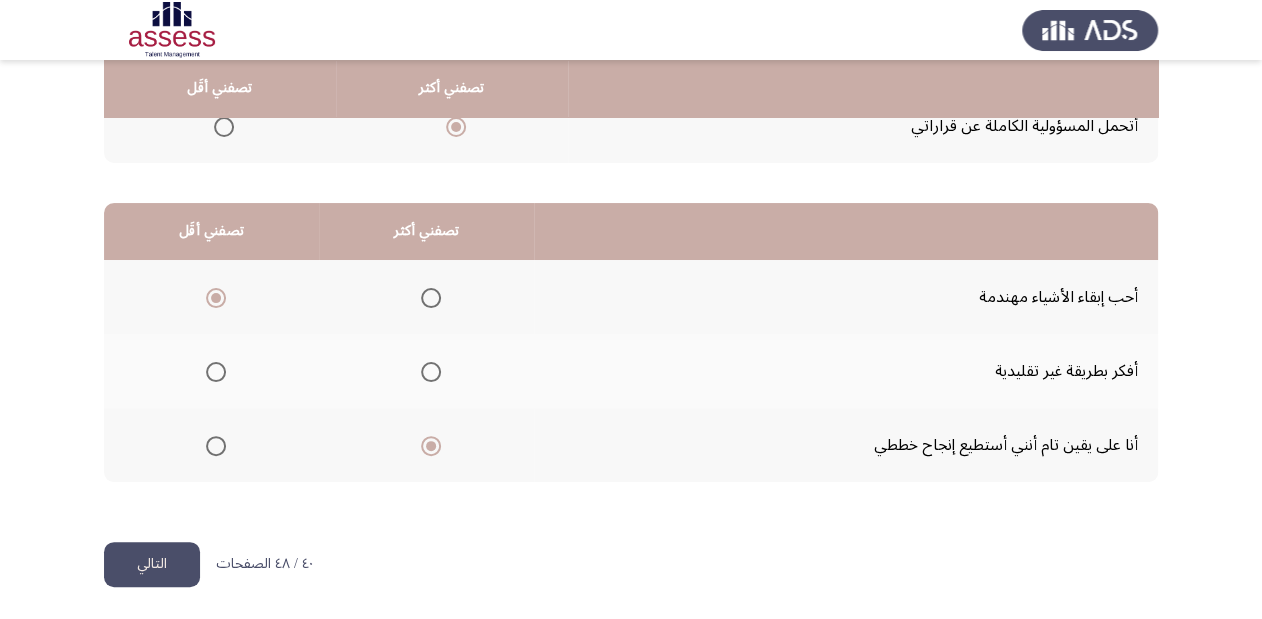 click on "التالي" 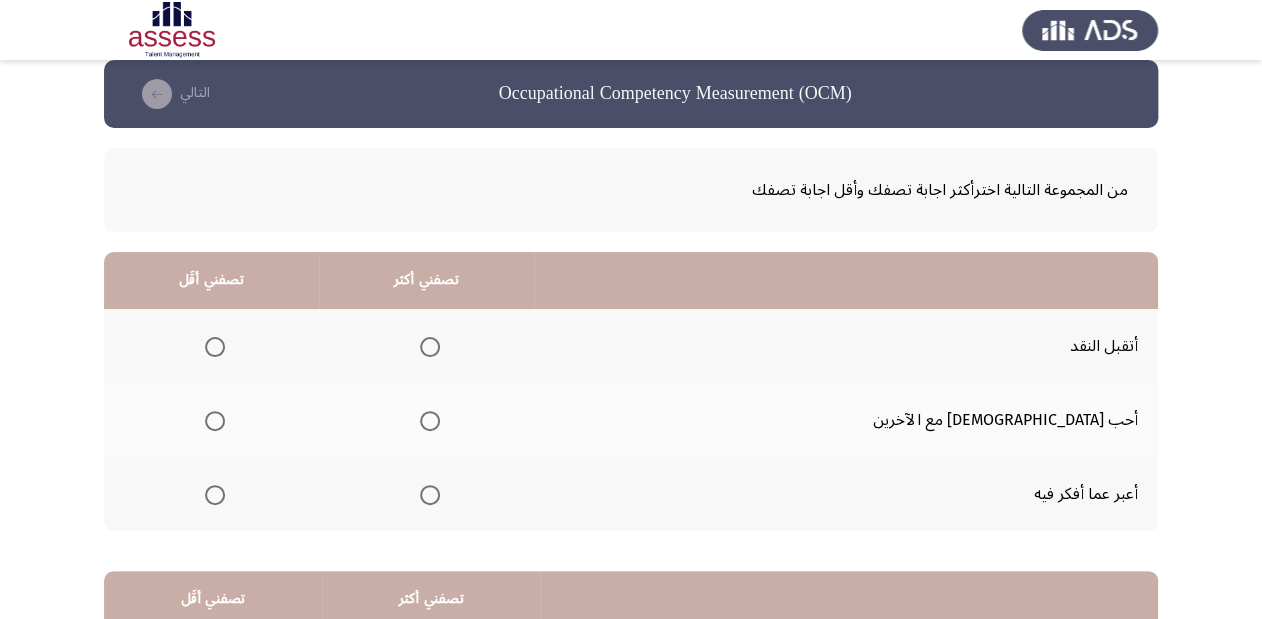 scroll, scrollTop: 80, scrollLeft: 0, axis: vertical 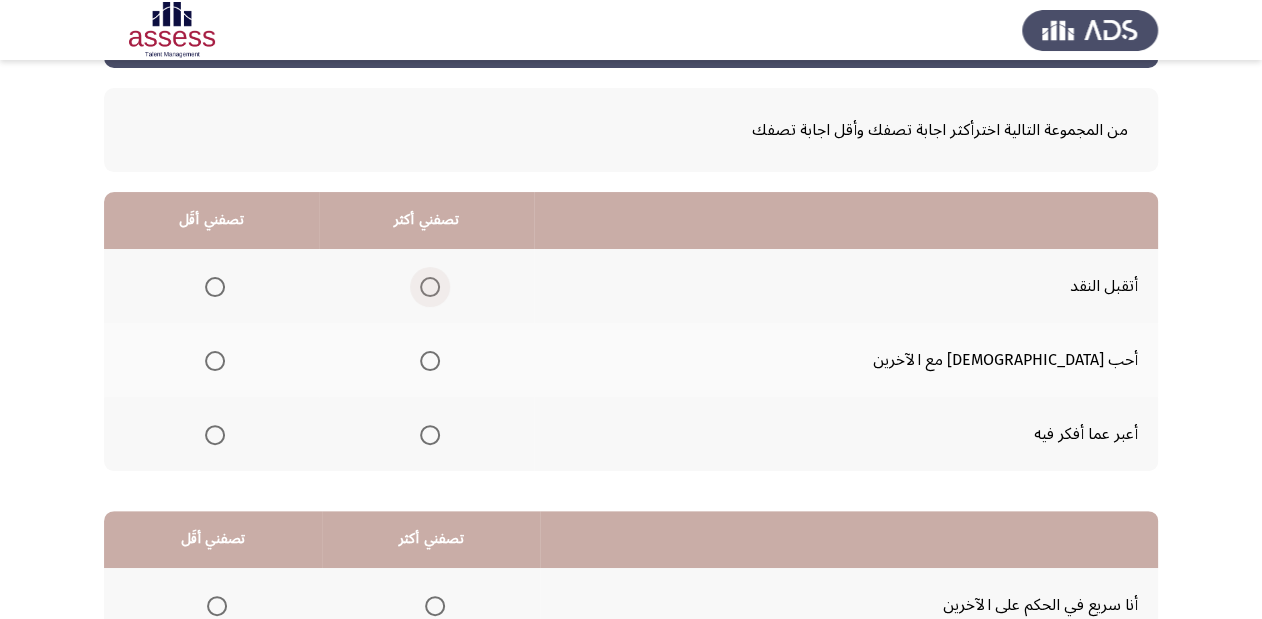 click at bounding box center (430, 287) 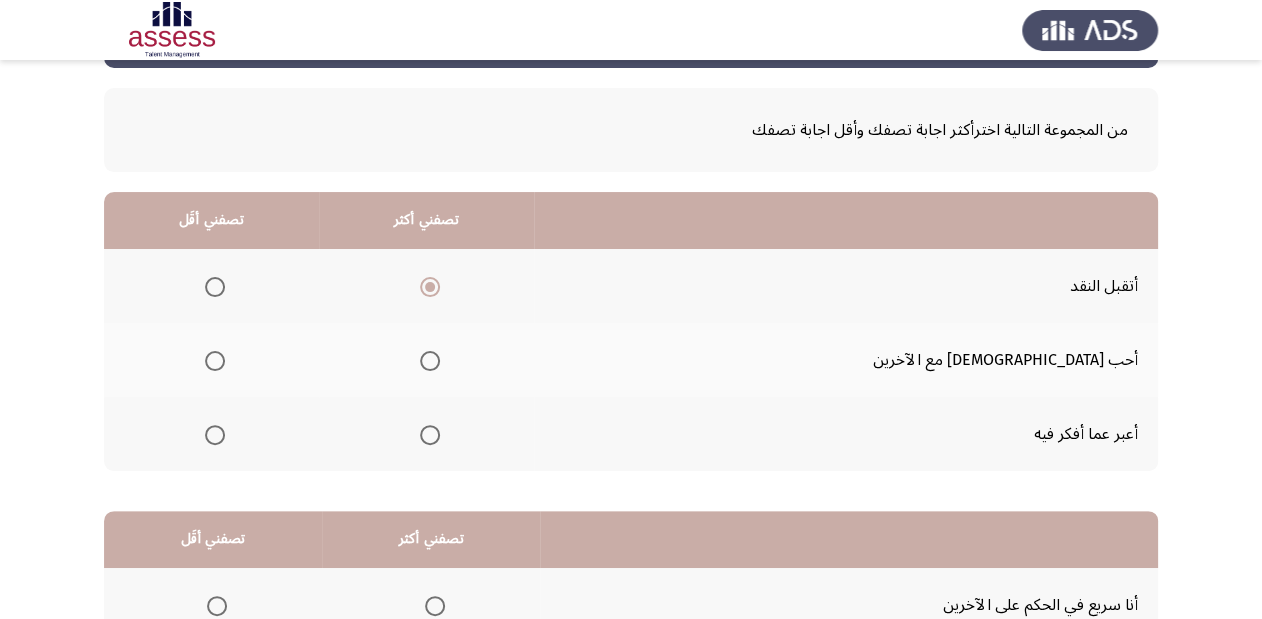 click at bounding box center [215, 361] 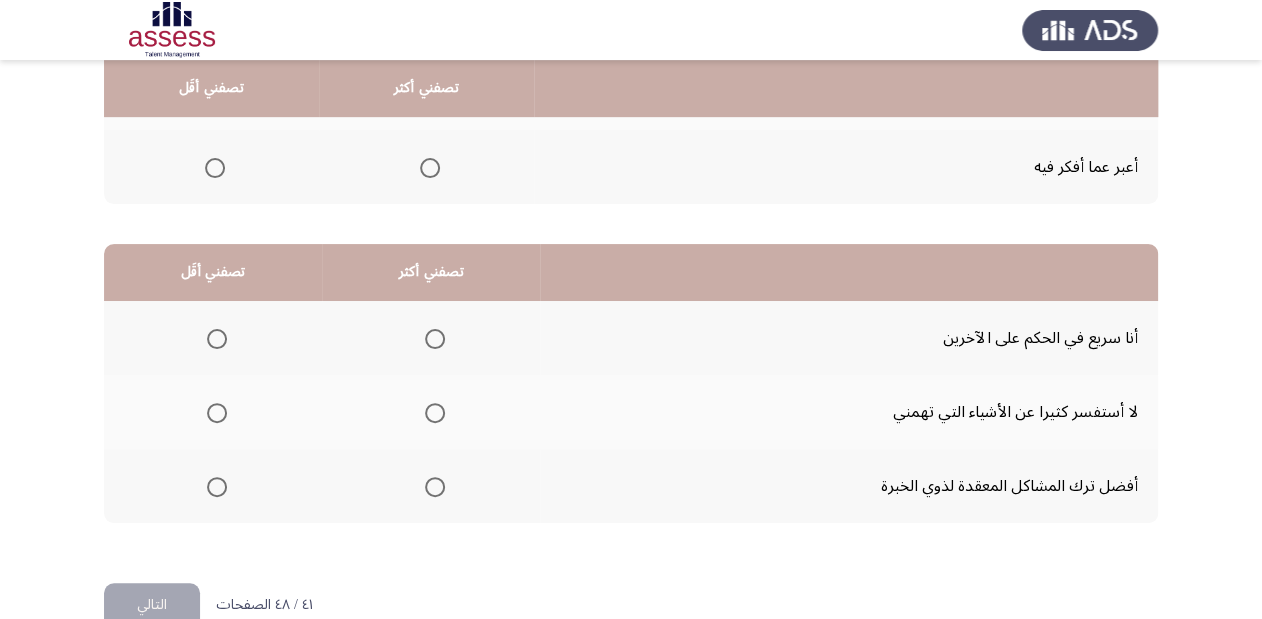 scroll, scrollTop: 308, scrollLeft: 0, axis: vertical 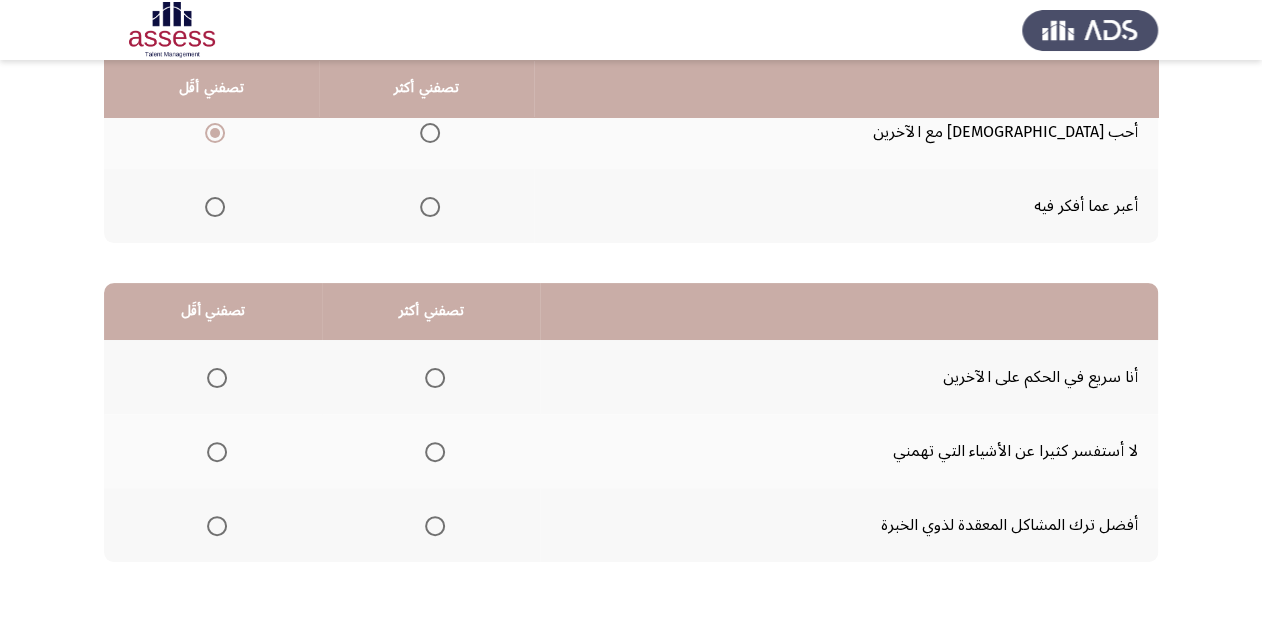 click at bounding box center [215, 207] 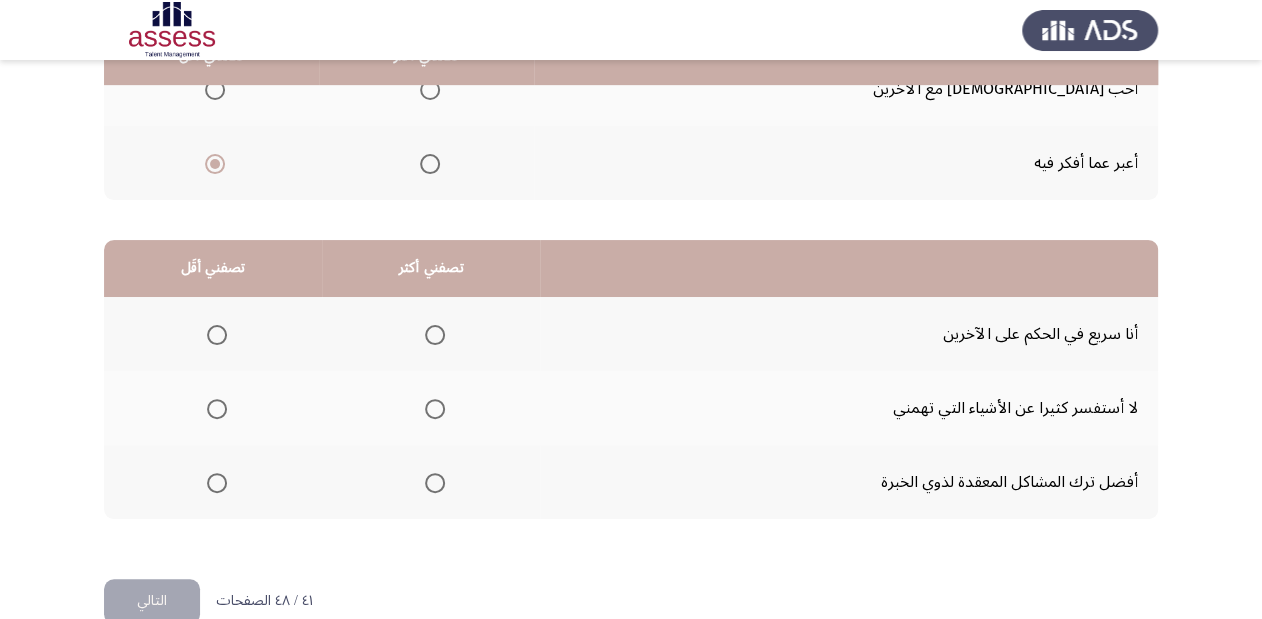 scroll, scrollTop: 388, scrollLeft: 0, axis: vertical 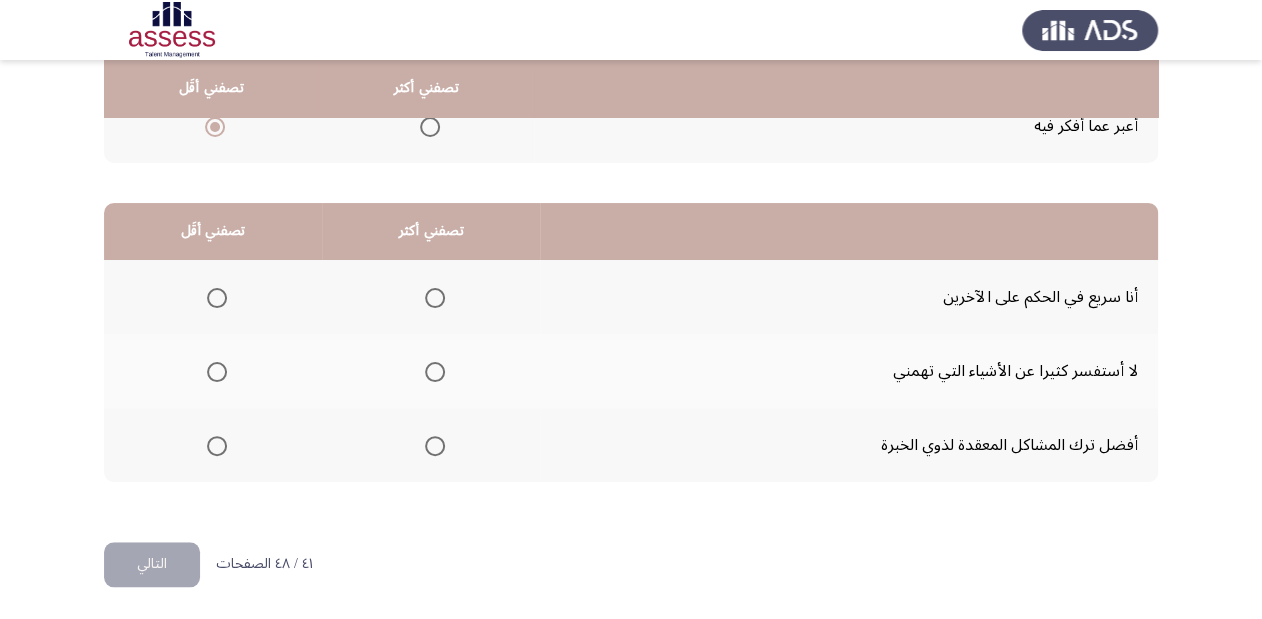 click at bounding box center [217, 372] 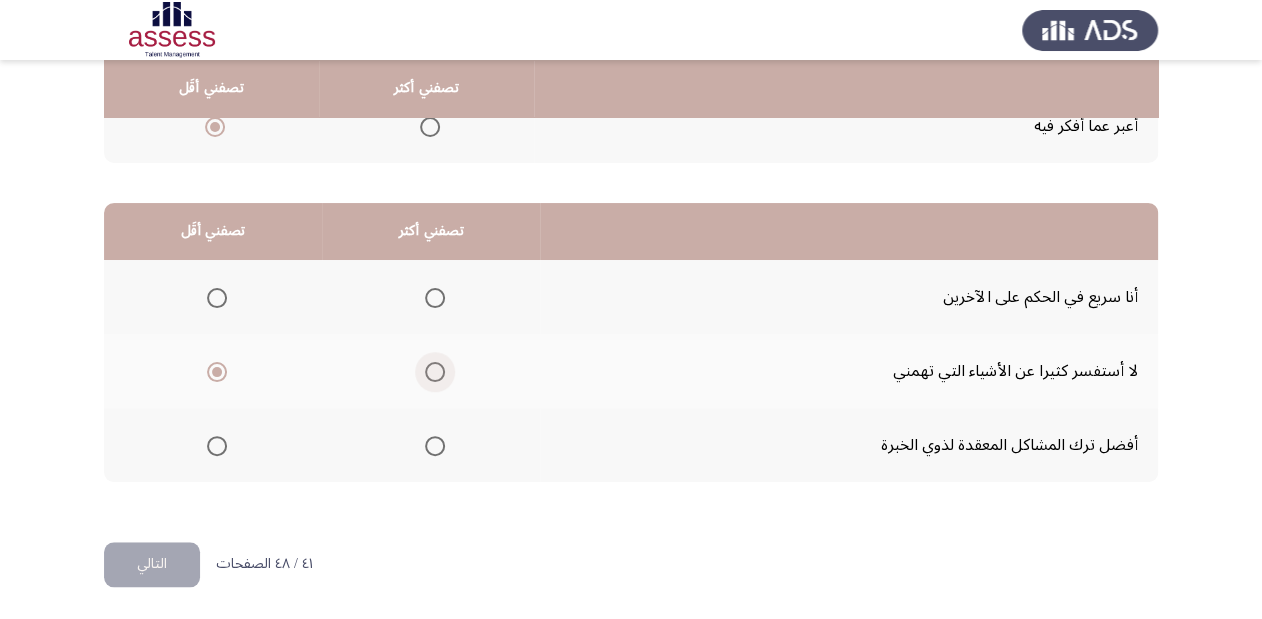 click at bounding box center [435, 372] 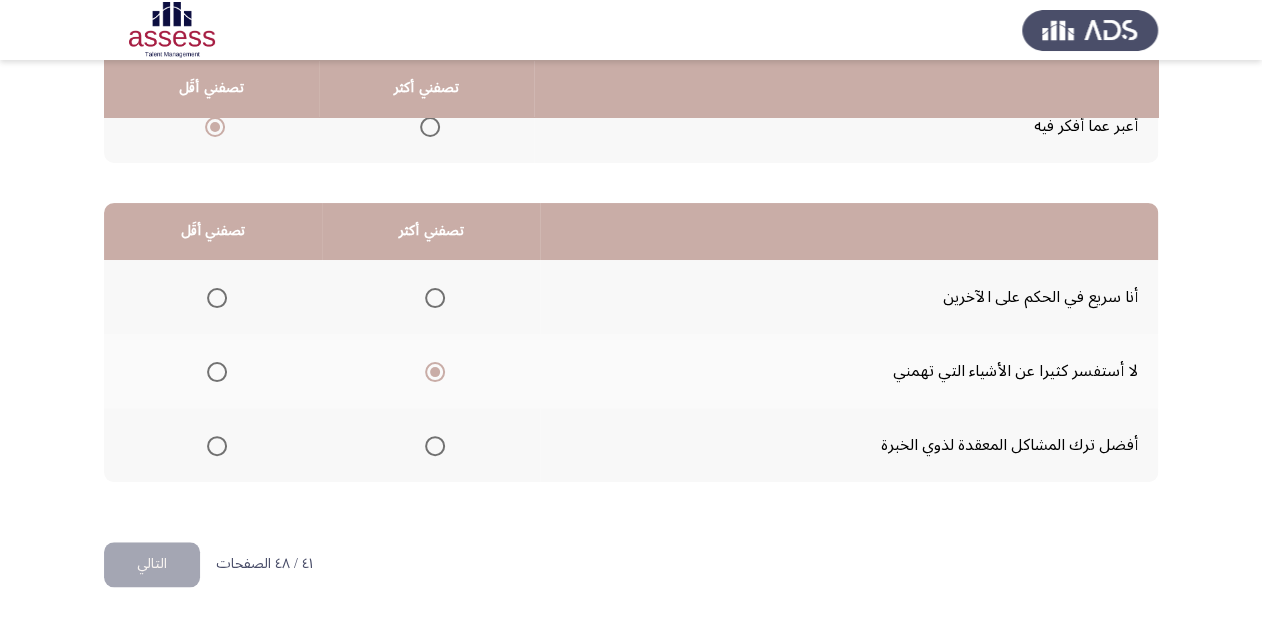 click at bounding box center (217, 298) 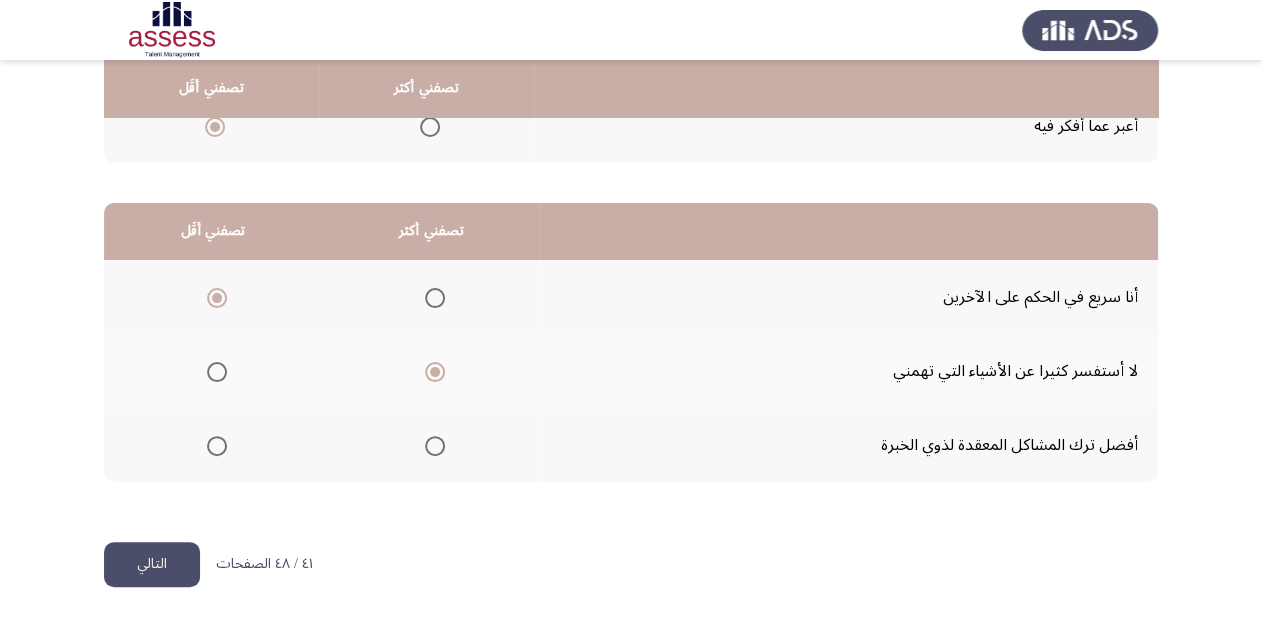 click on "التالي" 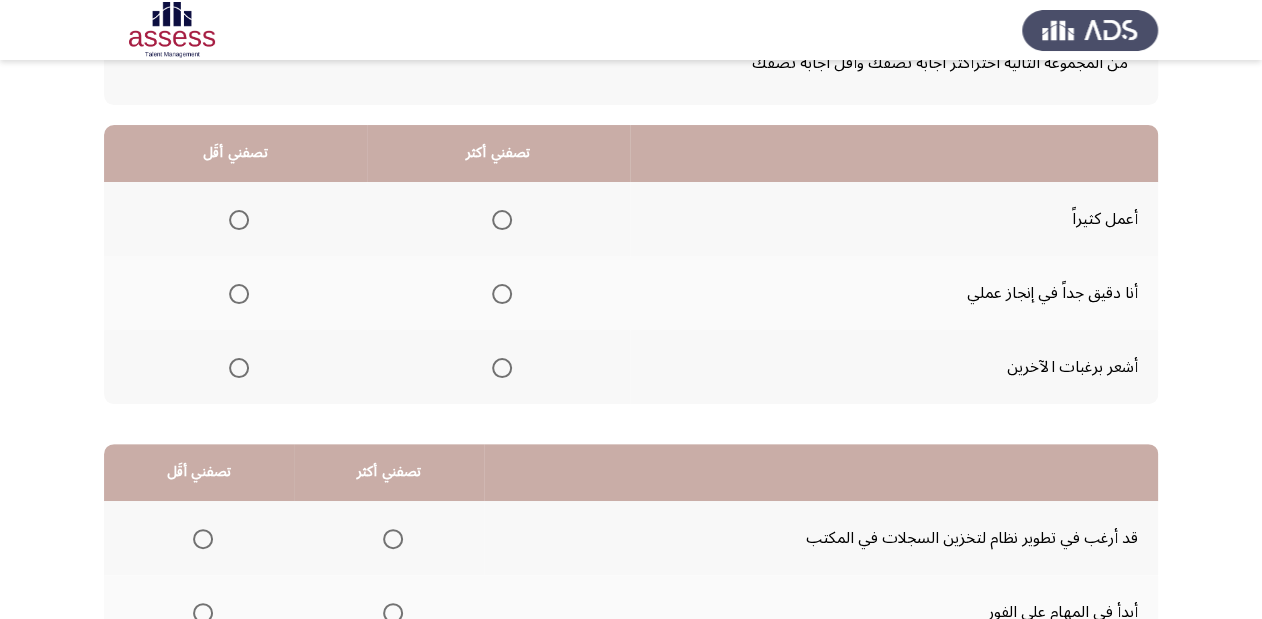 scroll, scrollTop: 160, scrollLeft: 0, axis: vertical 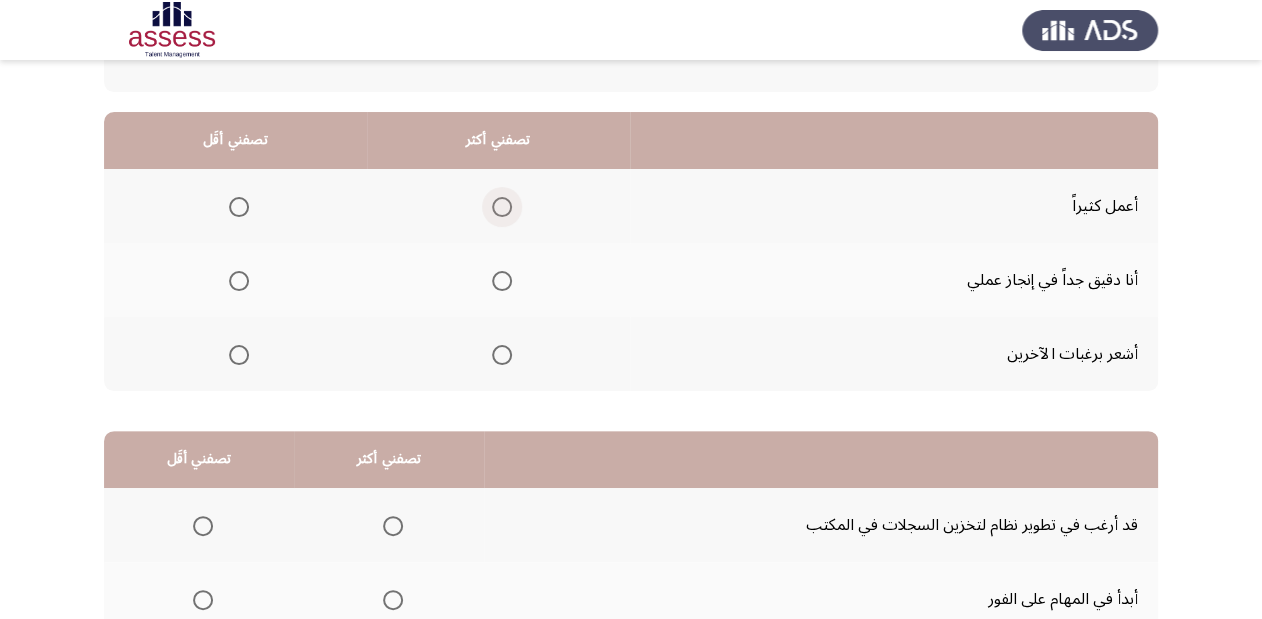 click at bounding box center [502, 207] 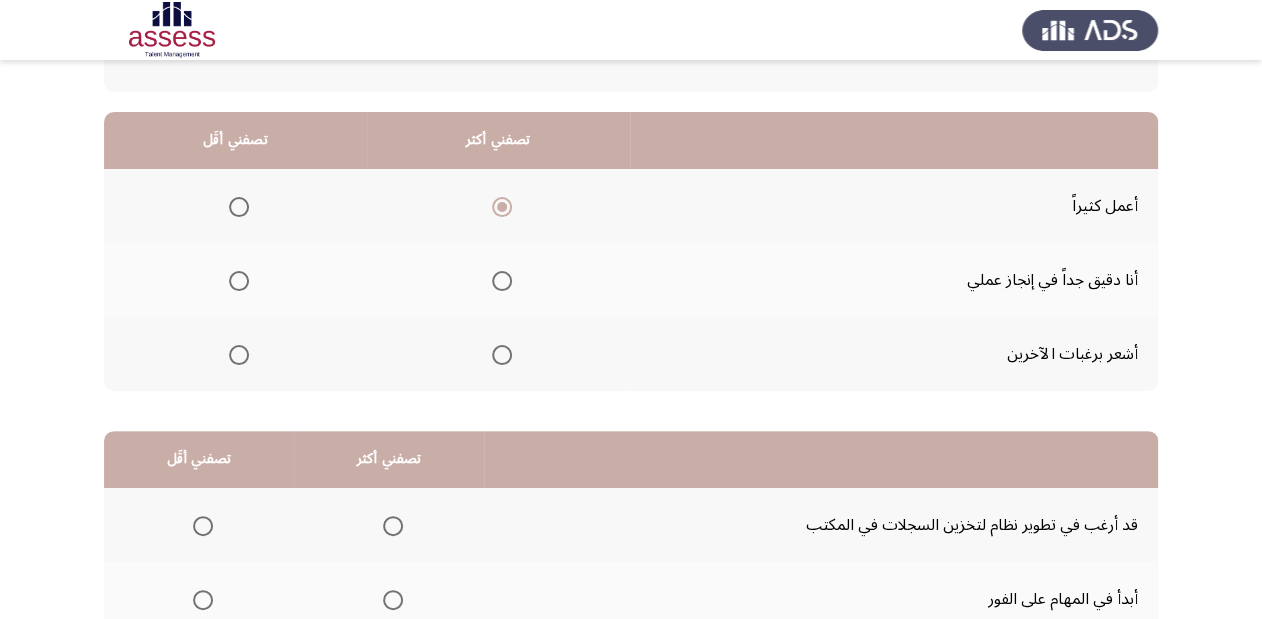 click at bounding box center [239, 355] 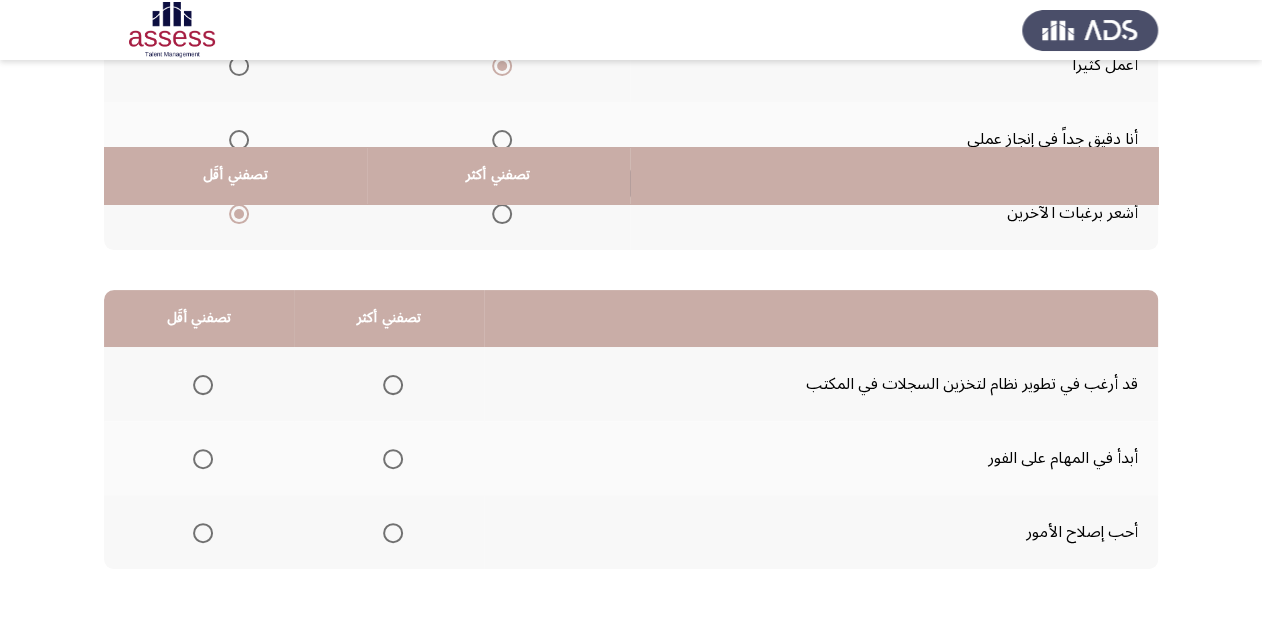 scroll, scrollTop: 388, scrollLeft: 0, axis: vertical 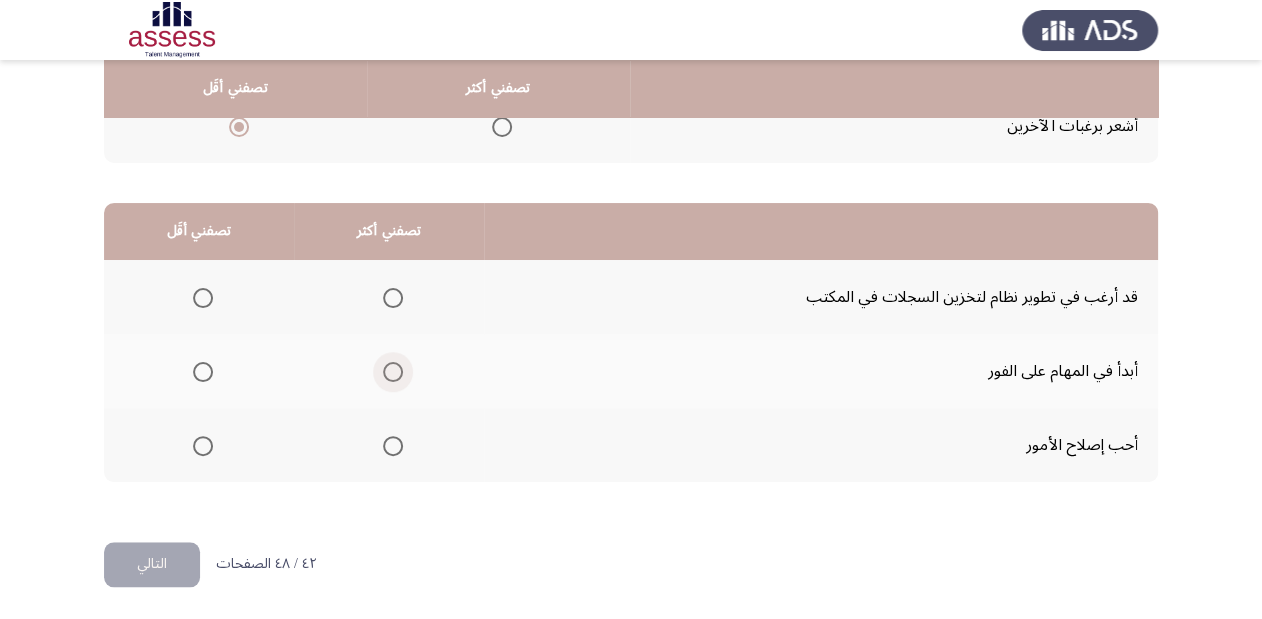 click at bounding box center (393, 372) 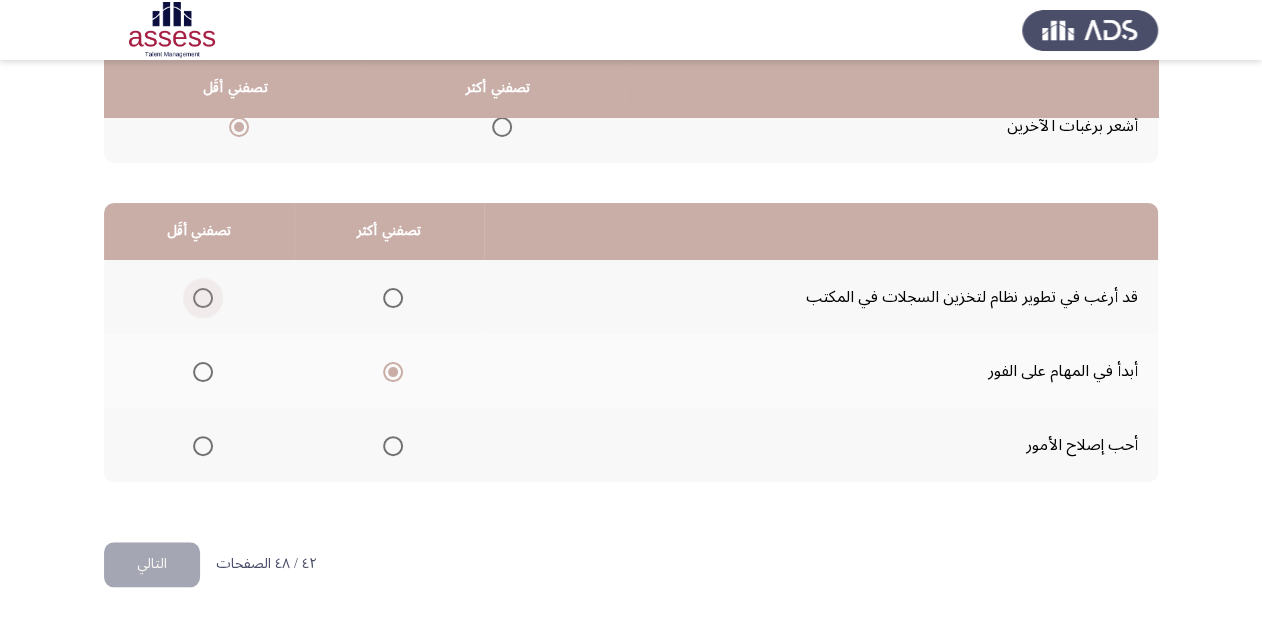 click at bounding box center [203, 298] 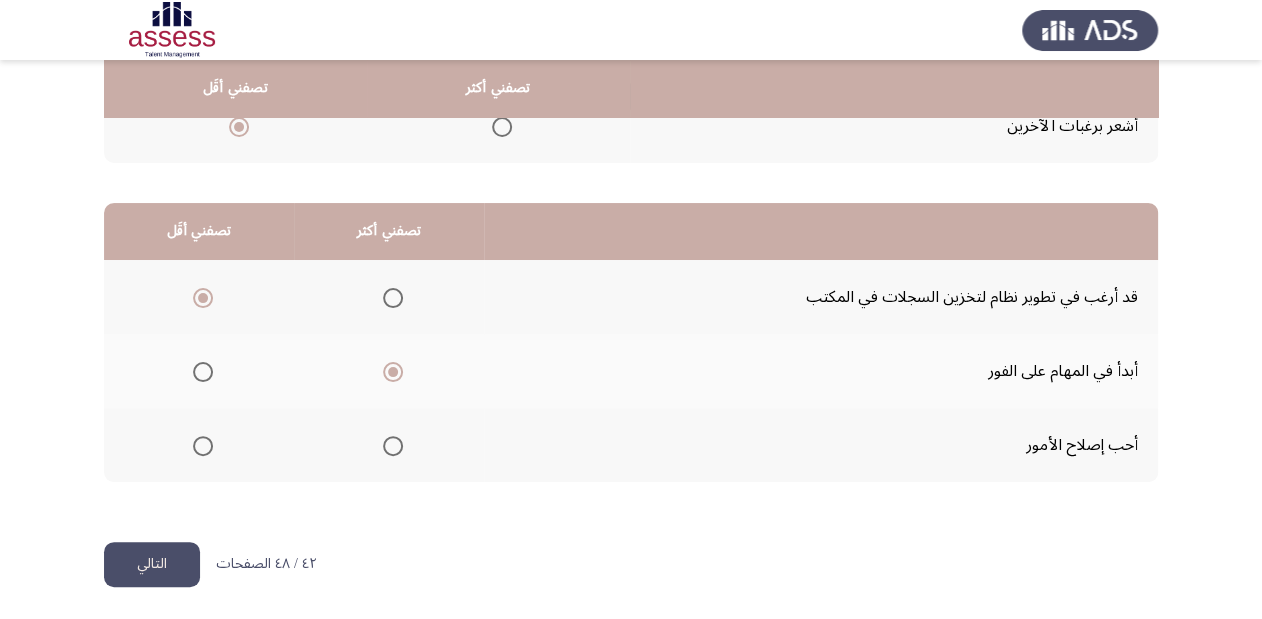click on "التالي" 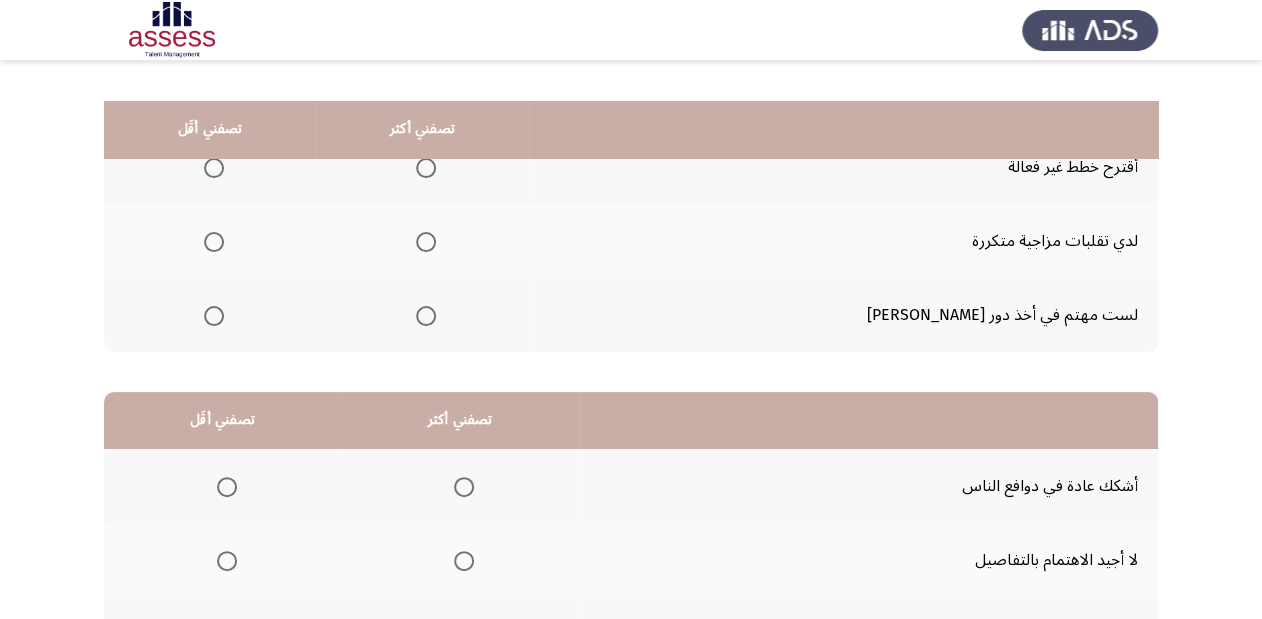 scroll, scrollTop: 160, scrollLeft: 0, axis: vertical 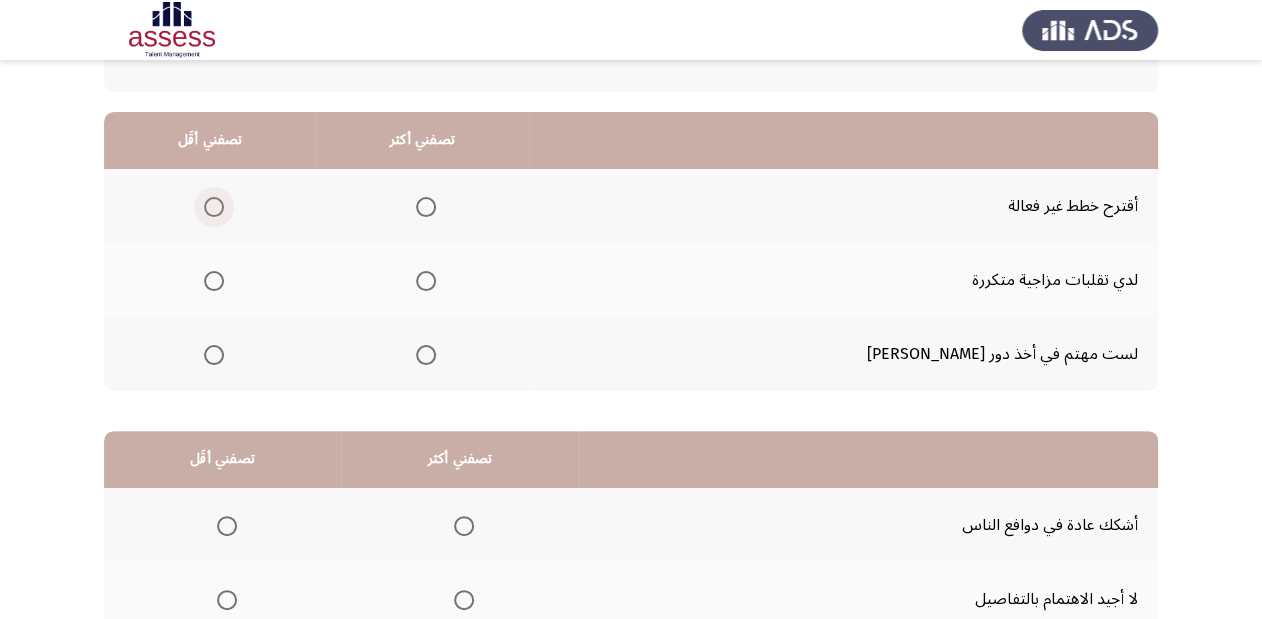 click at bounding box center [214, 207] 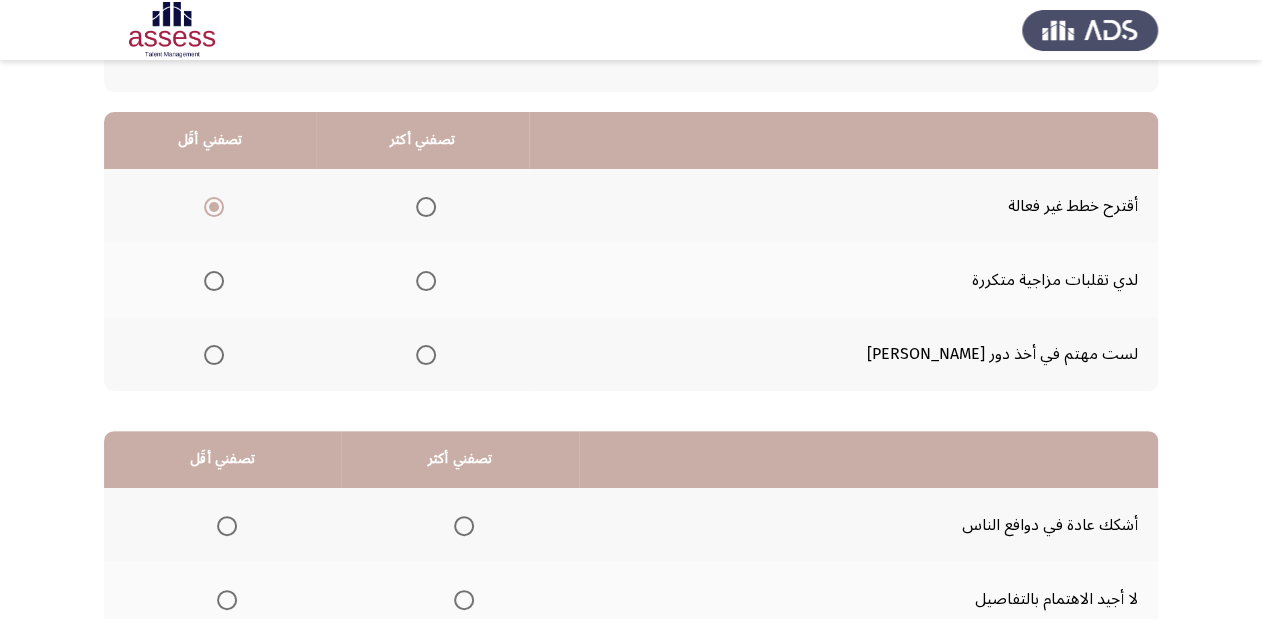 click at bounding box center [422, 355] 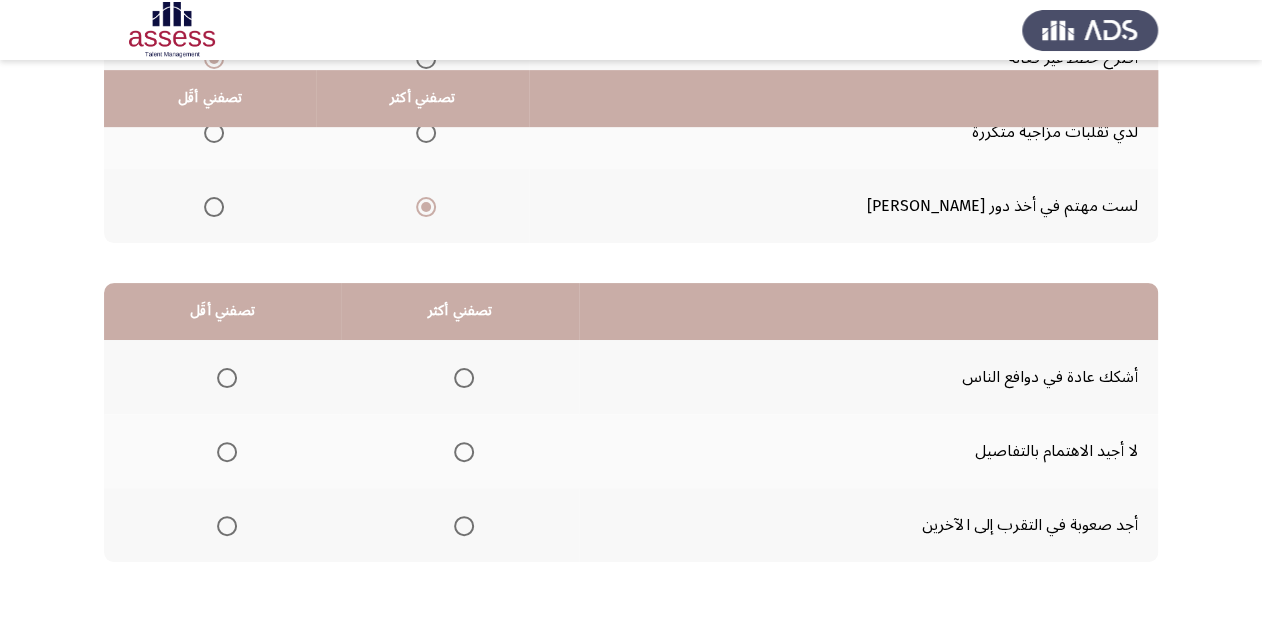 scroll, scrollTop: 388, scrollLeft: 0, axis: vertical 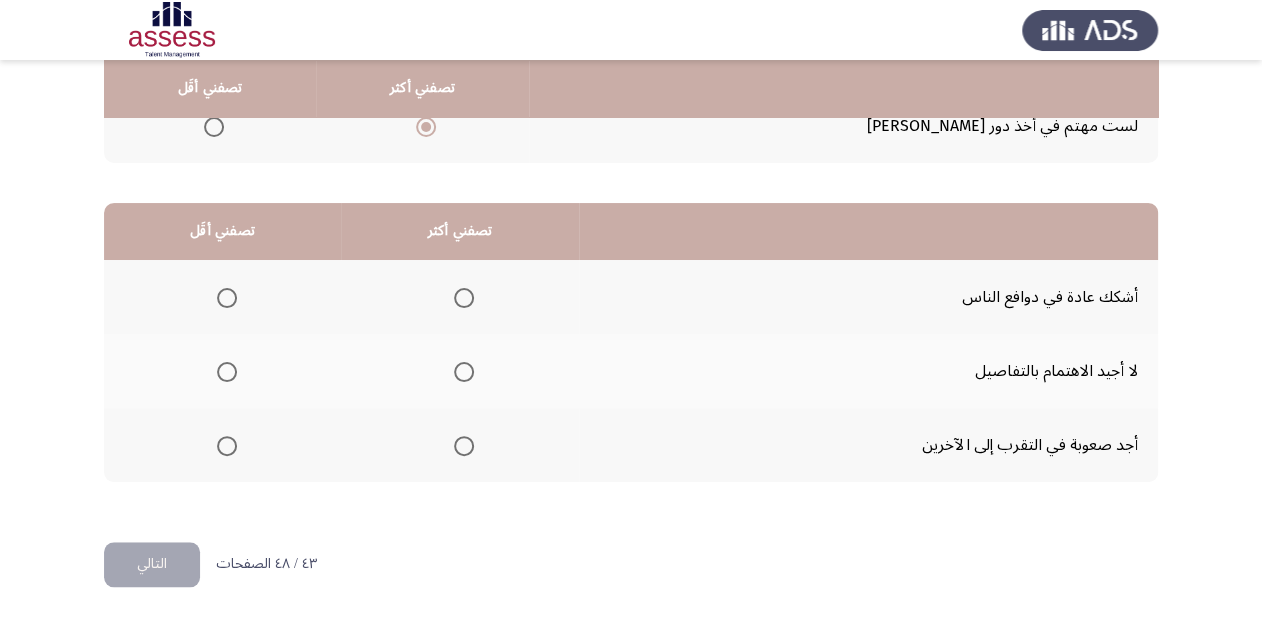 click at bounding box center (227, 372) 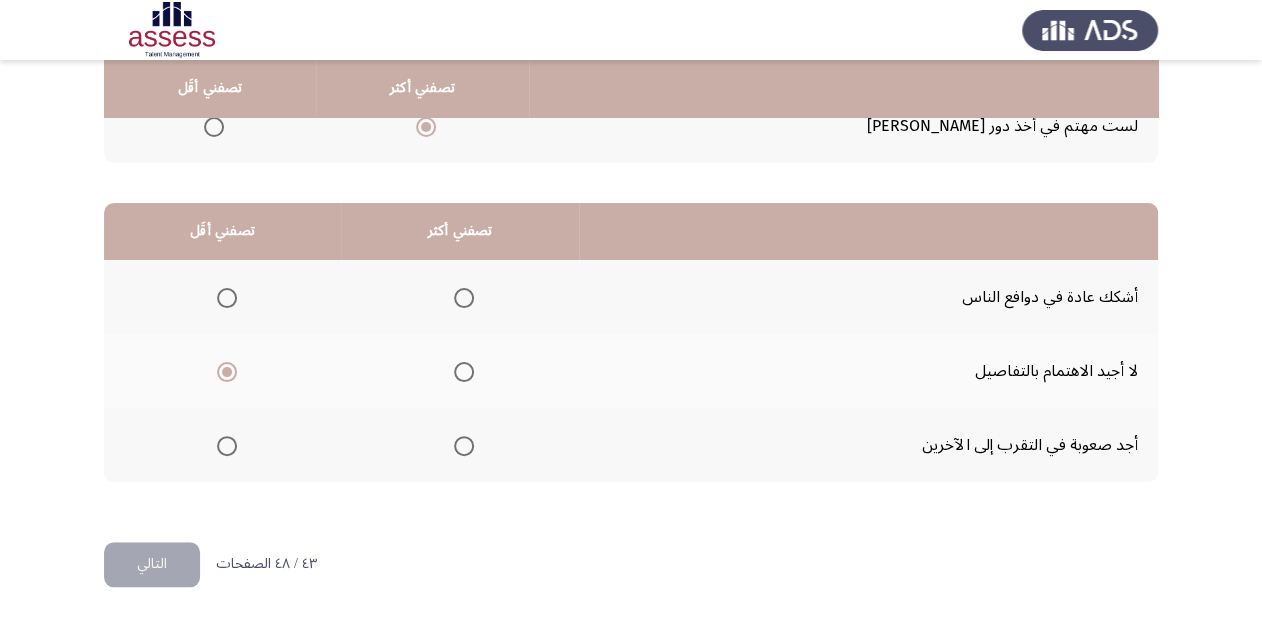 click at bounding box center (464, 446) 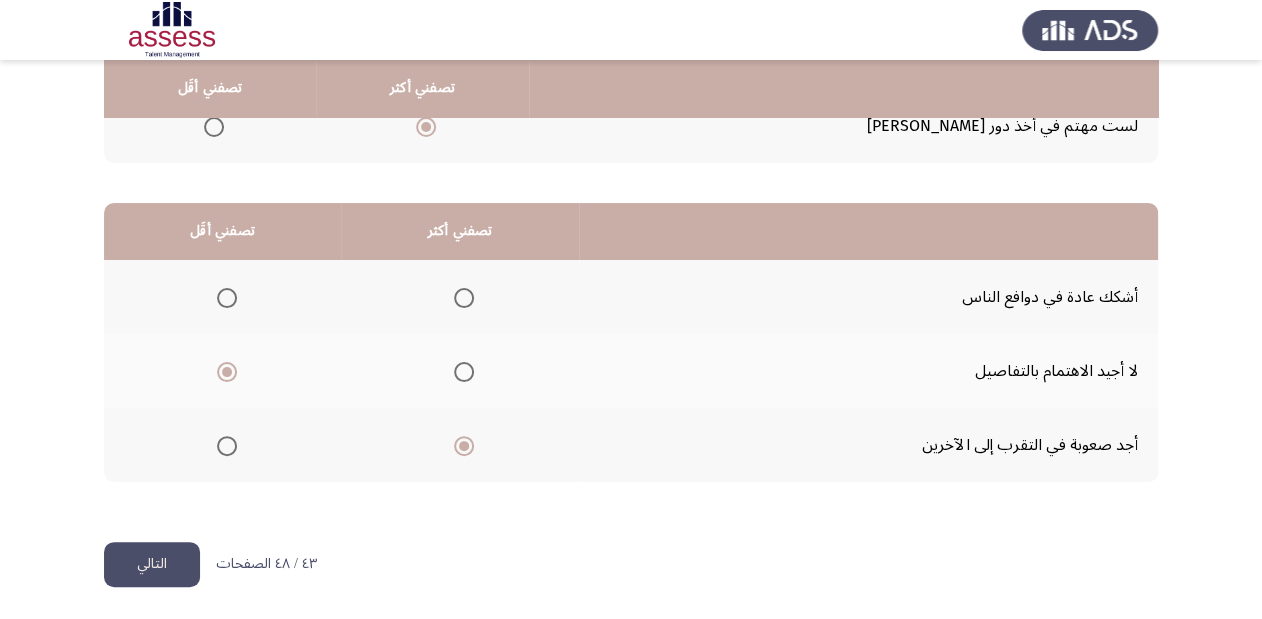 click at bounding box center (464, 298) 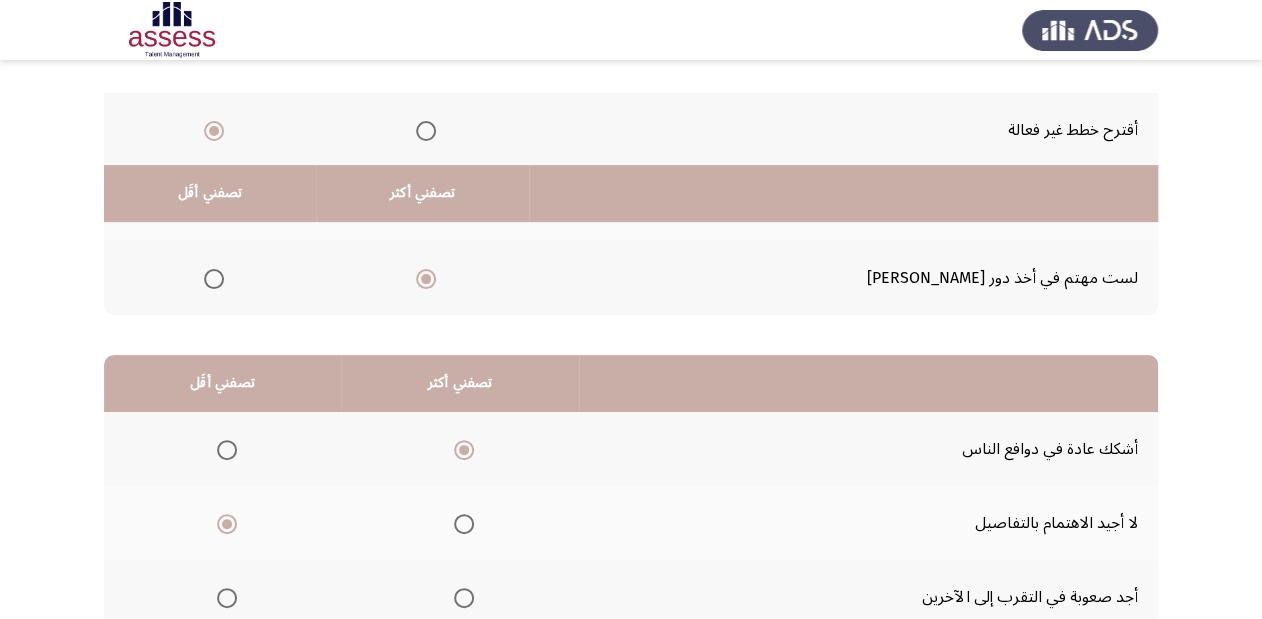 scroll, scrollTop: 388, scrollLeft: 0, axis: vertical 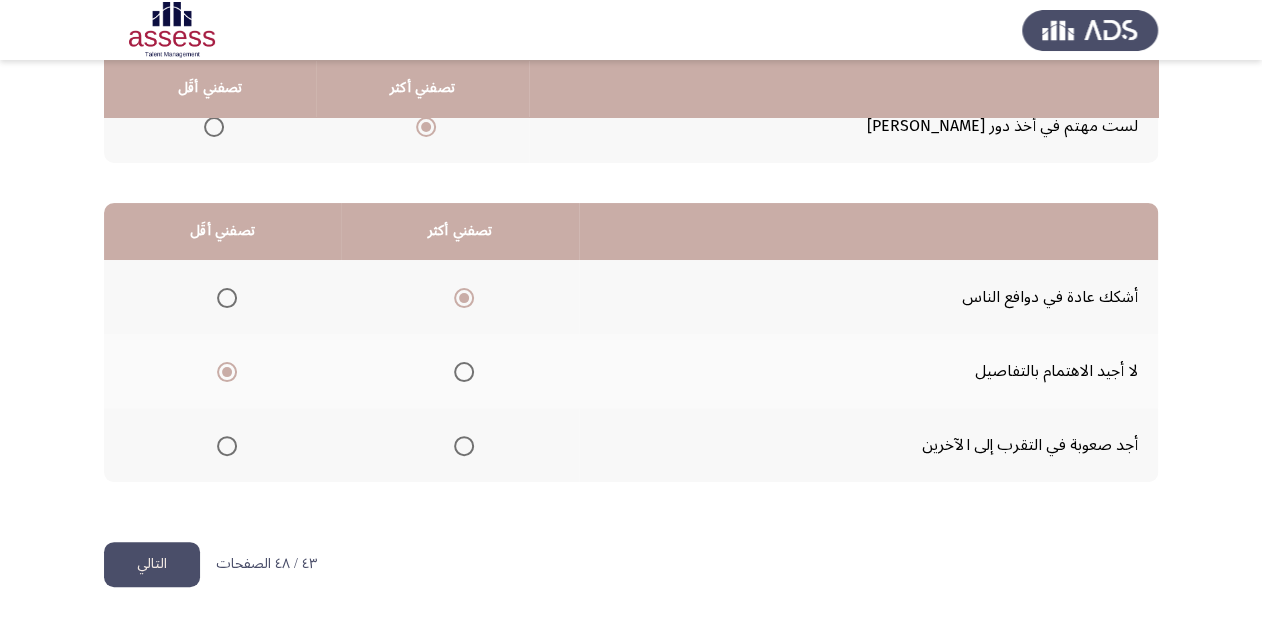 click at bounding box center [464, 446] 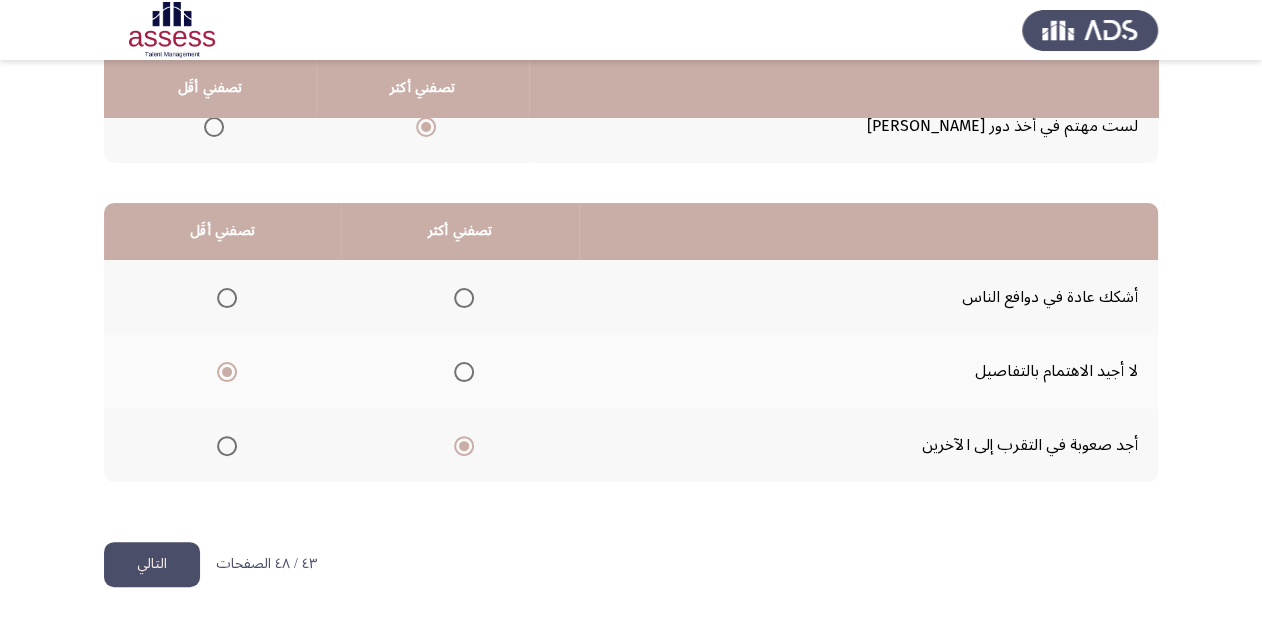 click on "التالي" 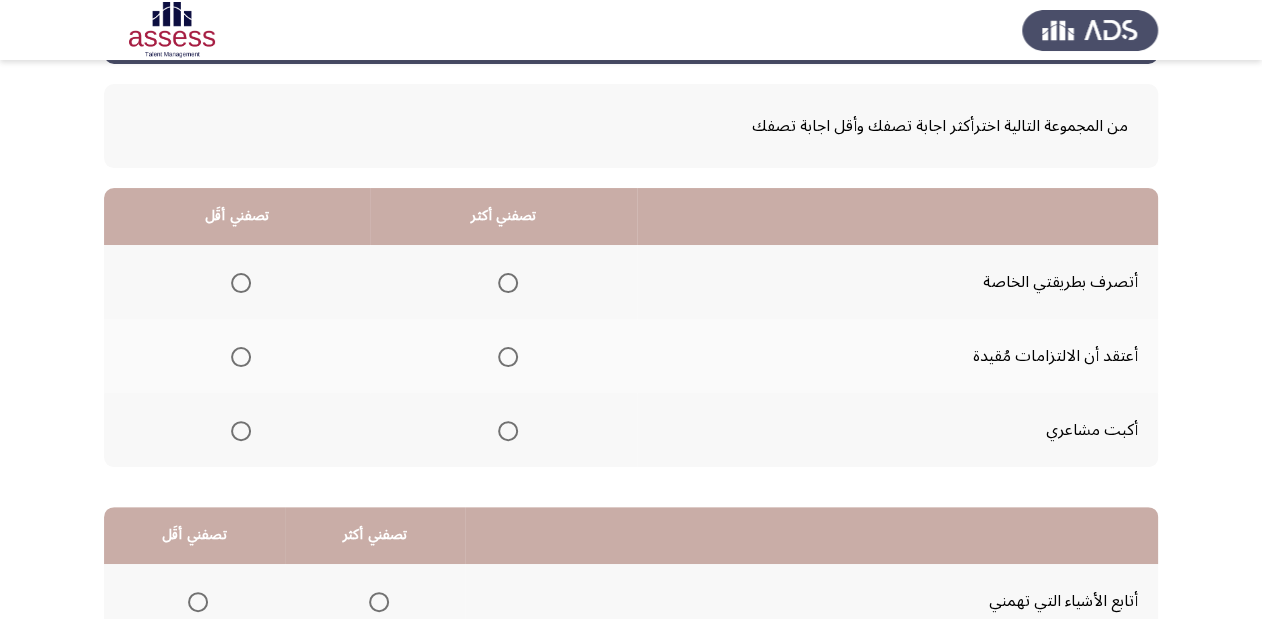 scroll, scrollTop: 80, scrollLeft: 0, axis: vertical 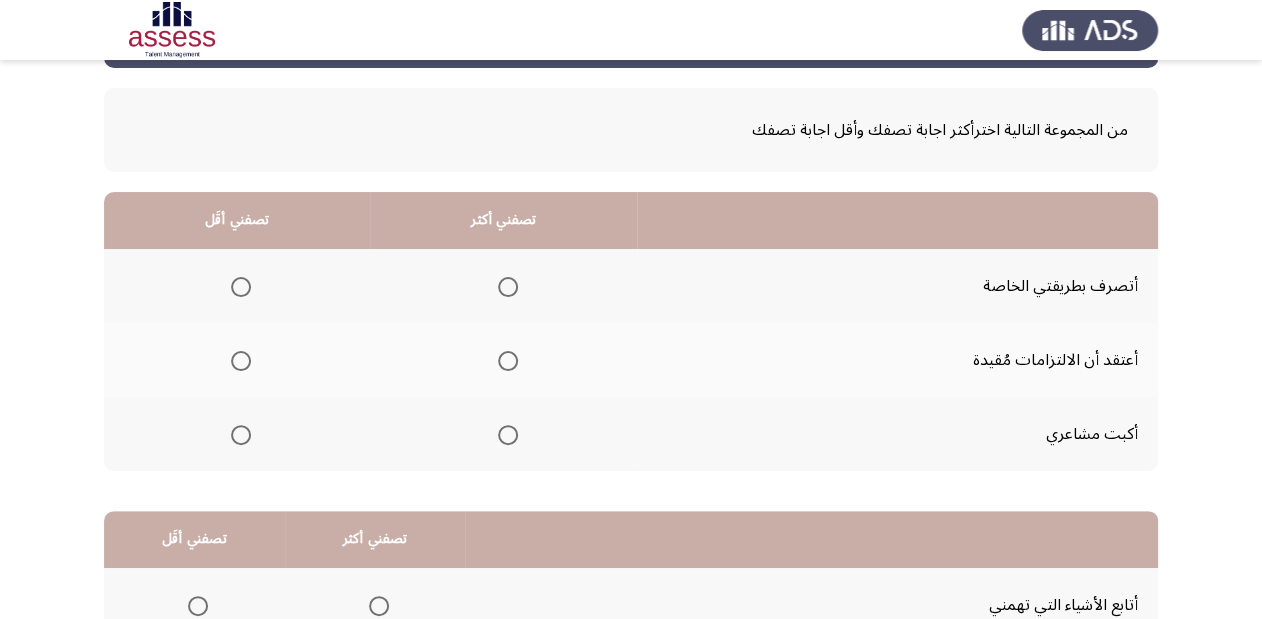 click at bounding box center (508, 287) 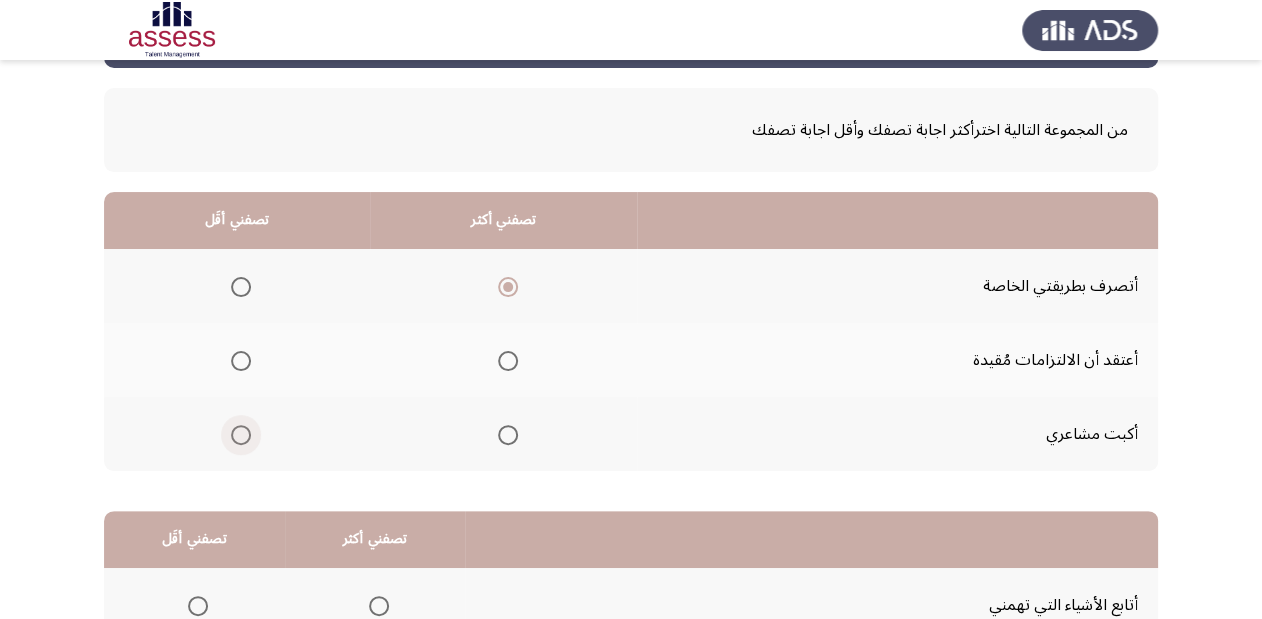 click at bounding box center (241, 435) 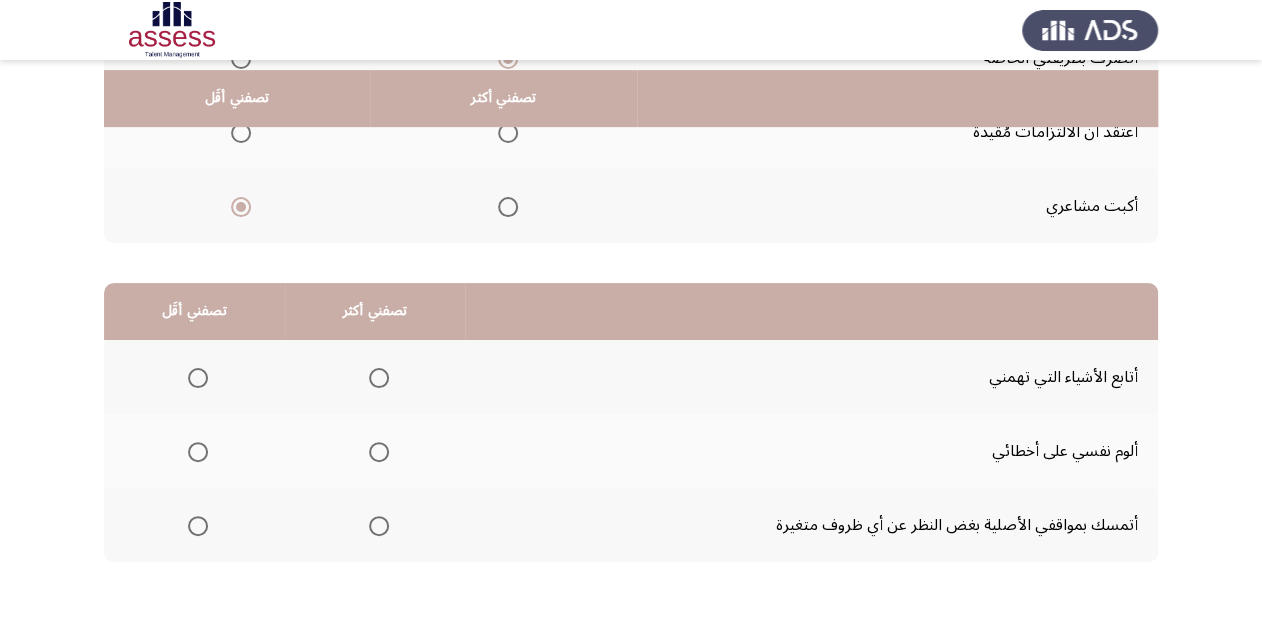 scroll, scrollTop: 388, scrollLeft: 0, axis: vertical 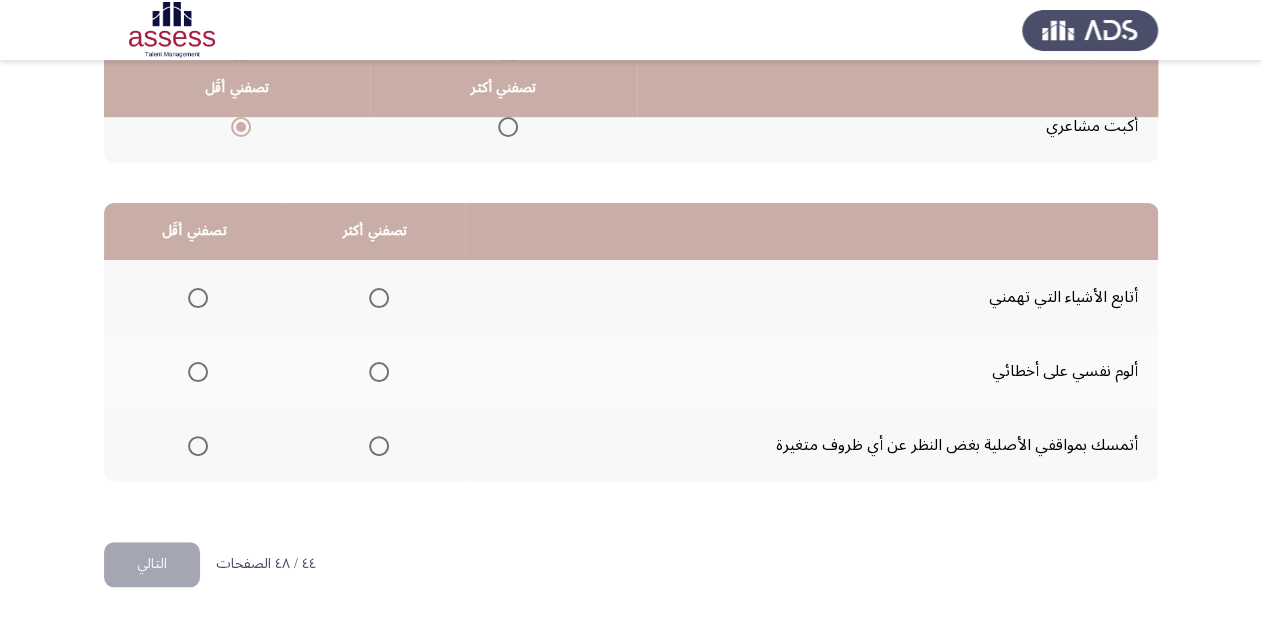 click at bounding box center (379, 298) 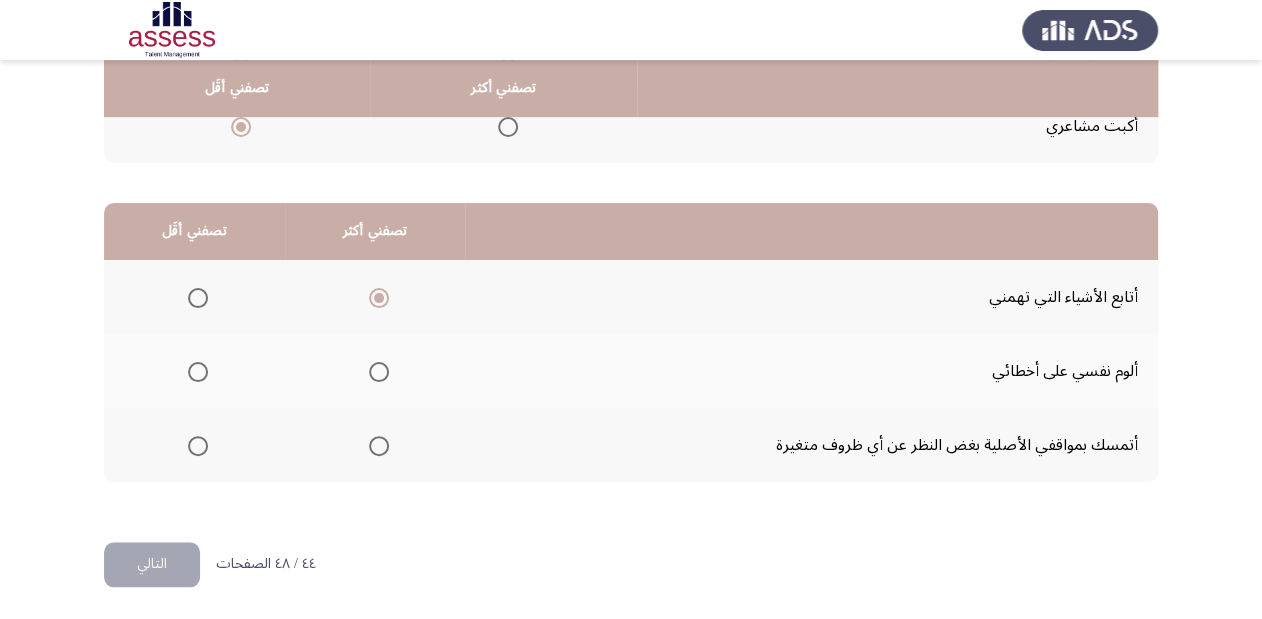 click at bounding box center (198, 446) 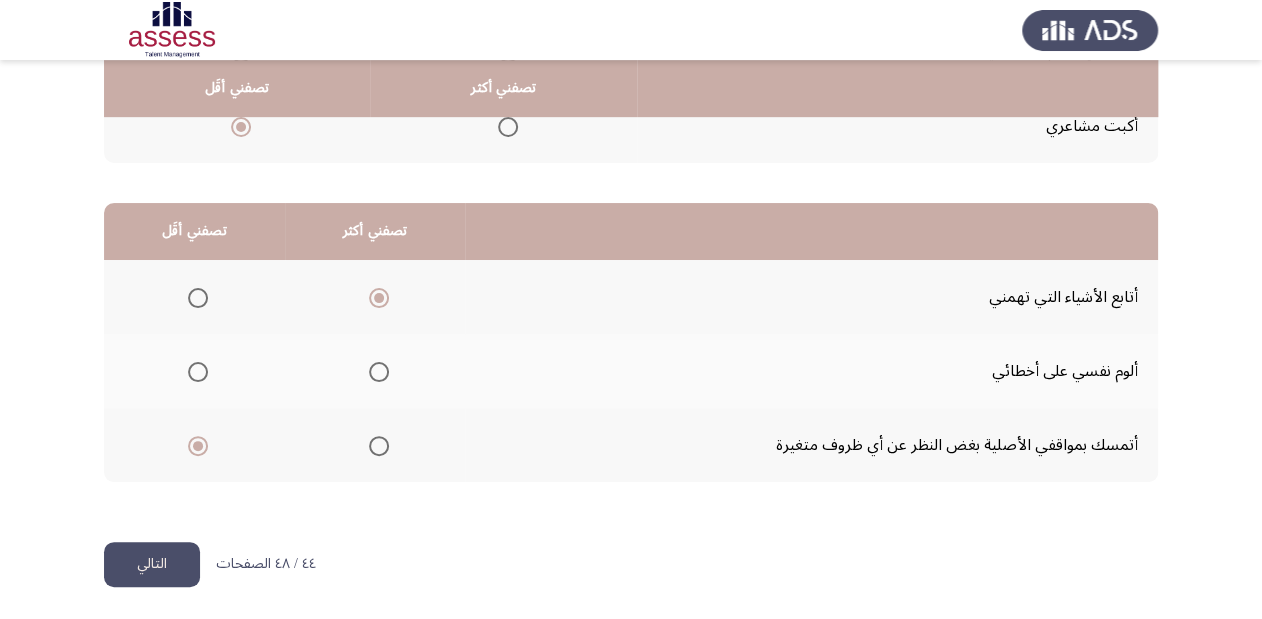 click on "التالي" 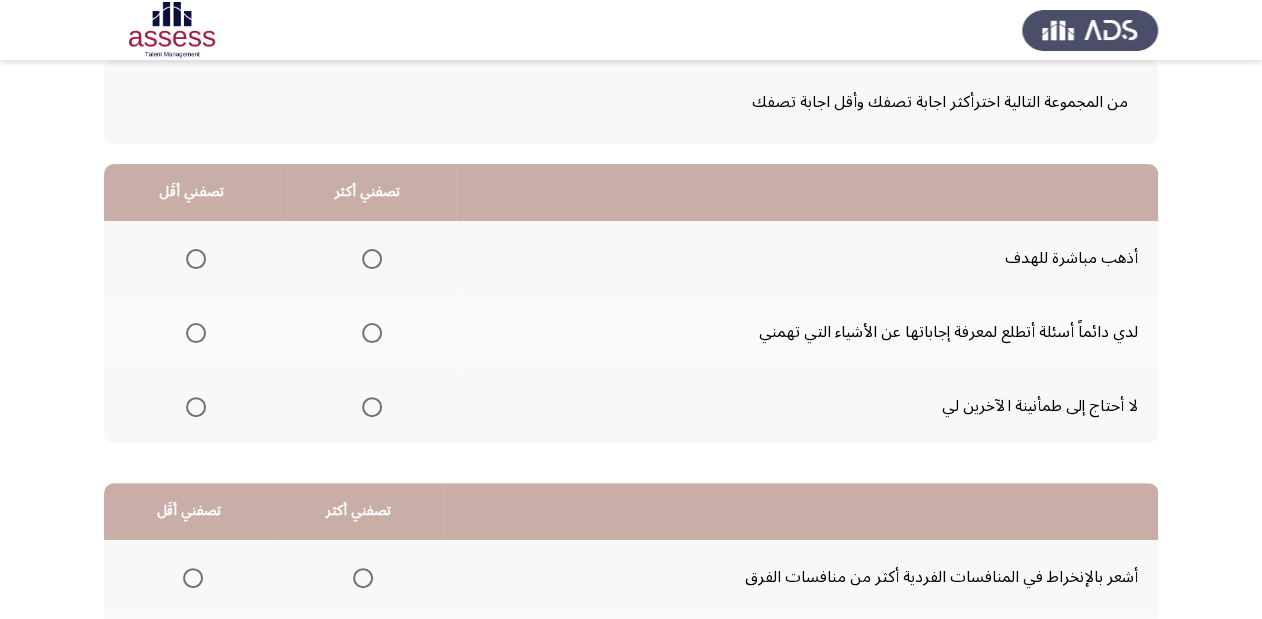 scroll, scrollTop: 80, scrollLeft: 0, axis: vertical 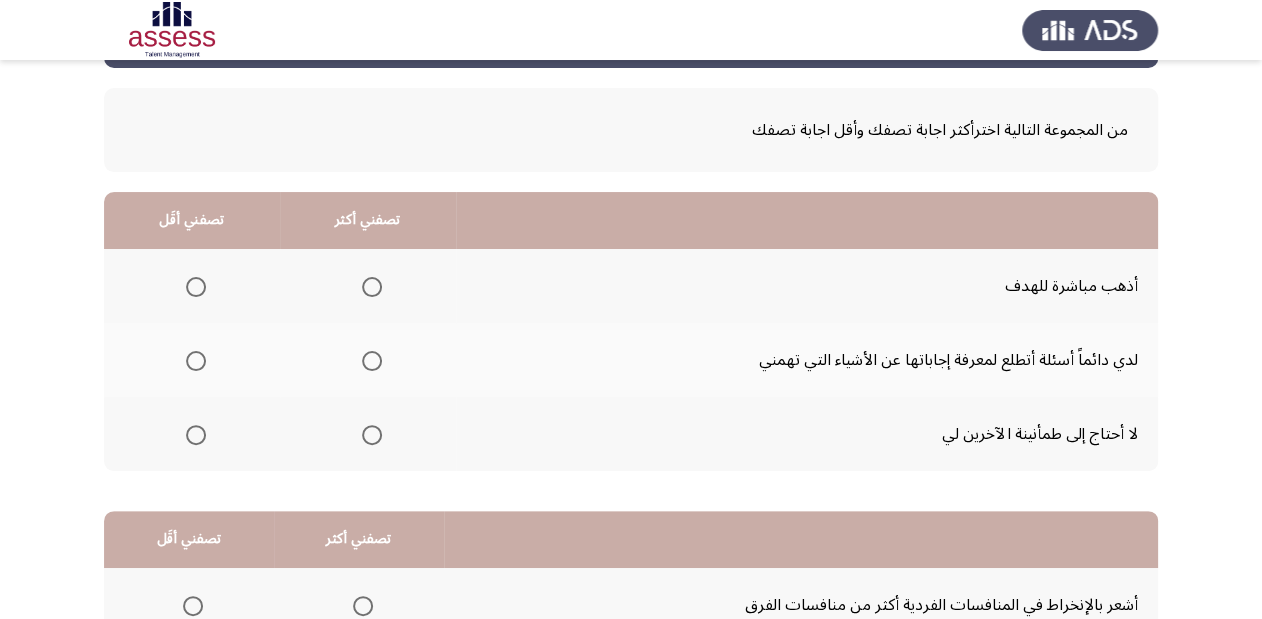 click at bounding box center [372, 435] 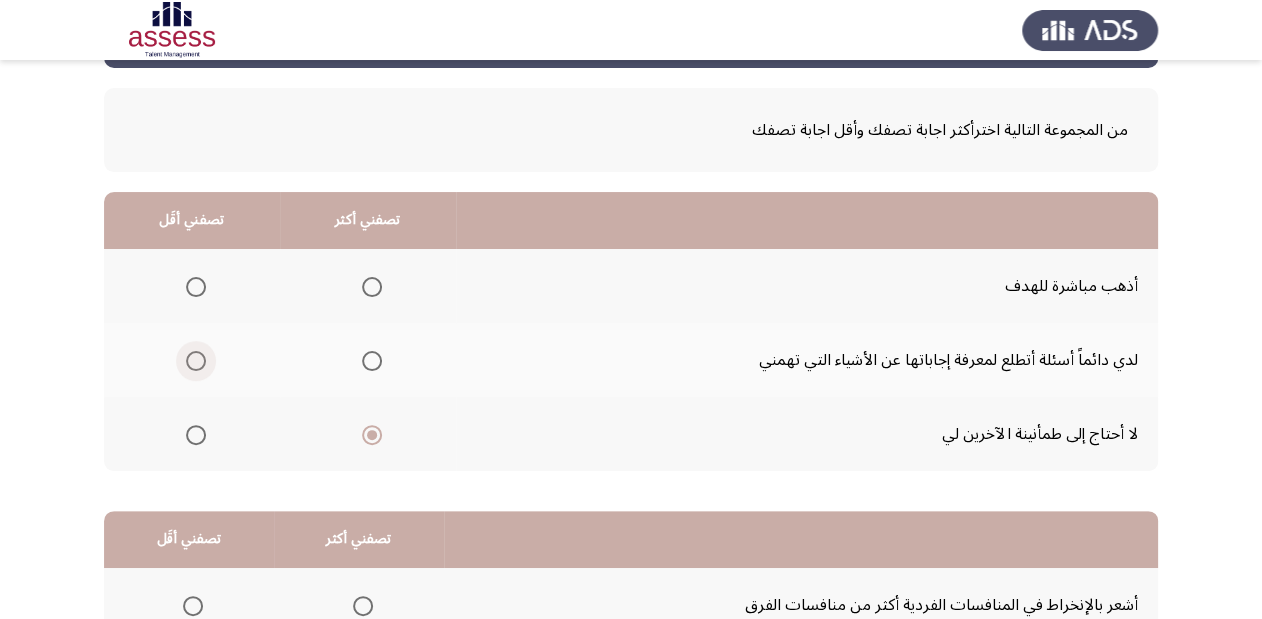 click at bounding box center (196, 361) 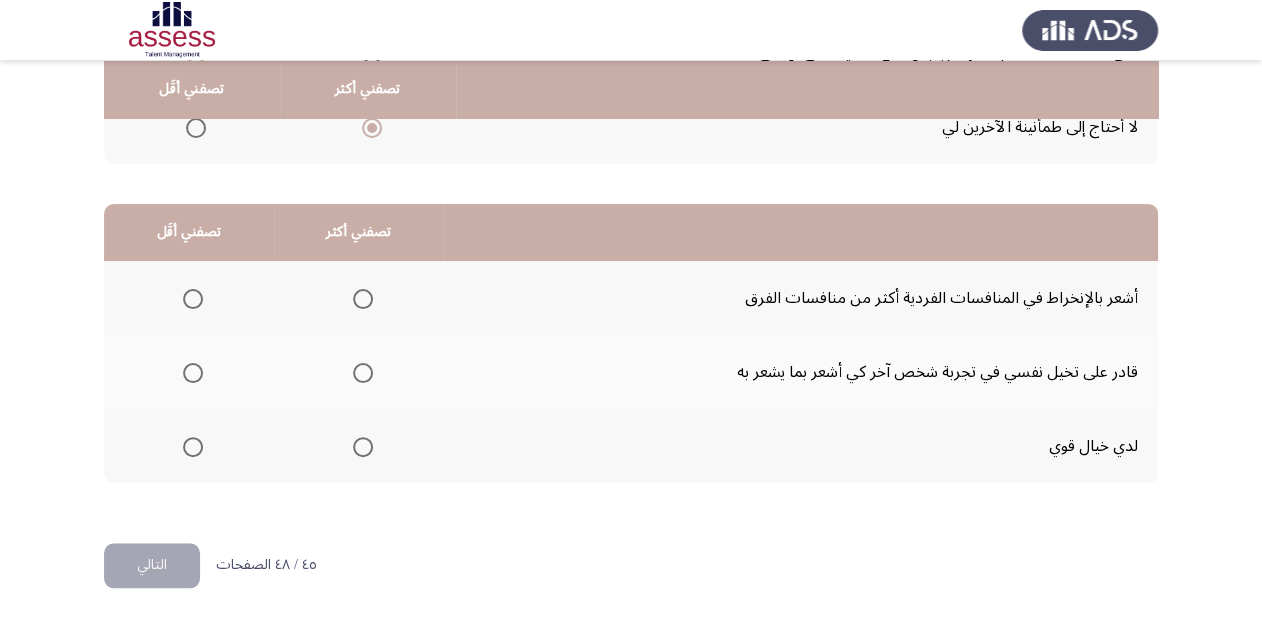 scroll, scrollTop: 388, scrollLeft: 0, axis: vertical 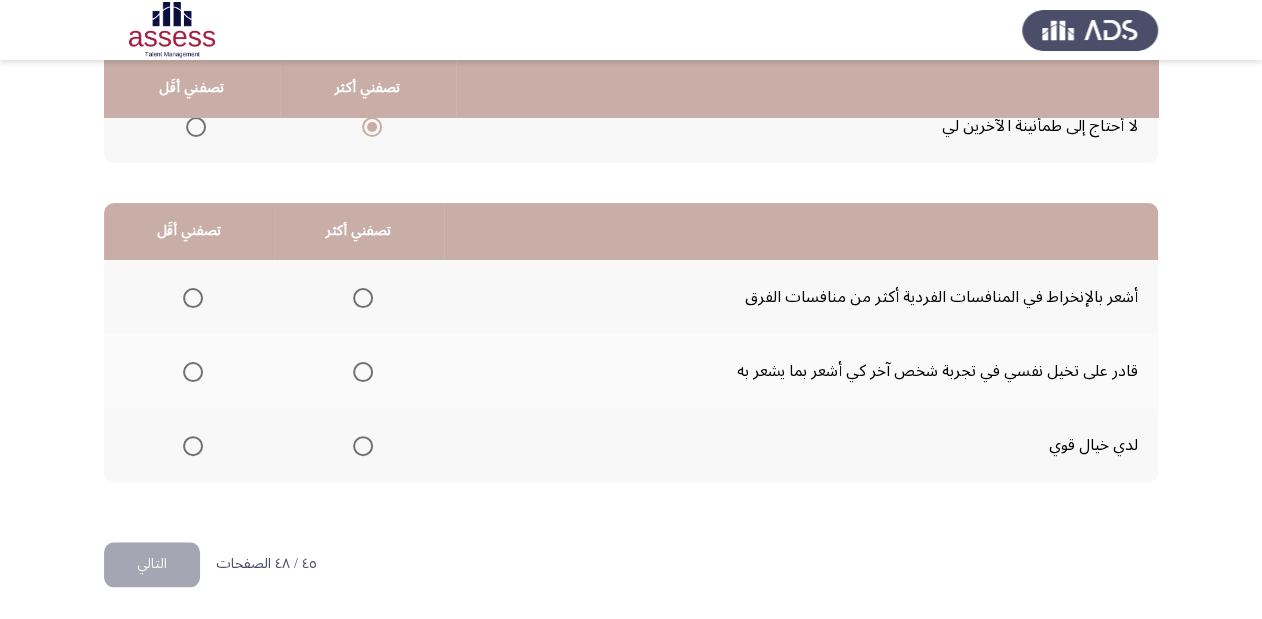 click at bounding box center (363, 298) 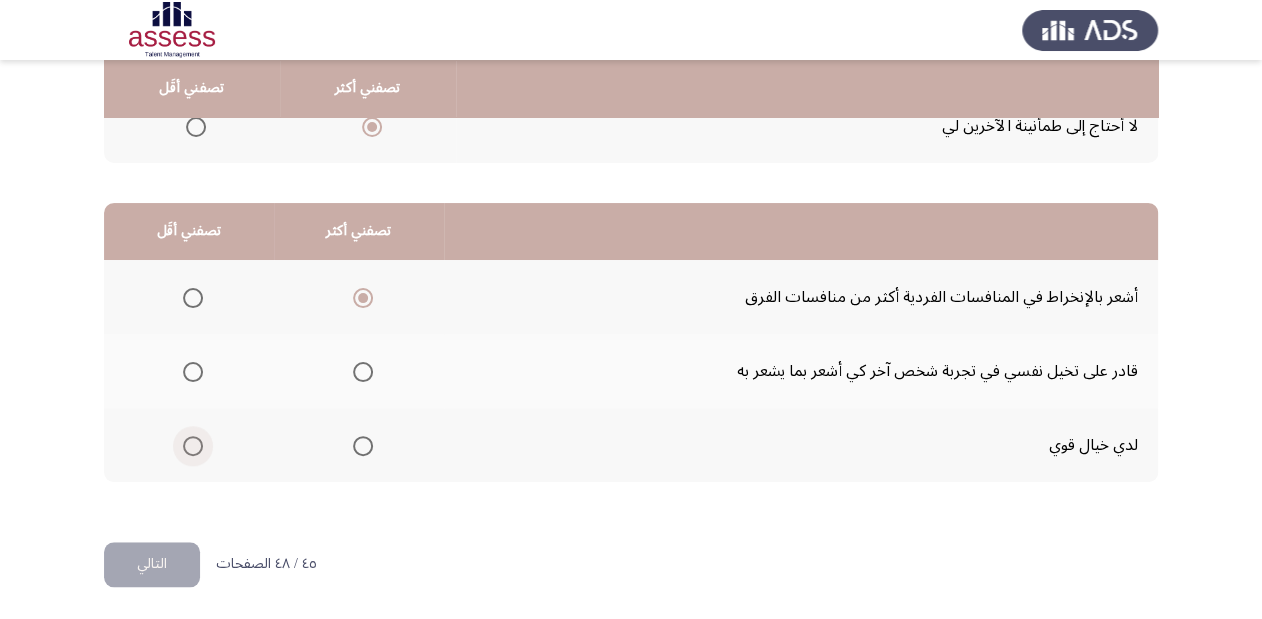 click at bounding box center (193, 446) 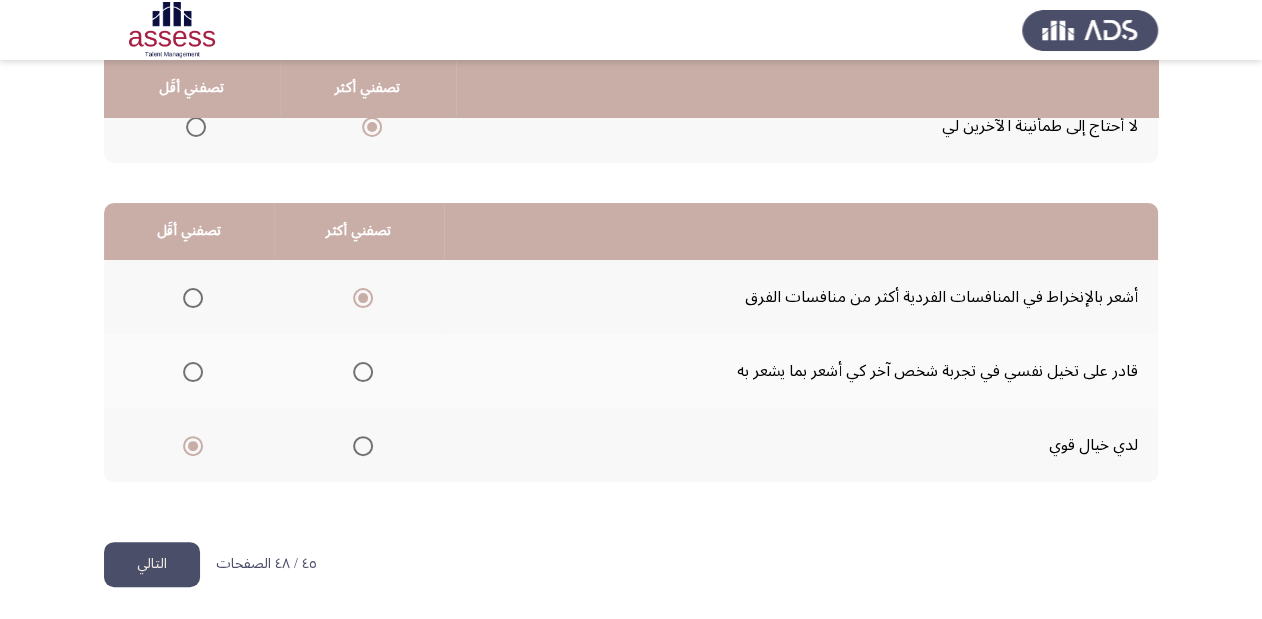 click on "التالي" 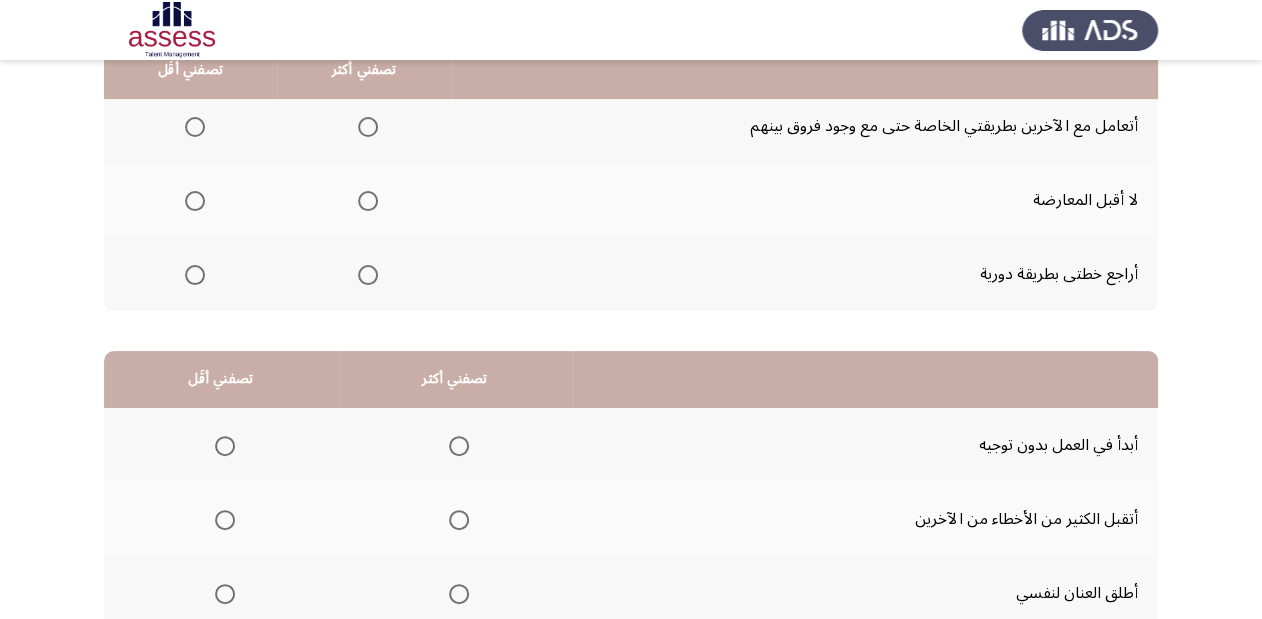 scroll, scrollTop: 160, scrollLeft: 0, axis: vertical 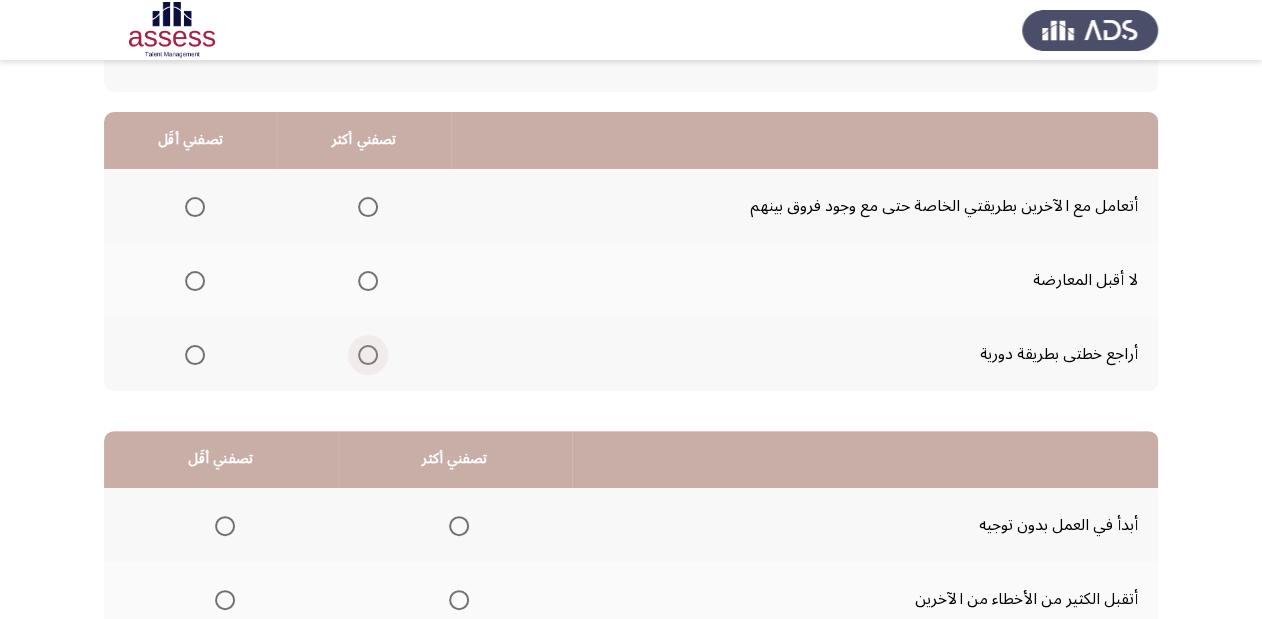 click at bounding box center (368, 355) 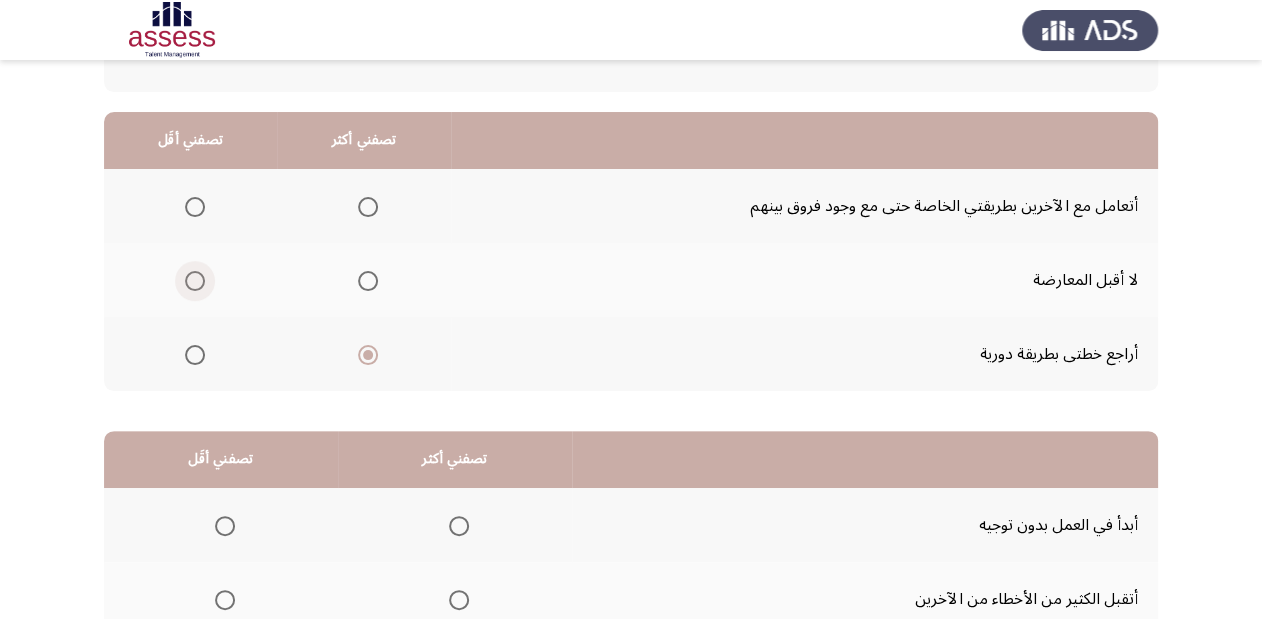 click at bounding box center [195, 281] 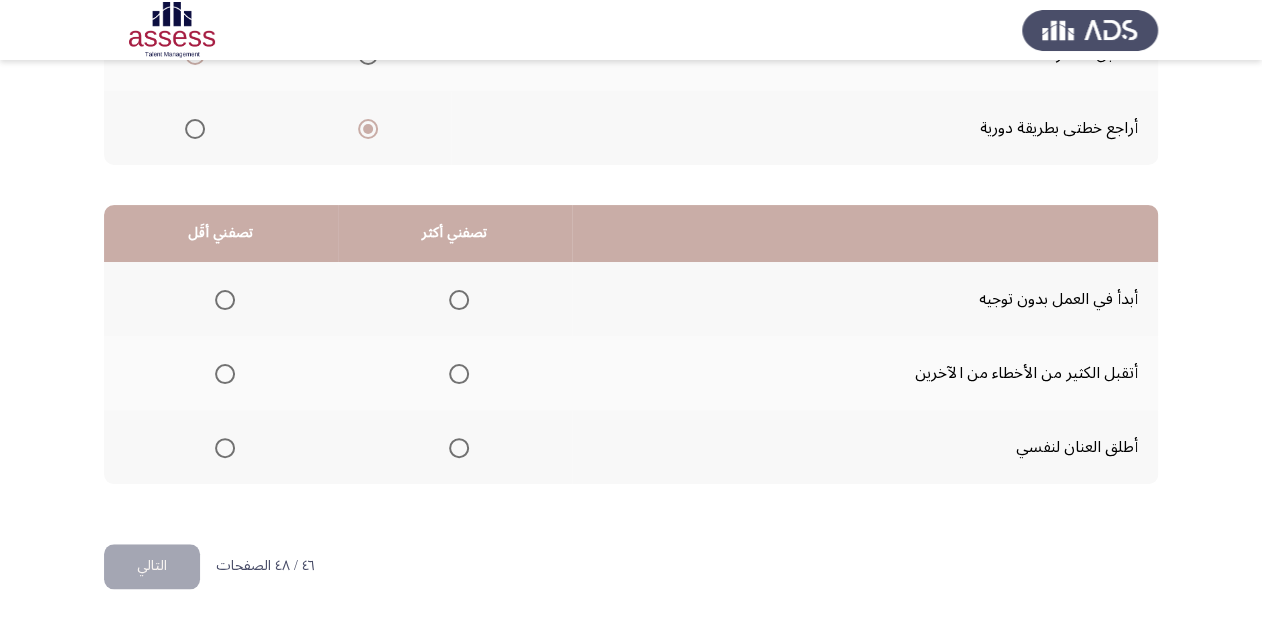 scroll, scrollTop: 388, scrollLeft: 0, axis: vertical 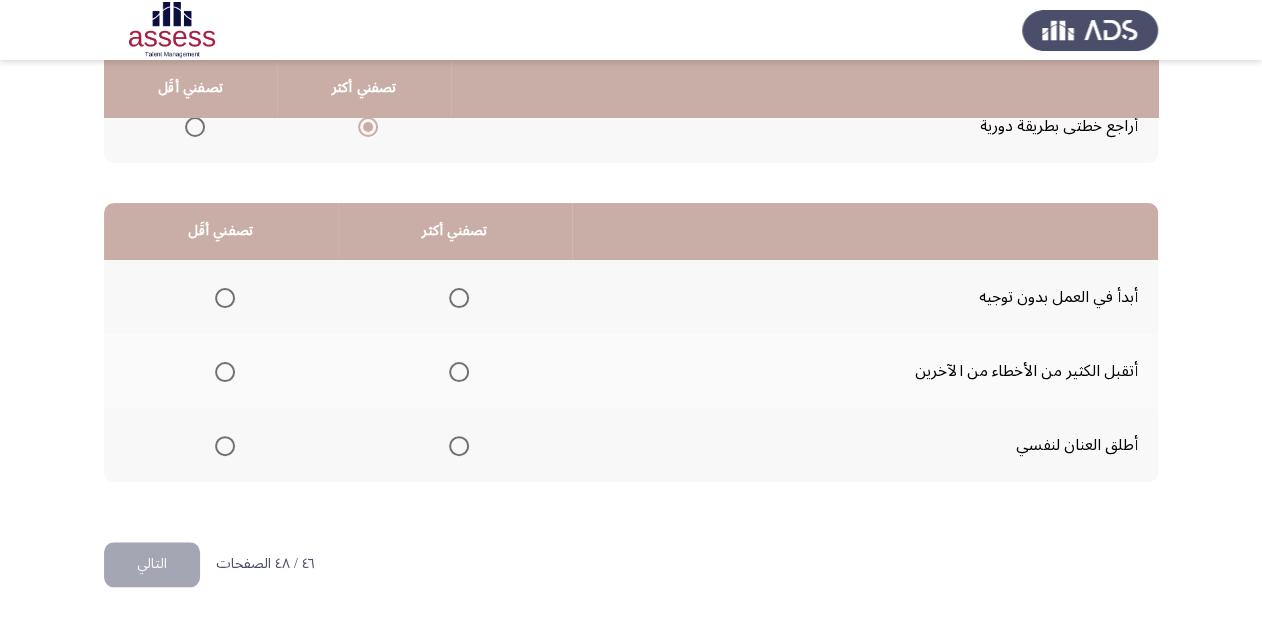 click at bounding box center (225, 298) 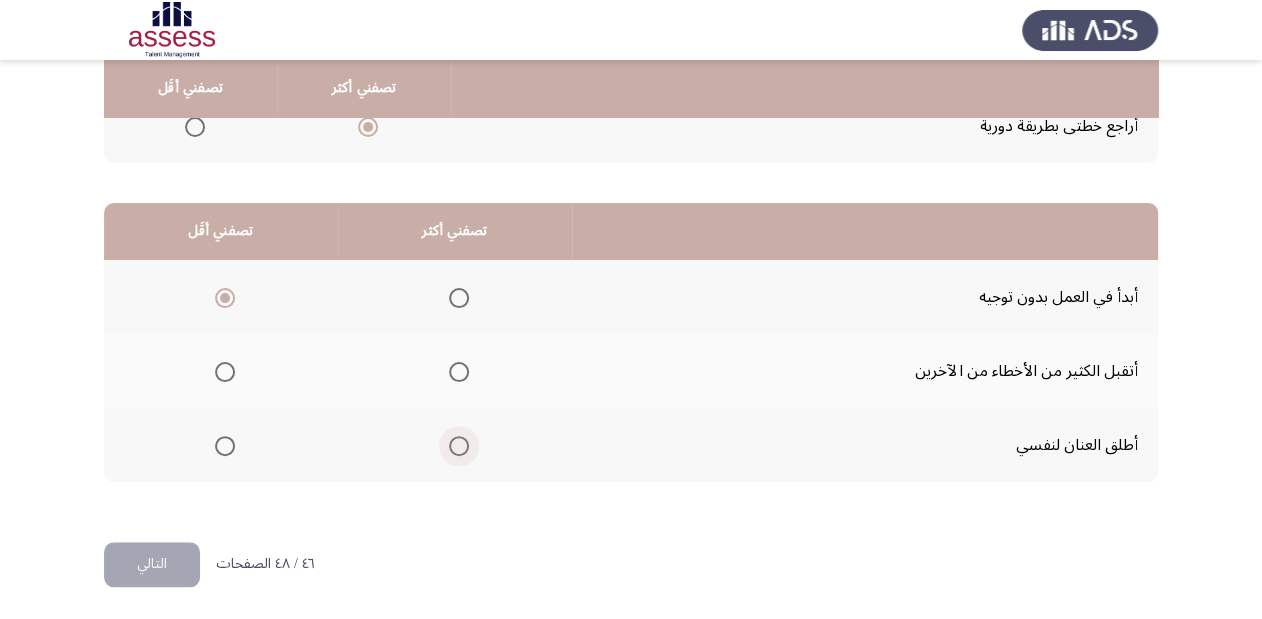 click at bounding box center [459, 446] 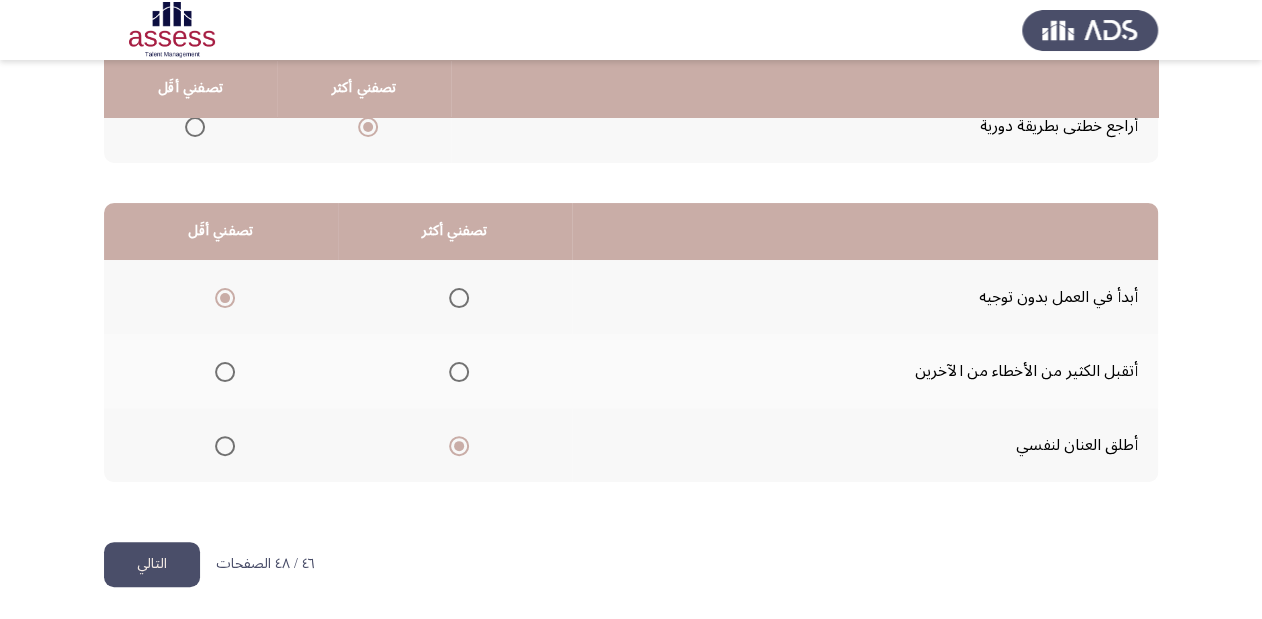 click on "التالي" 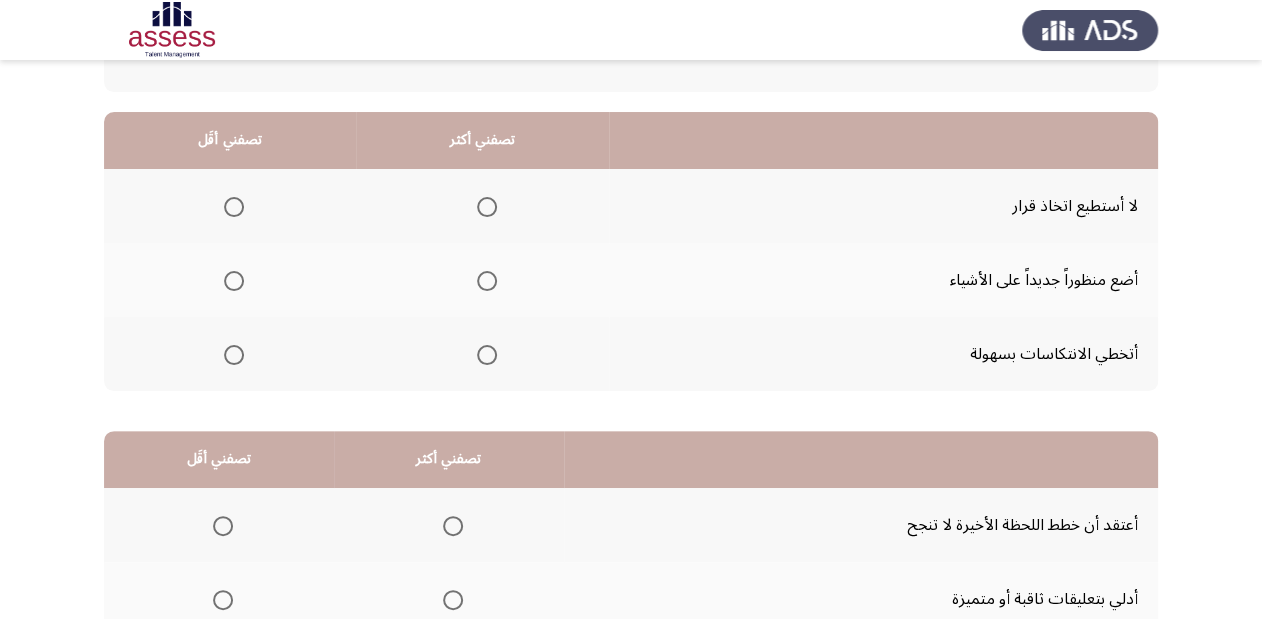 scroll, scrollTop: 68, scrollLeft: 0, axis: vertical 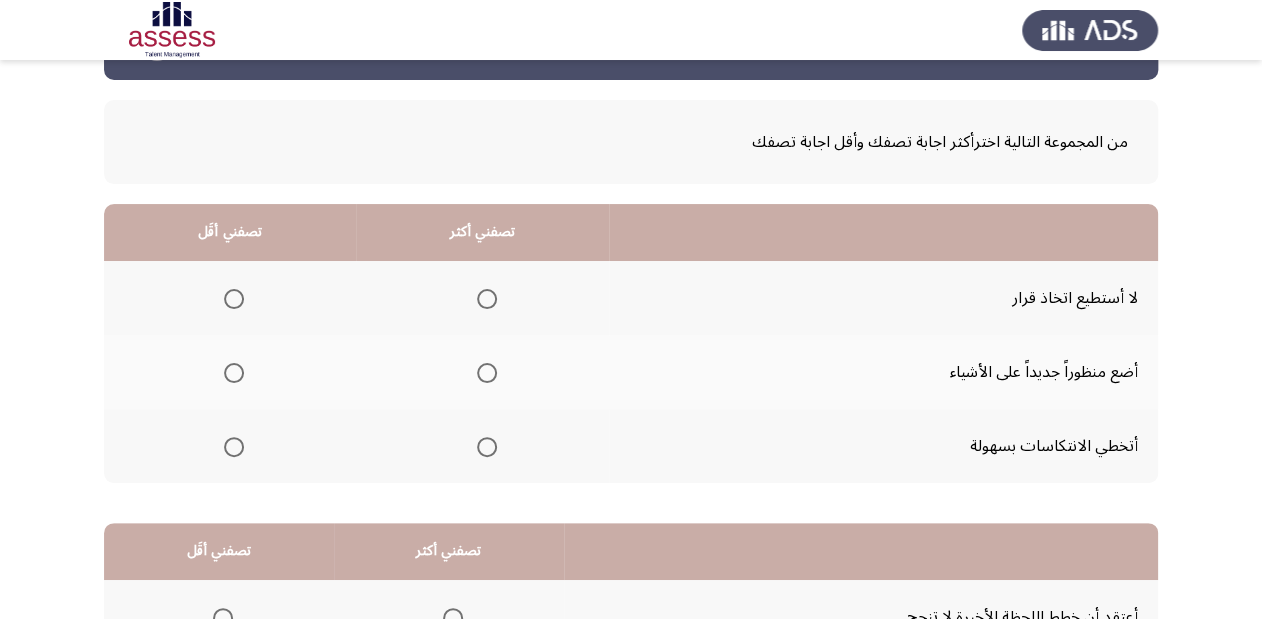 click at bounding box center (234, 299) 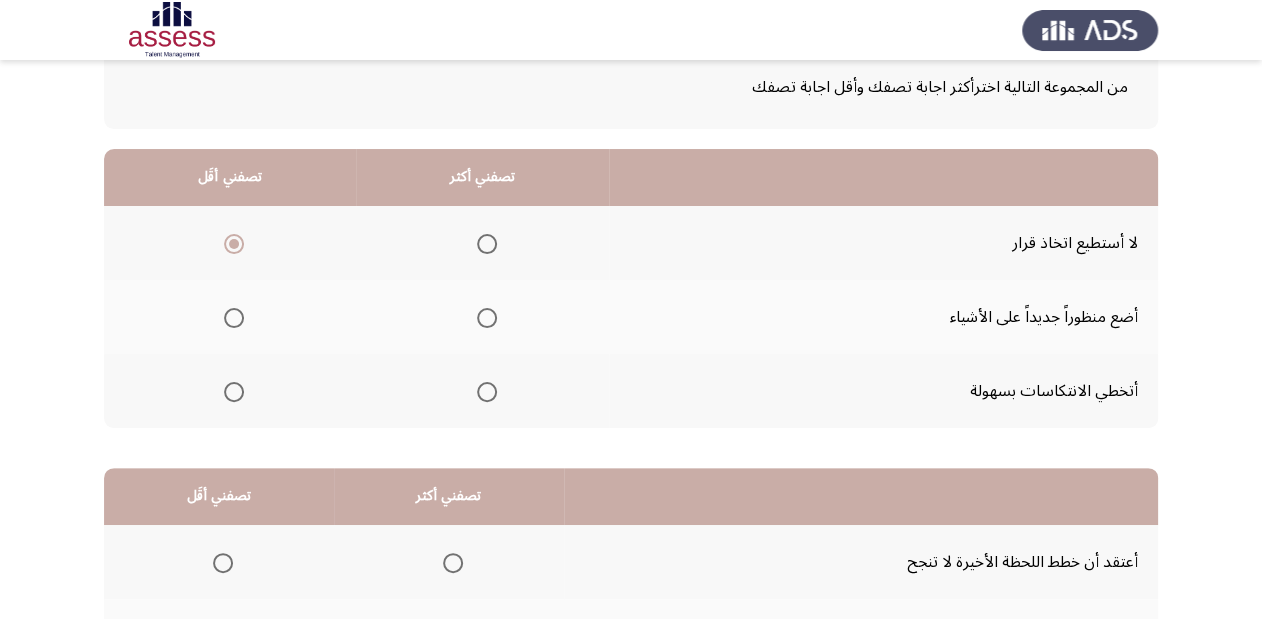 scroll, scrollTop: 148, scrollLeft: 0, axis: vertical 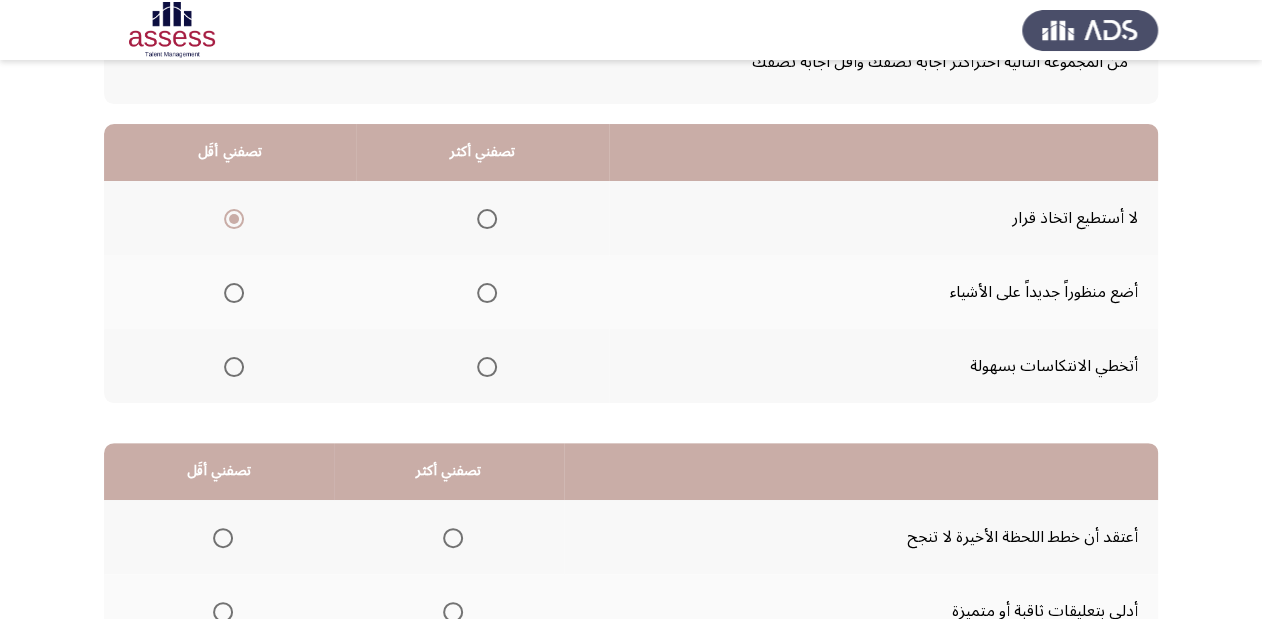 click at bounding box center (487, 367) 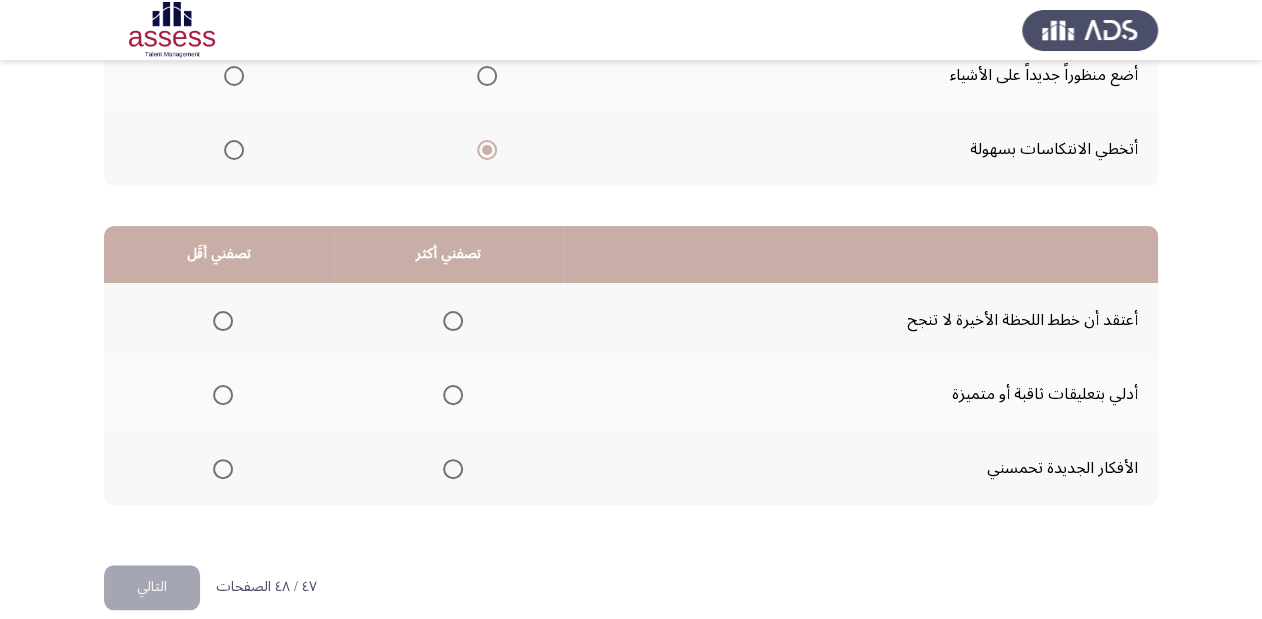 scroll, scrollTop: 388, scrollLeft: 0, axis: vertical 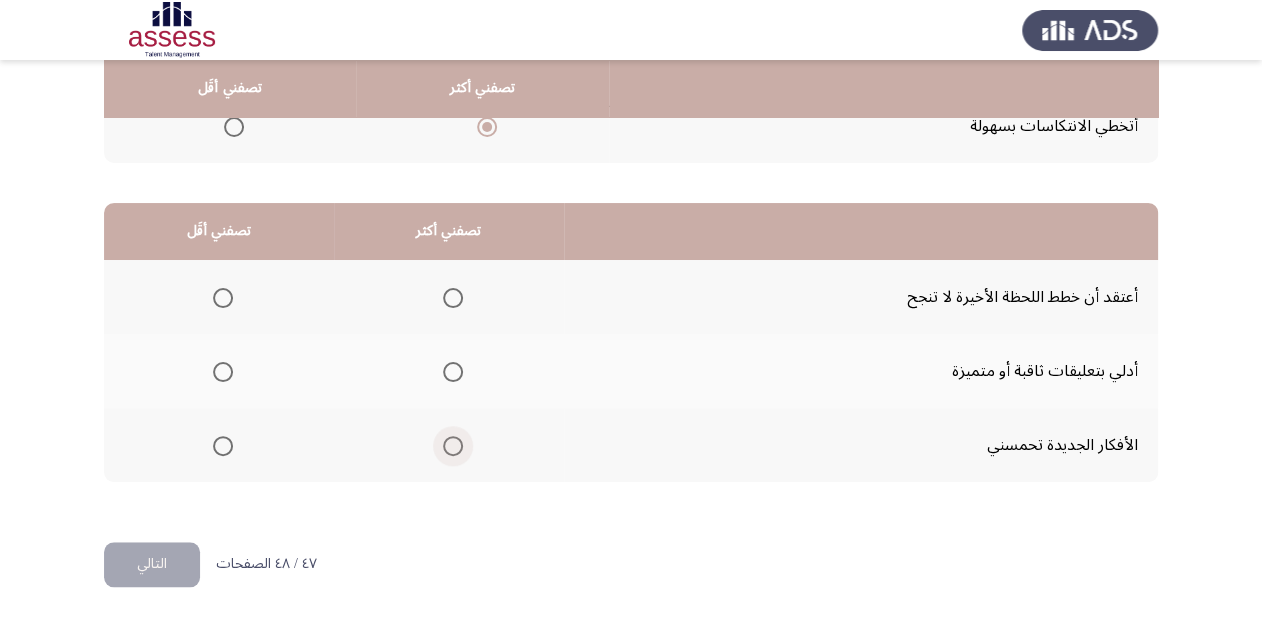 click at bounding box center (453, 446) 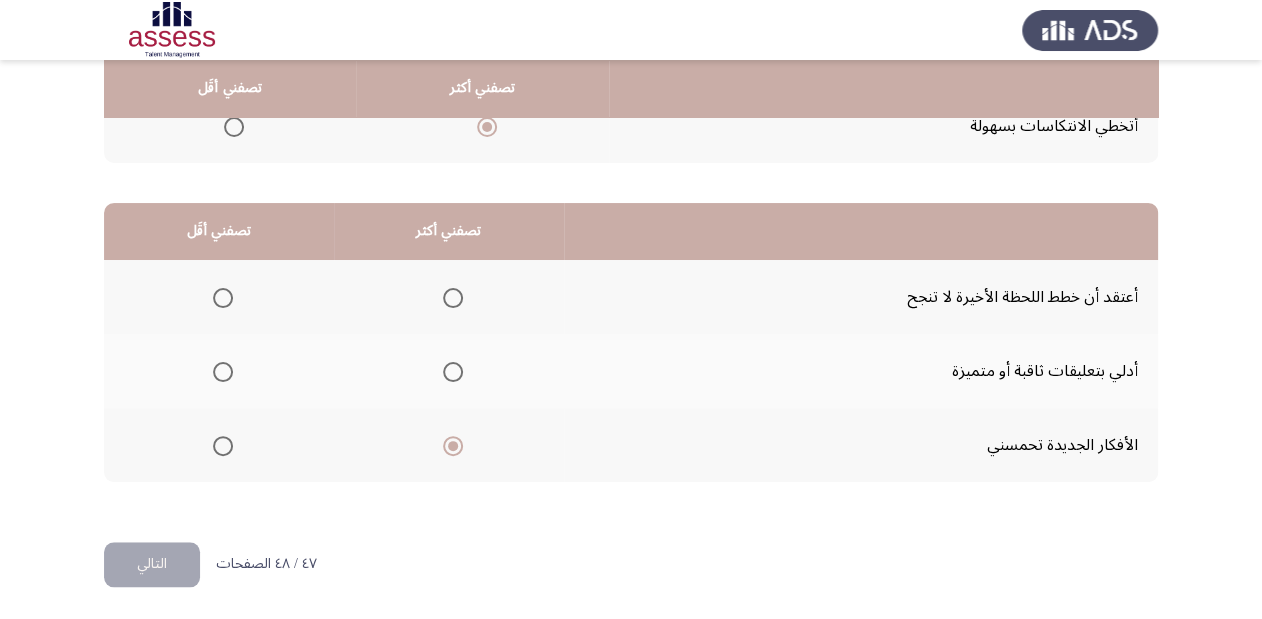 click at bounding box center [223, 298] 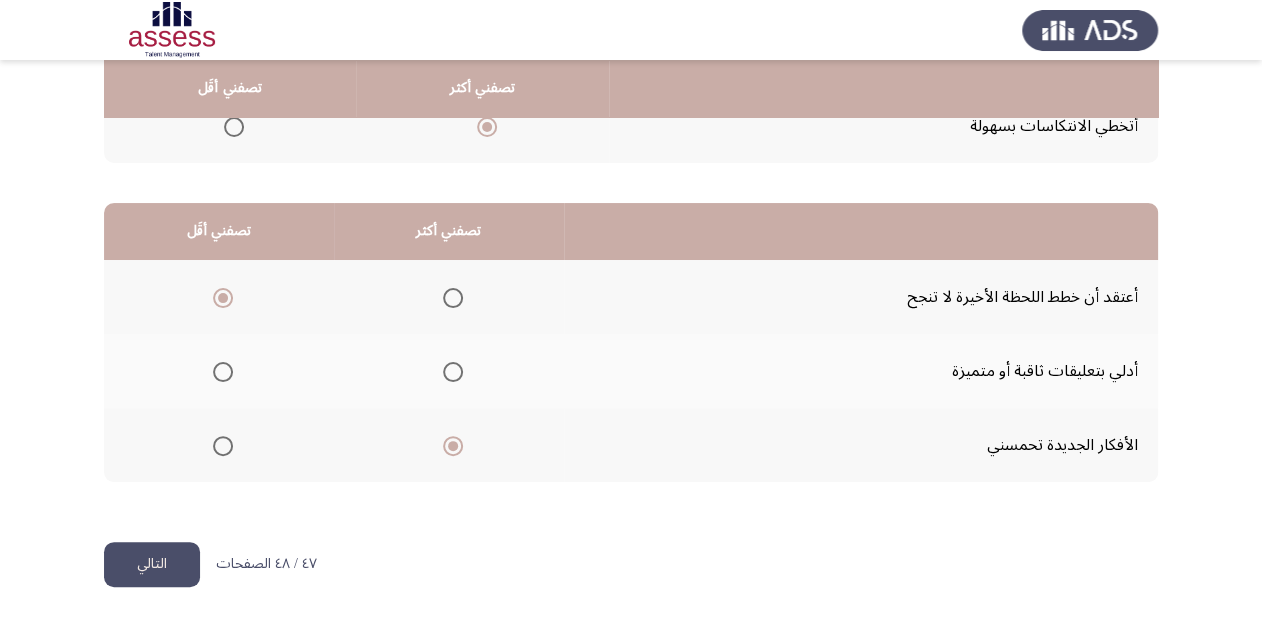 click on "التالي" 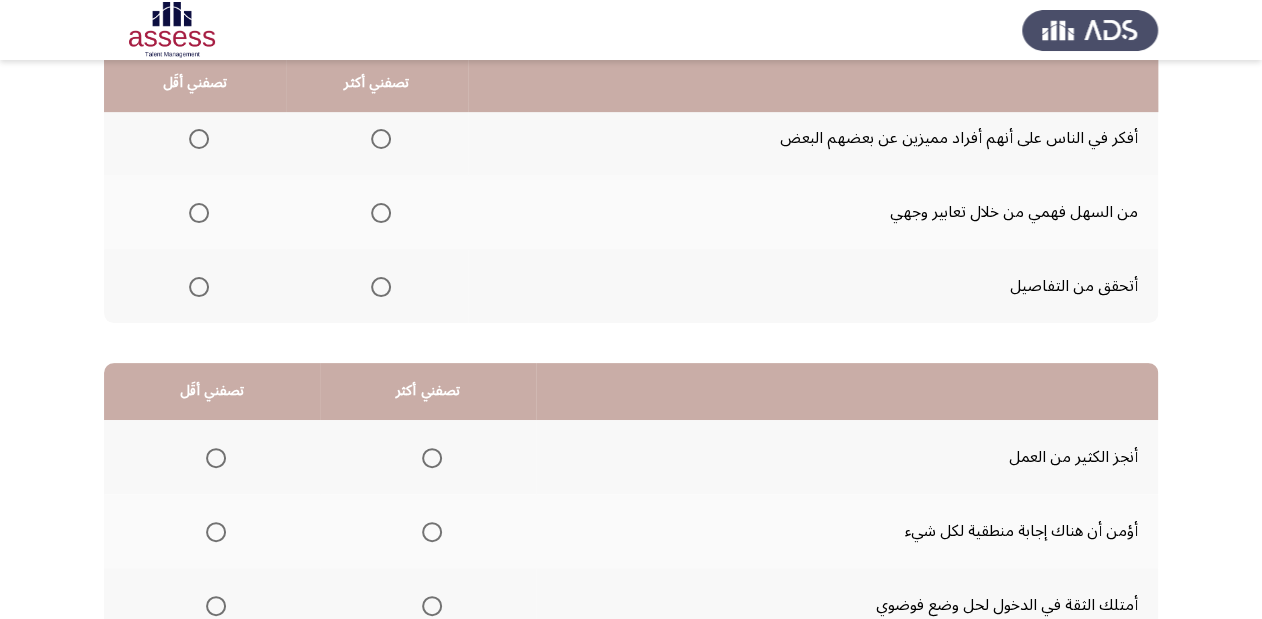 scroll, scrollTop: 148, scrollLeft: 0, axis: vertical 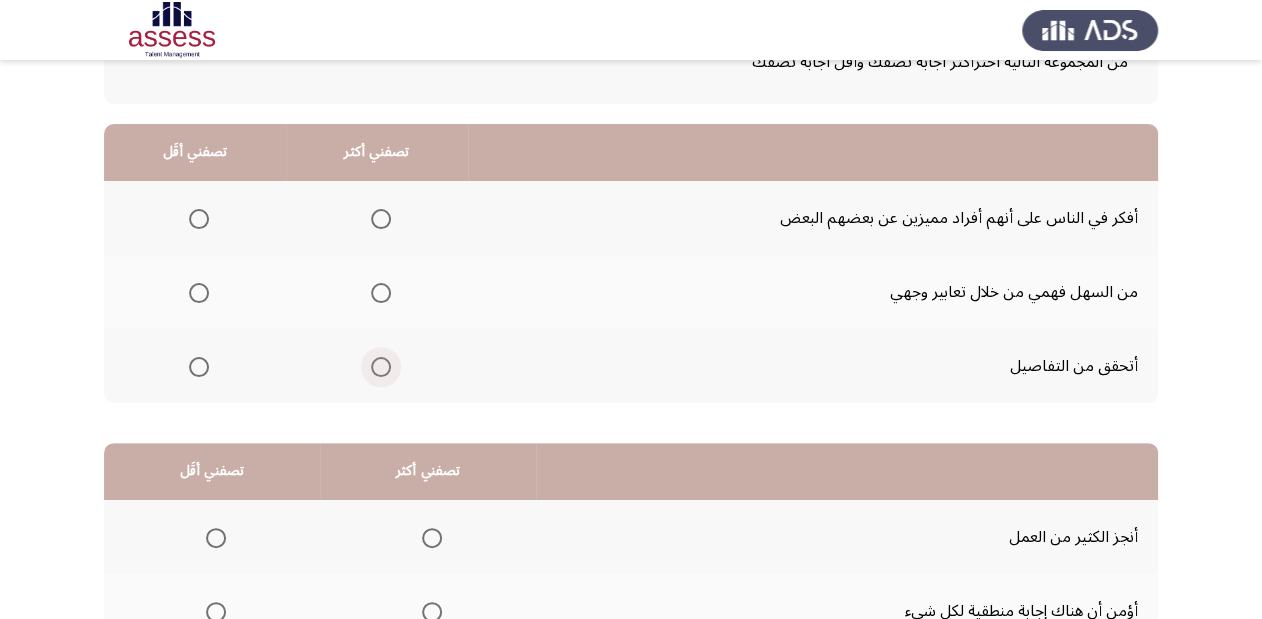 click at bounding box center (381, 367) 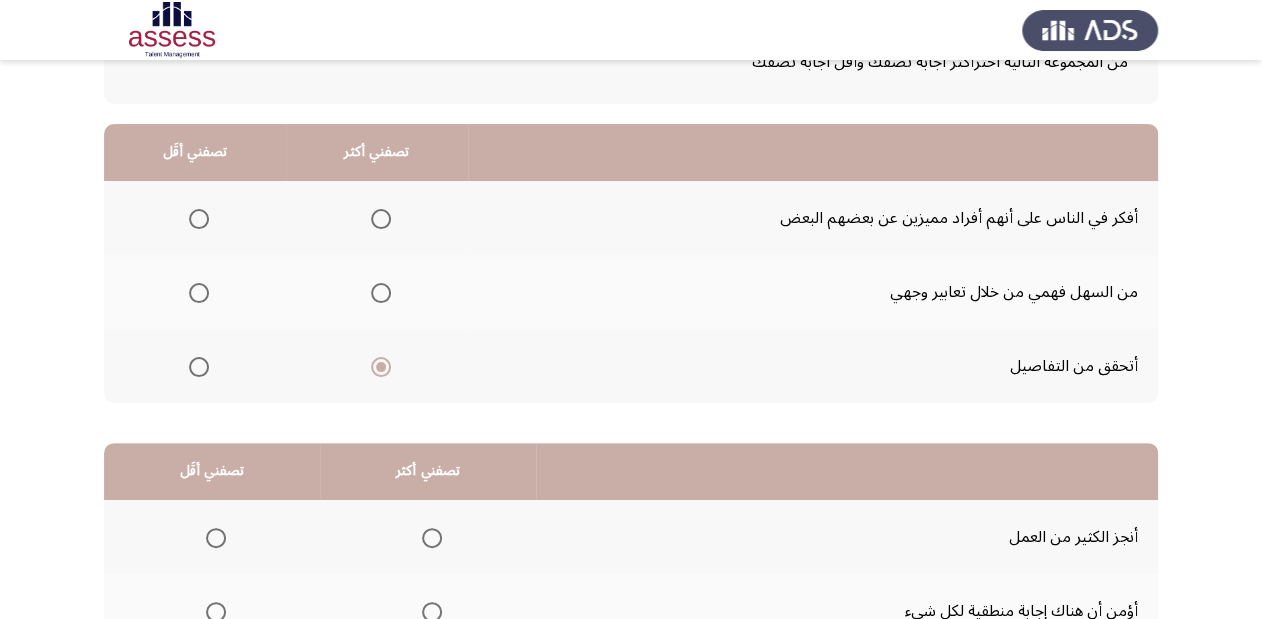 click at bounding box center [199, 293] 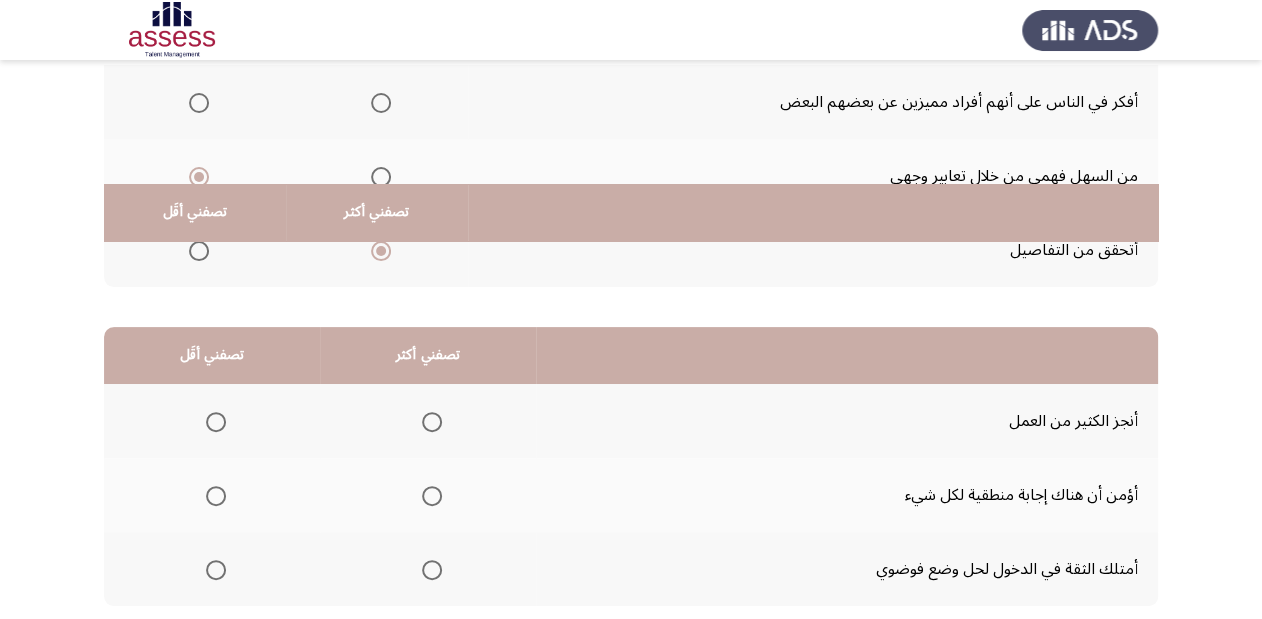 scroll, scrollTop: 388, scrollLeft: 0, axis: vertical 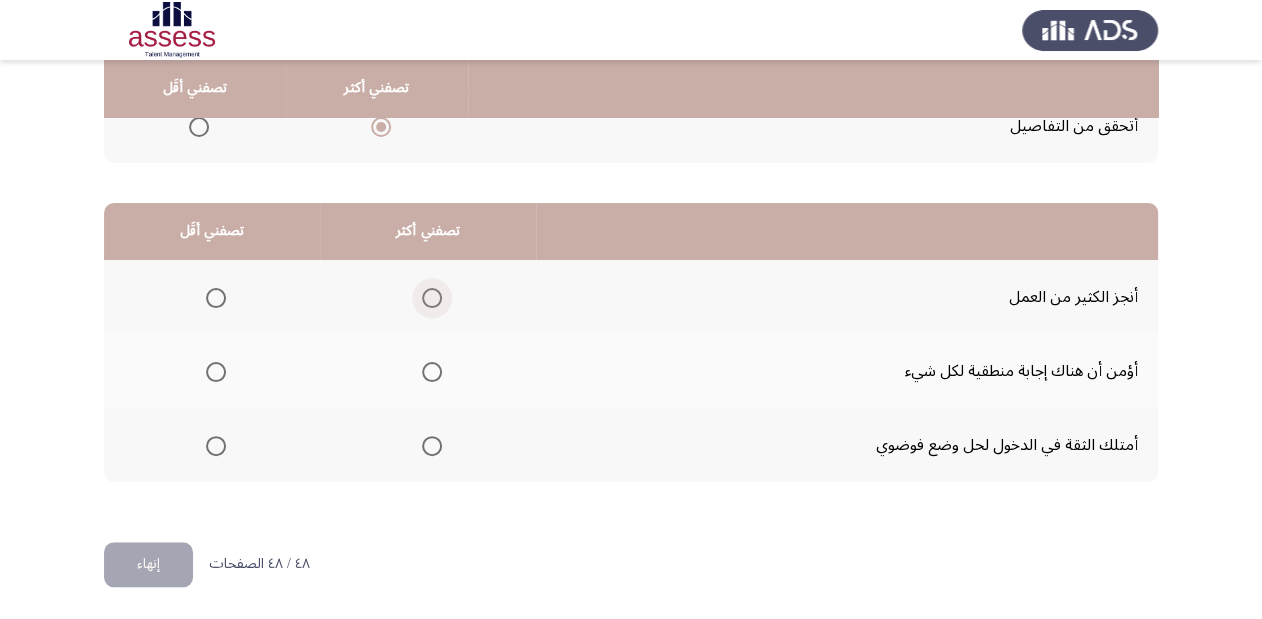click at bounding box center [432, 298] 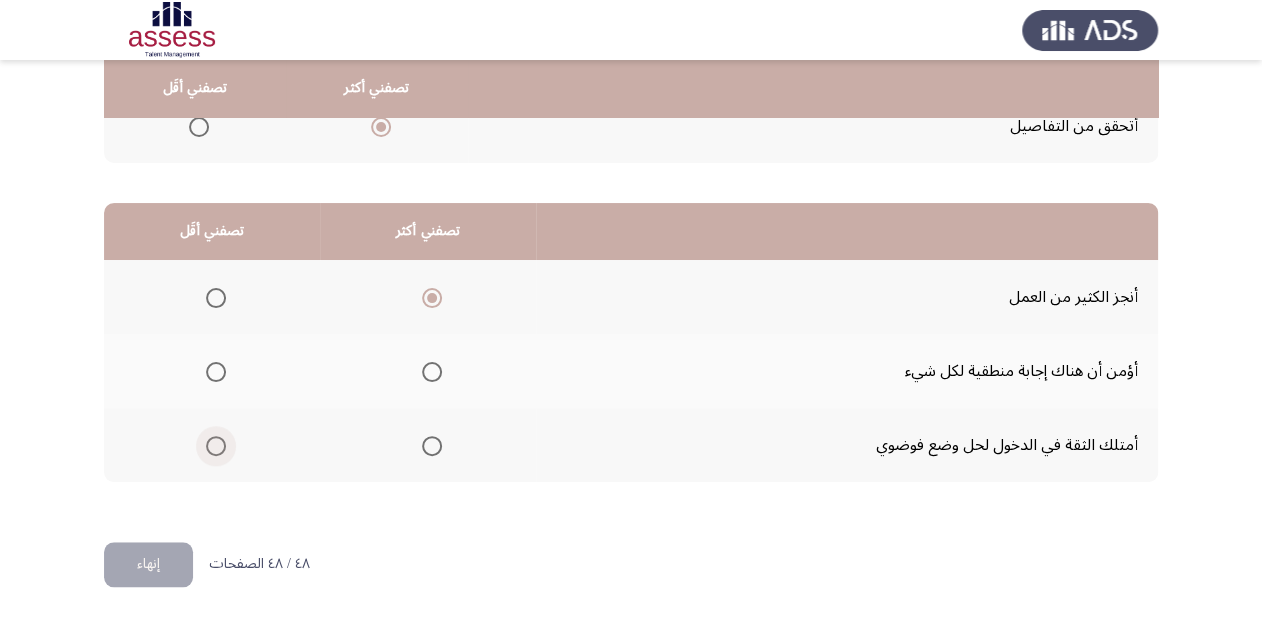 click at bounding box center [216, 446] 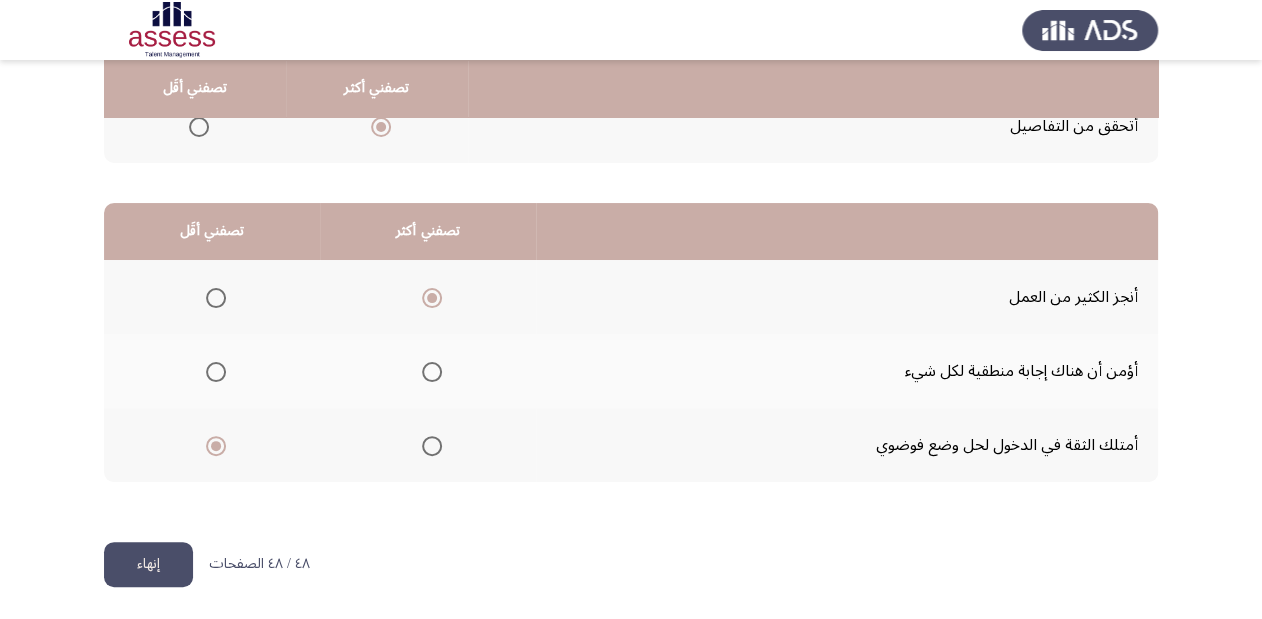 click on "إنهاء" 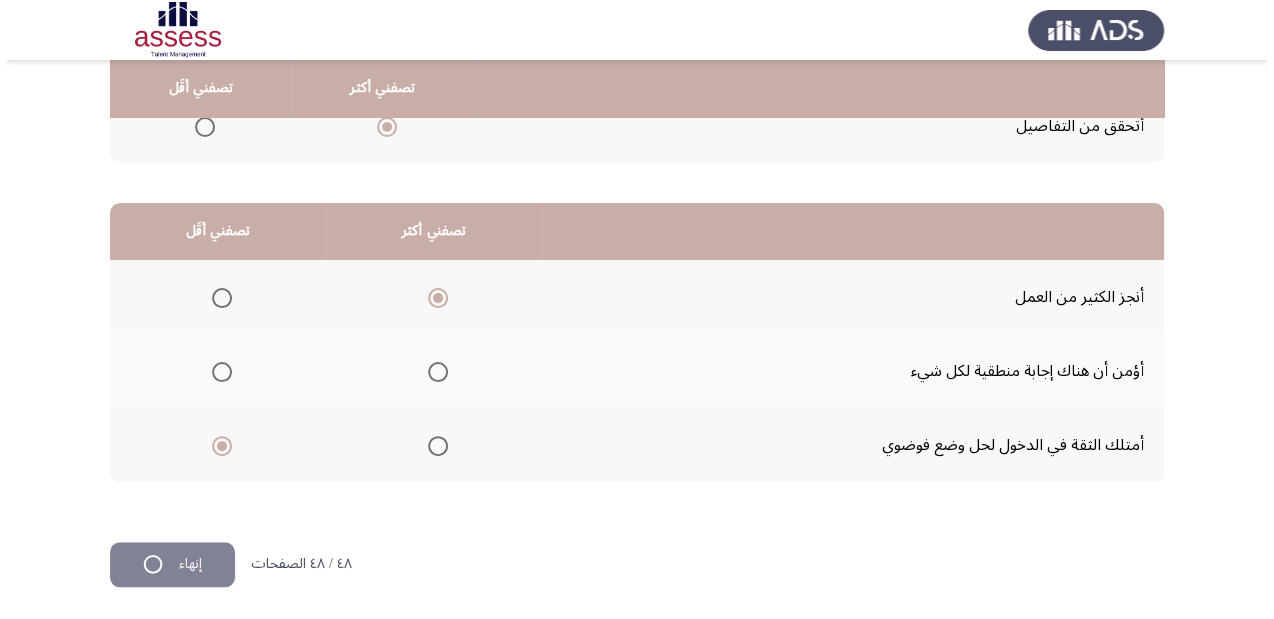 scroll, scrollTop: 0, scrollLeft: 0, axis: both 